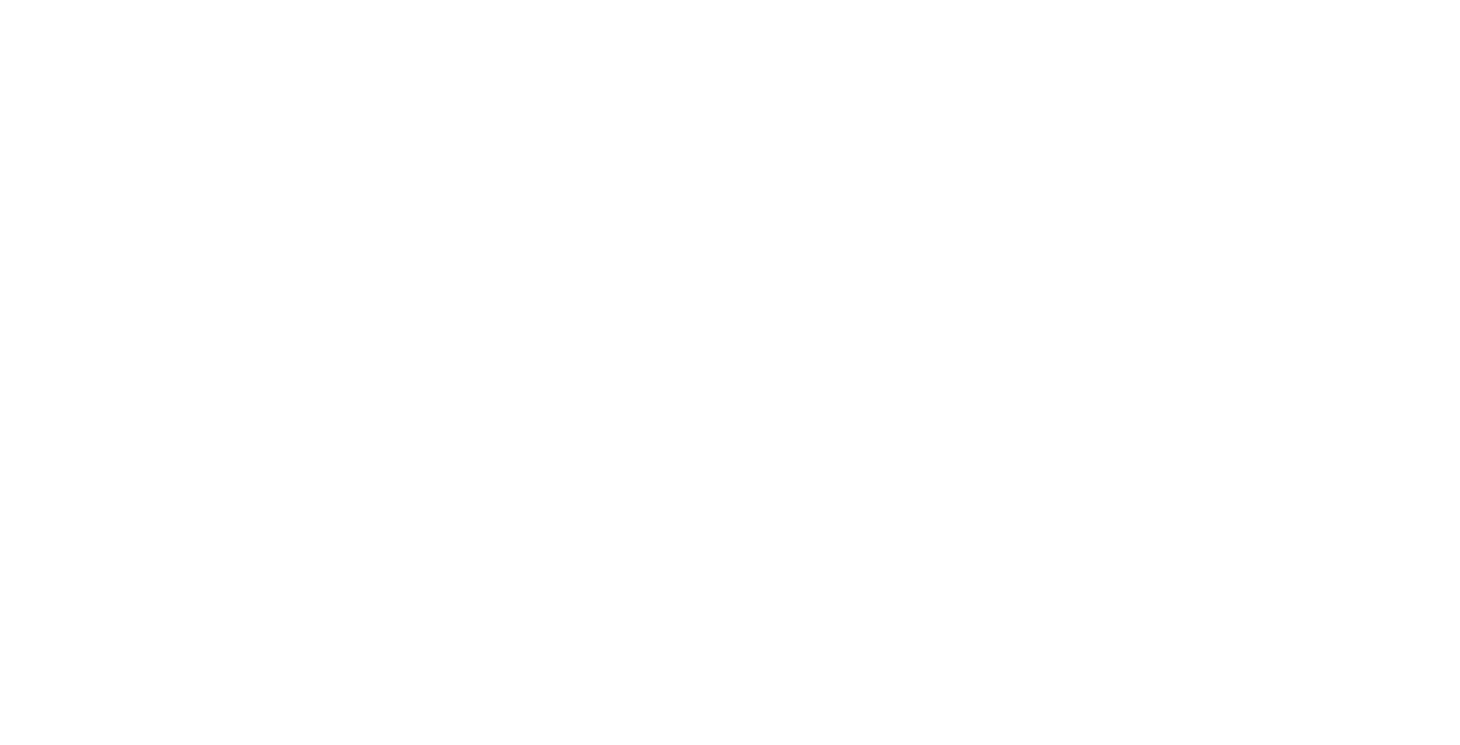 scroll, scrollTop: 0, scrollLeft: 0, axis: both 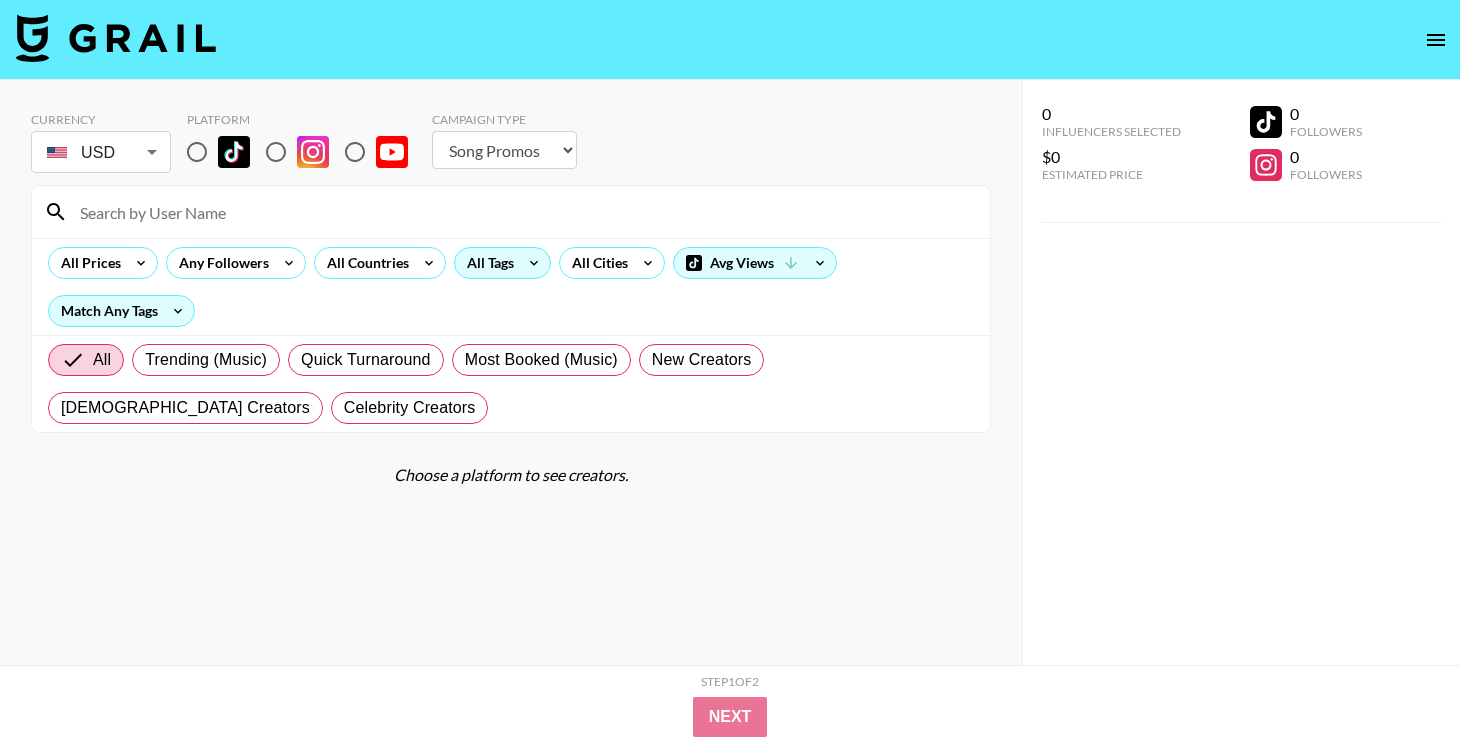 click on "All Tags" at bounding box center (486, 263) 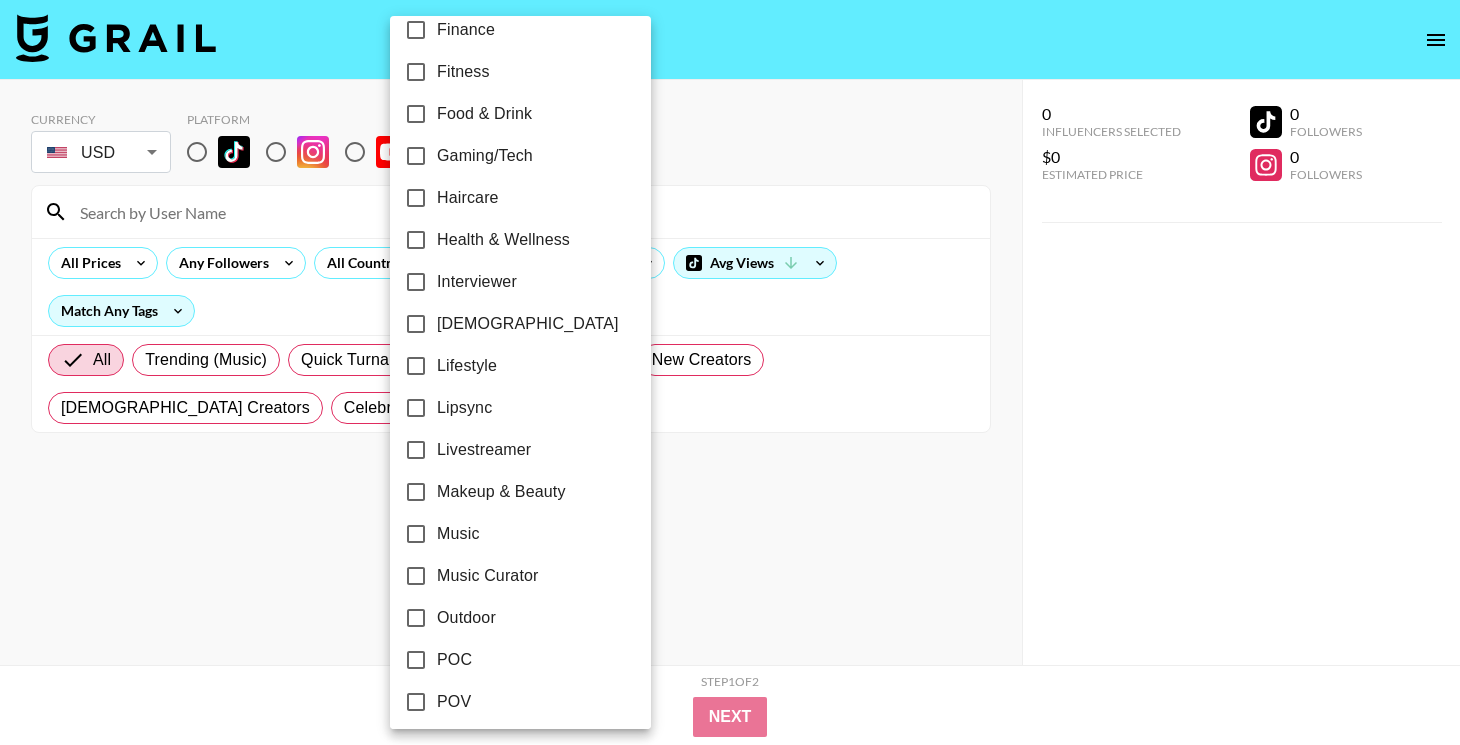 scroll, scrollTop: 784, scrollLeft: 0, axis: vertical 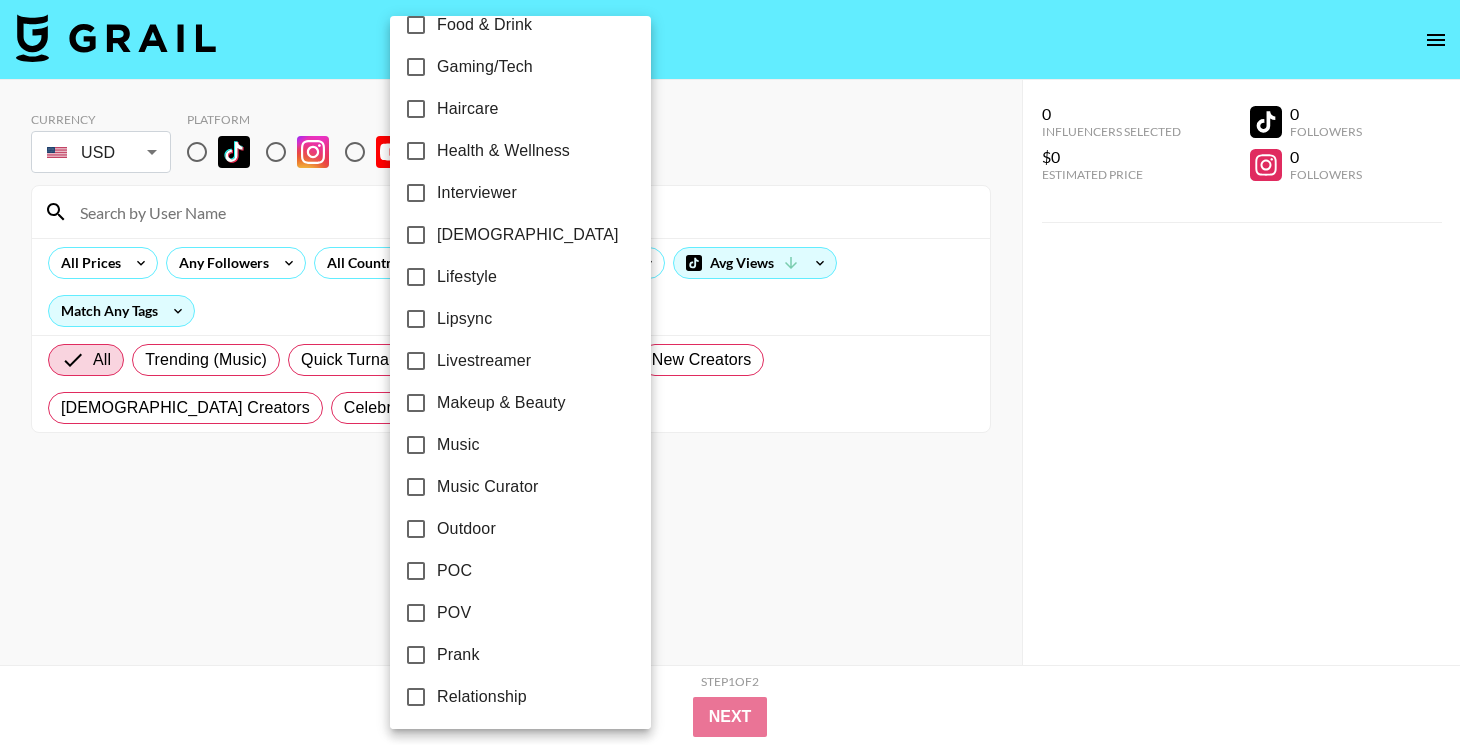 click on "LGBTQ+" at bounding box center [528, 235] 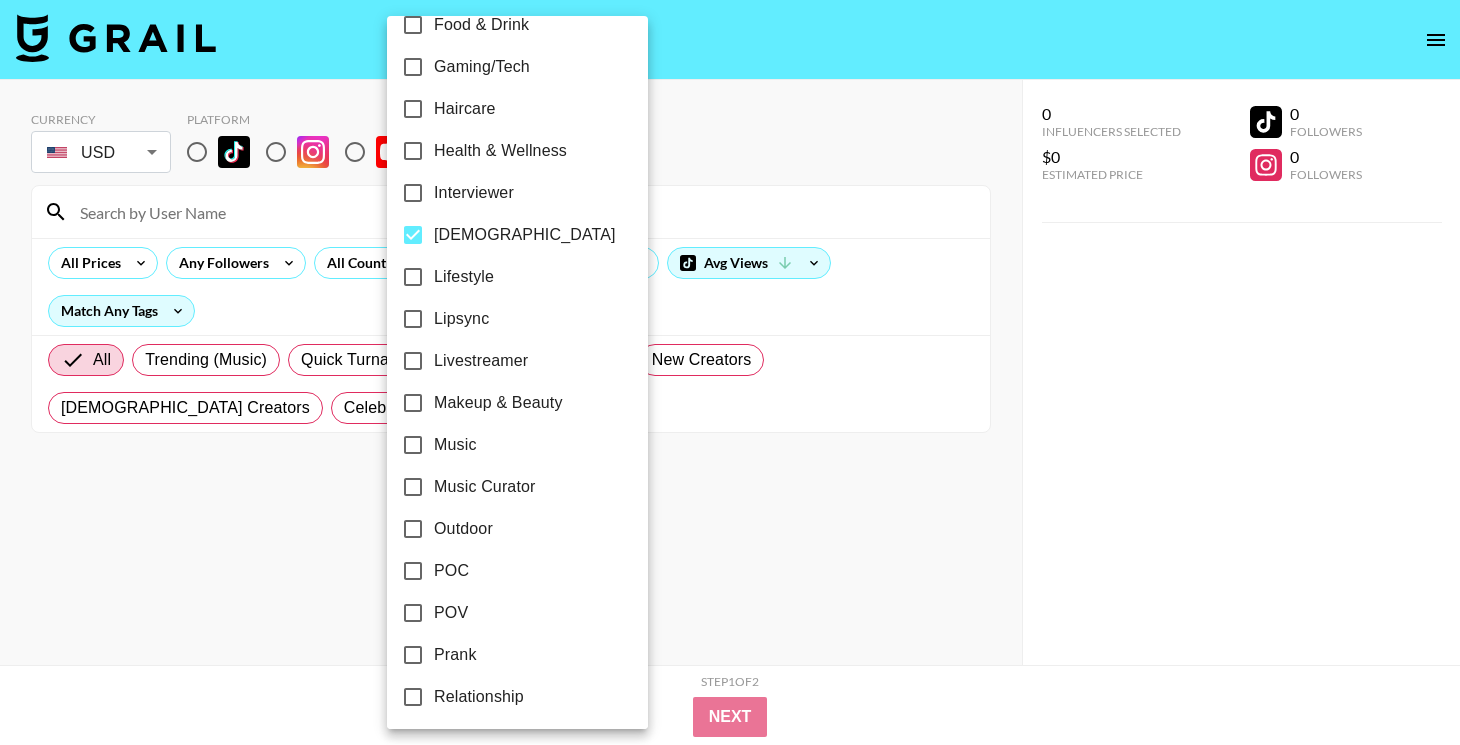 click at bounding box center [730, 372] 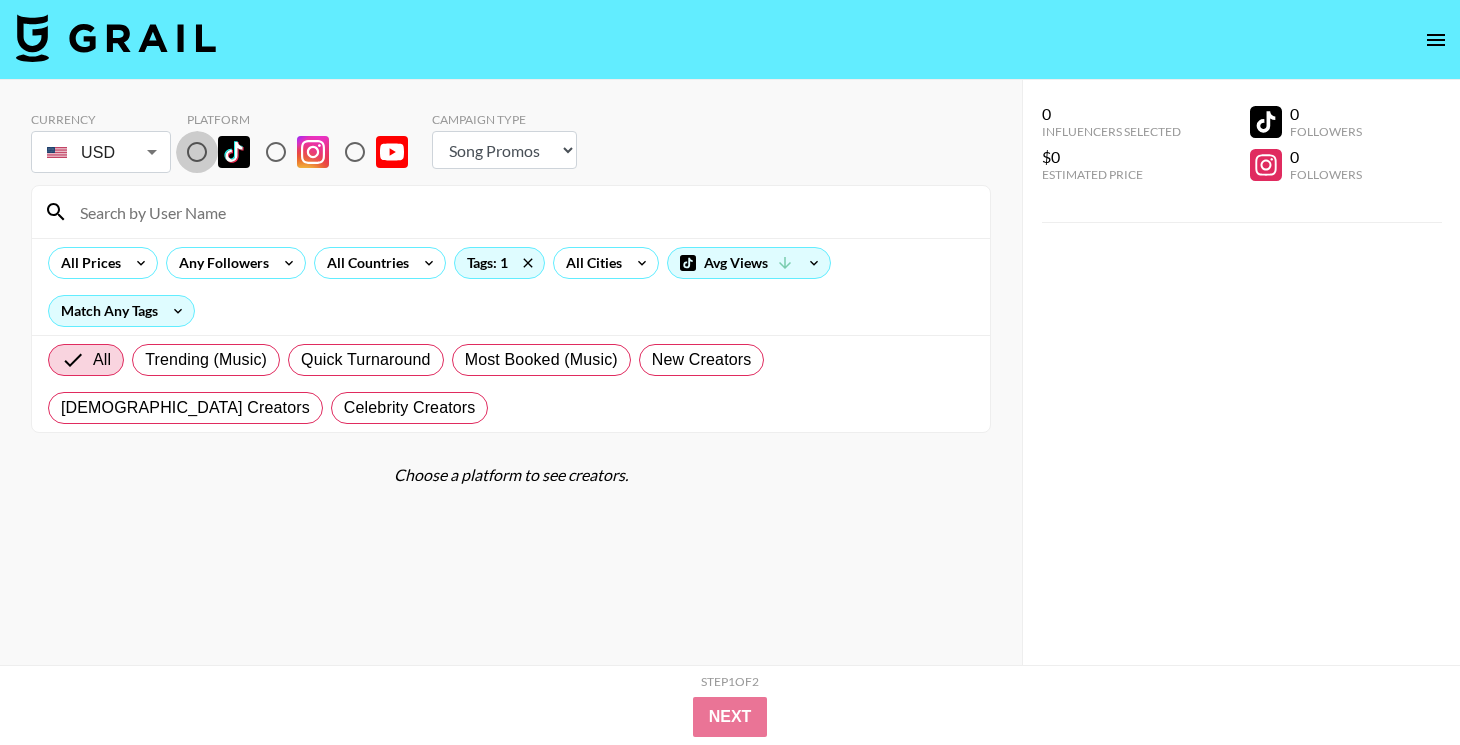 click at bounding box center [197, 152] 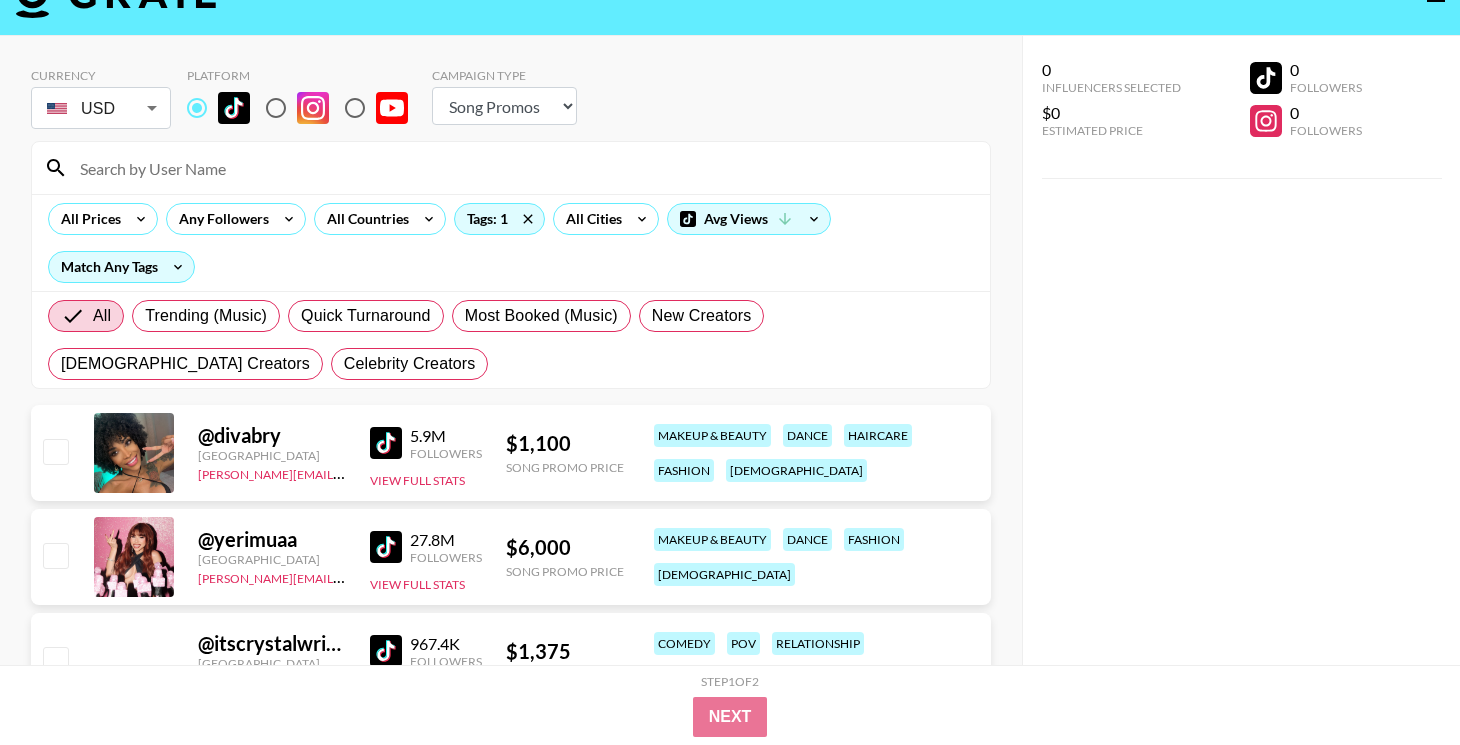 scroll, scrollTop: 65, scrollLeft: 0, axis: vertical 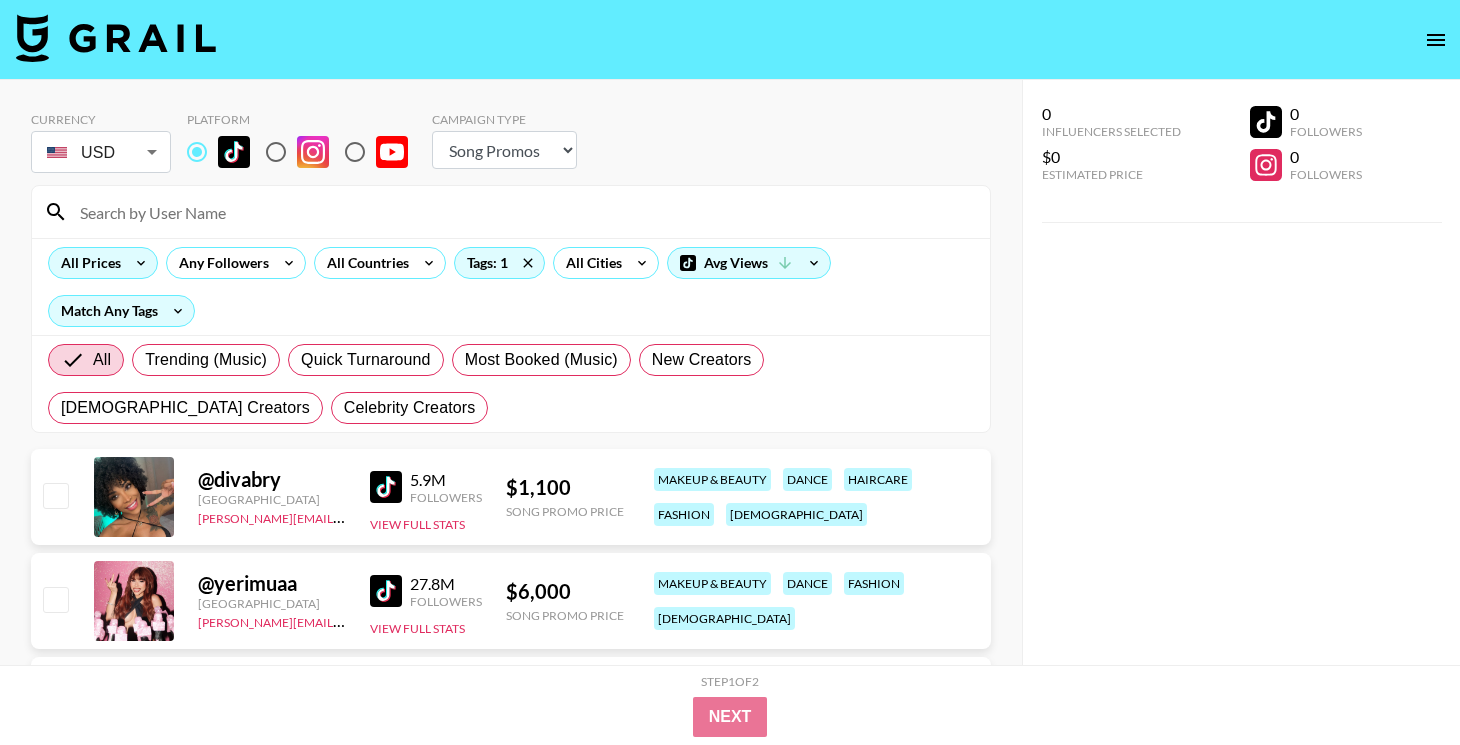 click on "All Prices" at bounding box center (87, 263) 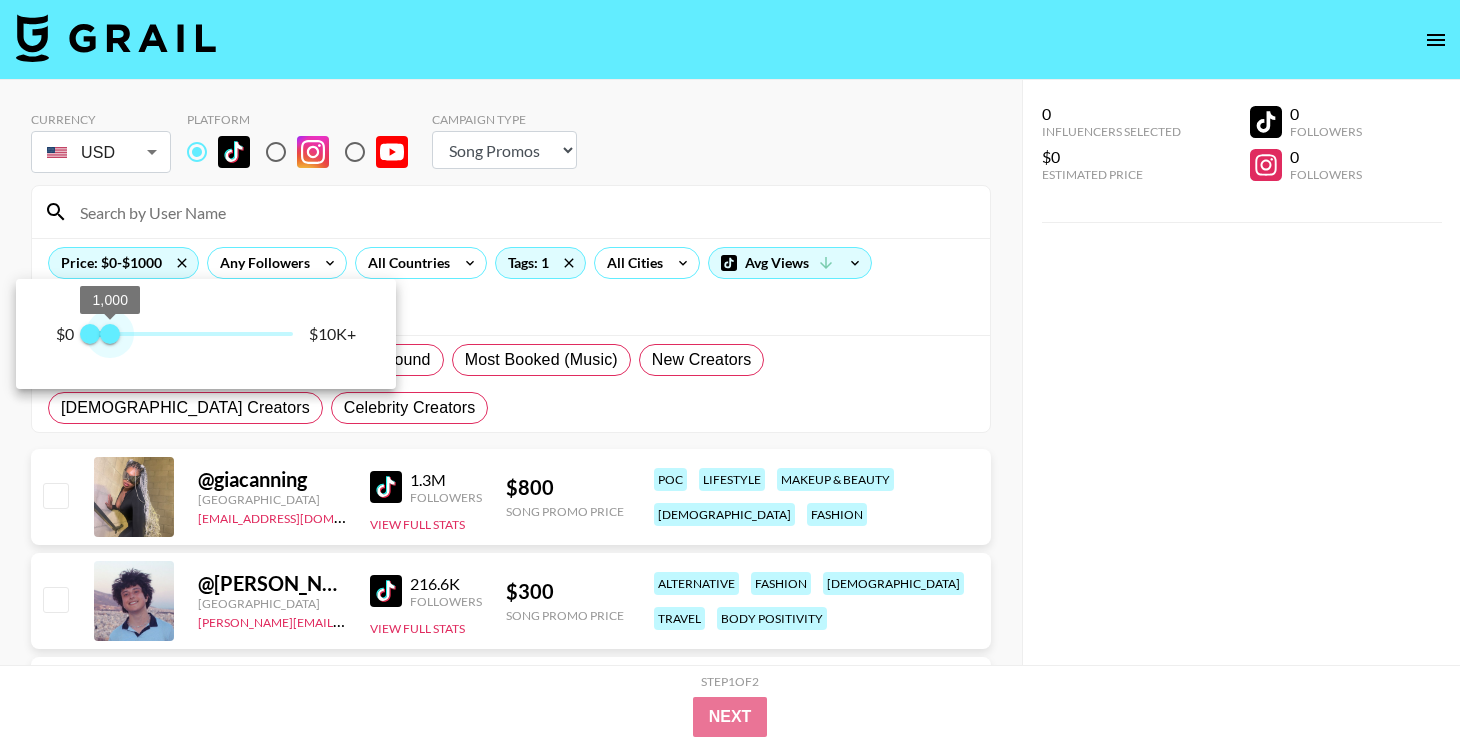 type on "750" 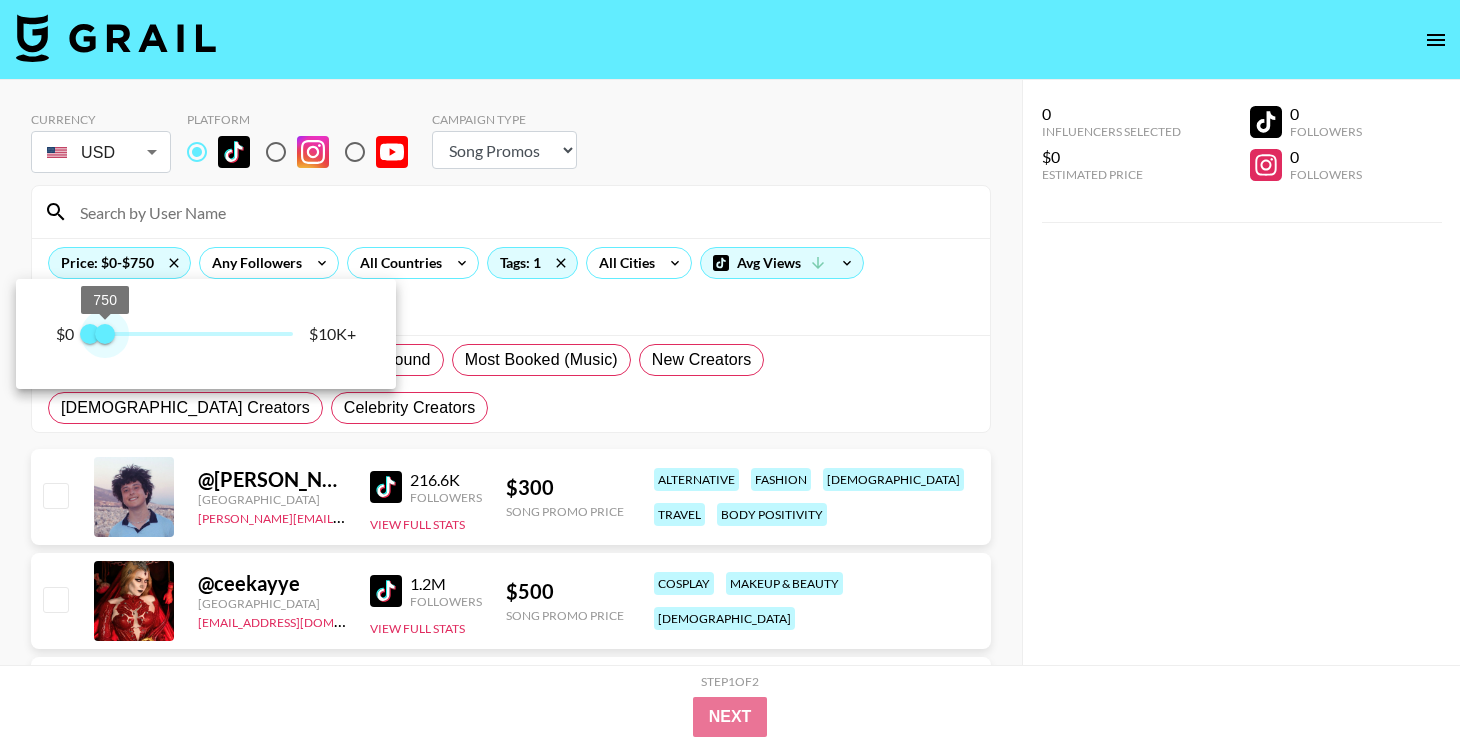 drag, startPoint x: 267, startPoint y: 339, endPoint x: 106, endPoint y: 339, distance: 161 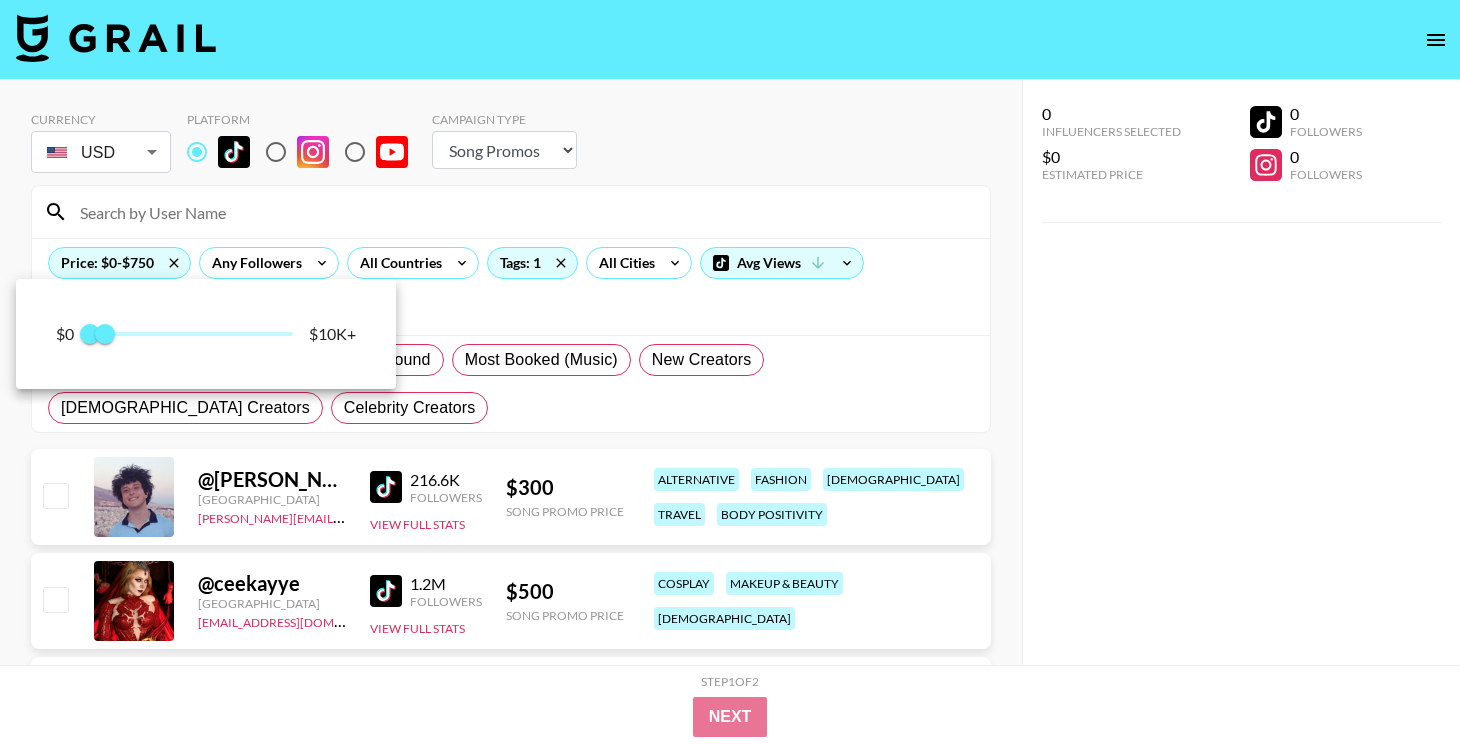click at bounding box center [730, 372] 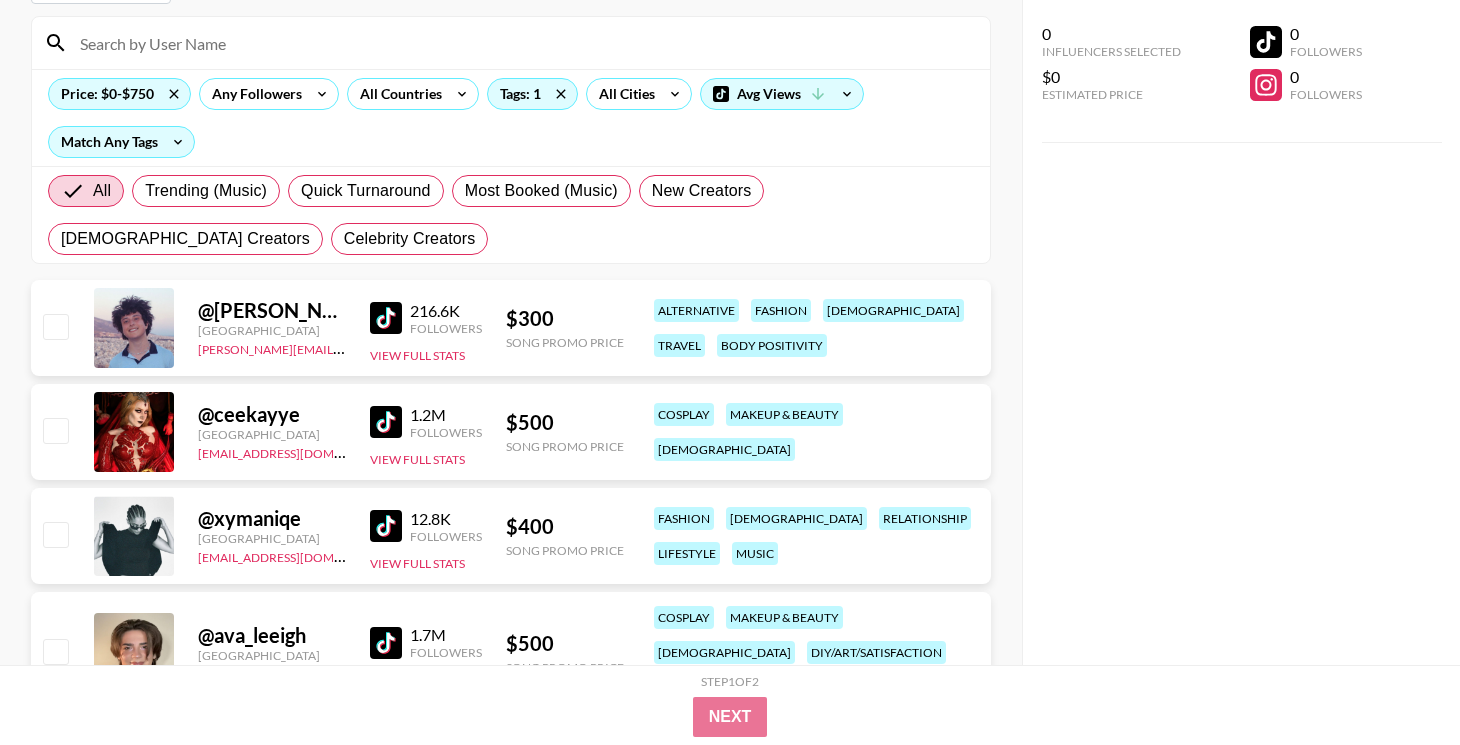 scroll, scrollTop: 170, scrollLeft: 0, axis: vertical 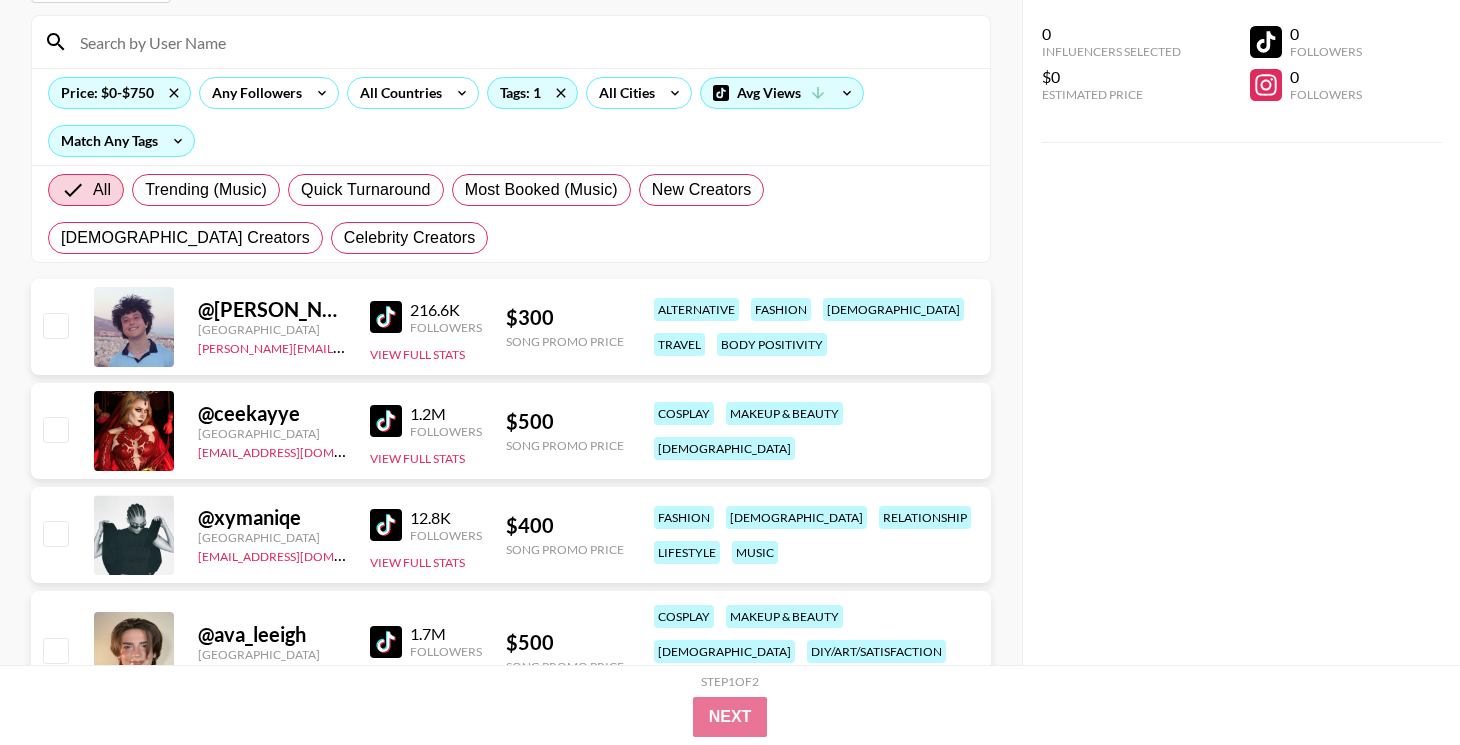 click at bounding box center (386, 421) 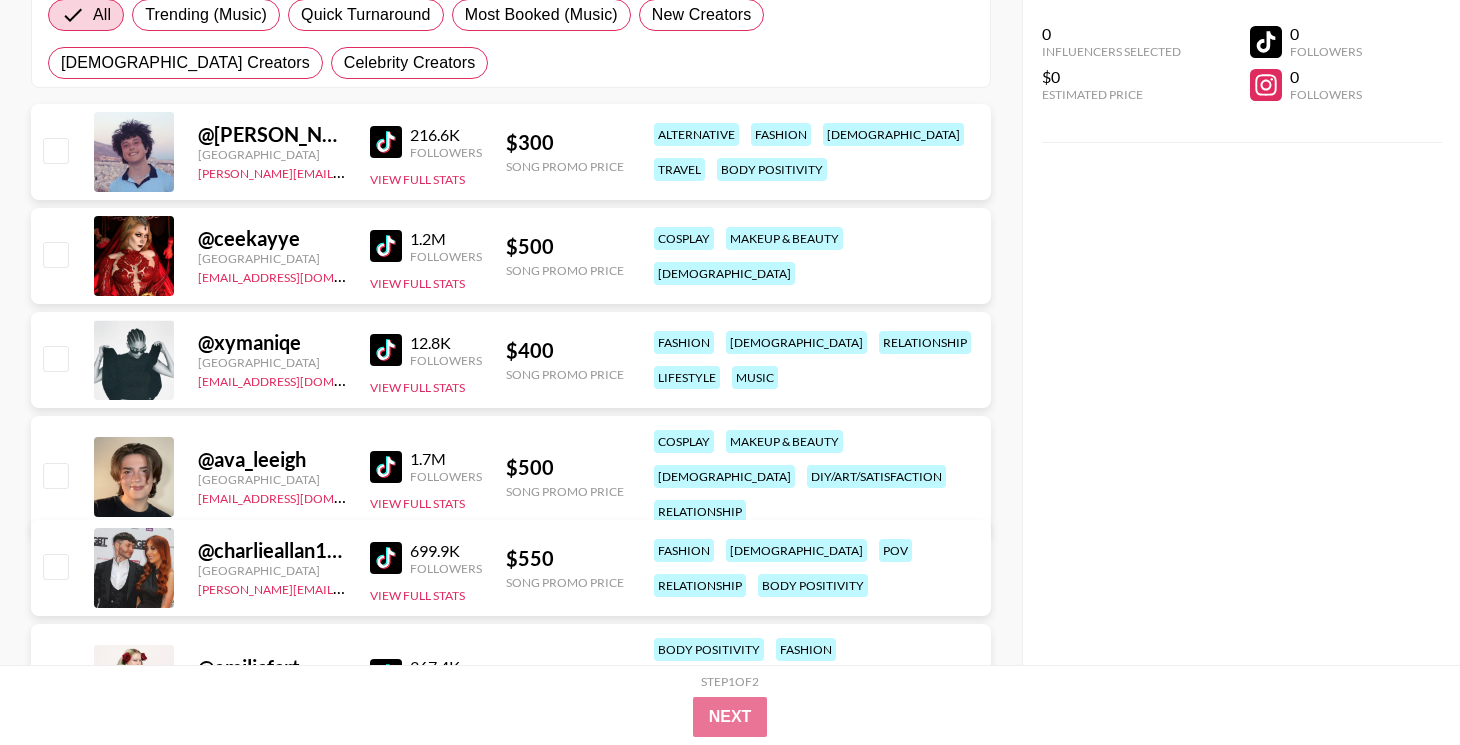 scroll, scrollTop: 350, scrollLeft: 0, axis: vertical 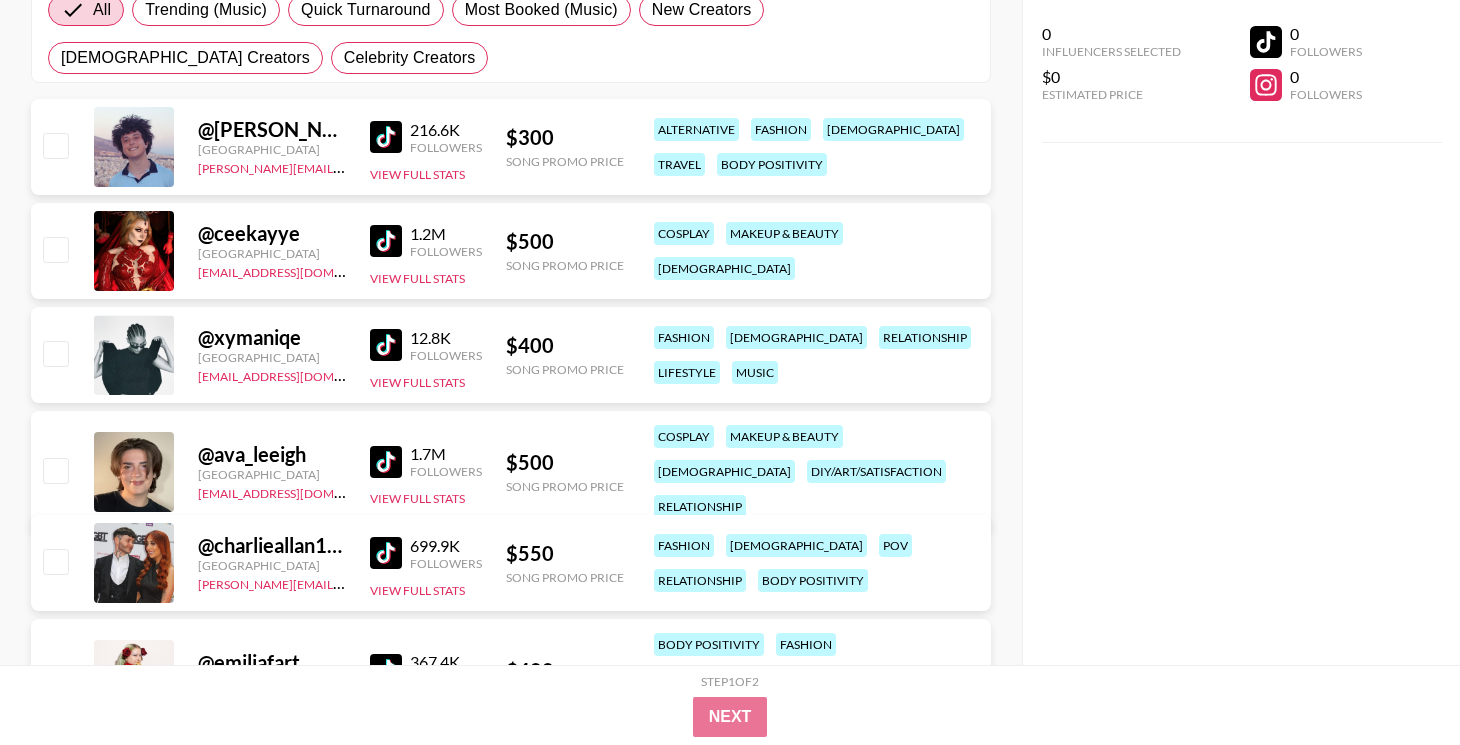 click at bounding box center [386, 462] 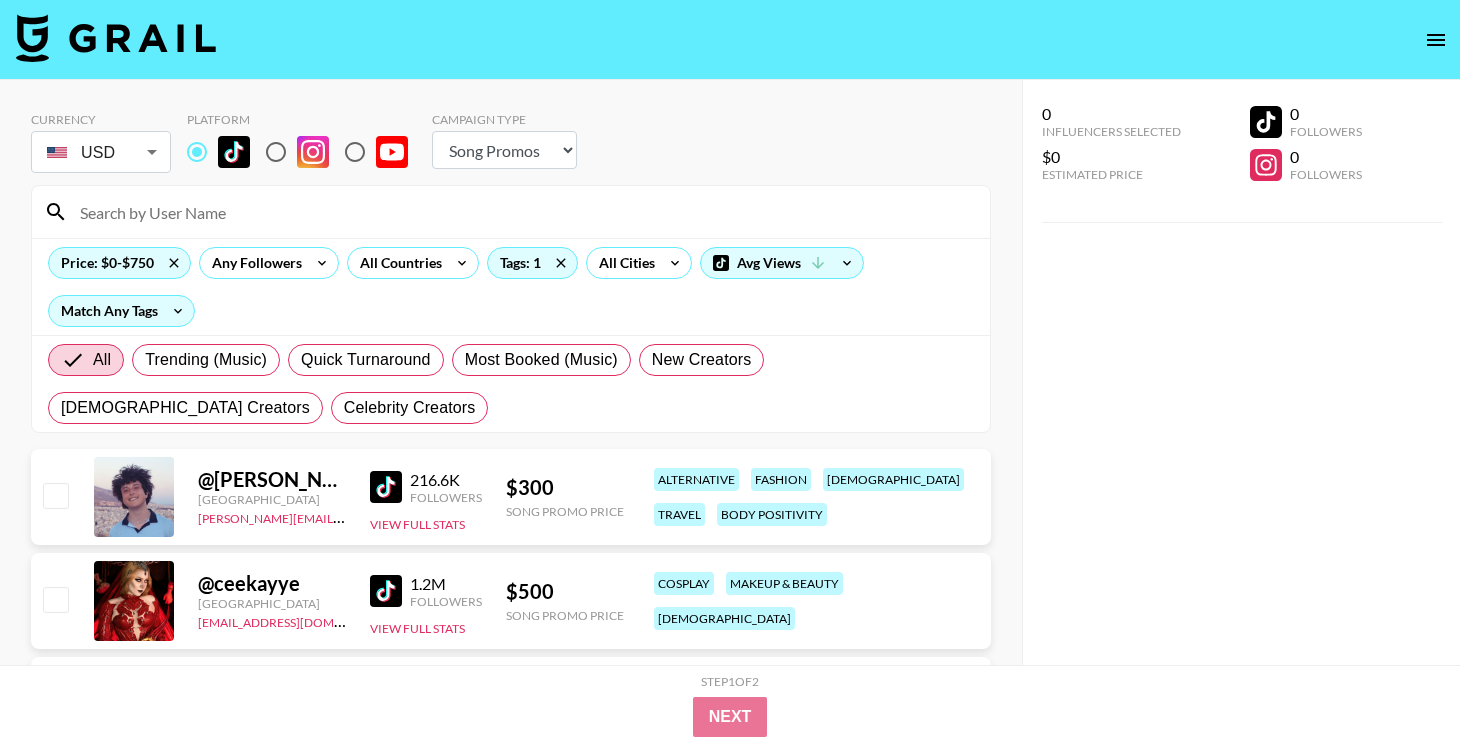 scroll, scrollTop: 104, scrollLeft: 0, axis: vertical 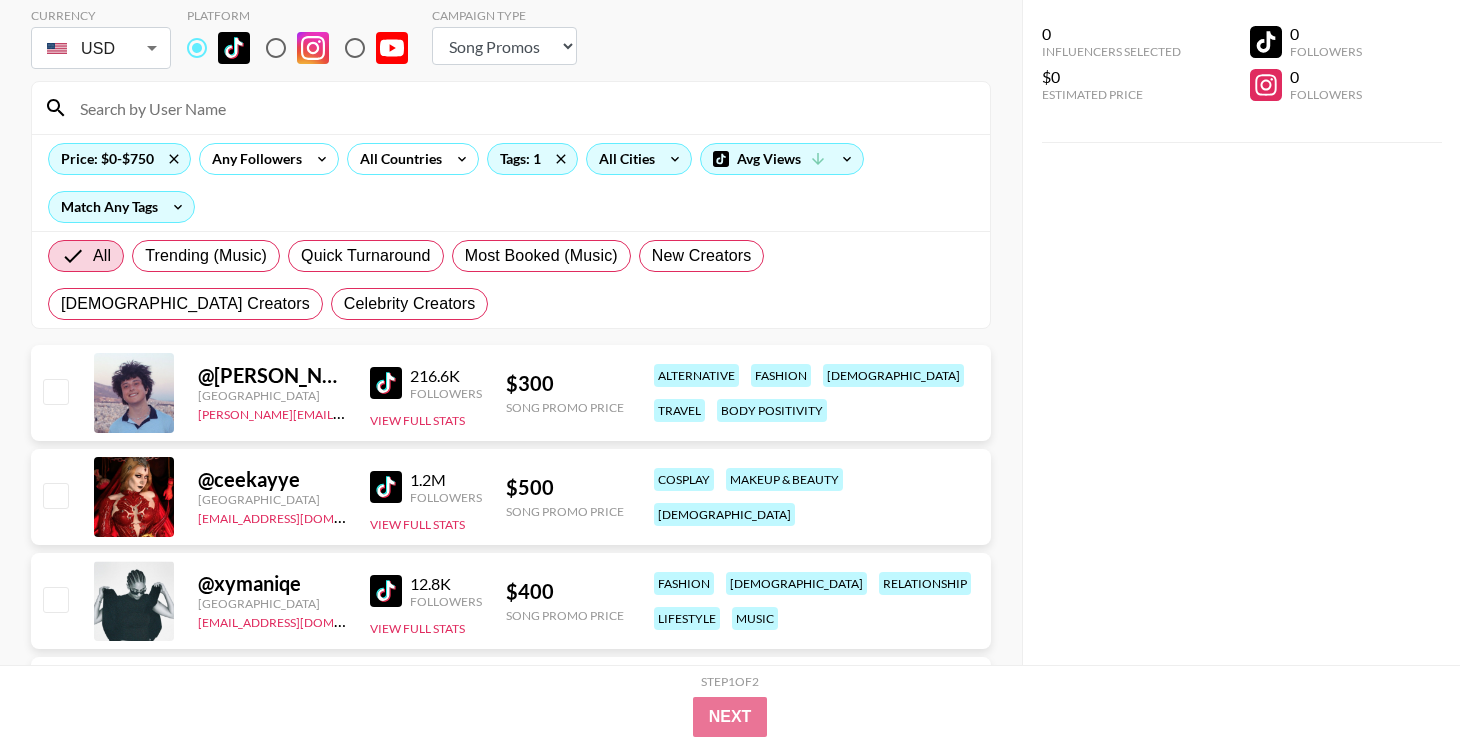 click on "All Cities" at bounding box center [639, 159] 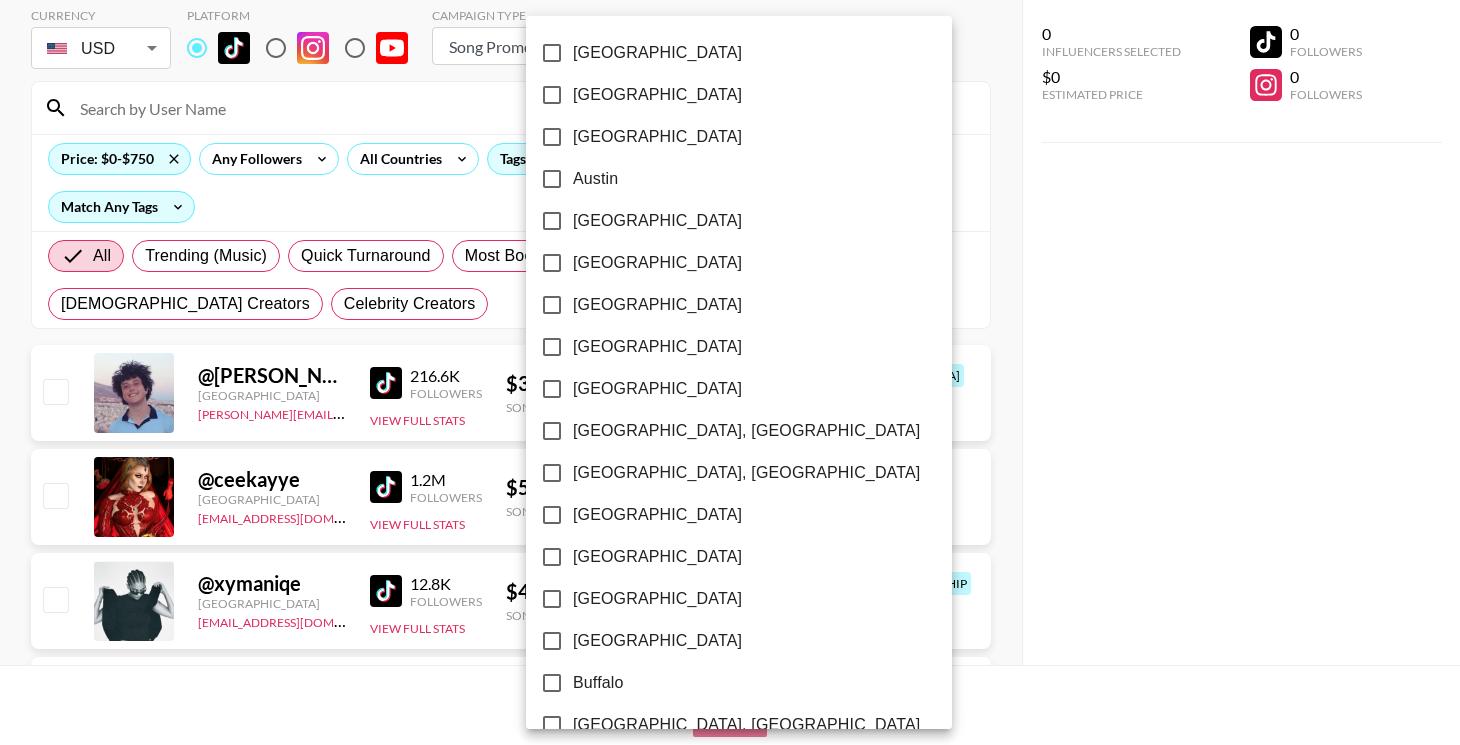 click at bounding box center (730, 372) 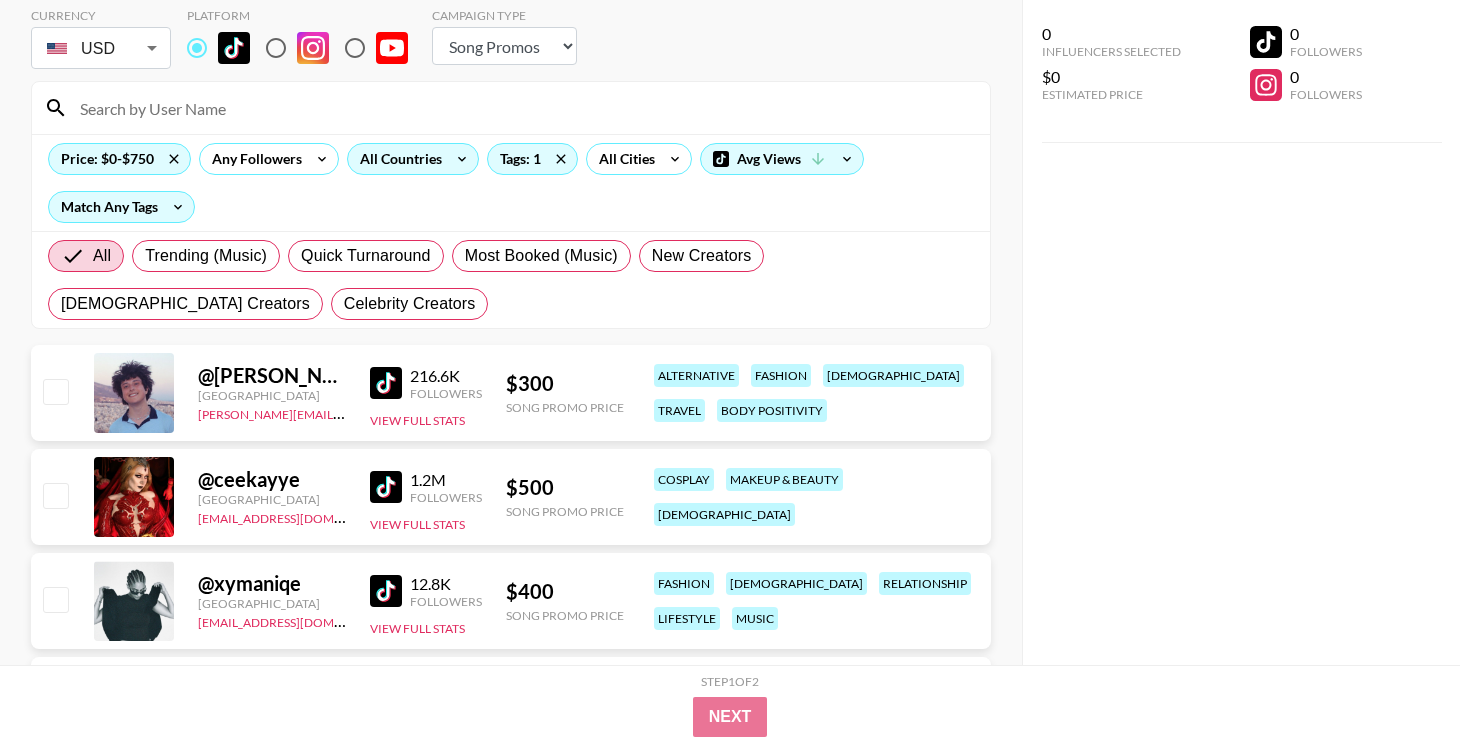 click on "All Countries" at bounding box center (397, 159) 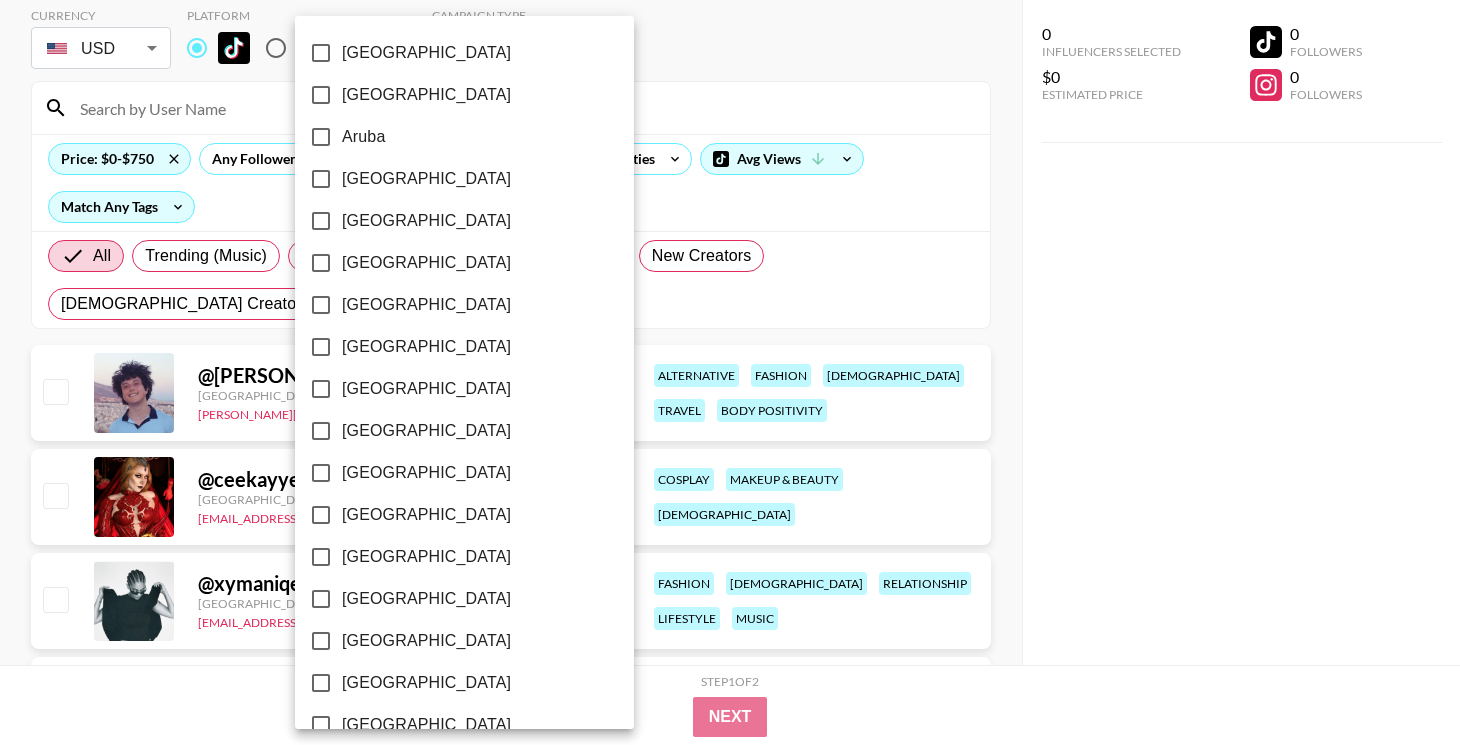 click on "[GEOGRAPHIC_DATA]" at bounding box center (451, 389) 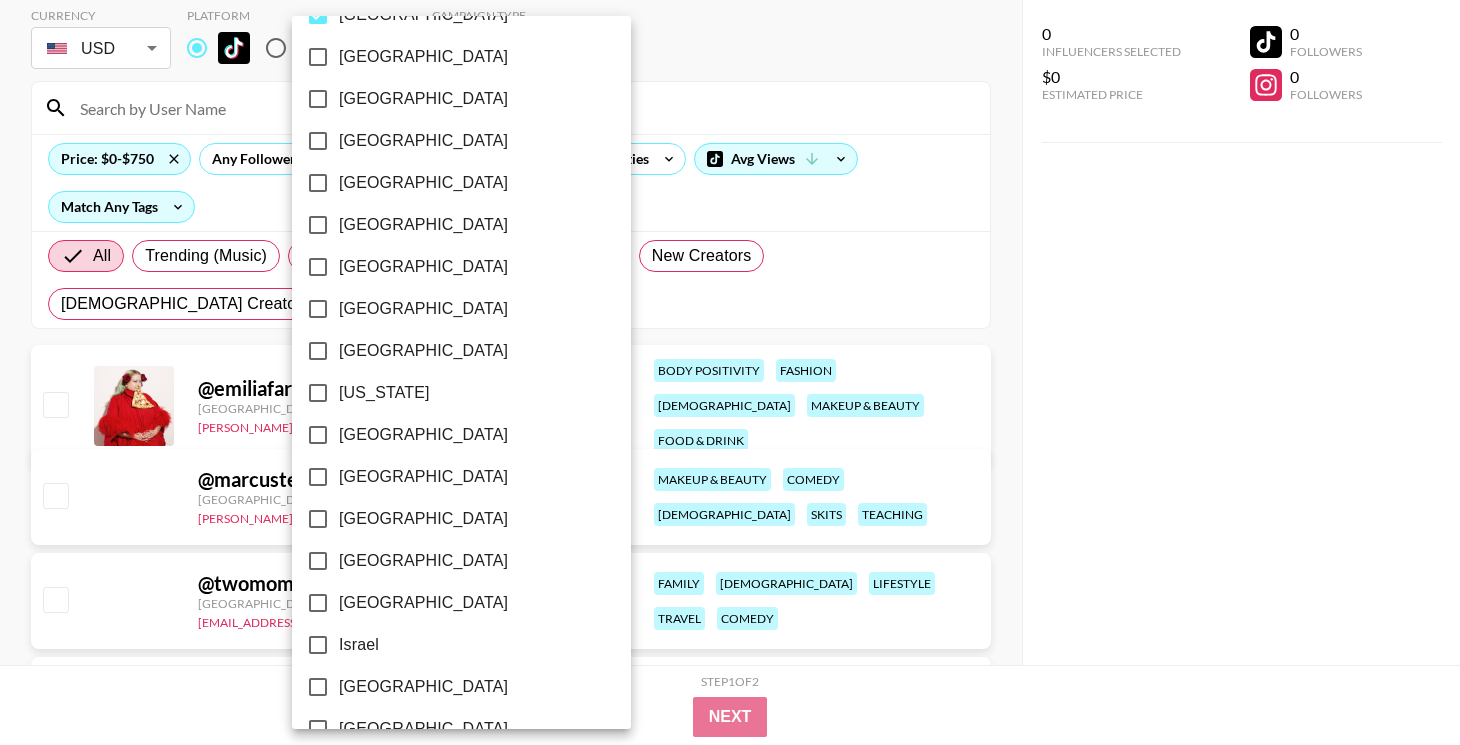 scroll, scrollTop: 1587, scrollLeft: 0, axis: vertical 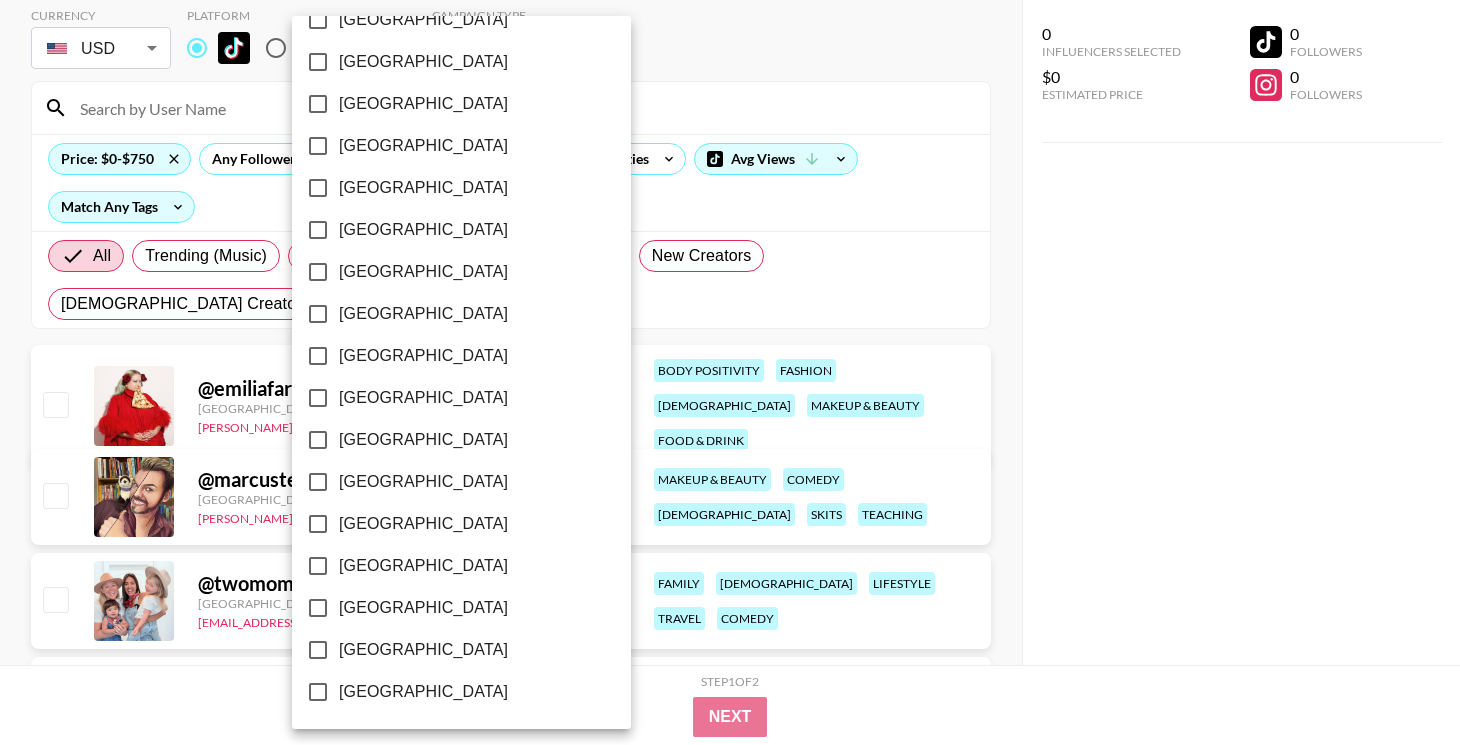 click on "[GEOGRAPHIC_DATA]" at bounding box center [423, 608] 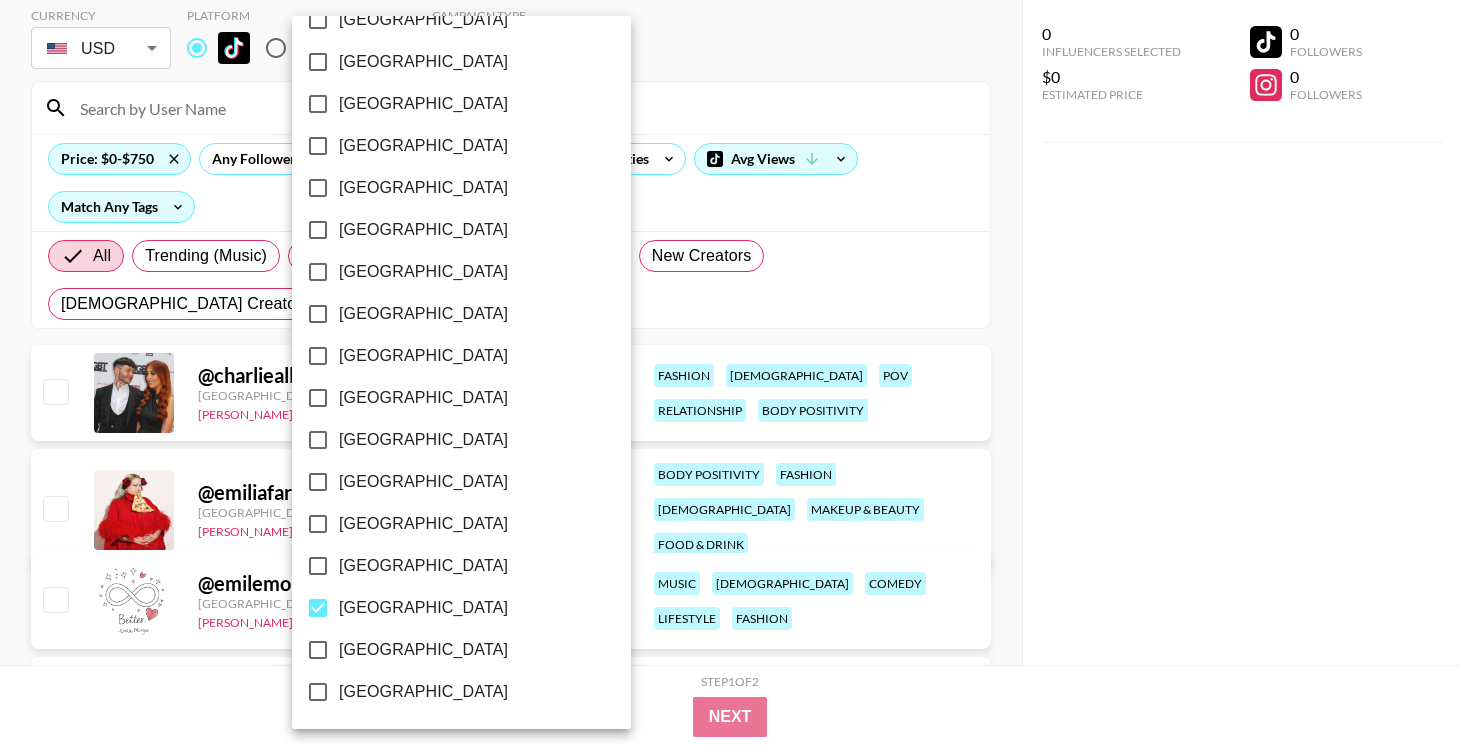 click on "[GEOGRAPHIC_DATA]" at bounding box center [423, 650] 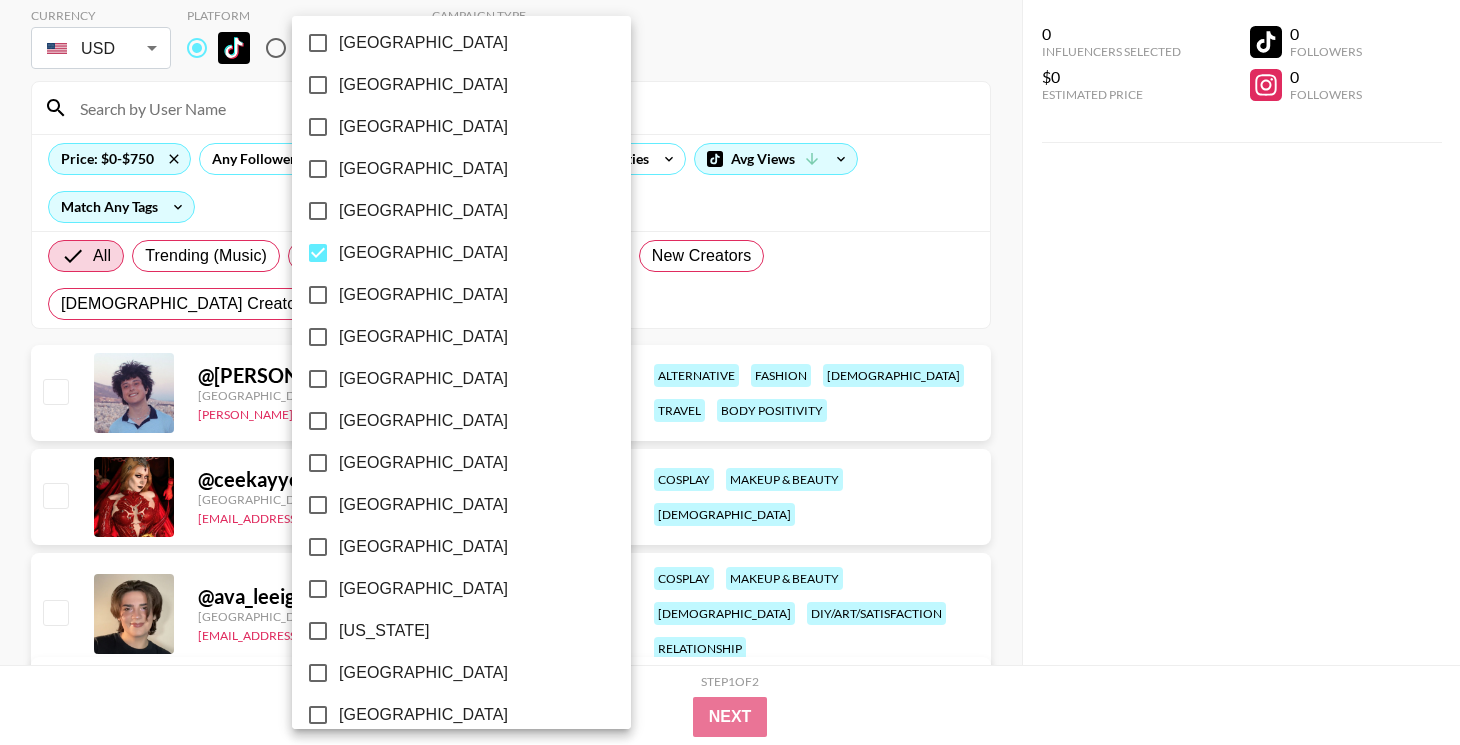 scroll, scrollTop: 0, scrollLeft: 0, axis: both 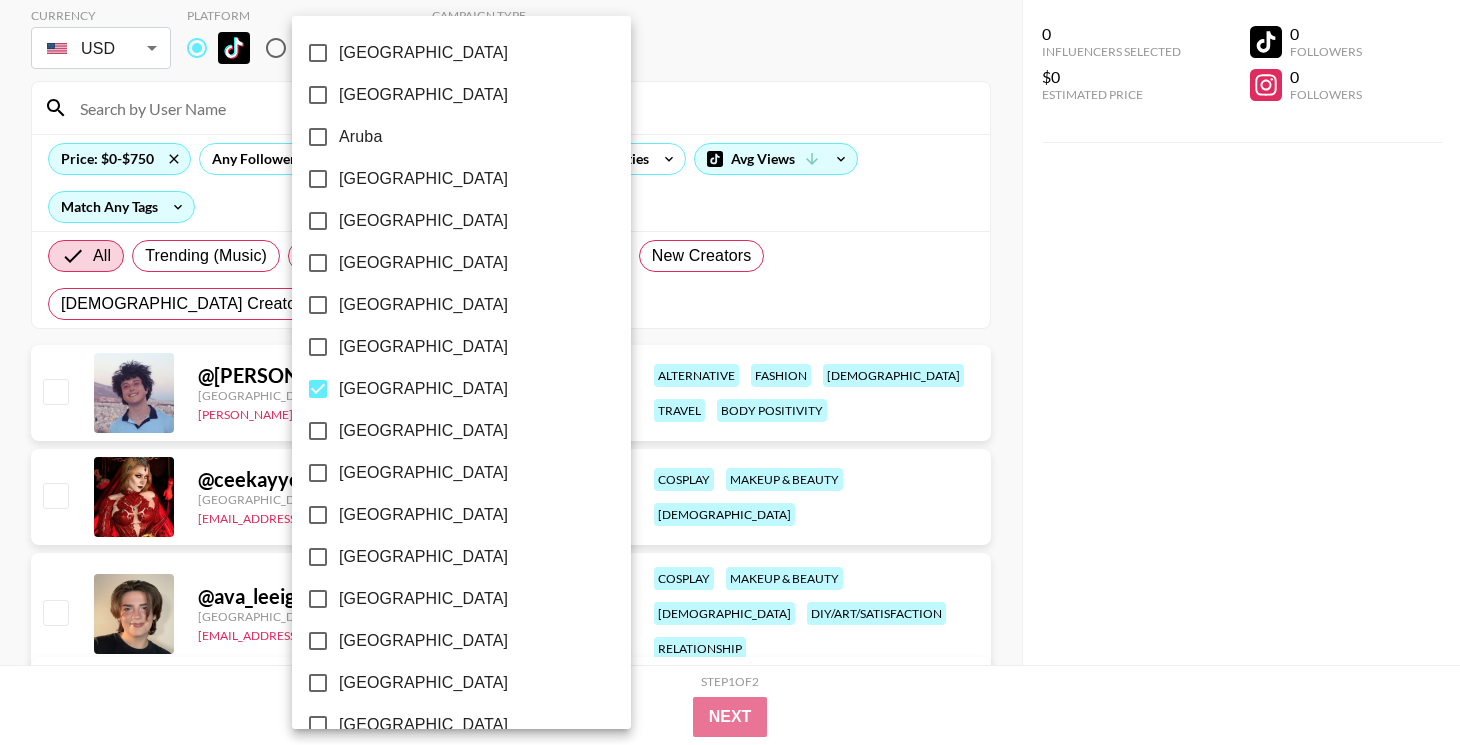 click on "[GEOGRAPHIC_DATA]" at bounding box center (448, 179) 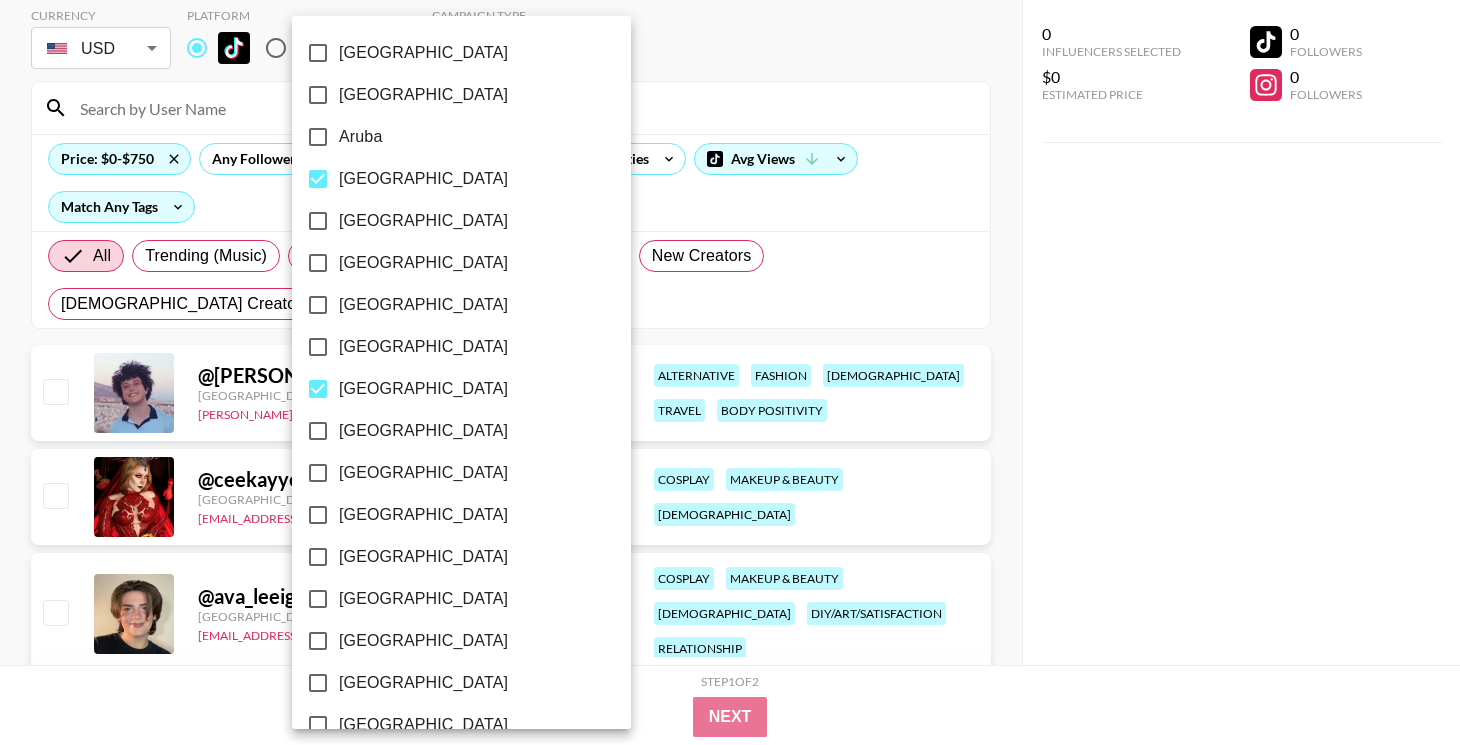 click at bounding box center [730, 372] 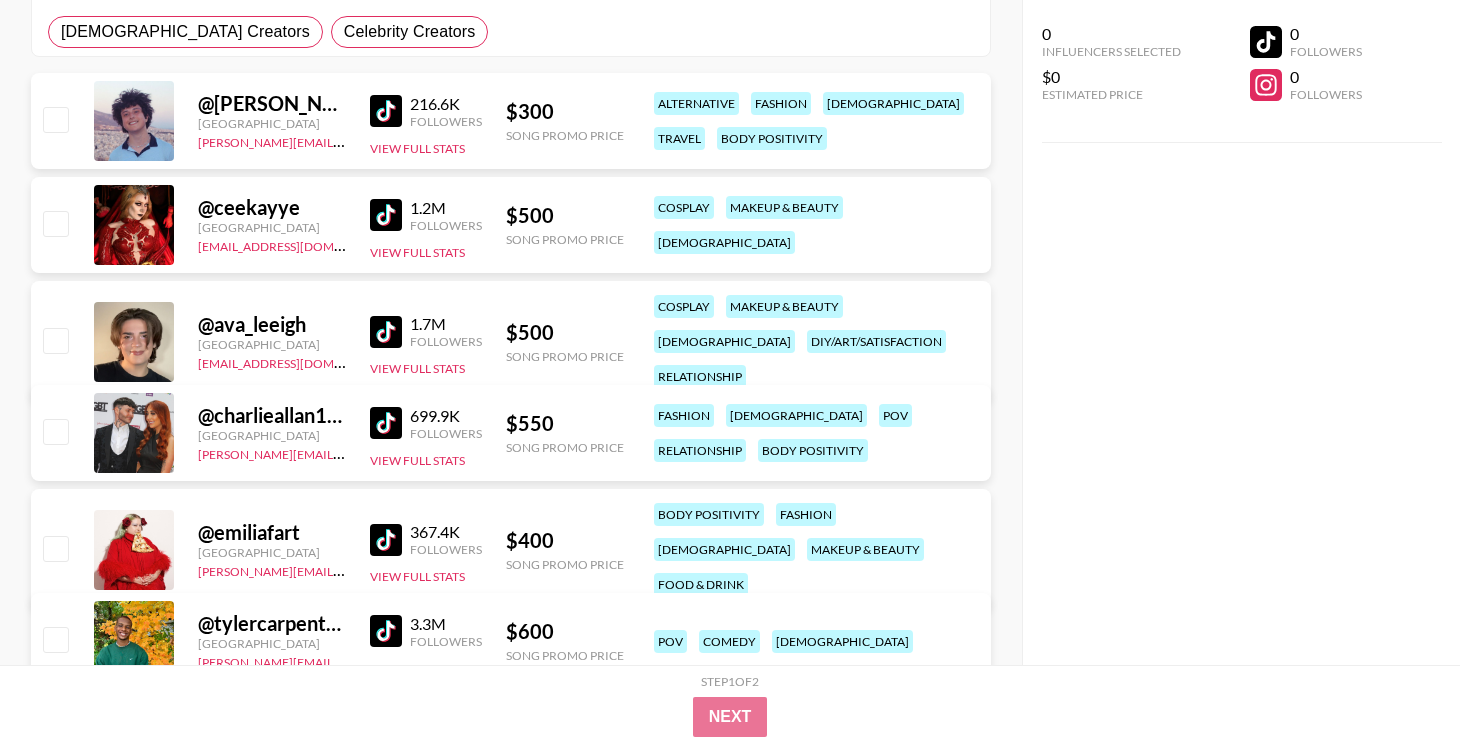 scroll, scrollTop: 380, scrollLeft: 0, axis: vertical 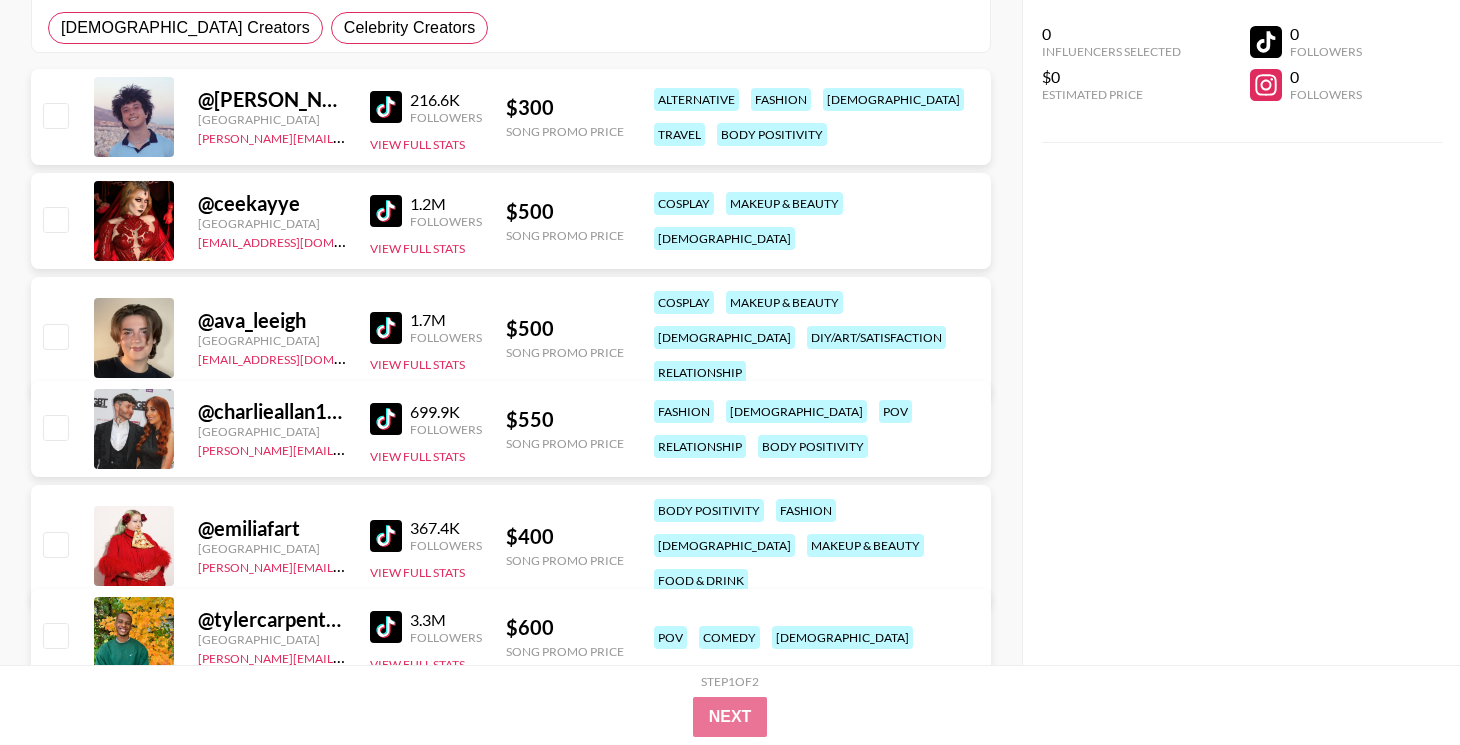 click at bounding box center [386, 419] 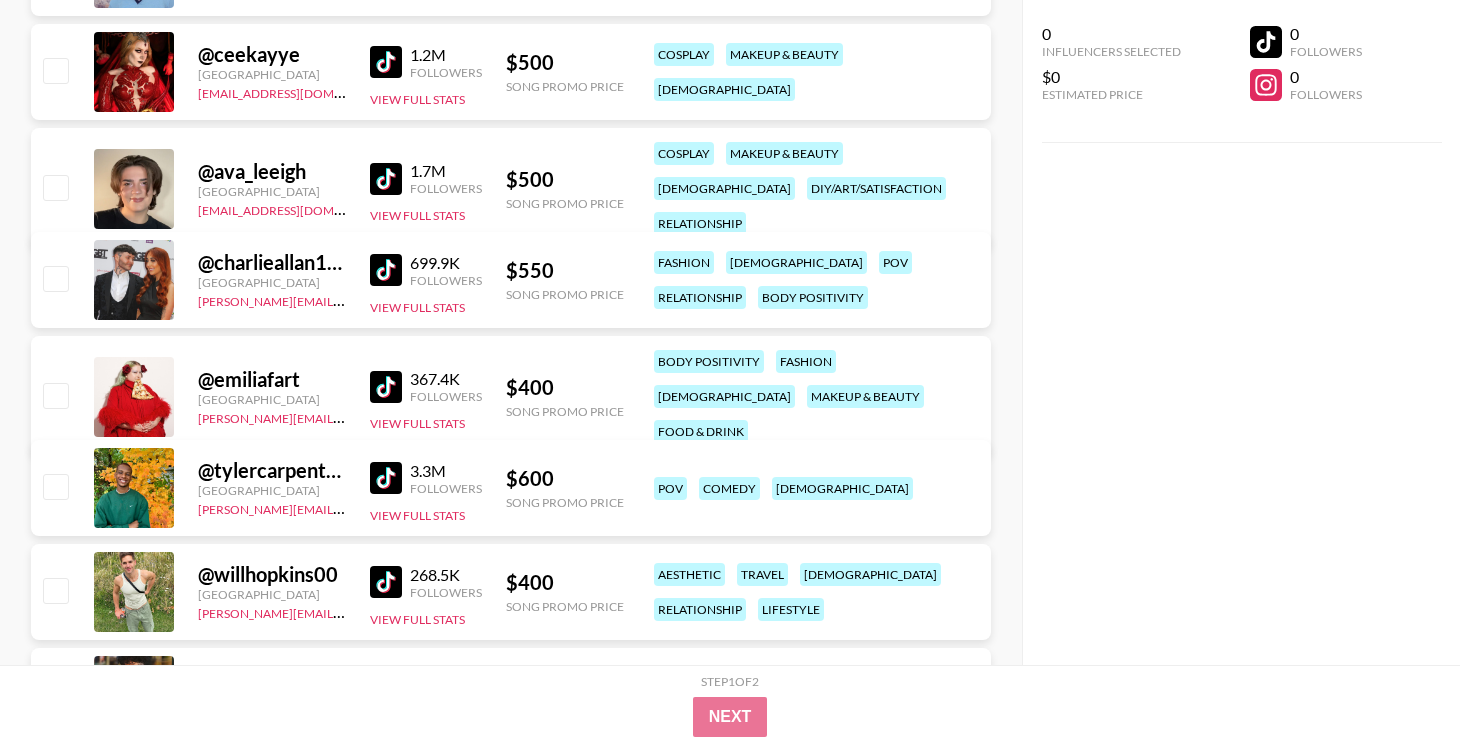 scroll, scrollTop: 530, scrollLeft: 0, axis: vertical 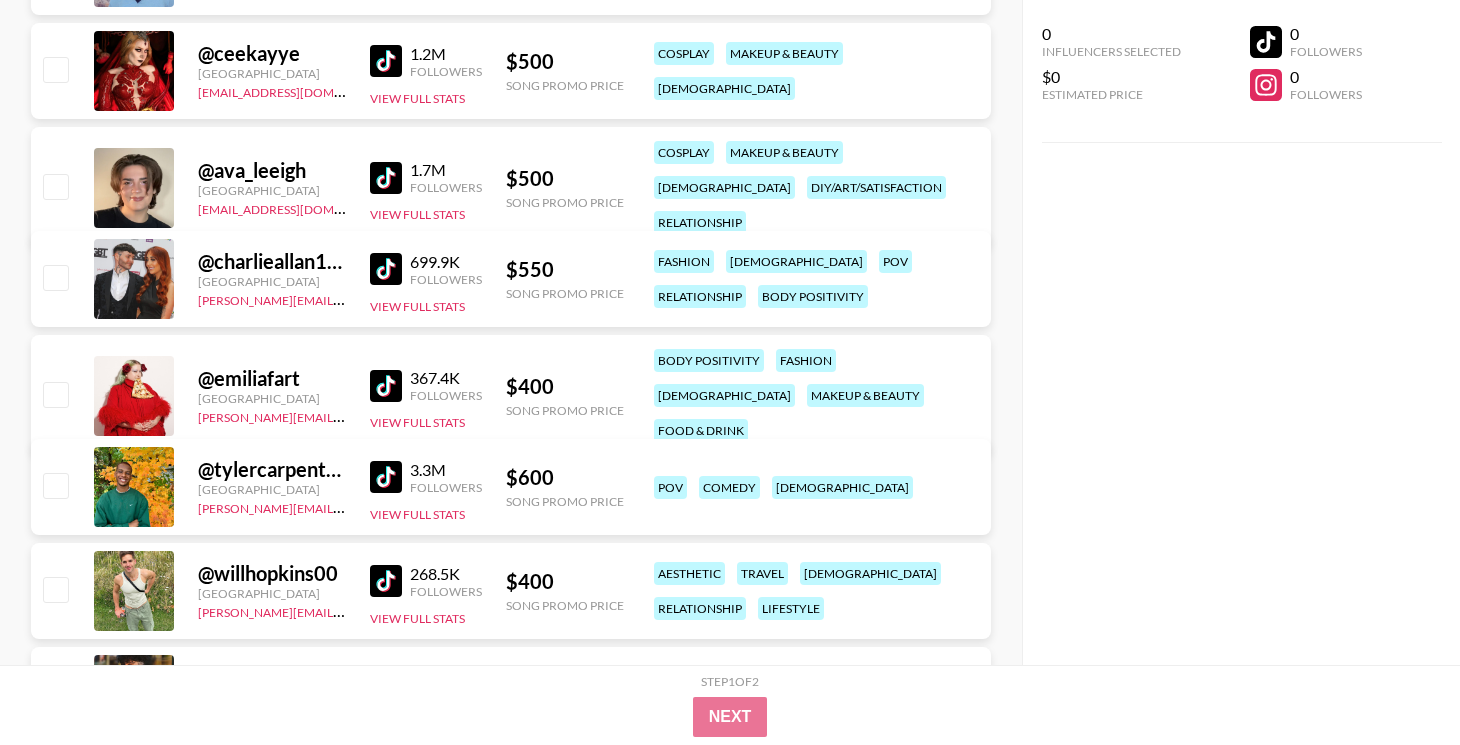 click at bounding box center [386, 386] 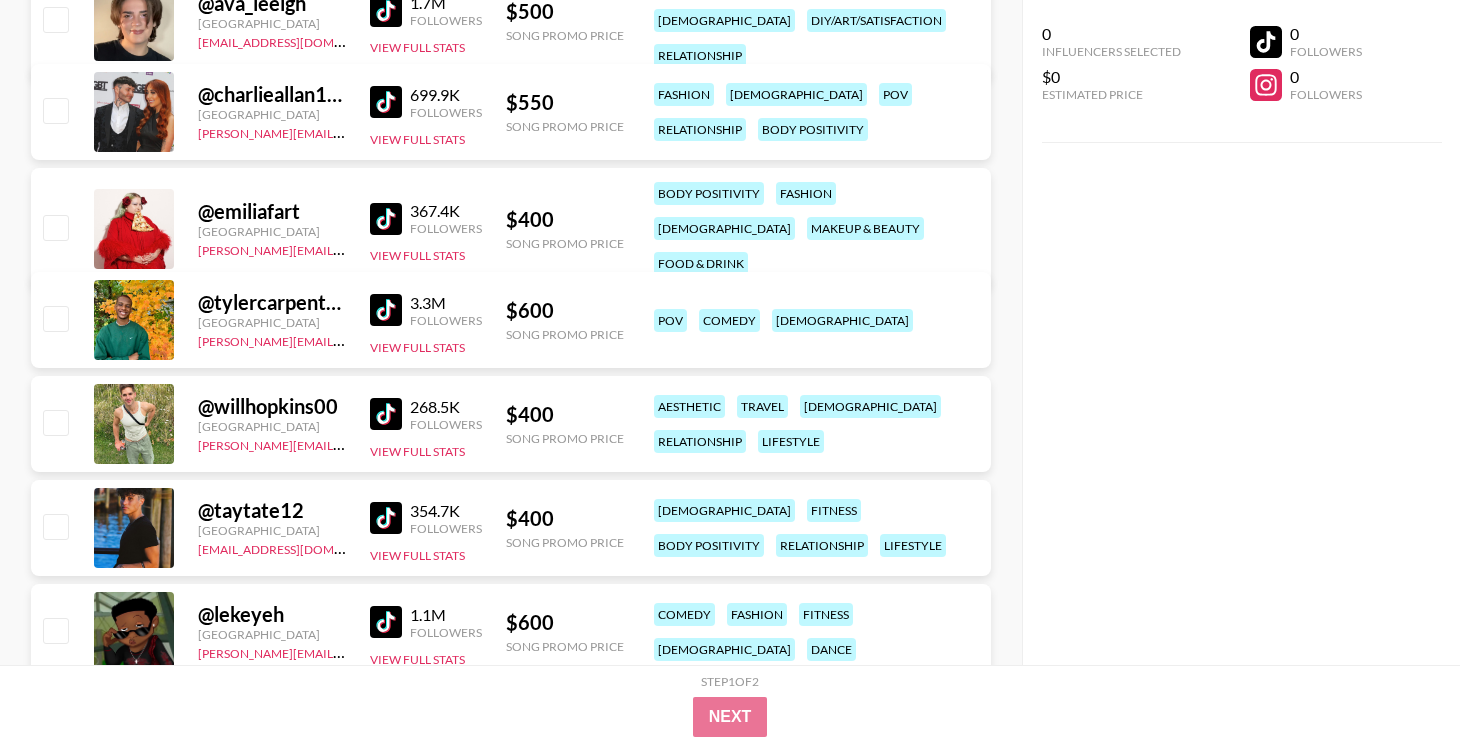 scroll, scrollTop: 699, scrollLeft: 0, axis: vertical 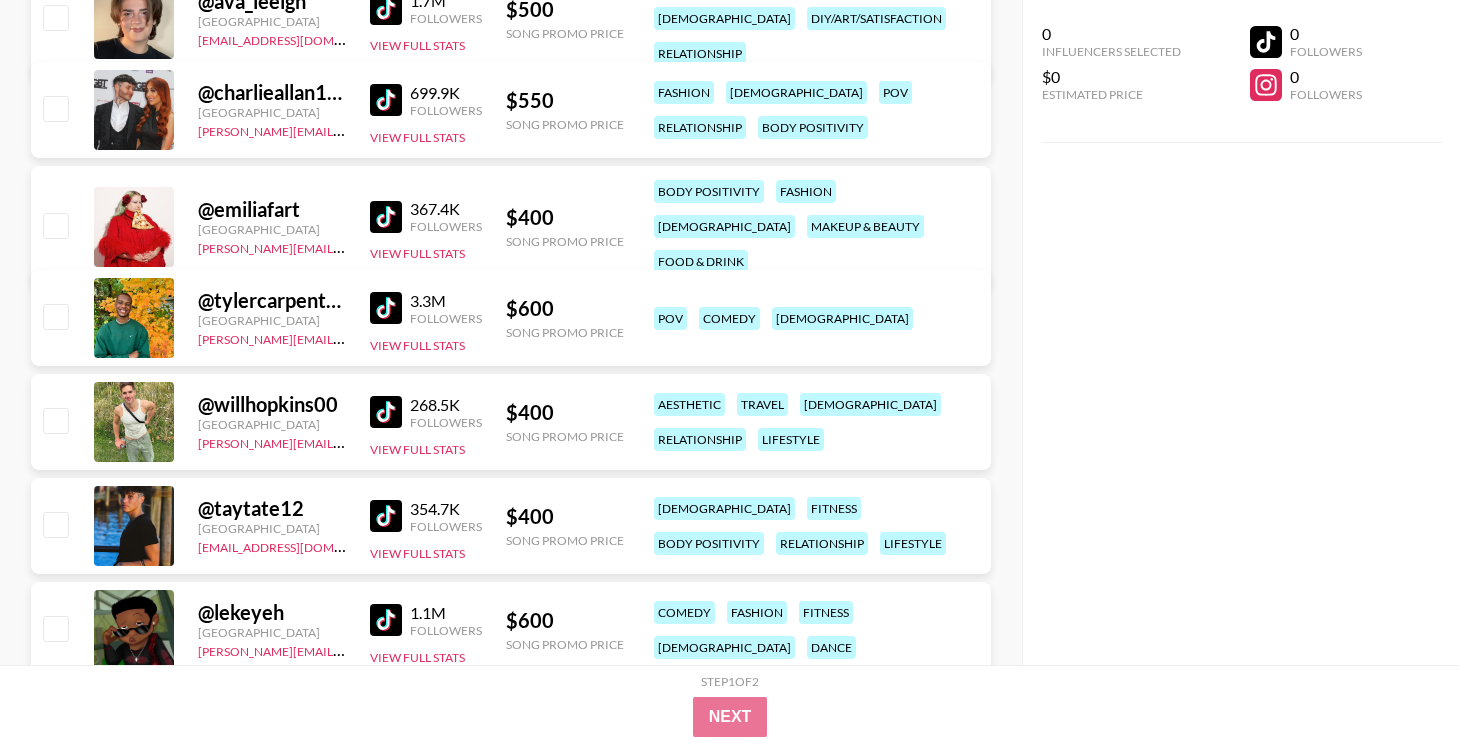 click at bounding box center (386, 308) 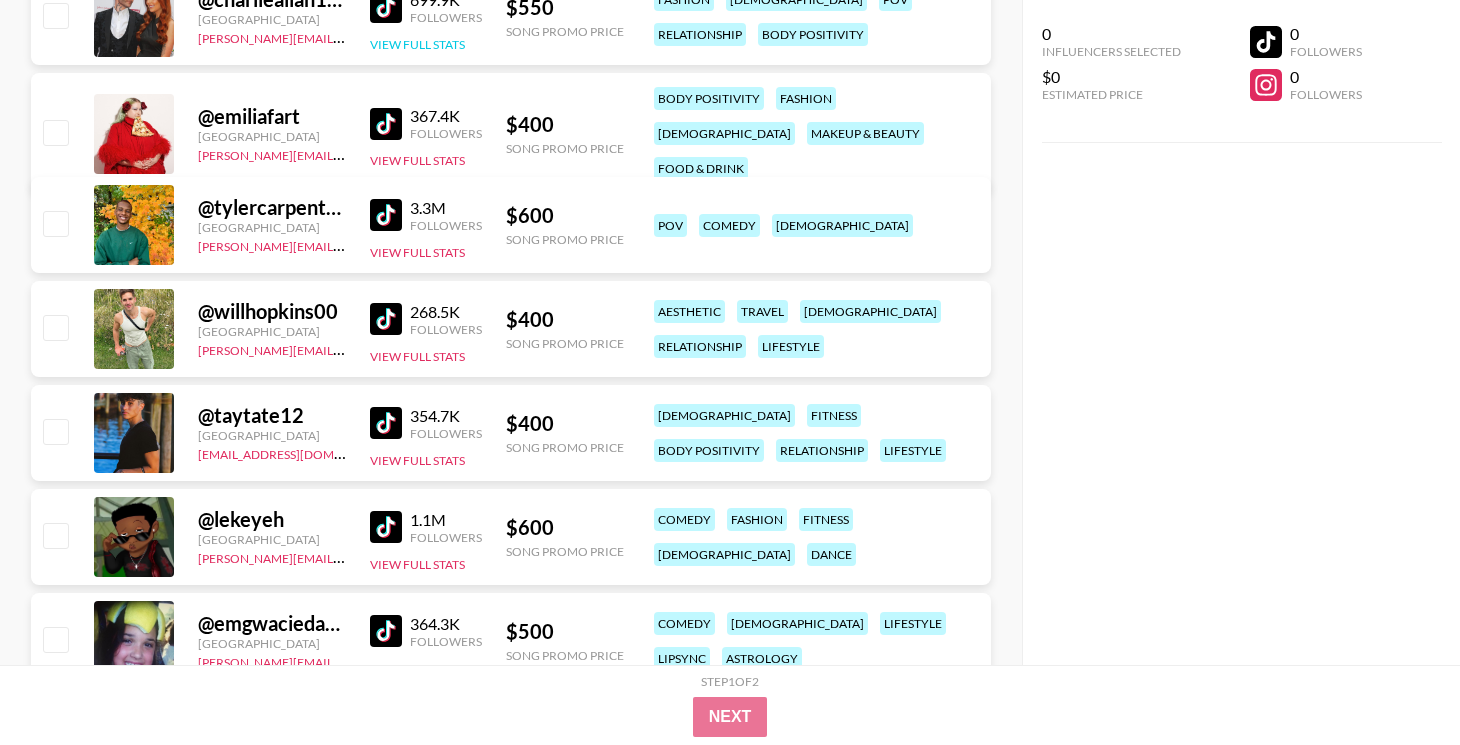 scroll, scrollTop: 784, scrollLeft: 0, axis: vertical 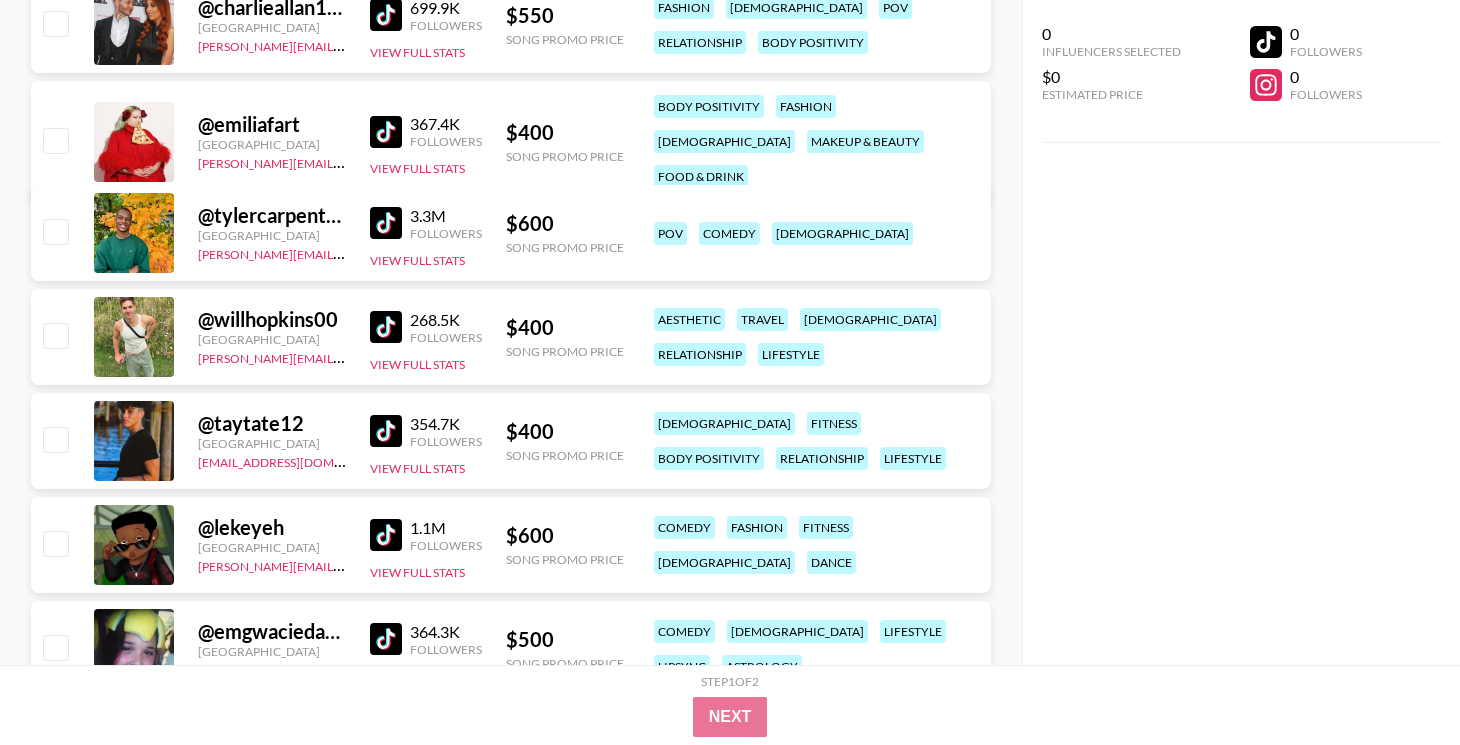click at bounding box center (386, 327) 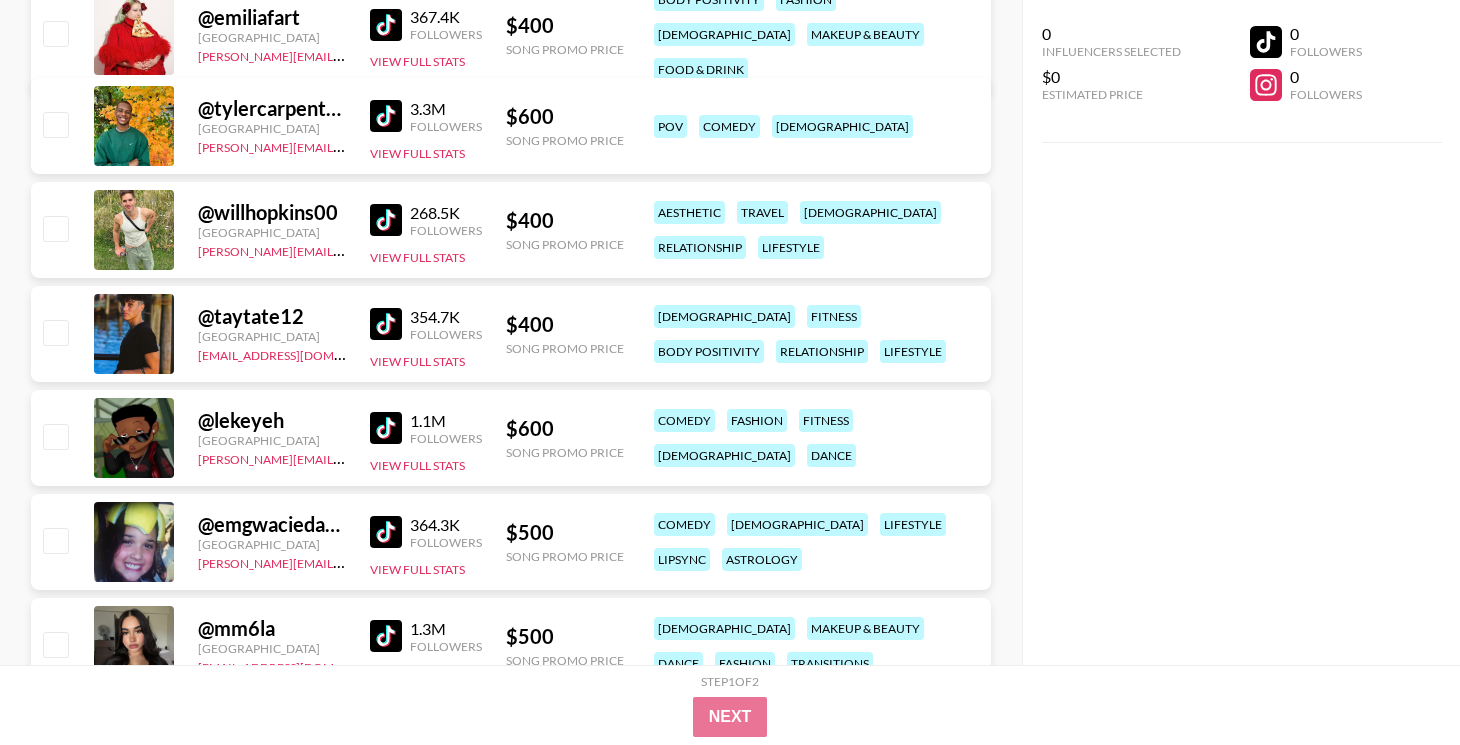 scroll, scrollTop: 930, scrollLeft: 0, axis: vertical 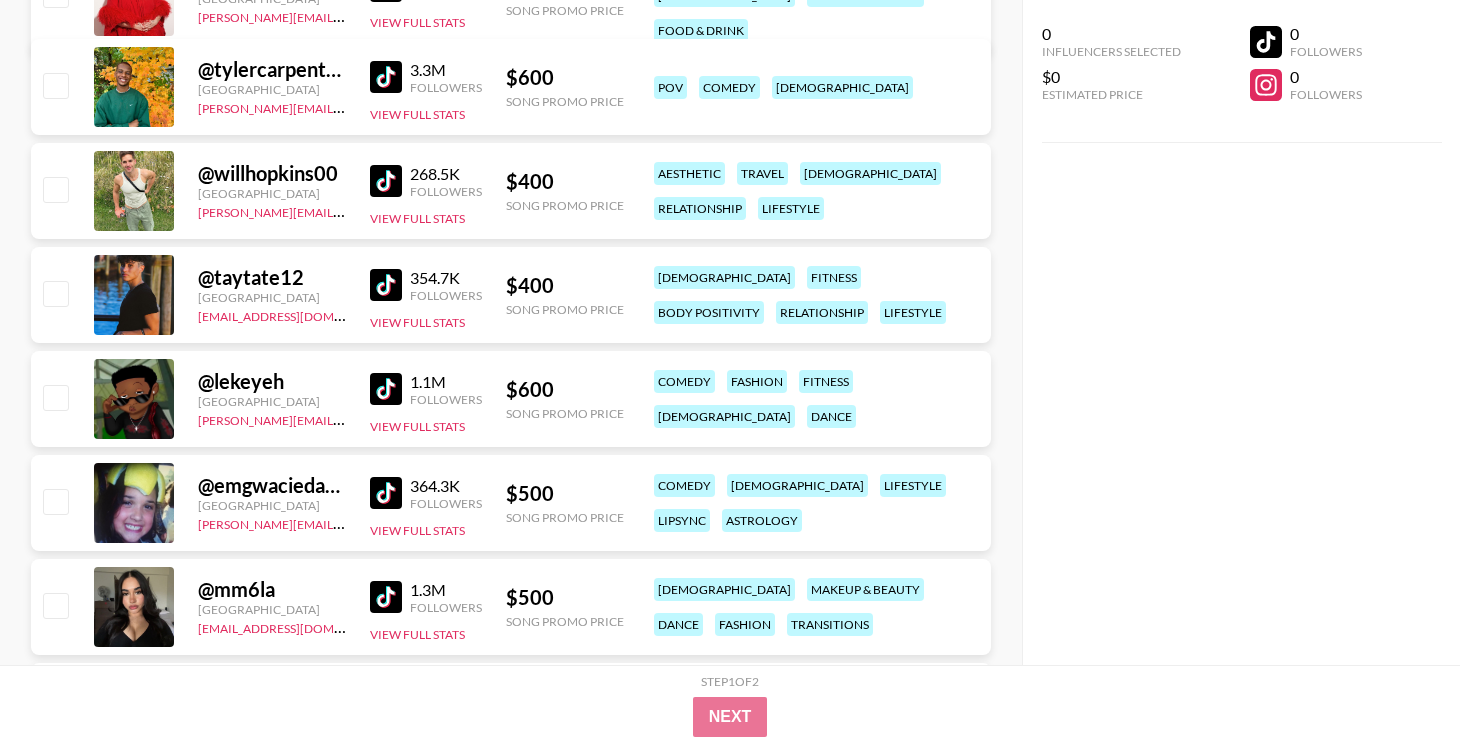click at bounding box center (386, 389) 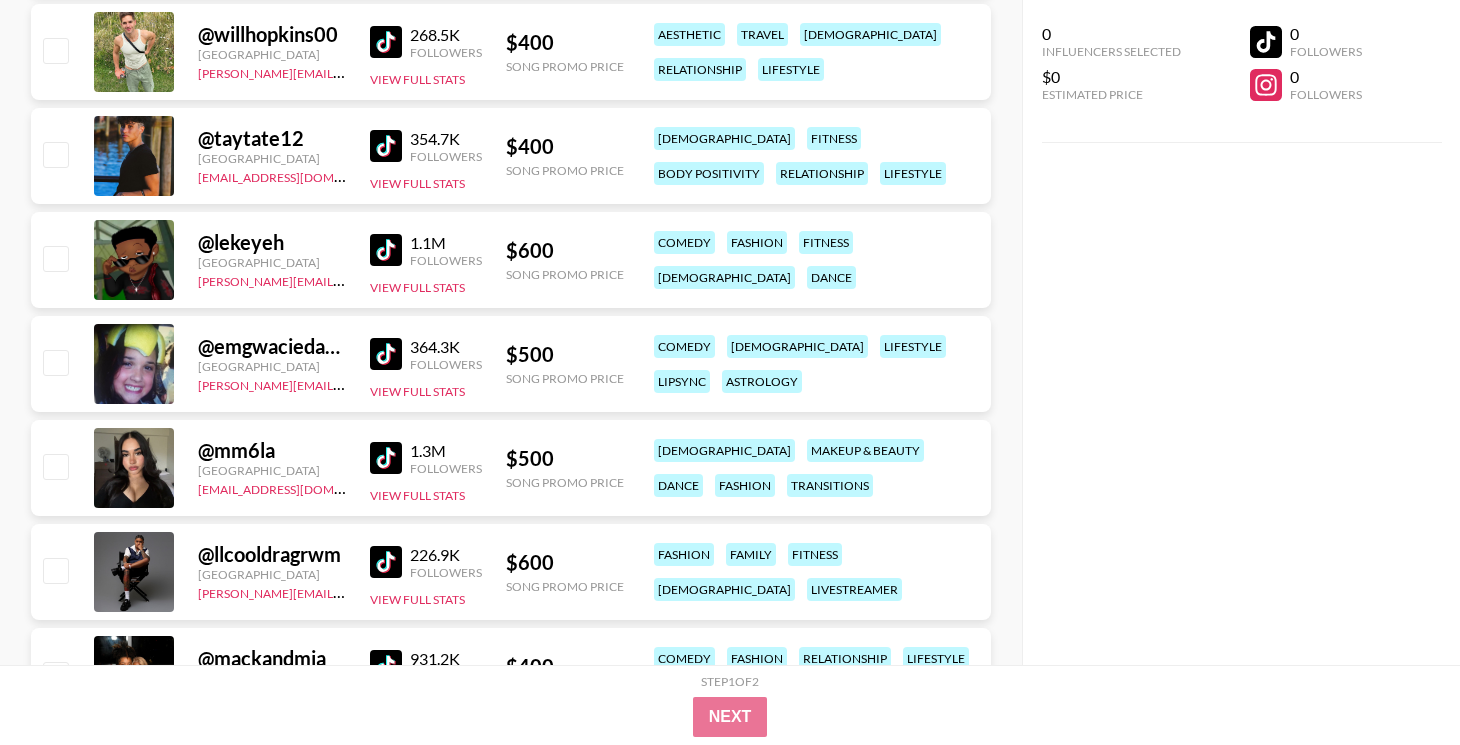 scroll, scrollTop: 1077, scrollLeft: 0, axis: vertical 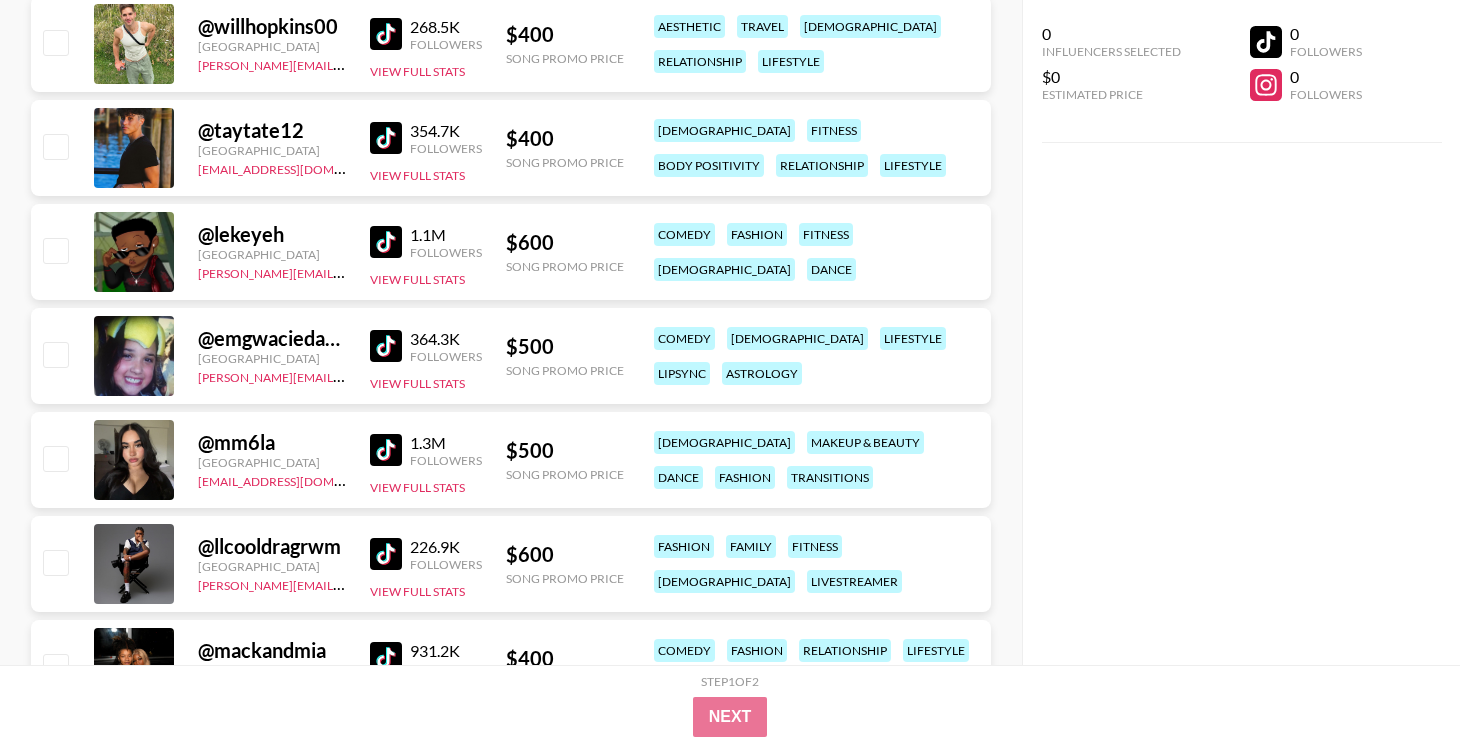 click at bounding box center (386, 346) 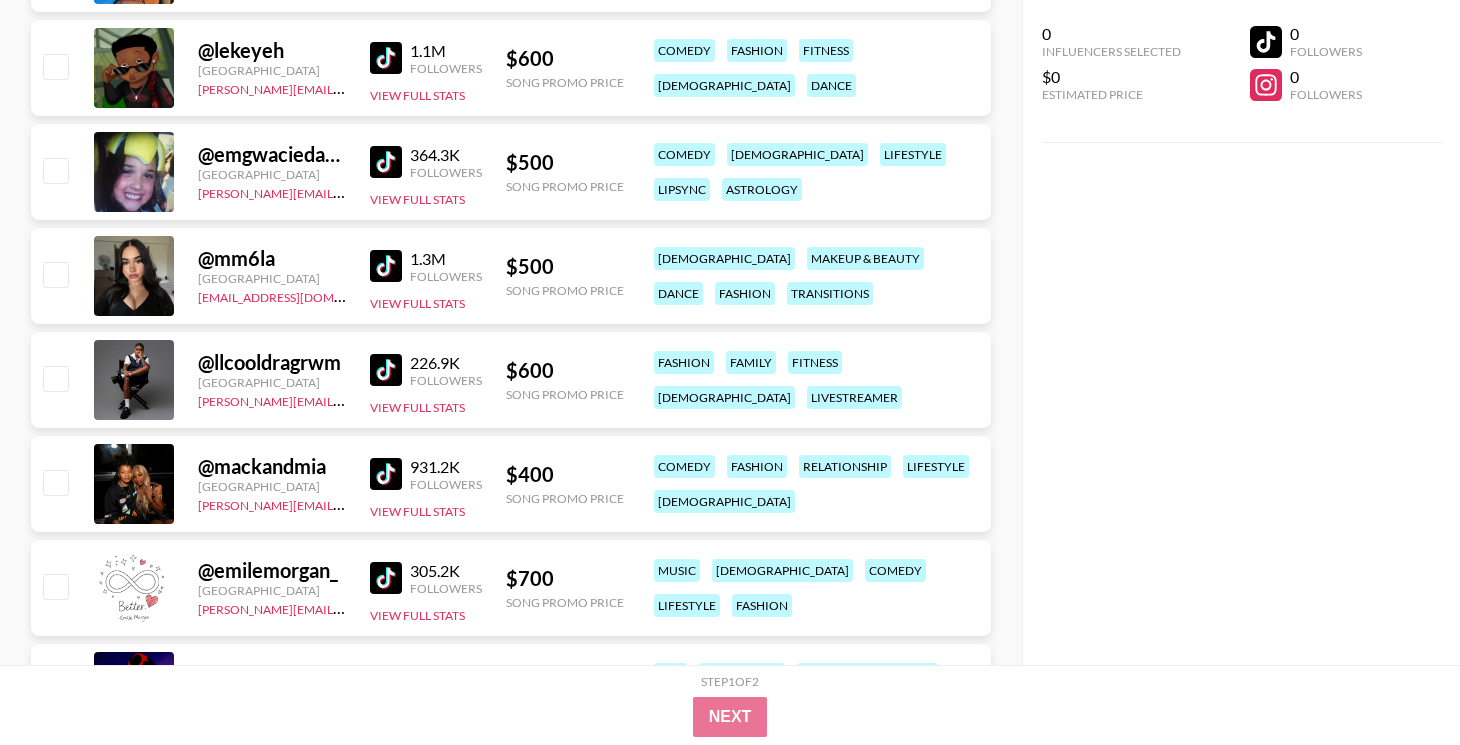 scroll, scrollTop: 1273, scrollLeft: 0, axis: vertical 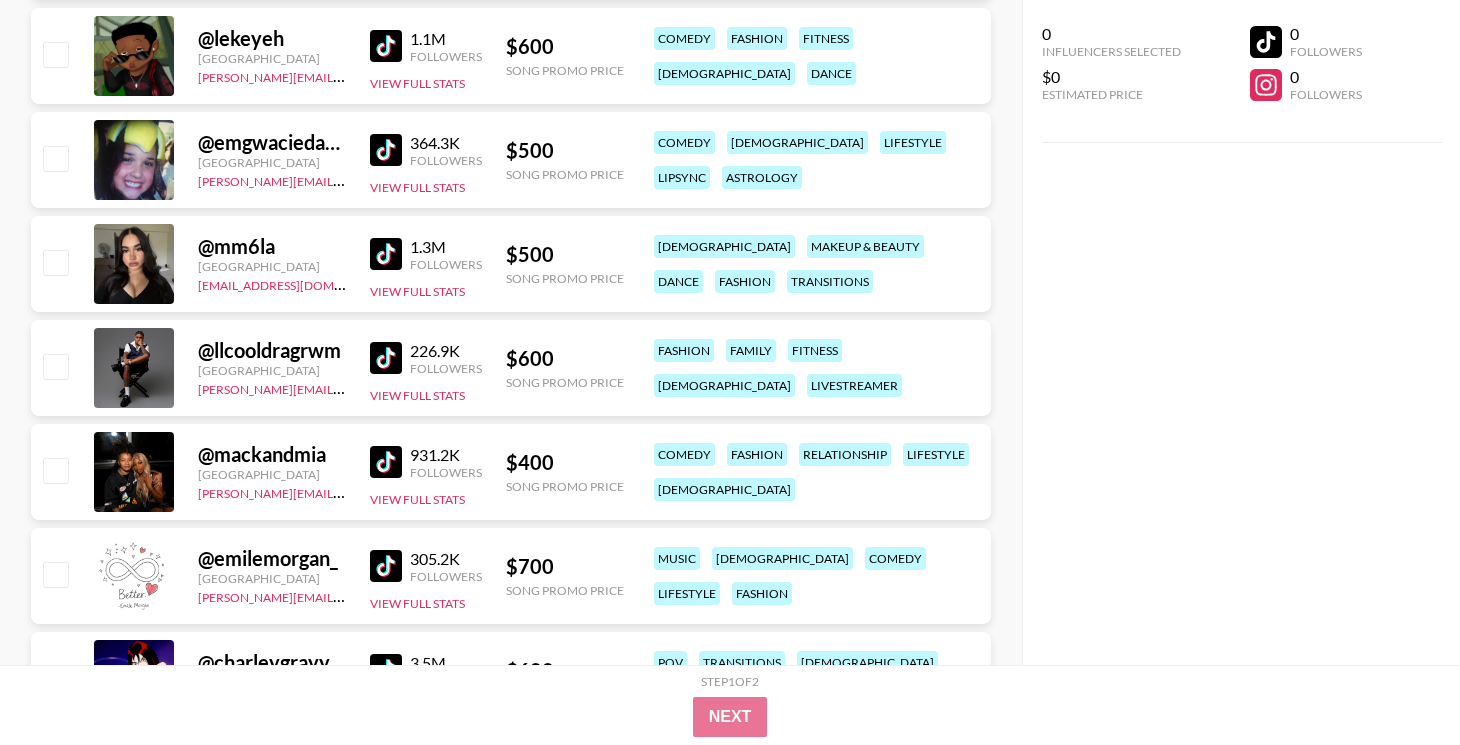 click at bounding box center [386, 254] 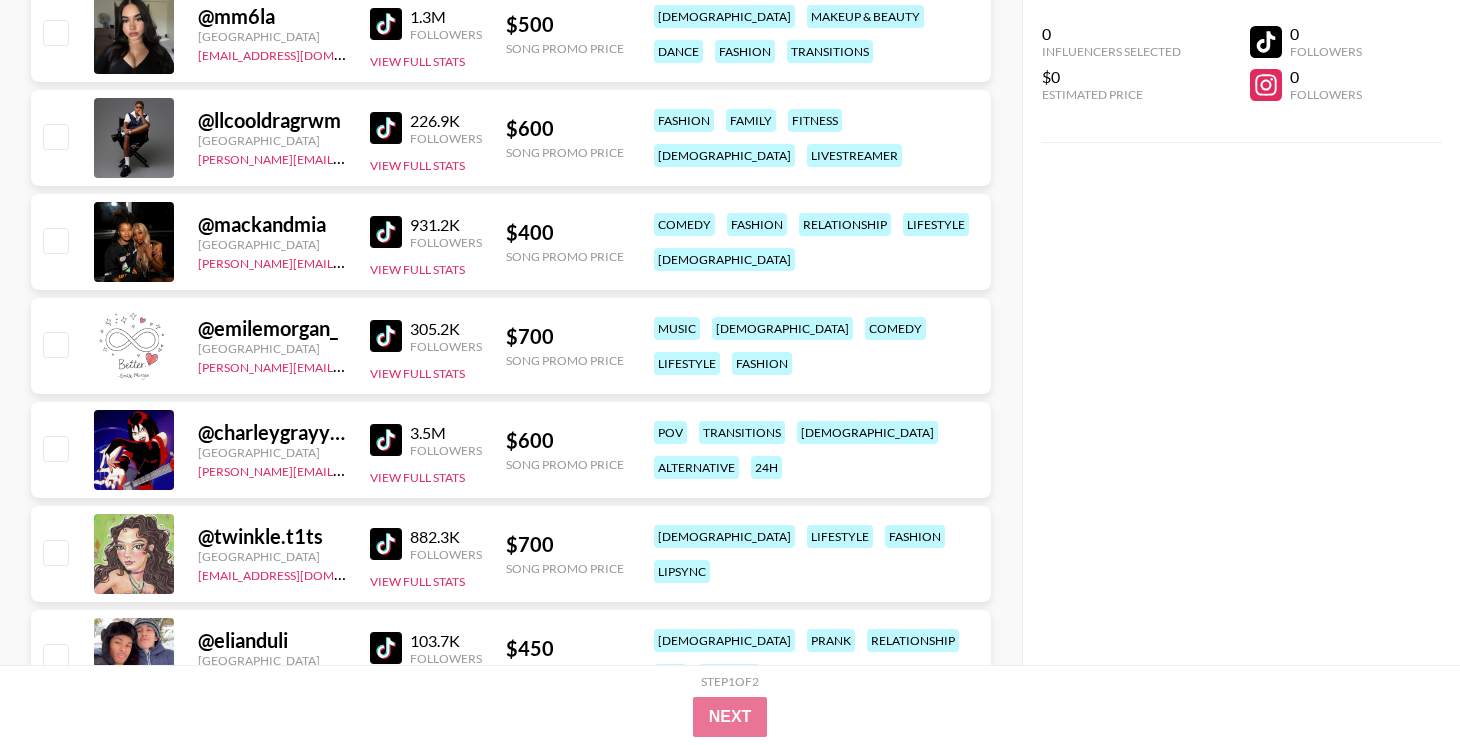 scroll, scrollTop: 1506, scrollLeft: 0, axis: vertical 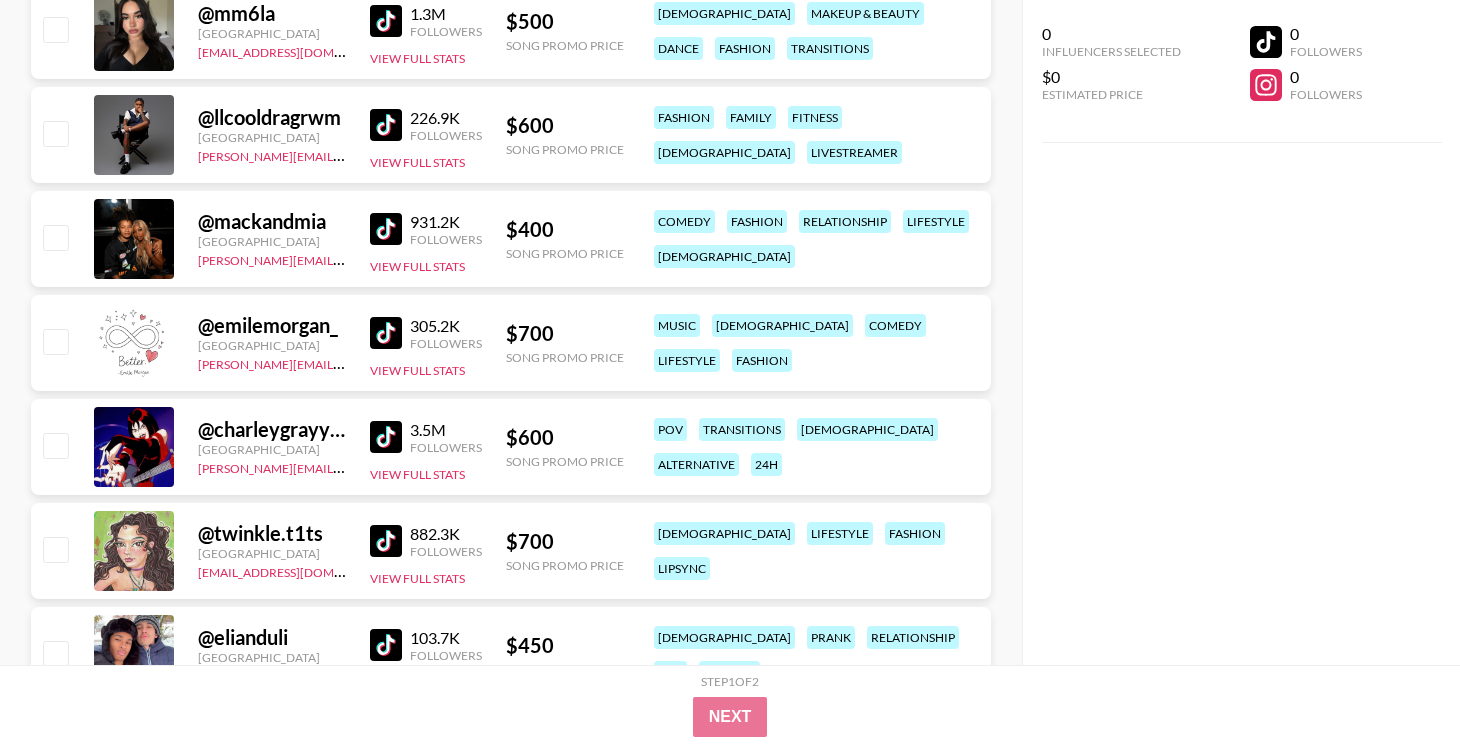 click at bounding box center (386, 333) 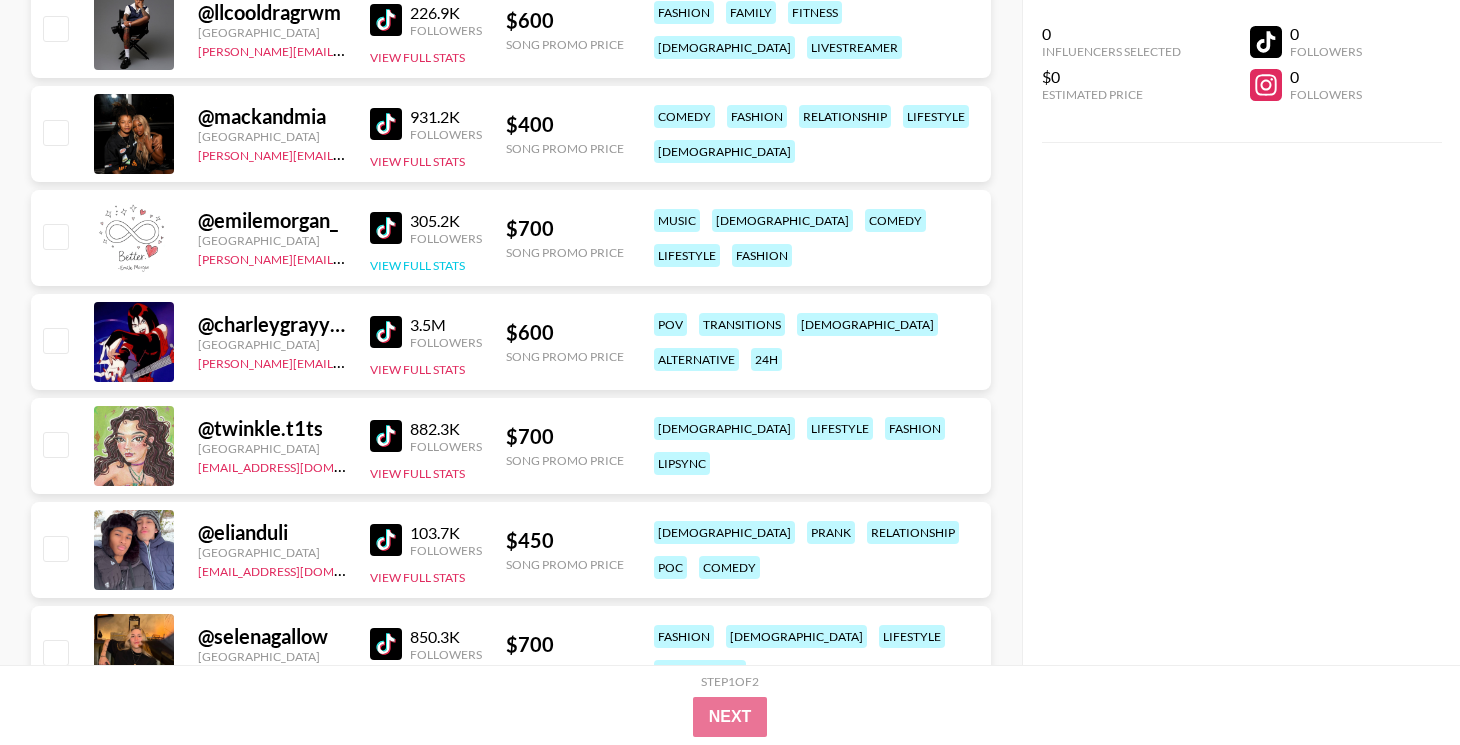 scroll, scrollTop: 1613, scrollLeft: 0, axis: vertical 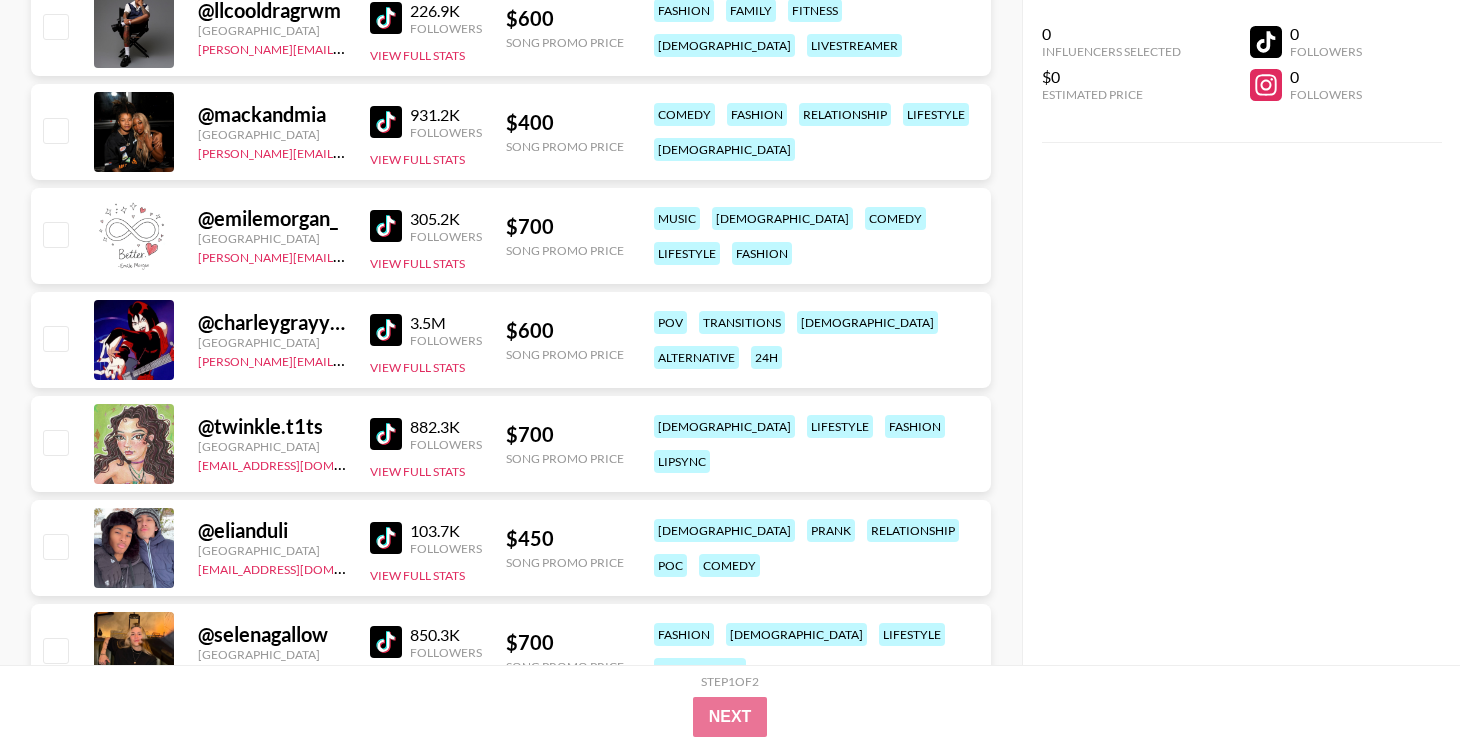 click at bounding box center [386, 330] 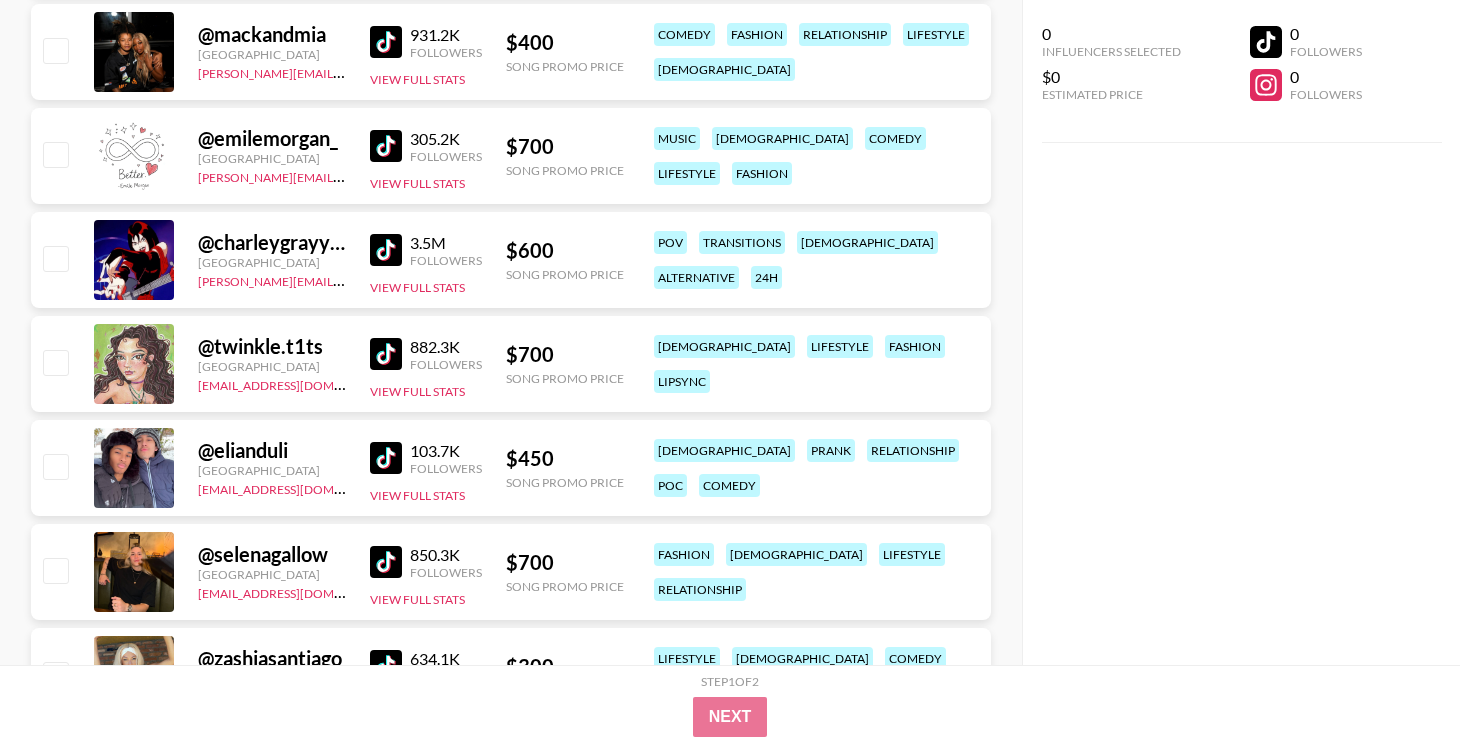 click at bounding box center [386, 354] 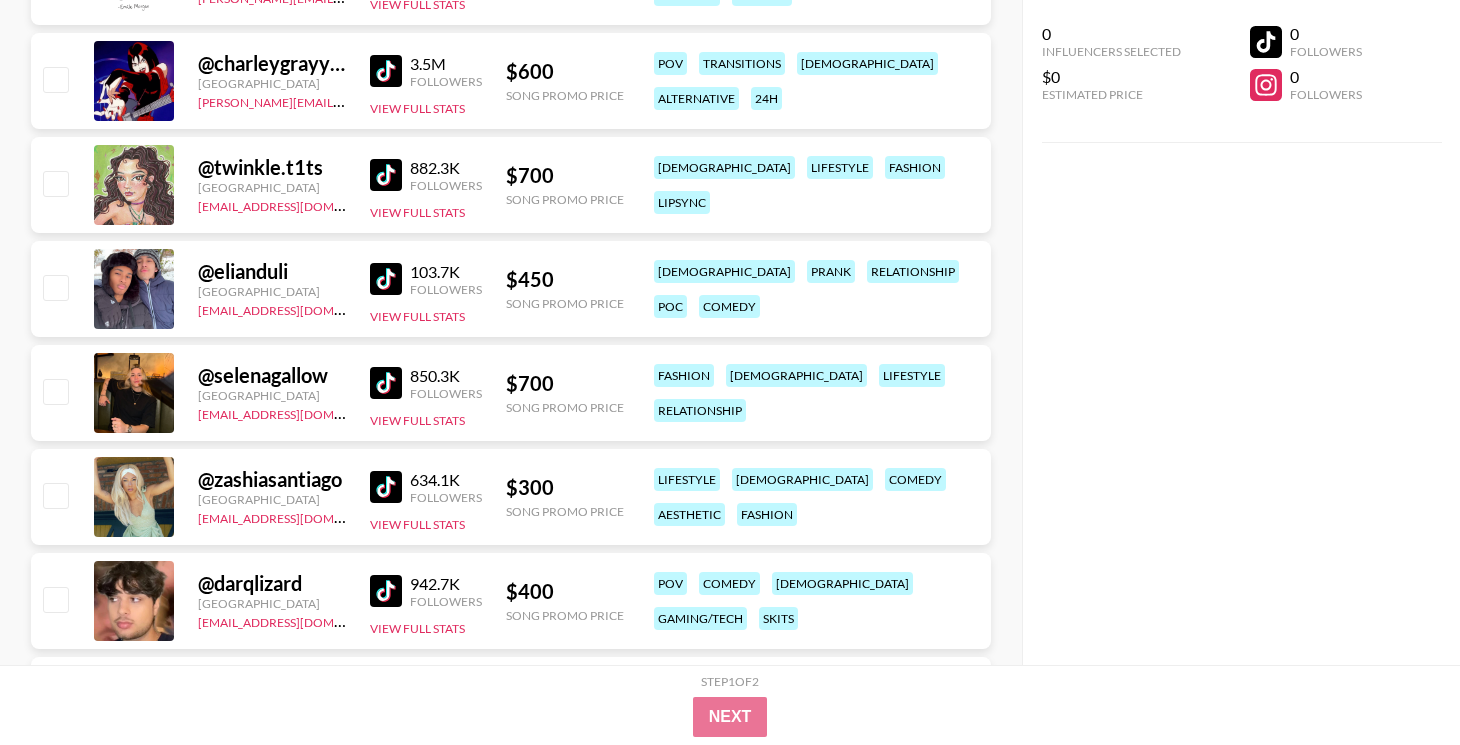 scroll, scrollTop: 1920, scrollLeft: 0, axis: vertical 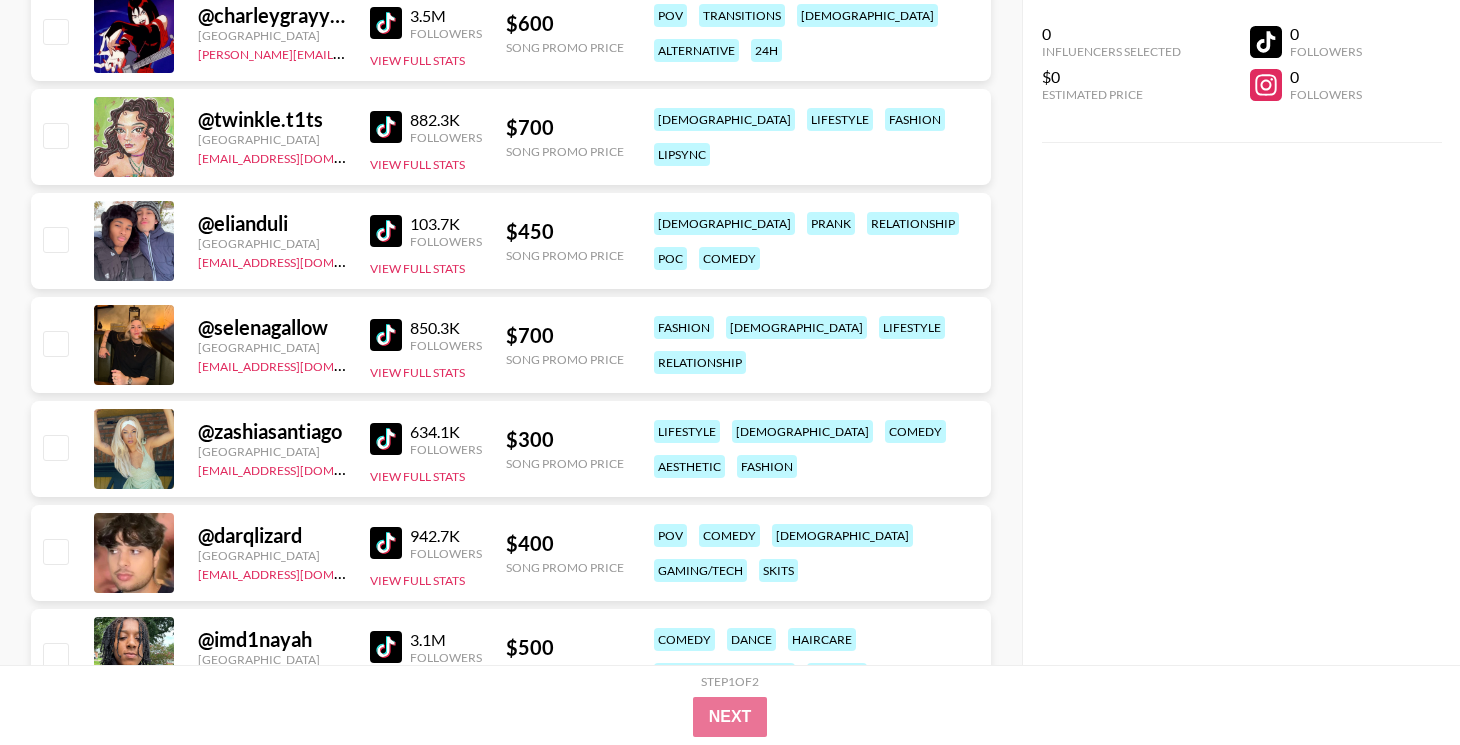click at bounding box center (386, 231) 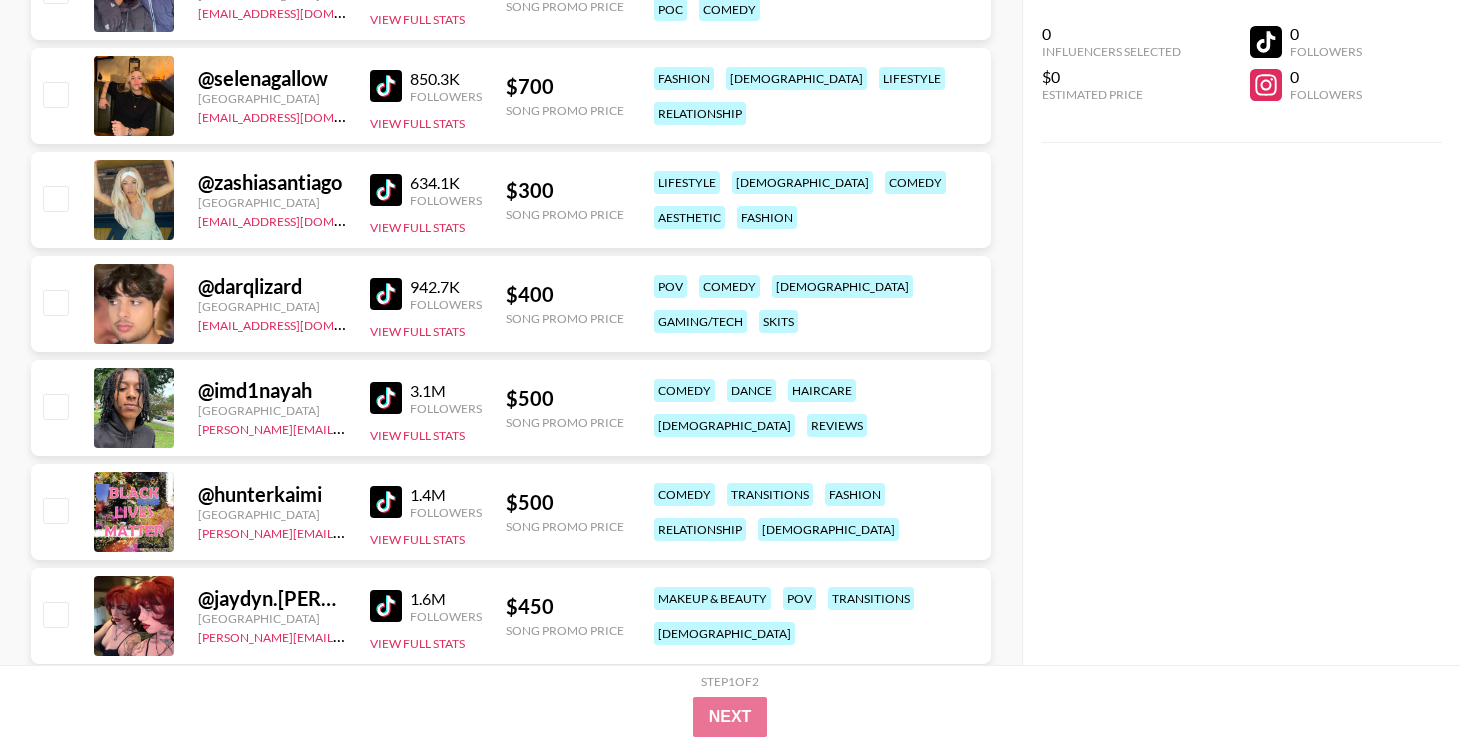 scroll, scrollTop: 2177, scrollLeft: 0, axis: vertical 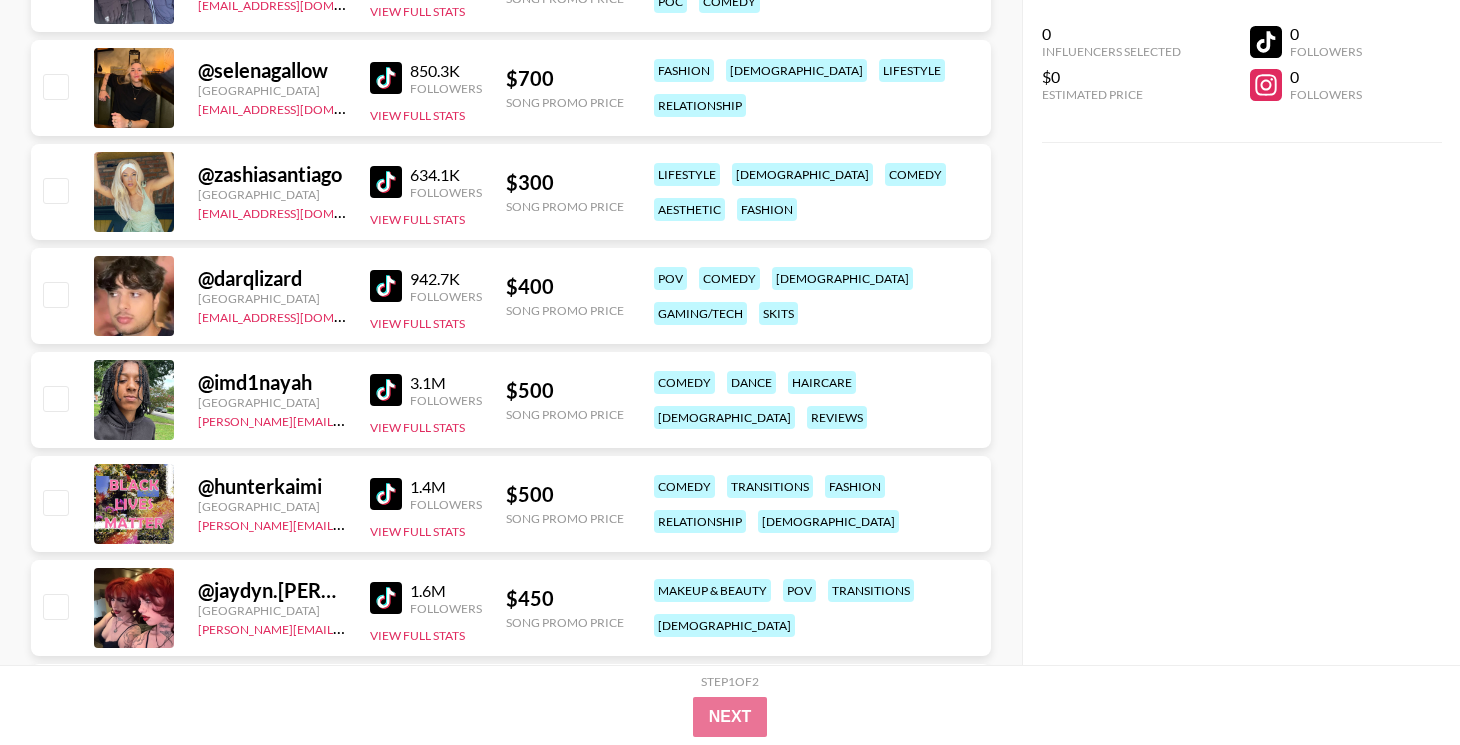 click at bounding box center [386, 286] 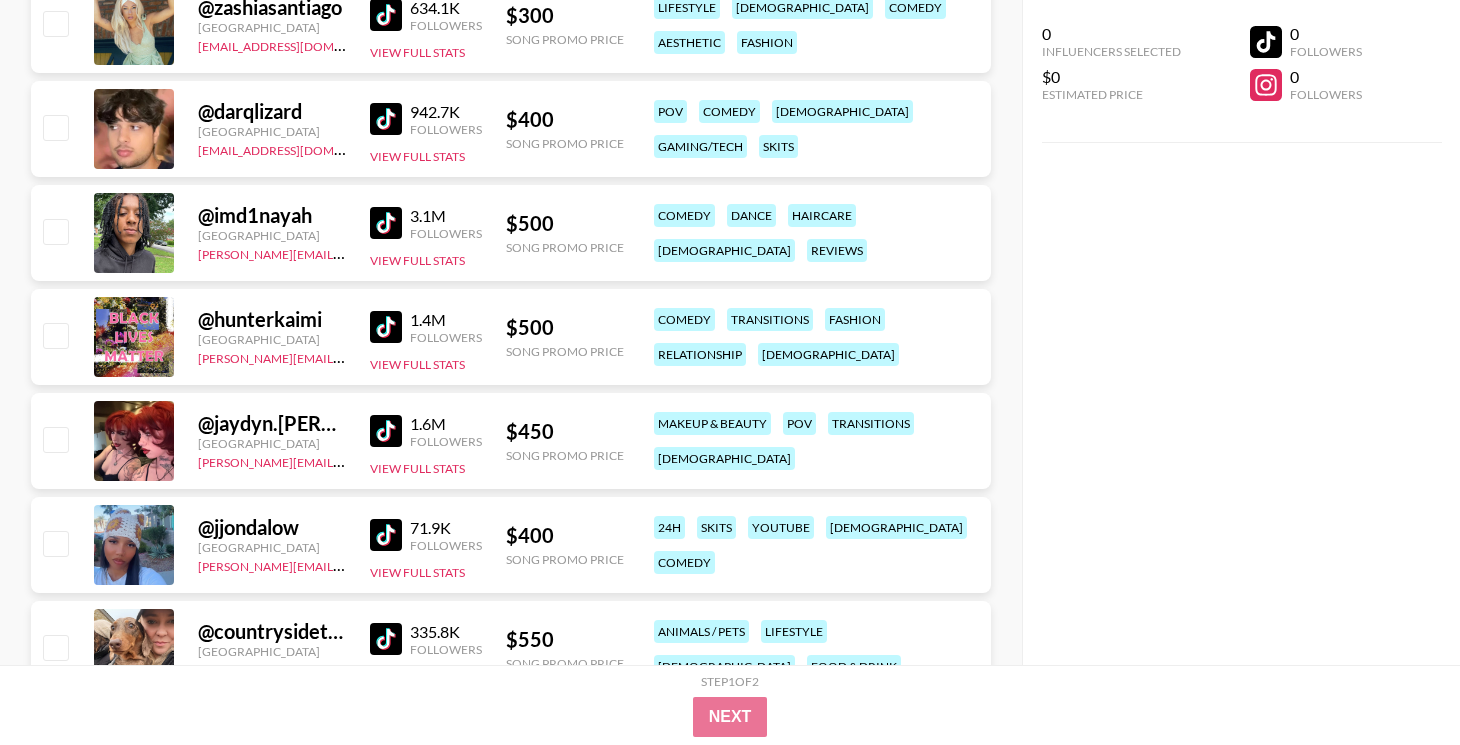 scroll, scrollTop: 2352, scrollLeft: 0, axis: vertical 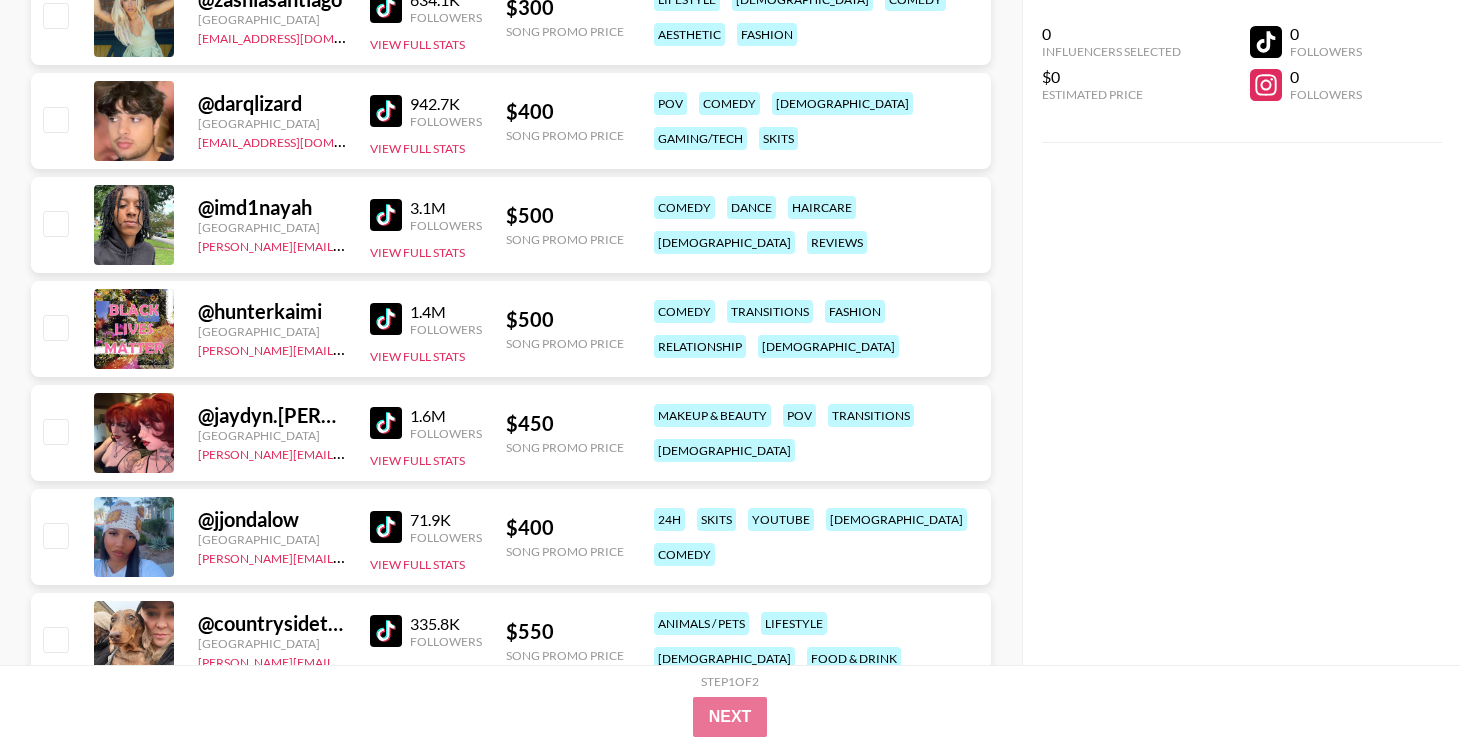 click at bounding box center [386, 319] 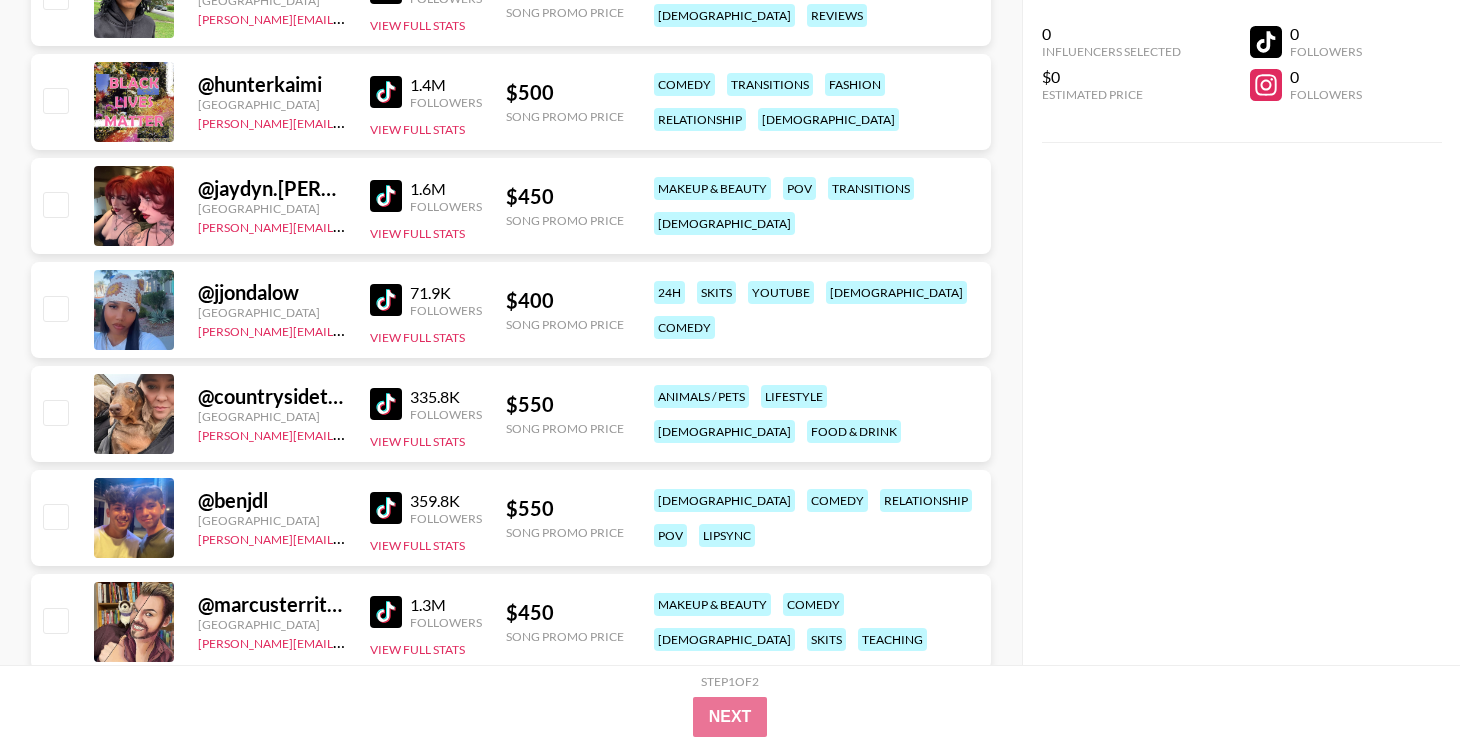 scroll, scrollTop: 2582, scrollLeft: 0, axis: vertical 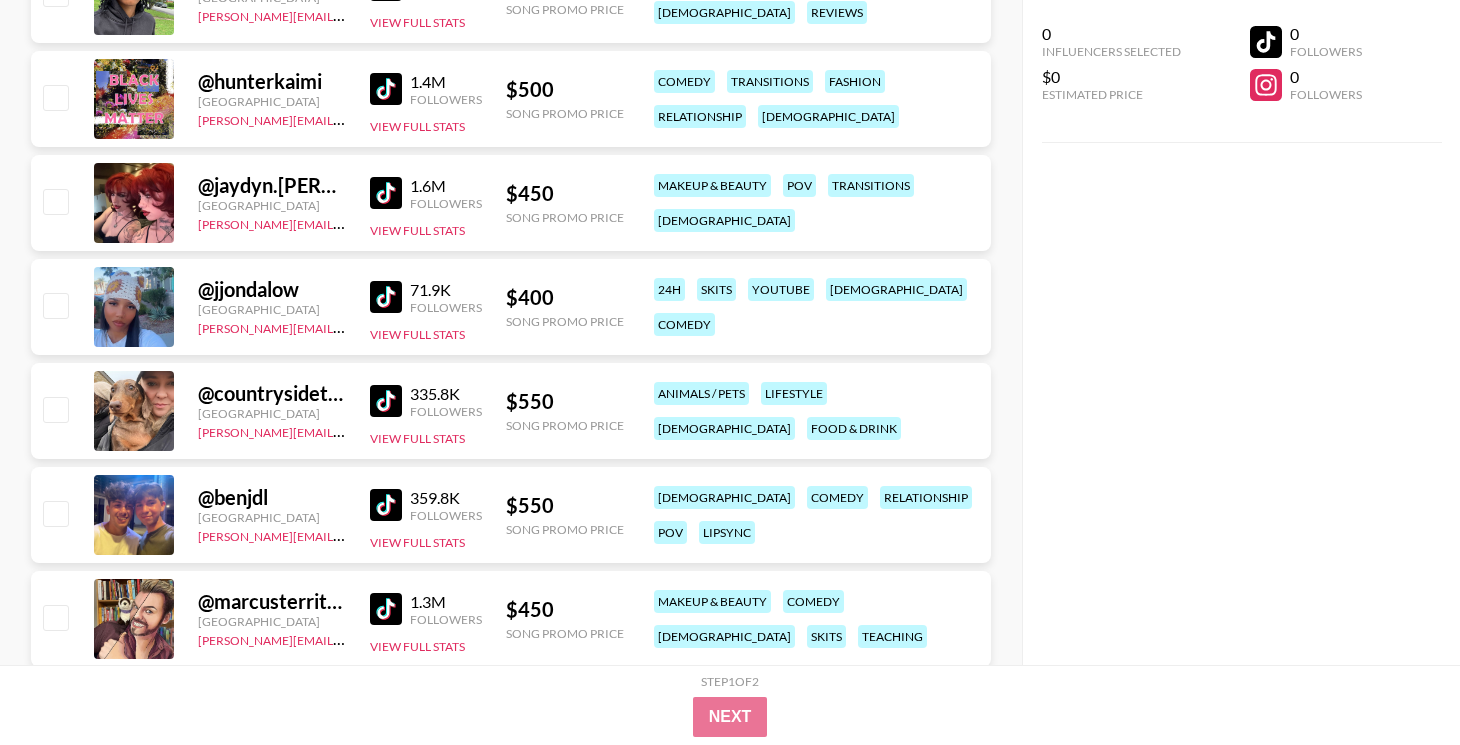 click at bounding box center [386, 297] 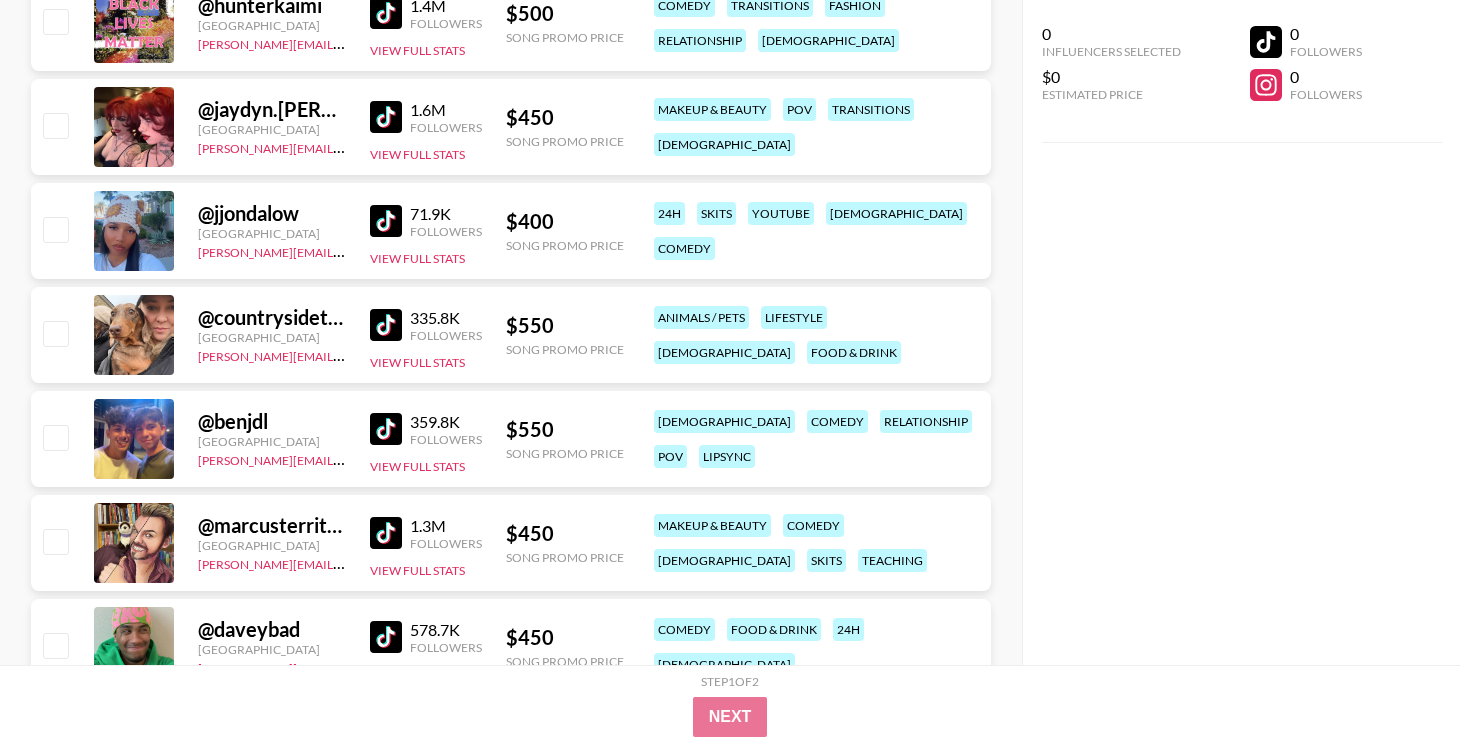 scroll, scrollTop: 2672, scrollLeft: 0, axis: vertical 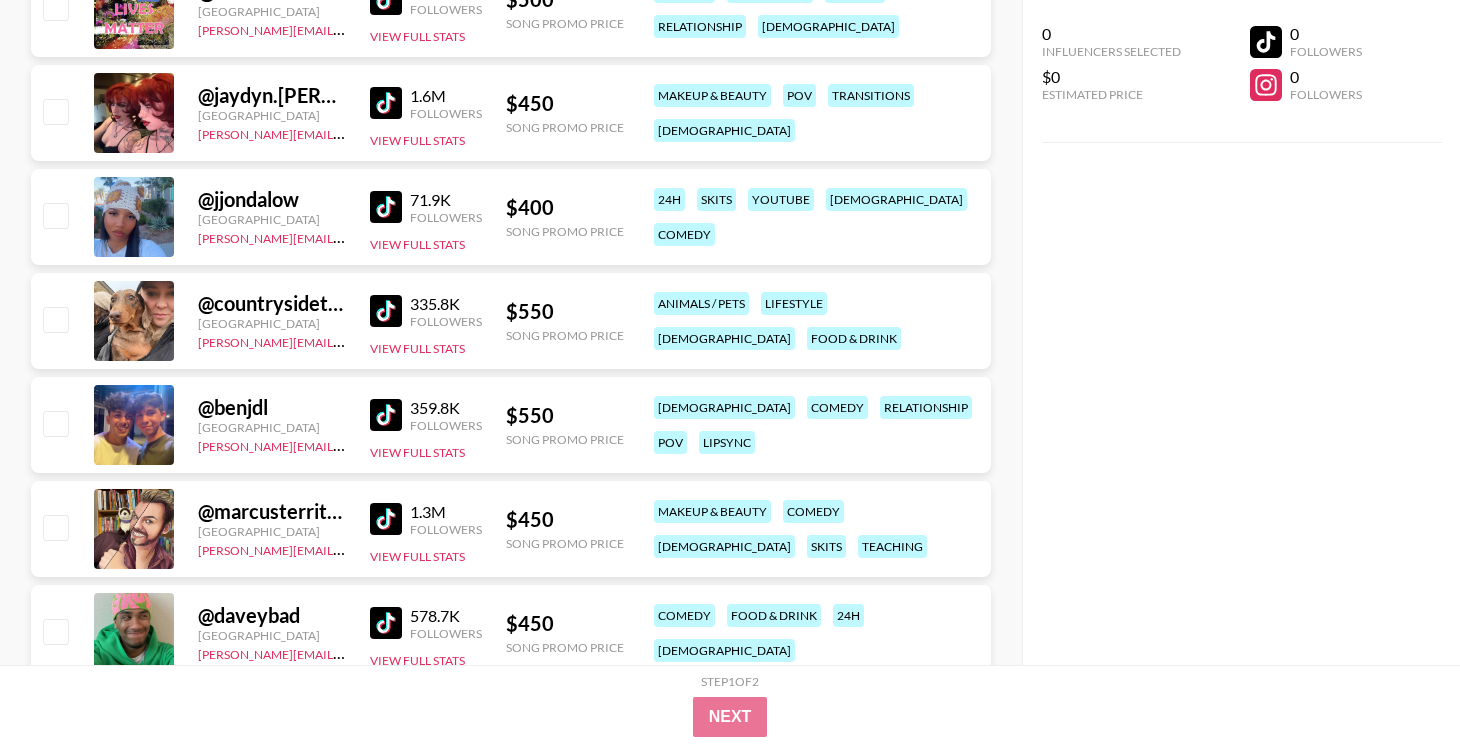 click at bounding box center (386, 415) 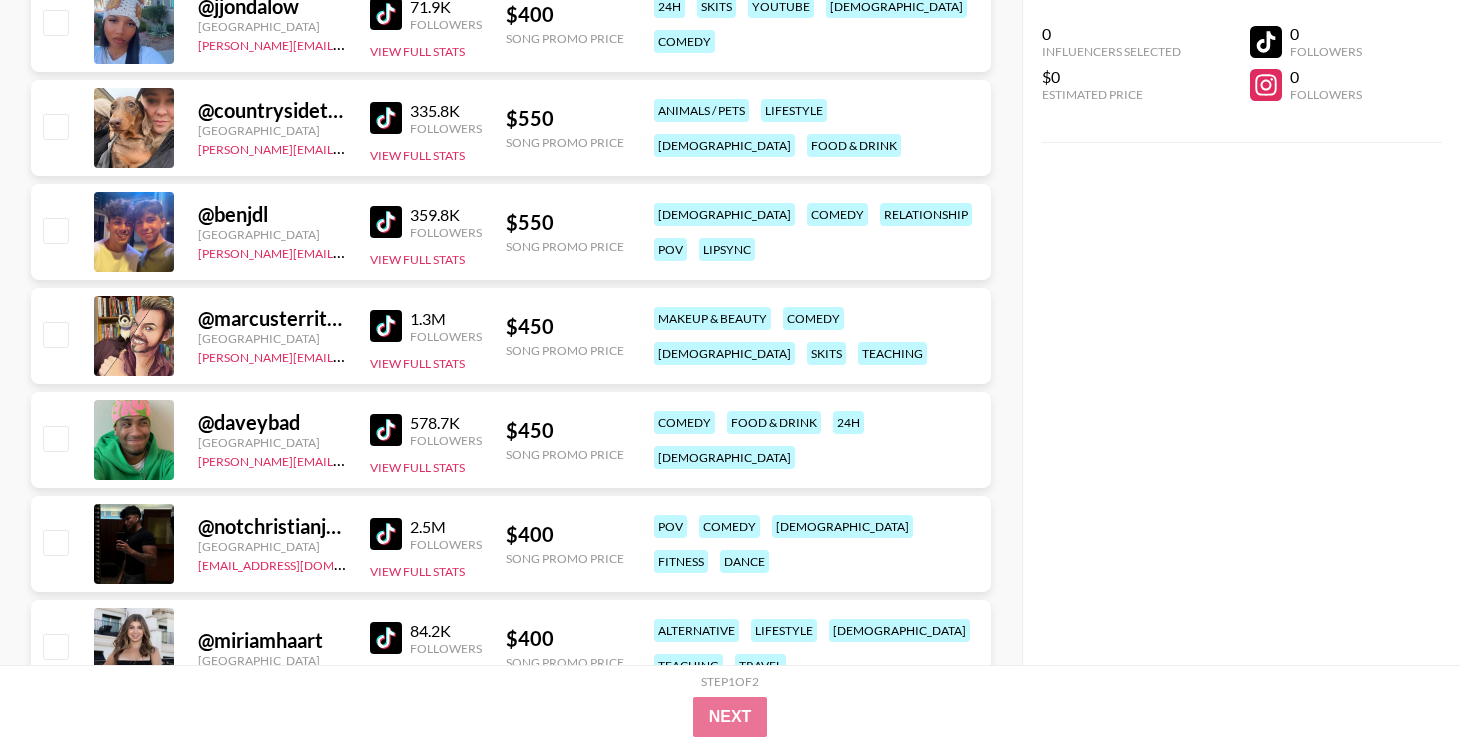 scroll, scrollTop: 2867, scrollLeft: 0, axis: vertical 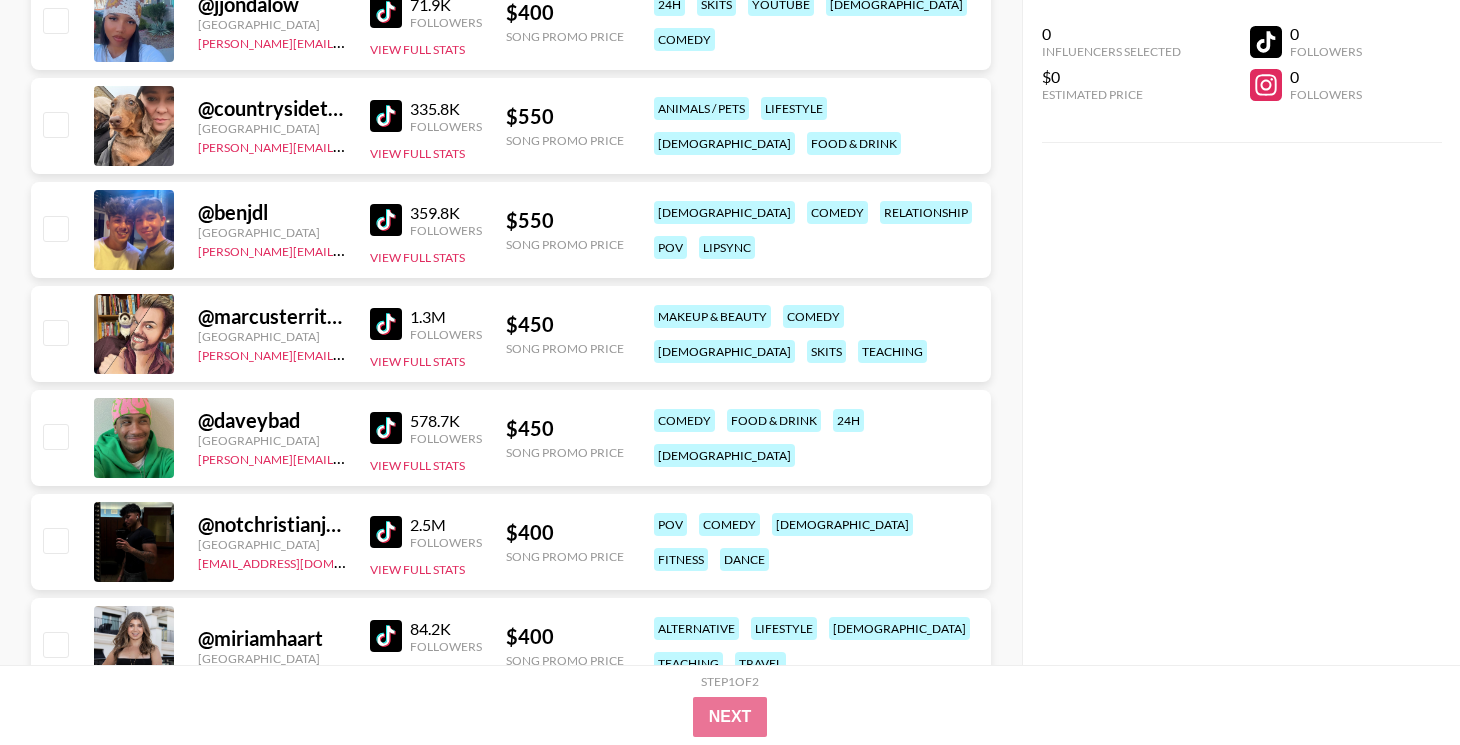 click at bounding box center (386, 324) 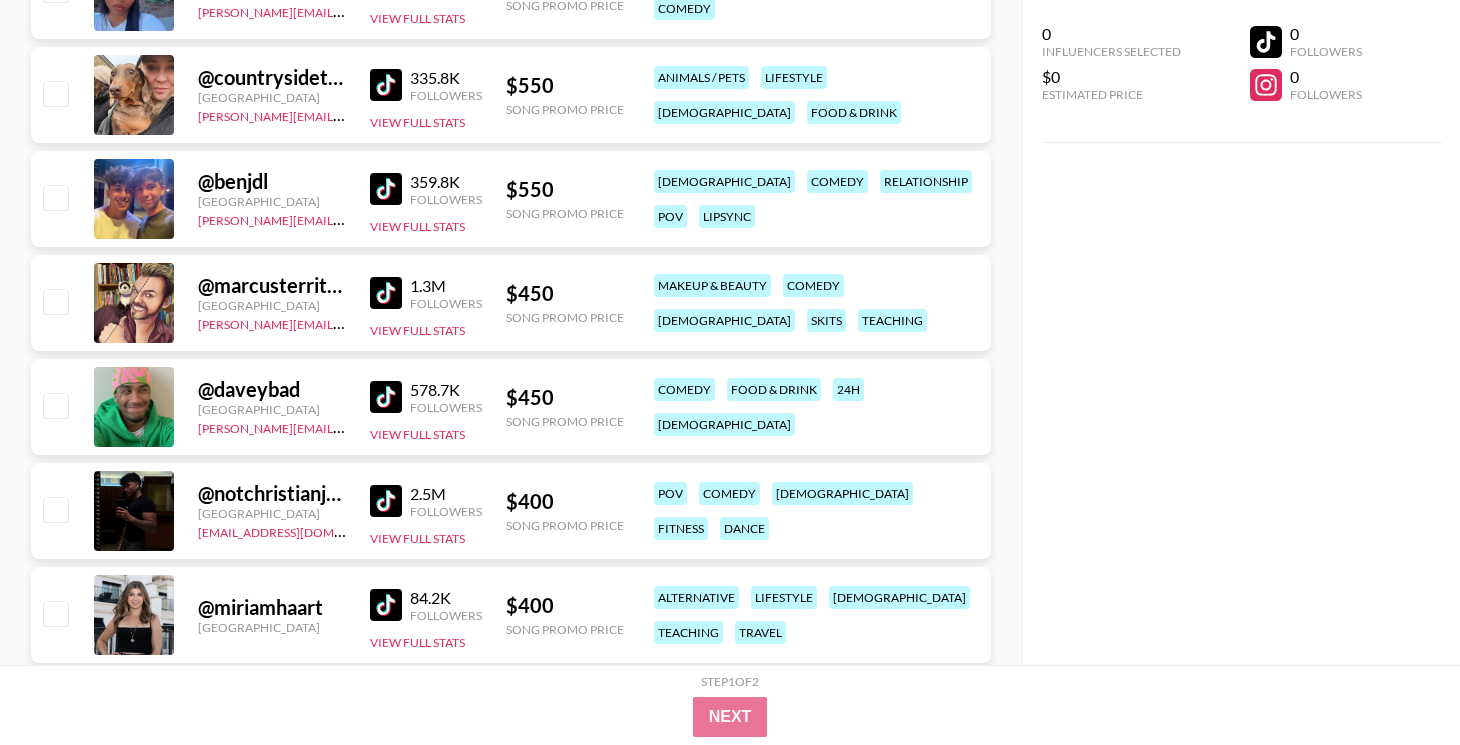 scroll, scrollTop: 2902, scrollLeft: 0, axis: vertical 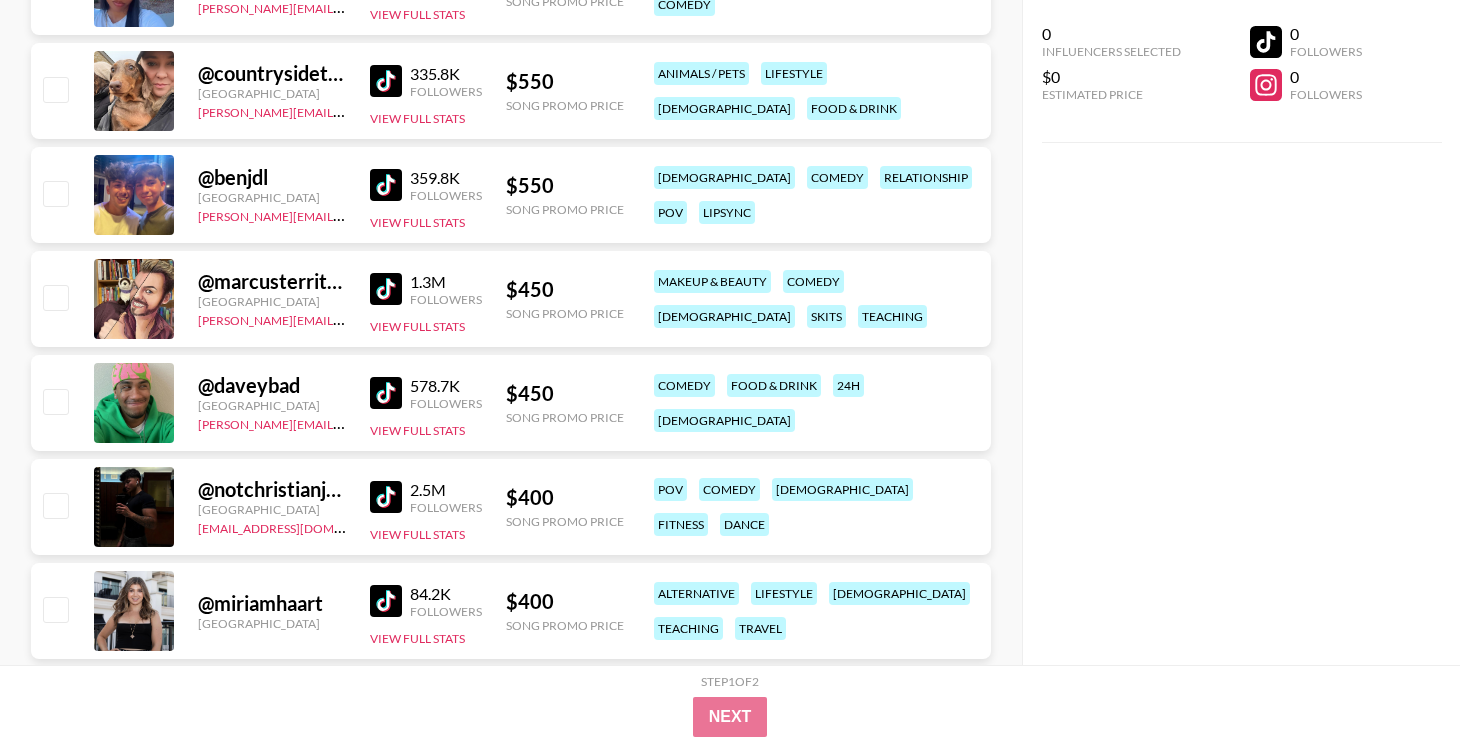 click at bounding box center [386, 393] 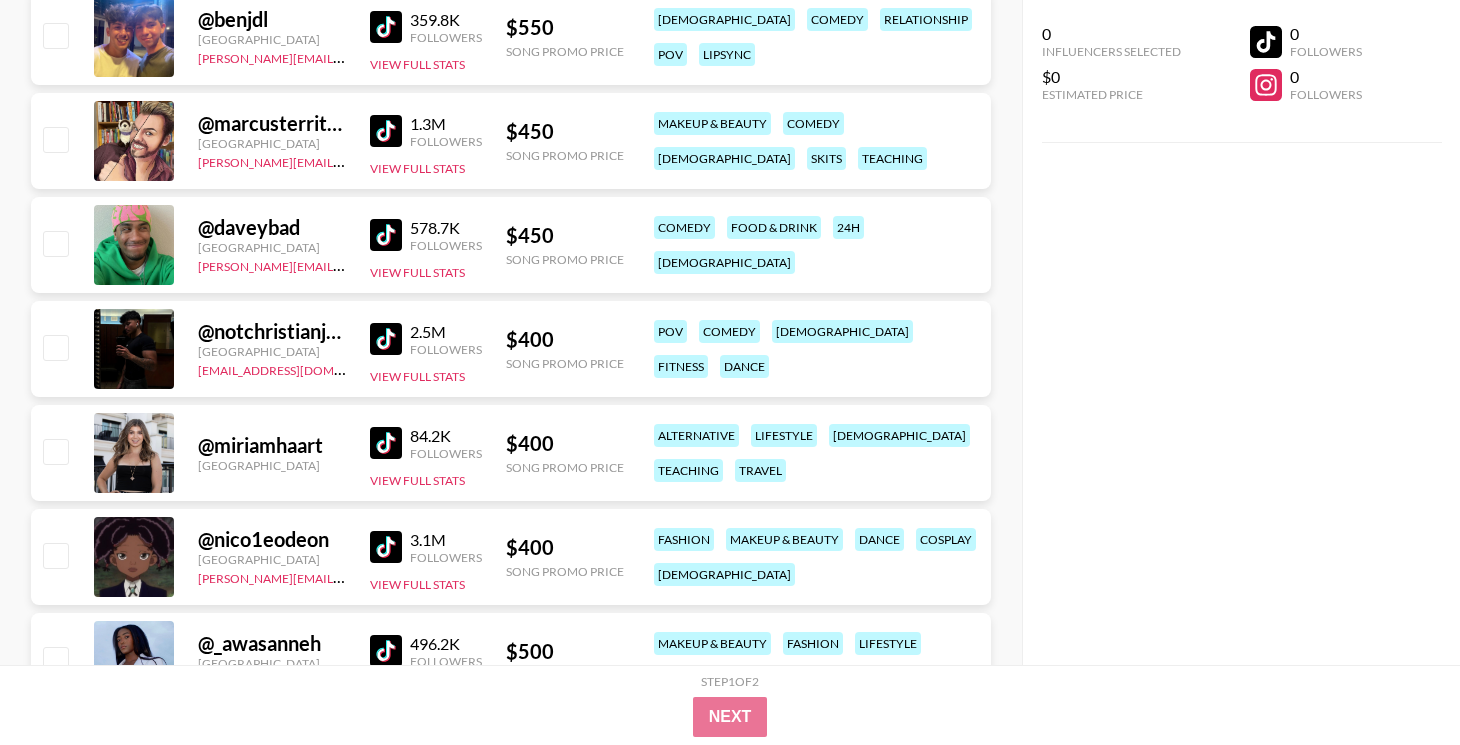 scroll, scrollTop: 3061, scrollLeft: 0, axis: vertical 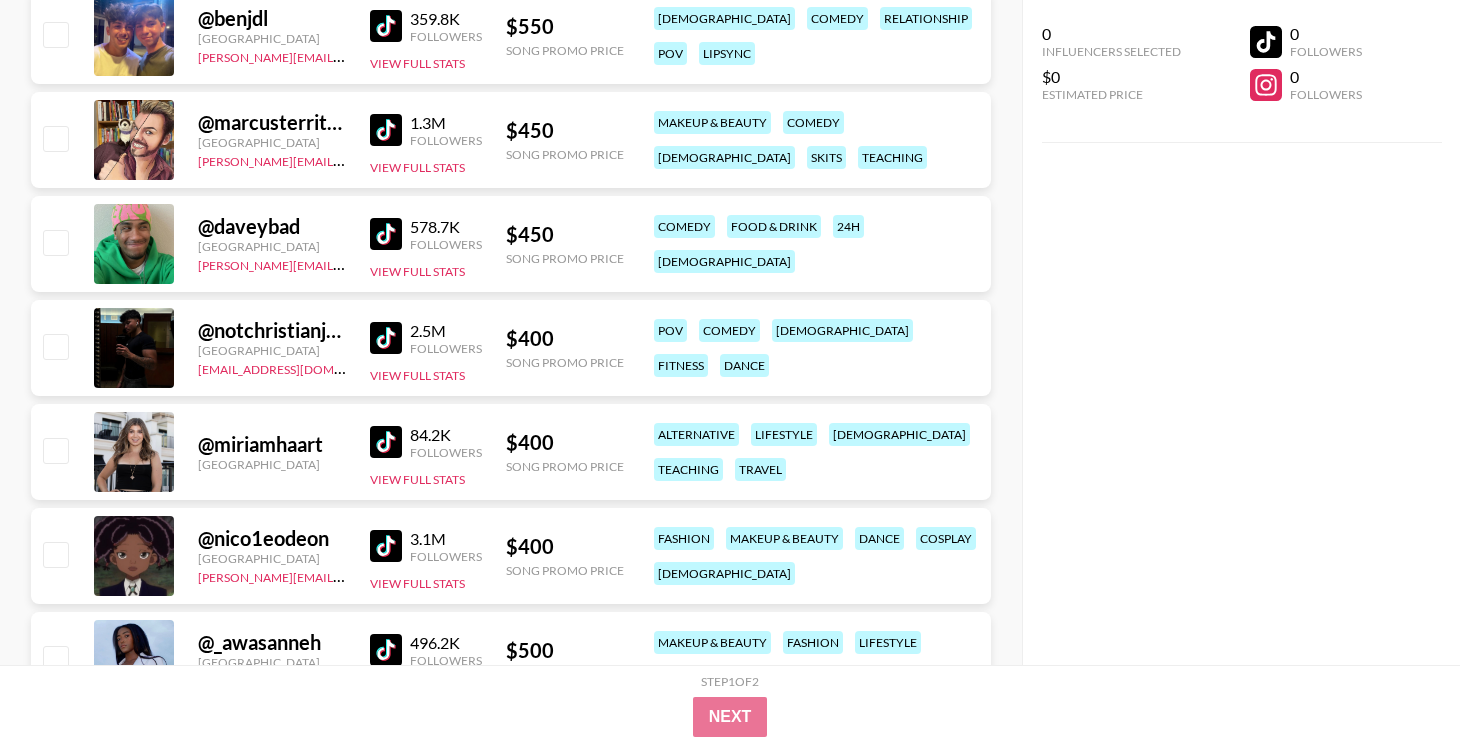 click at bounding box center (386, 338) 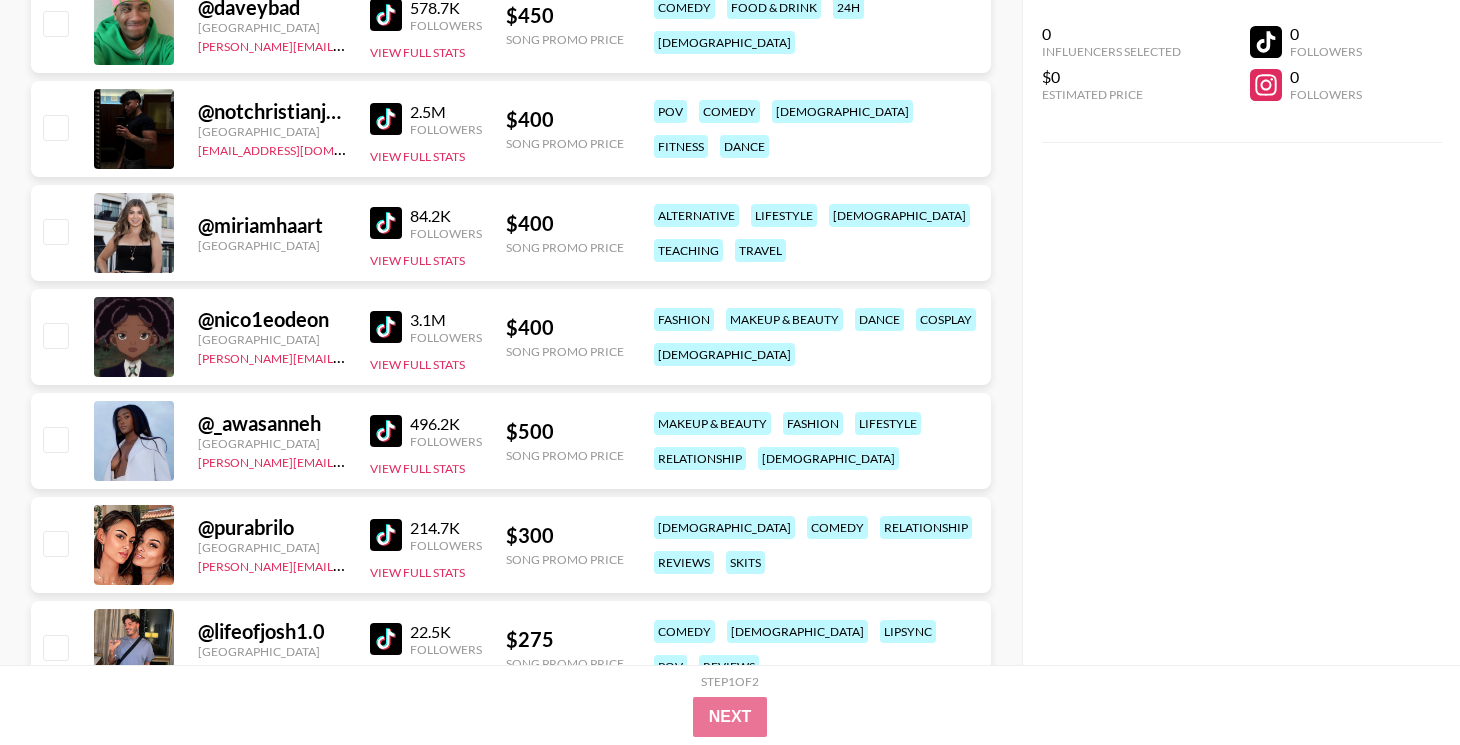 scroll, scrollTop: 3294, scrollLeft: 0, axis: vertical 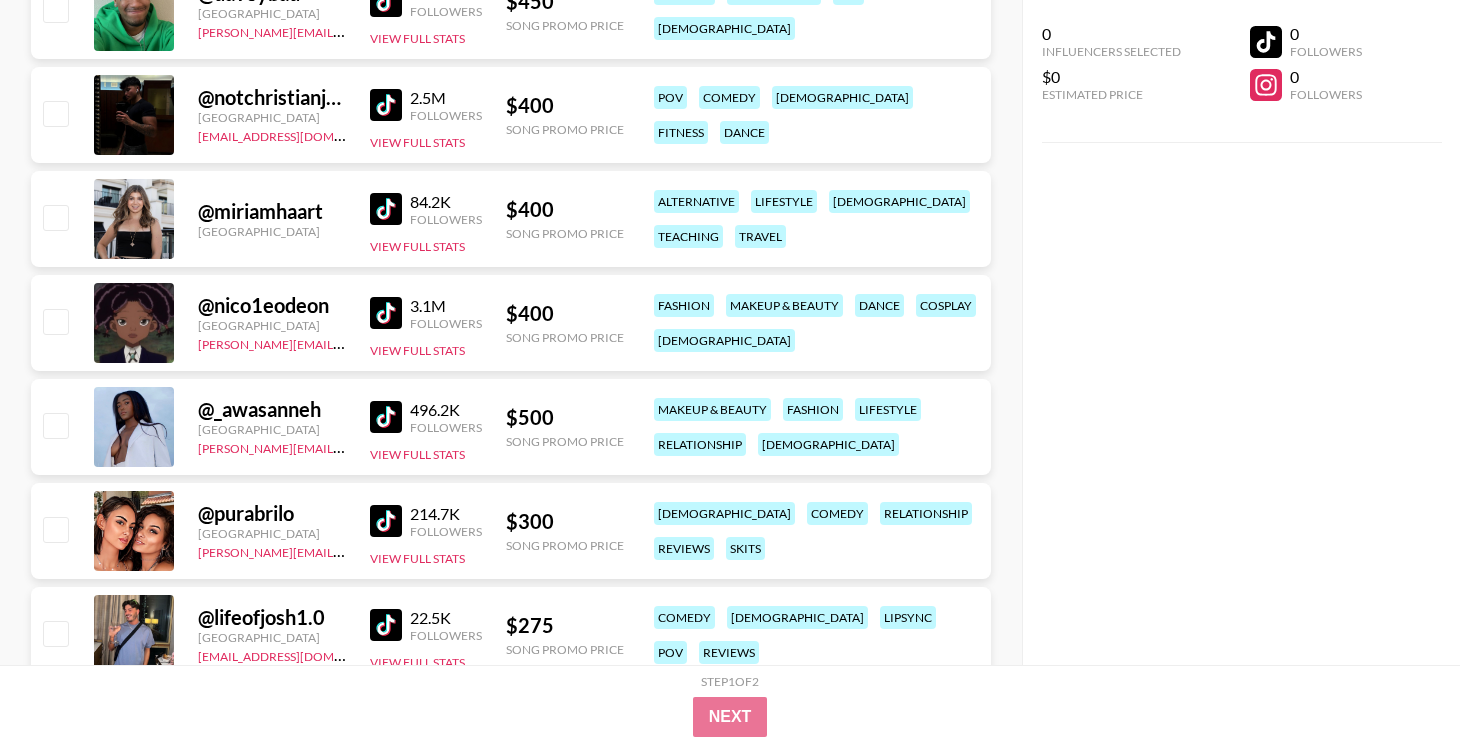 click at bounding box center [386, 313] 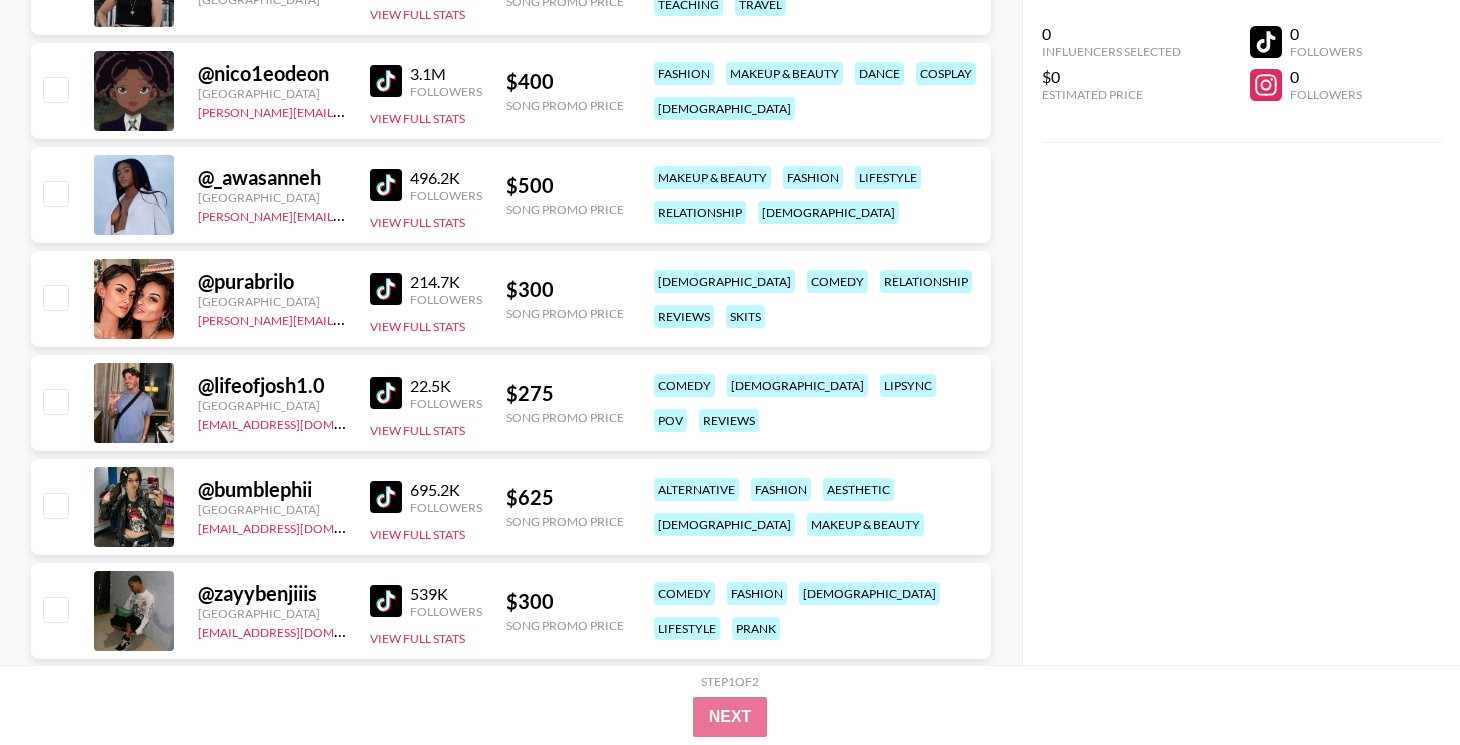 scroll, scrollTop: 3527, scrollLeft: 0, axis: vertical 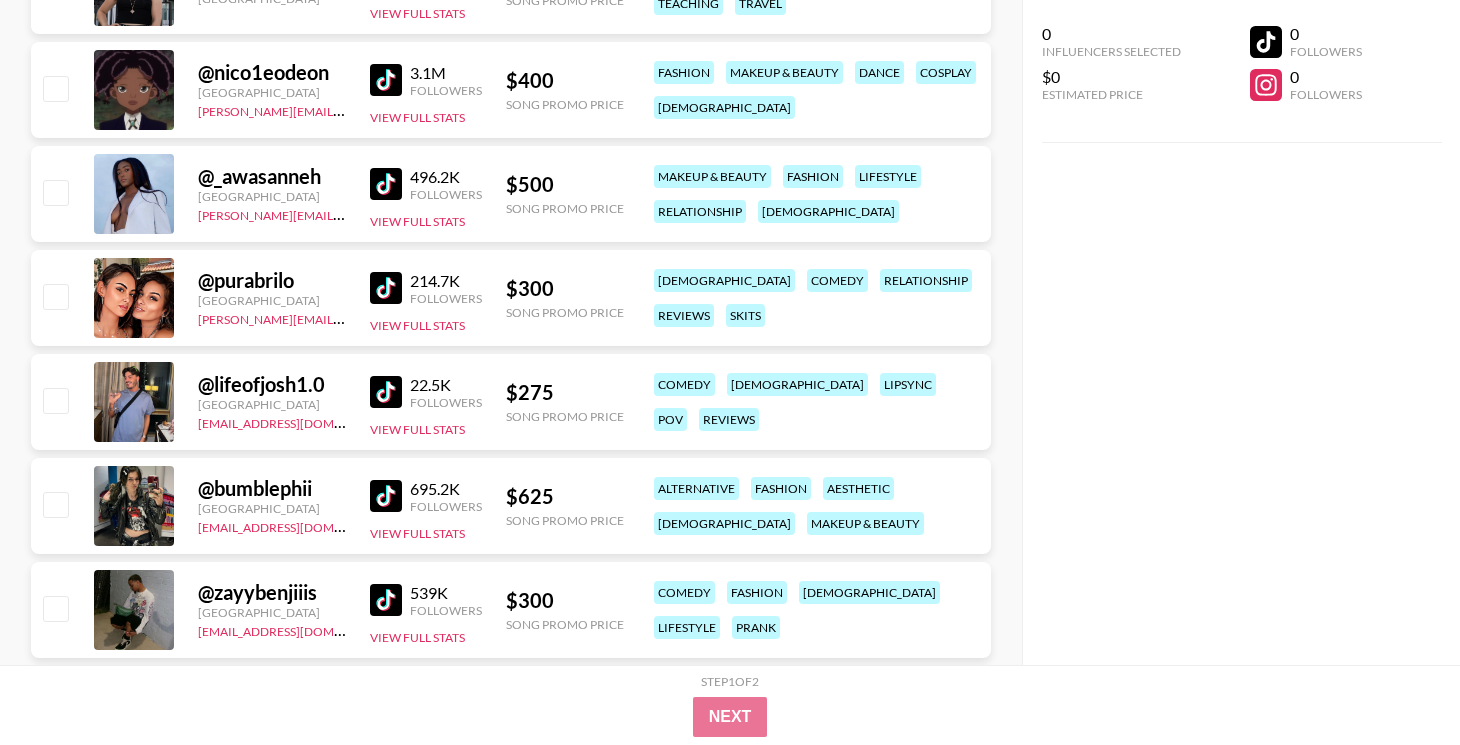 click at bounding box center [386, 392] 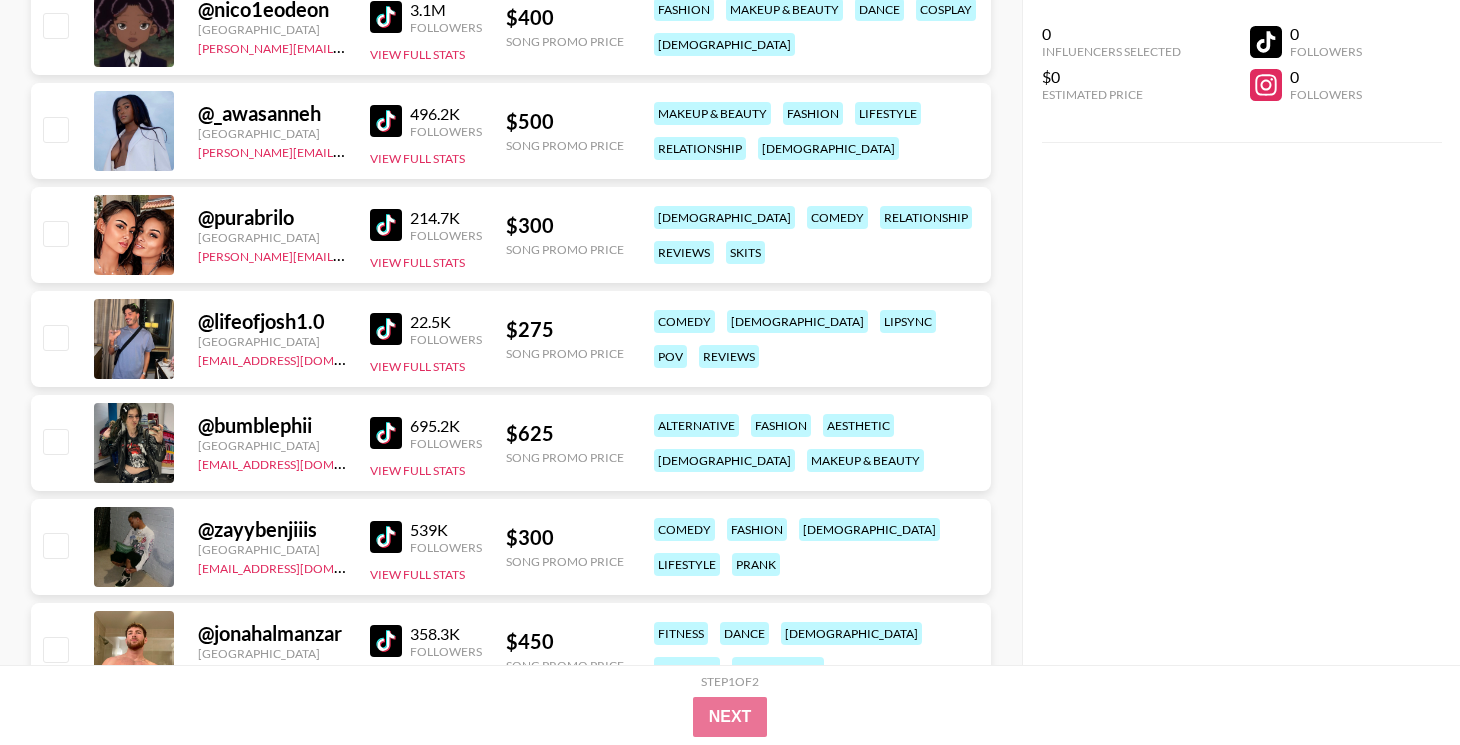 scroll, scrollTop: 3600, scrollLeft: 0, axis: vertical 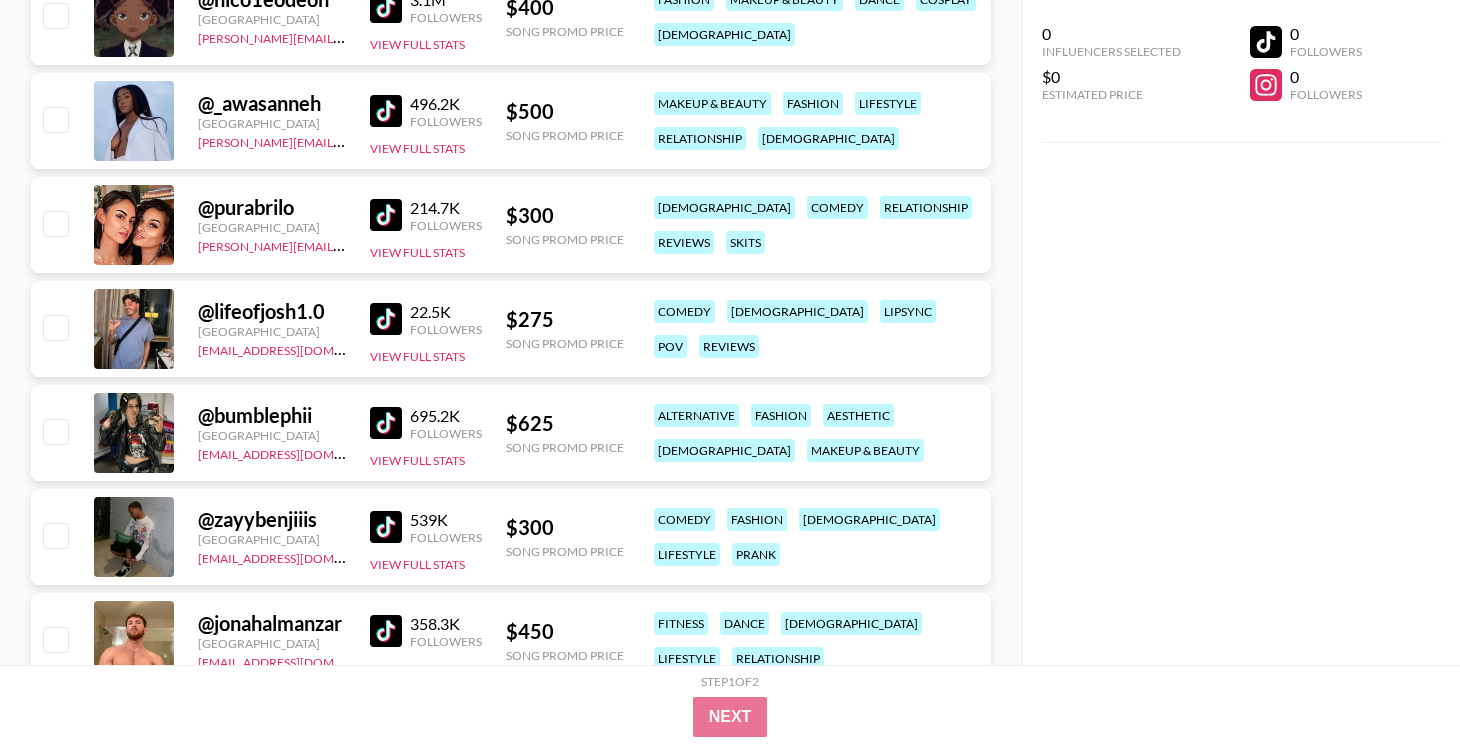 click at bounding box center (386, 423) 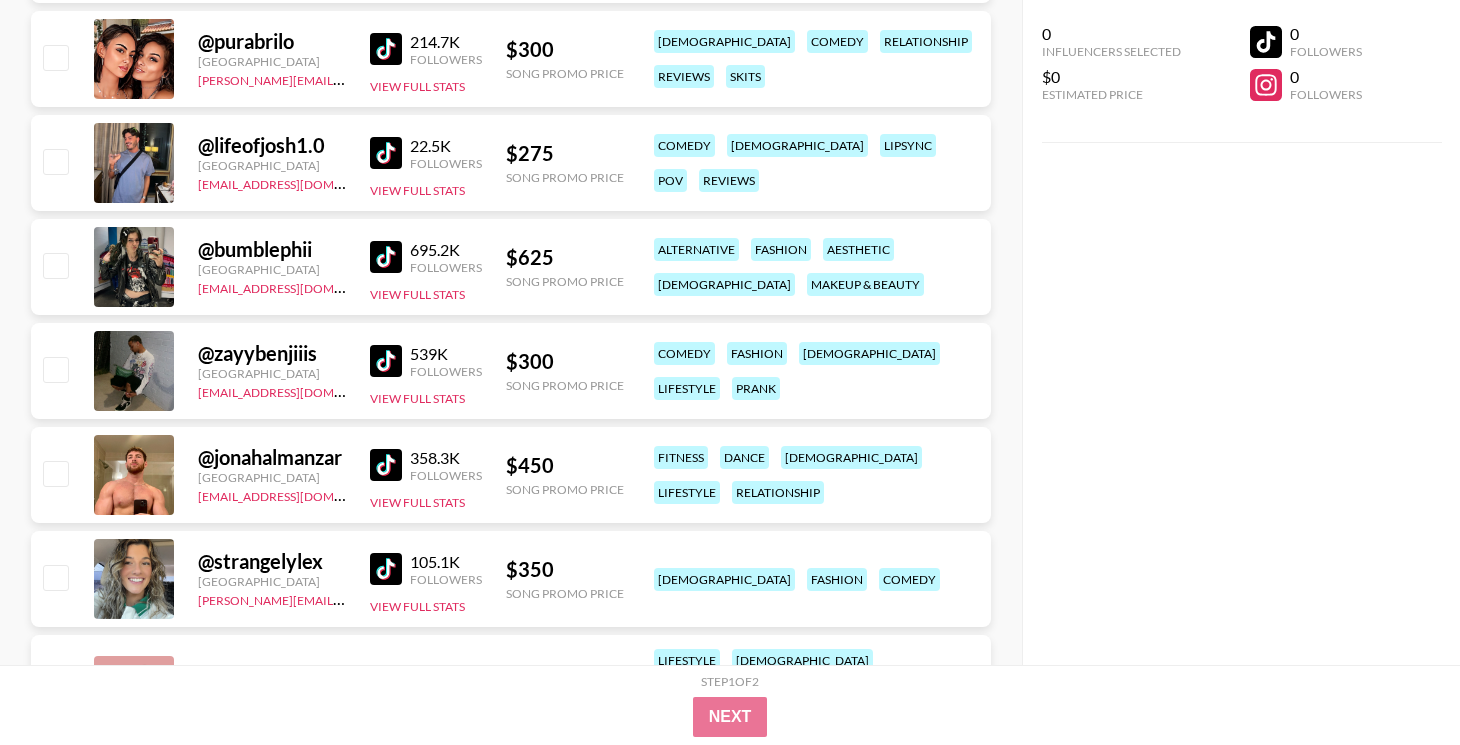 click at bounding box center [386, 361] 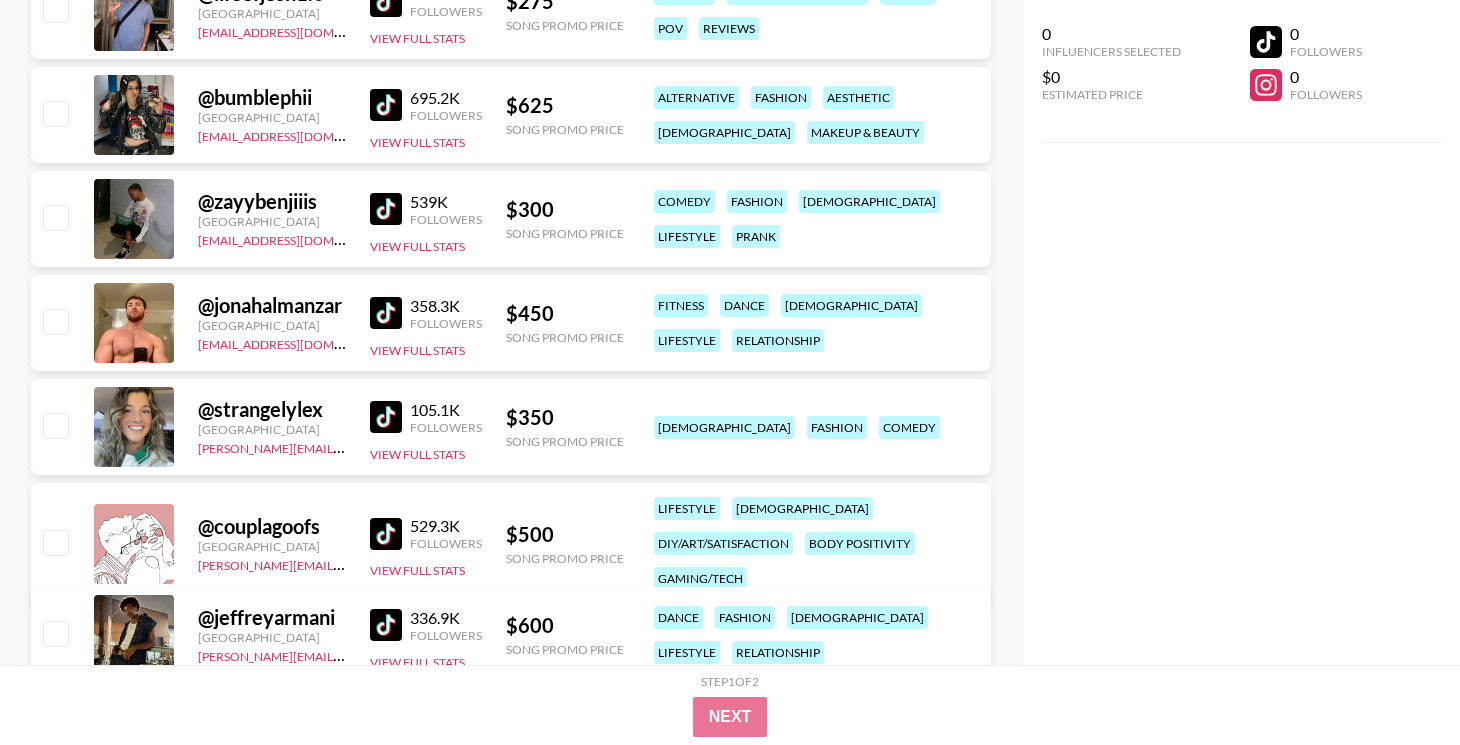 scroll, scrollTop: 3942, scrollLeft: 0, axis: vertical 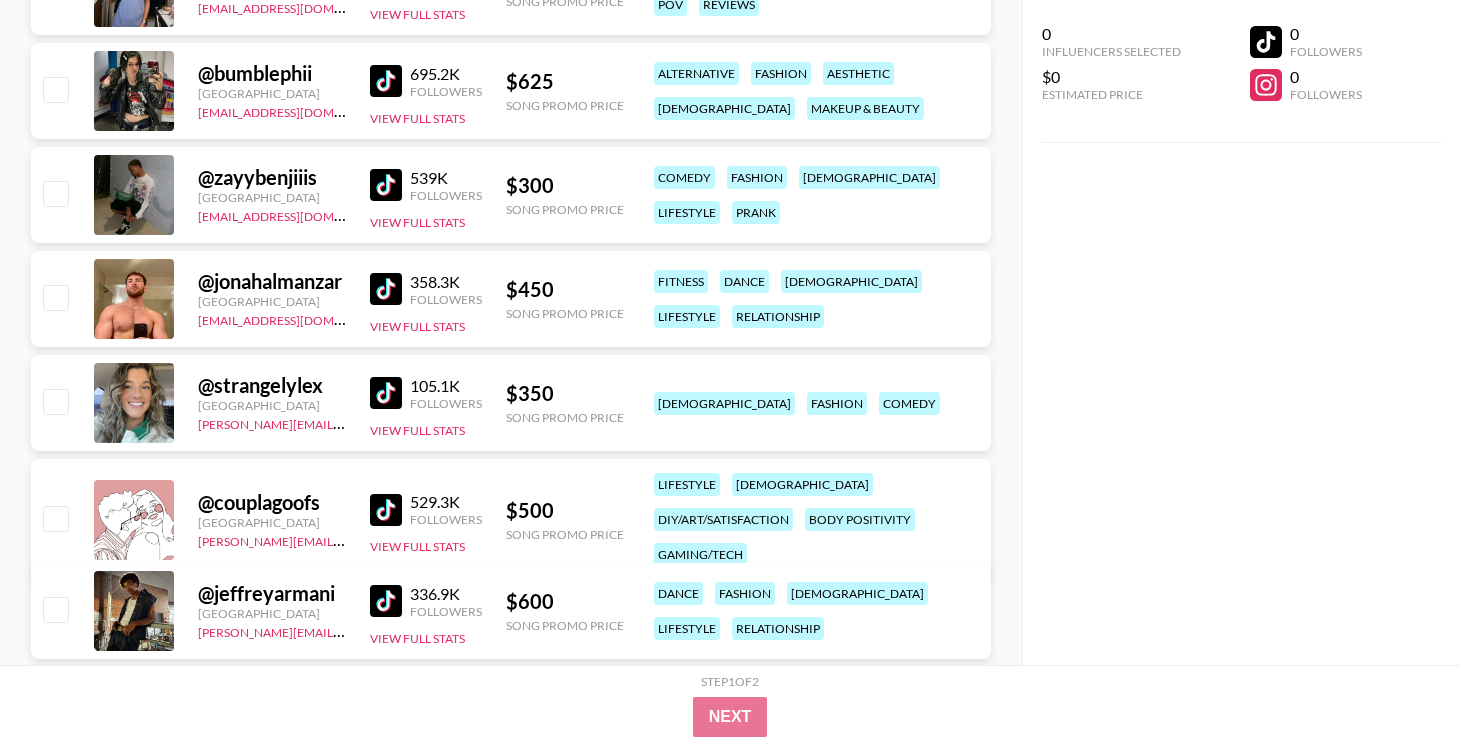 click at bounding box center (386, 393) 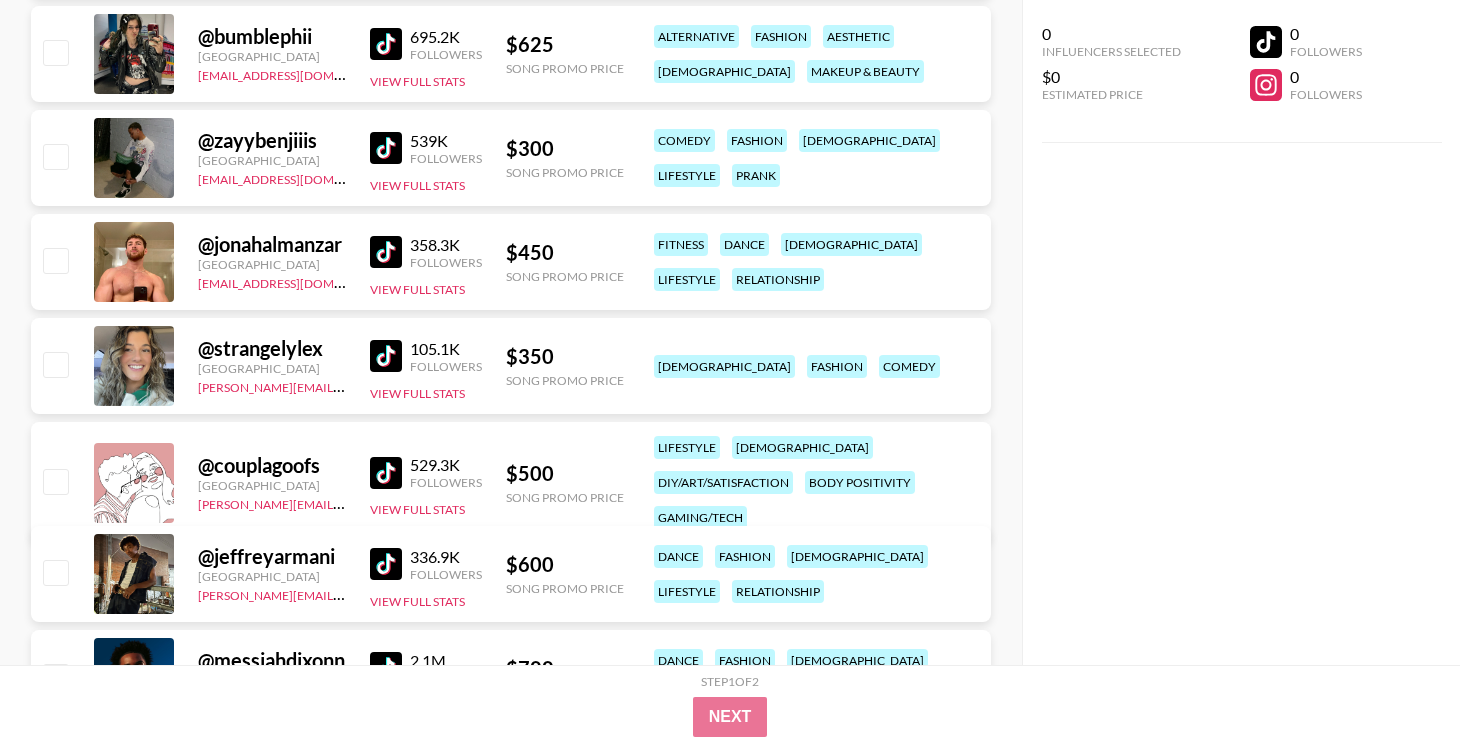scroll, scrollTop: 3985, scrollLeft: 0, axis: vertical 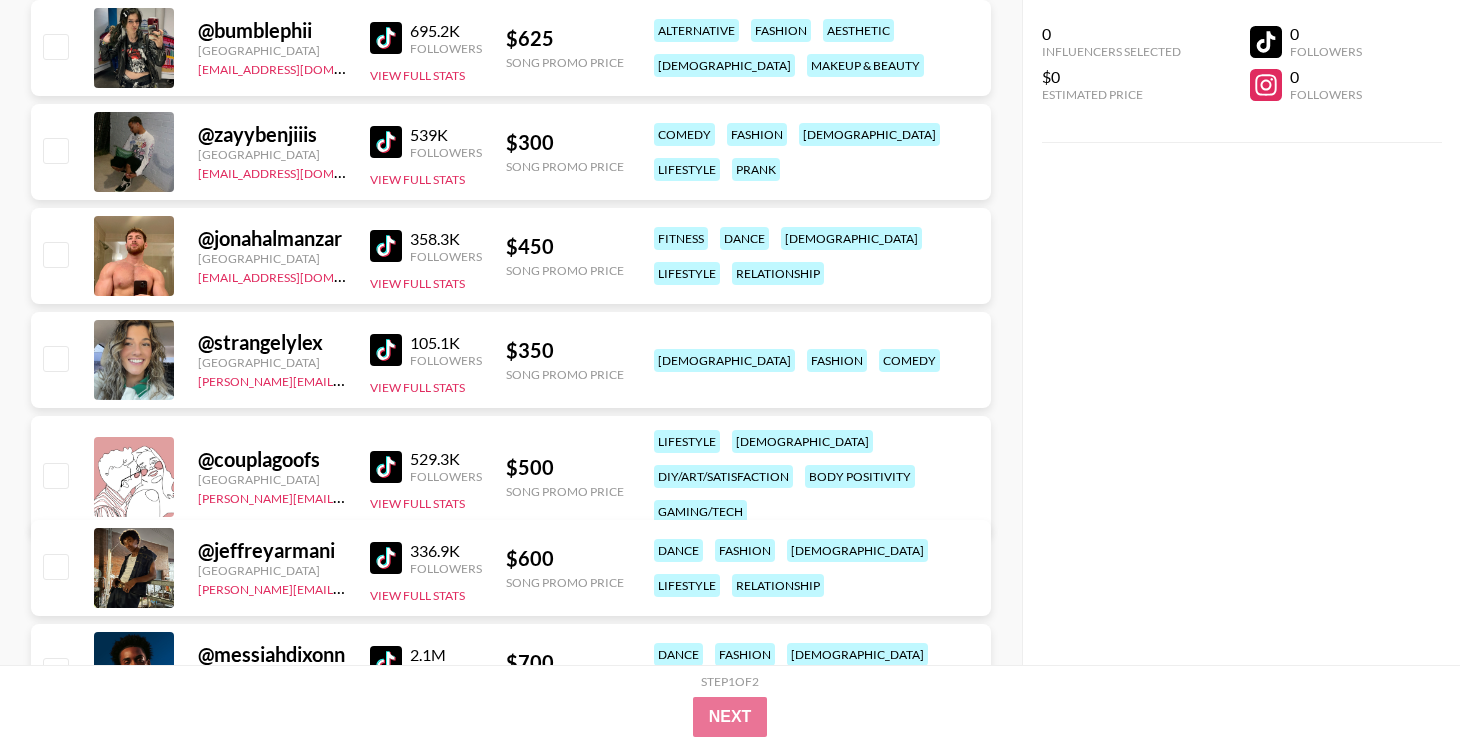 click at bounding box center (386, 467) 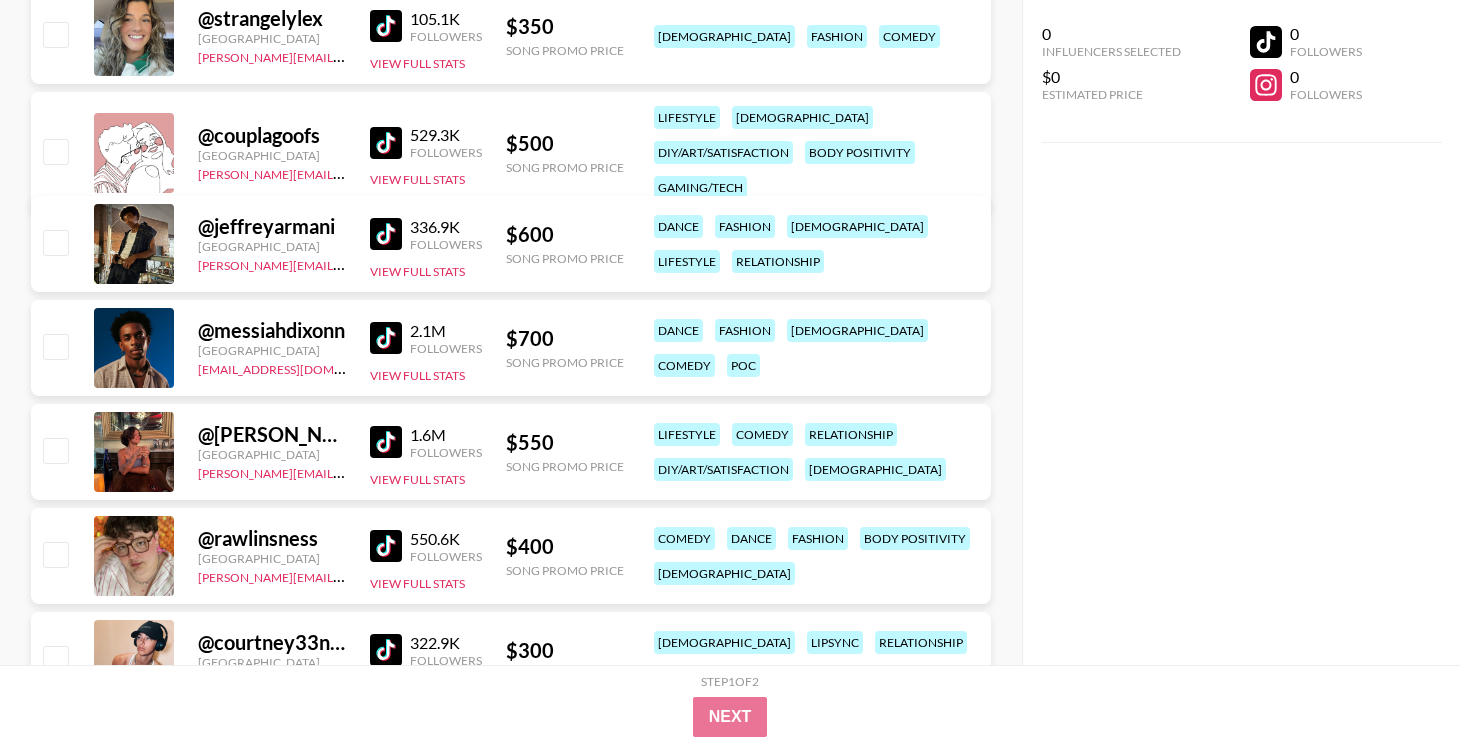 scroll, scrollTop: 4311, scrollLeft: 0, axis: vertical 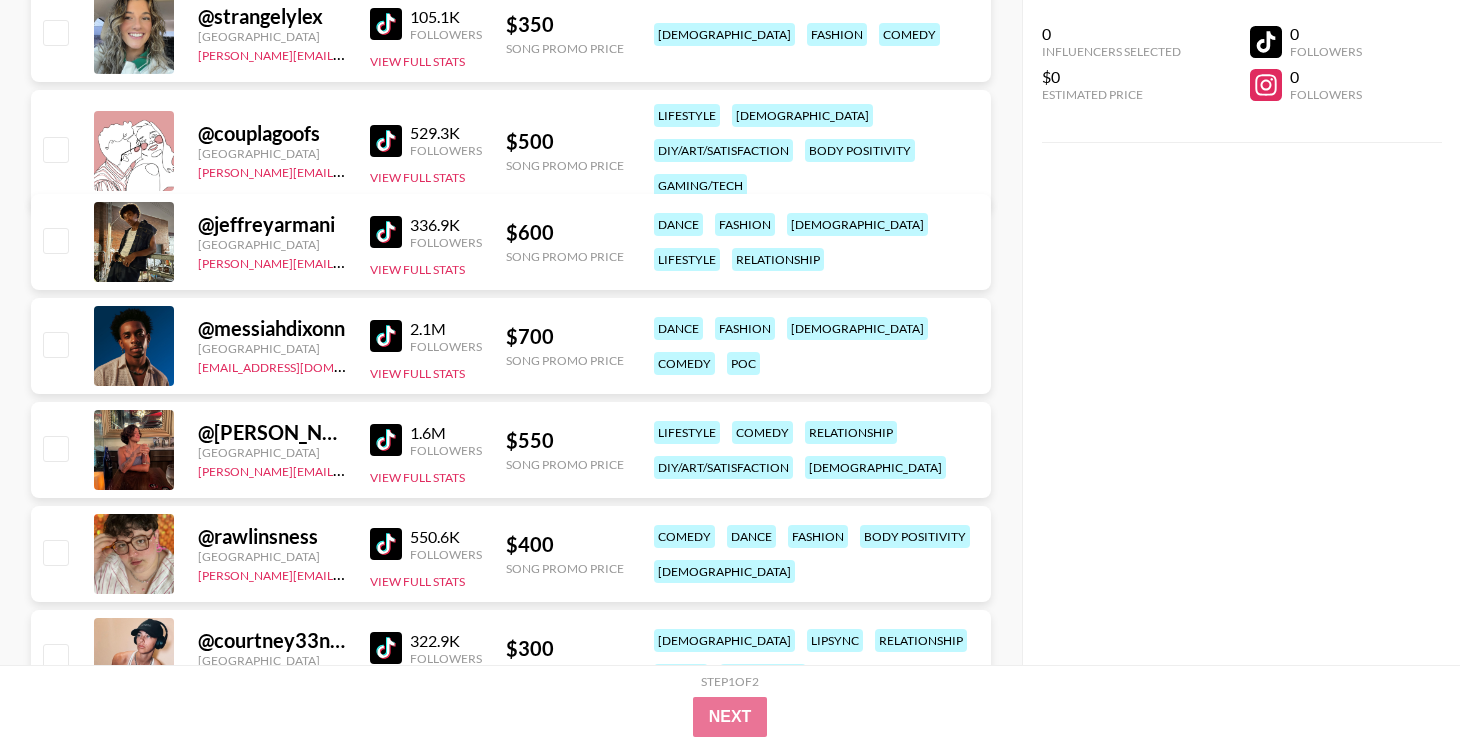 click at bounding box center (386, 336) 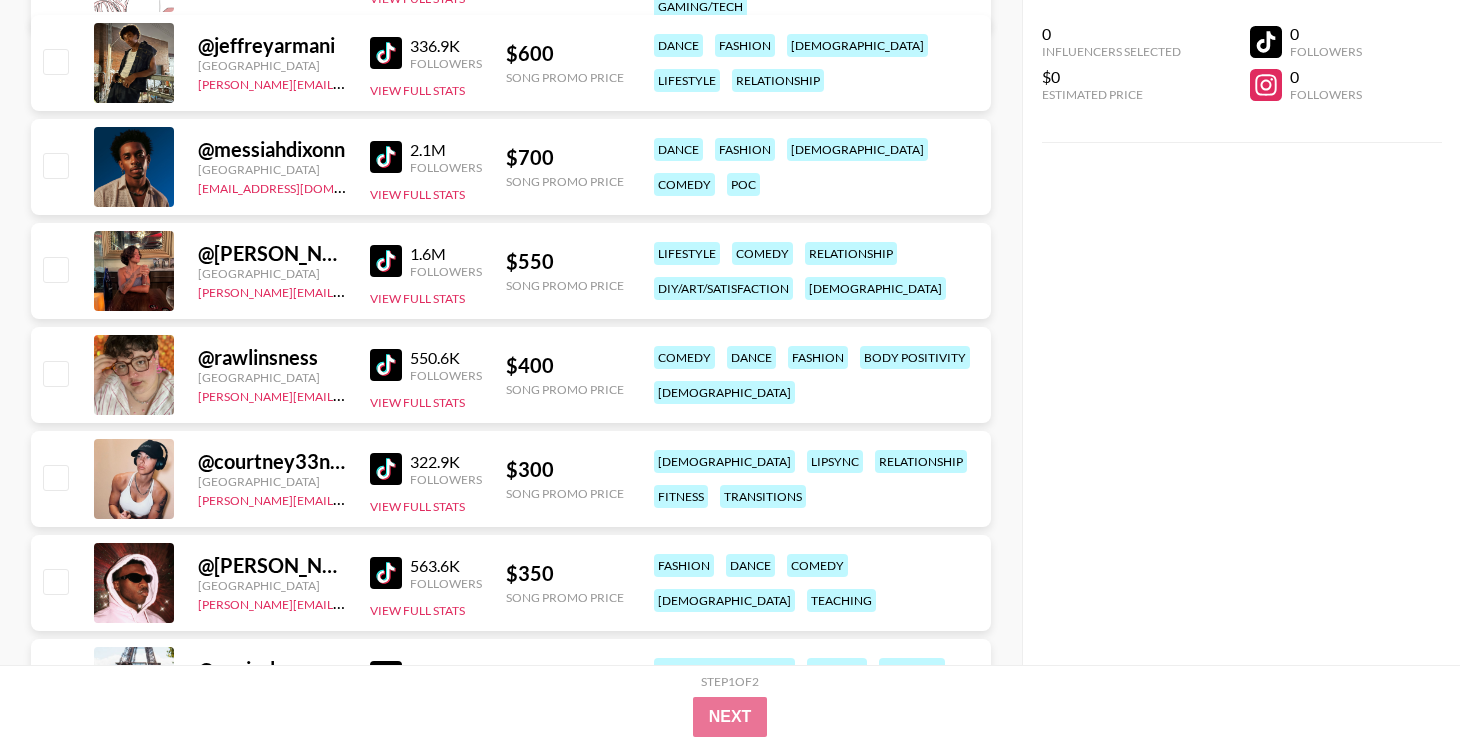 scroll, scrollTop: 4491, scrollLeft: 0, axis: vertical 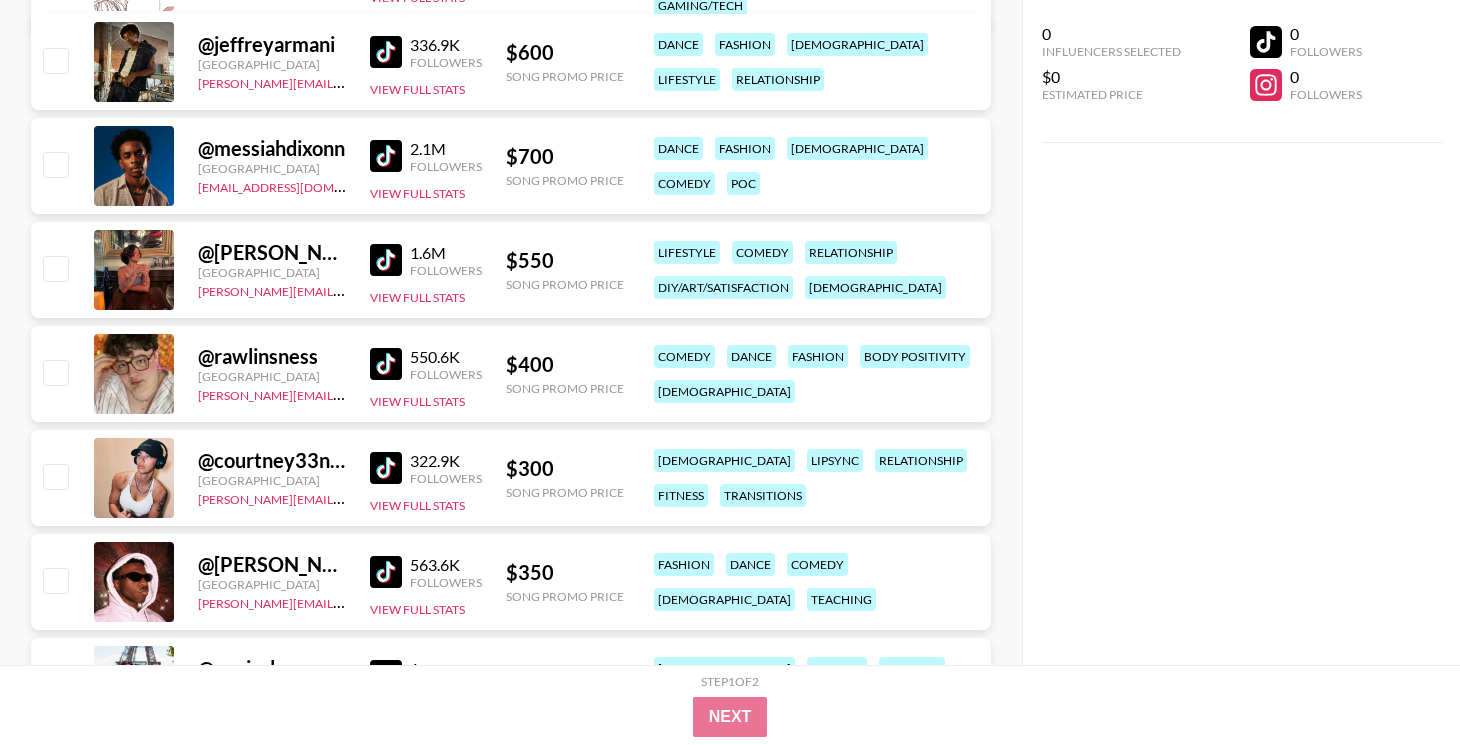click at bounding box center [390, 364] 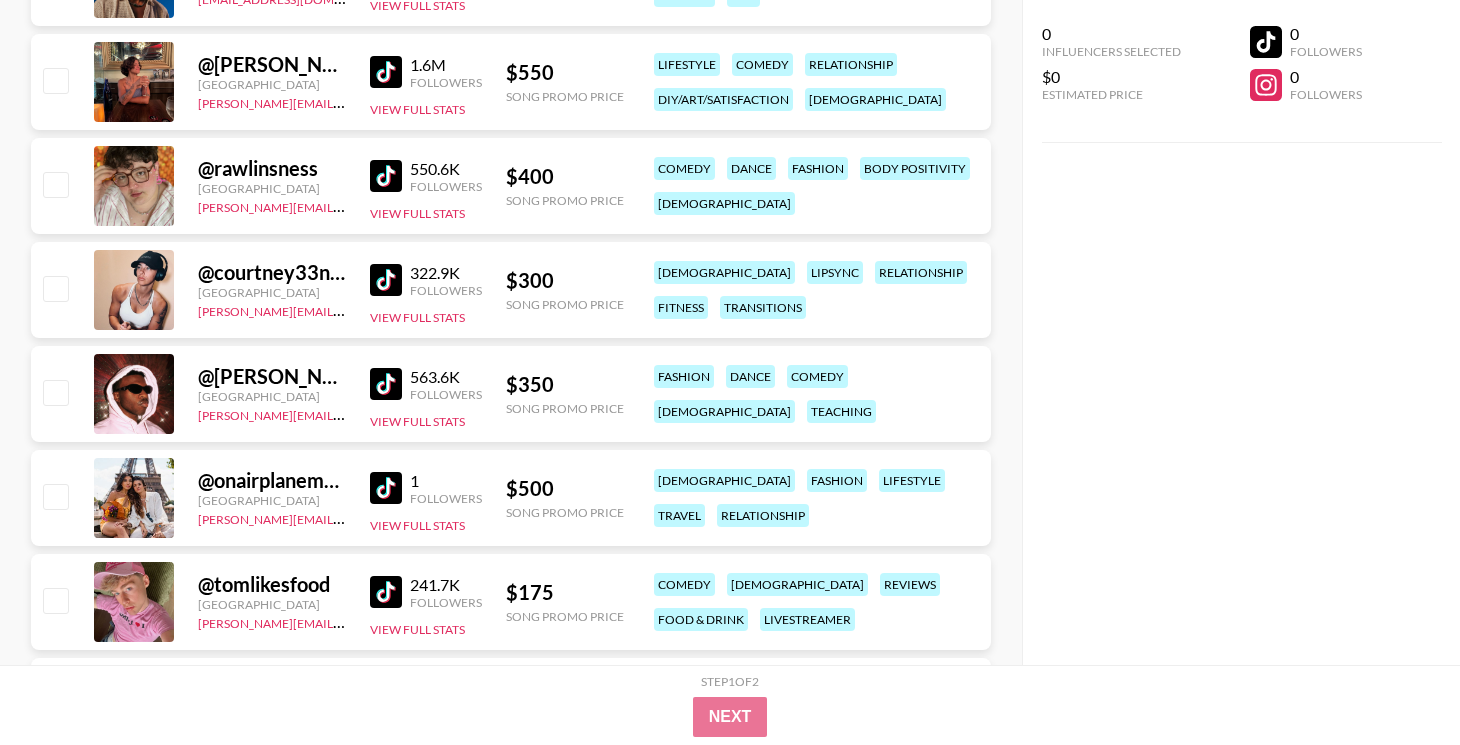 click at bounding box center (386, 280) 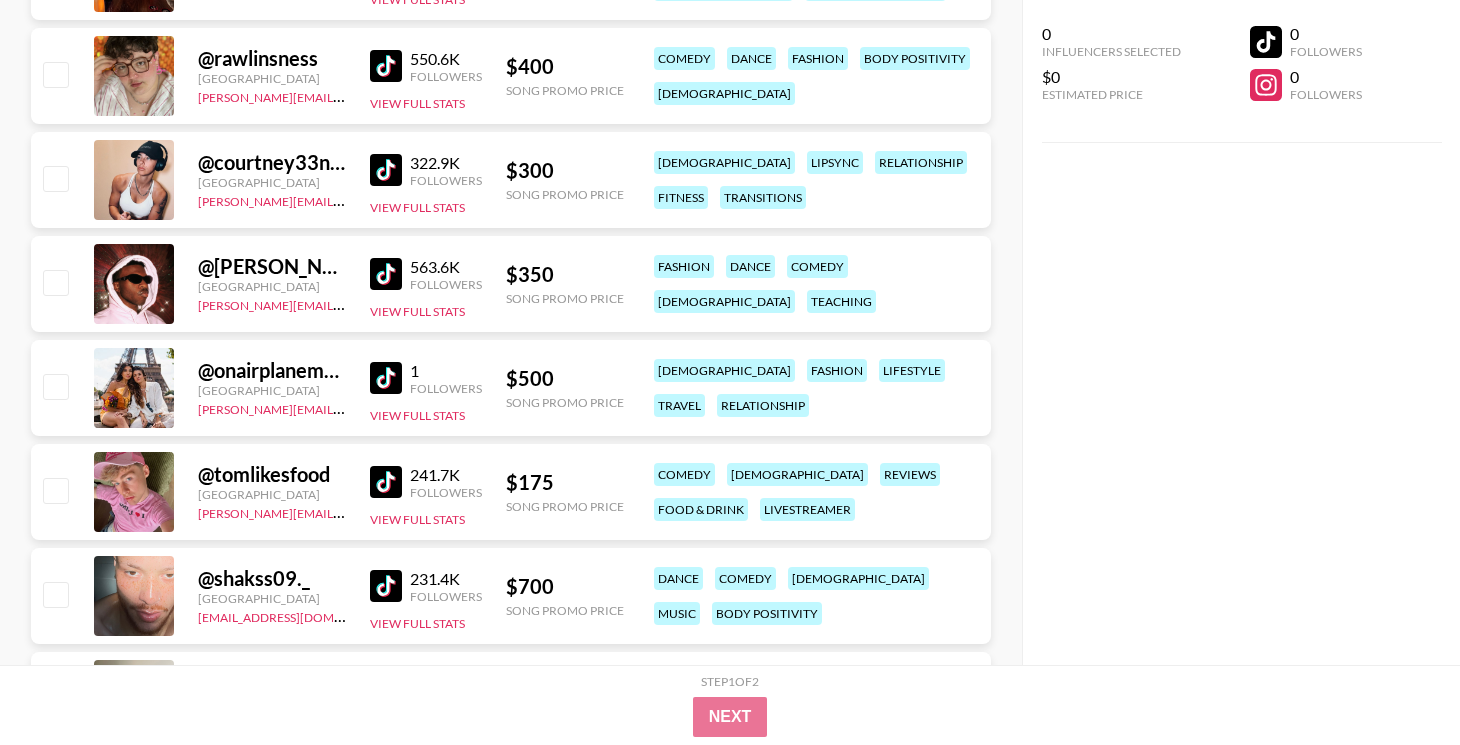 click at bounding box center (386, 274) 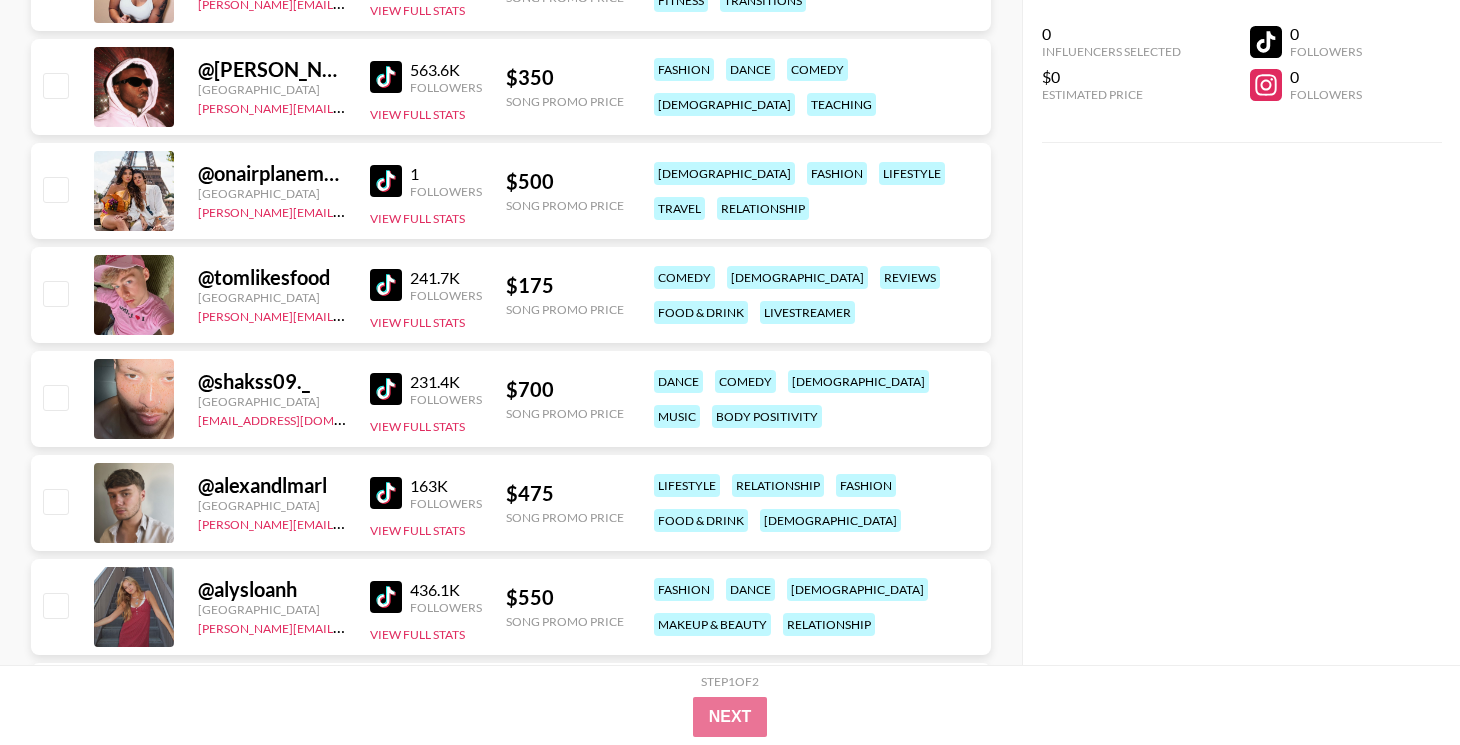 scroll, scrollTop: 5122, scrollLeft: 0, axis: vertical 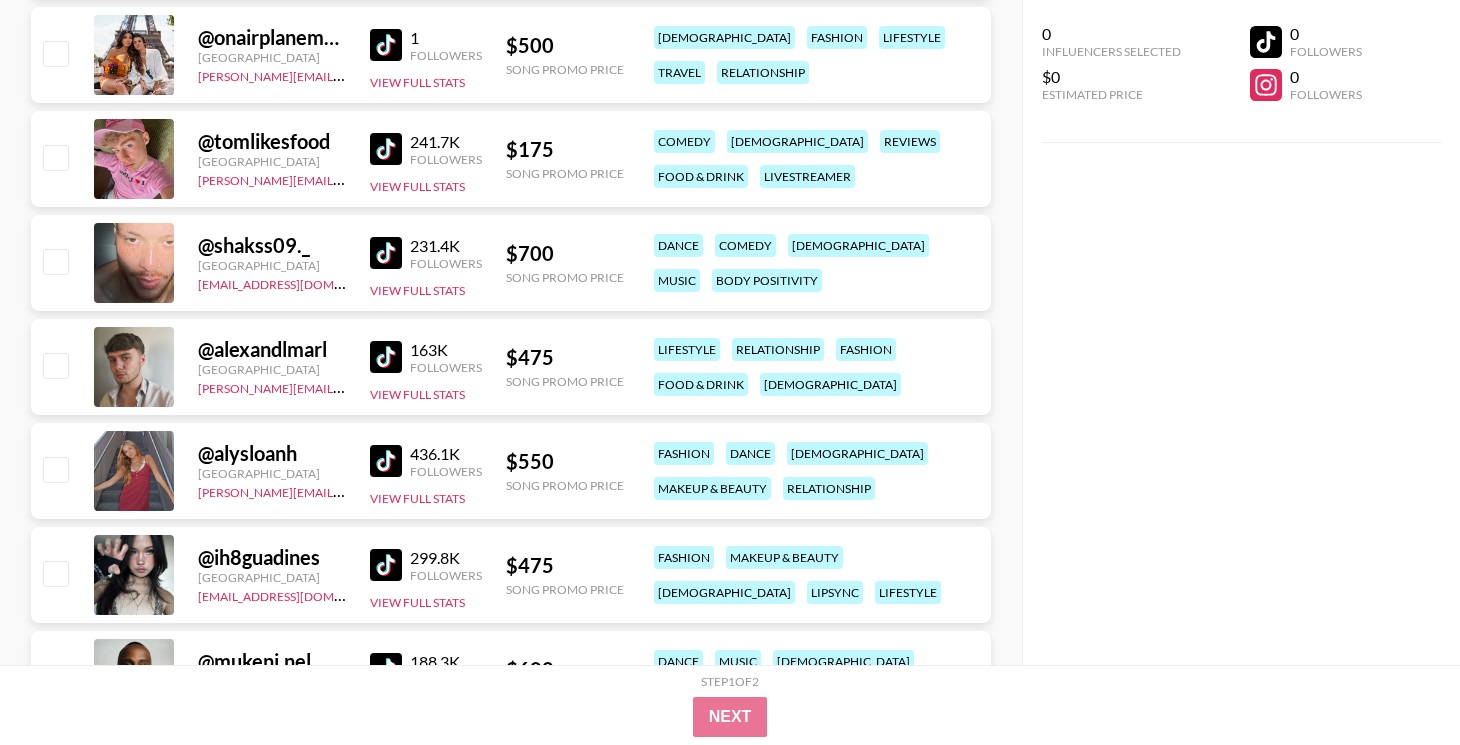 click at bounding box center (386, 357) 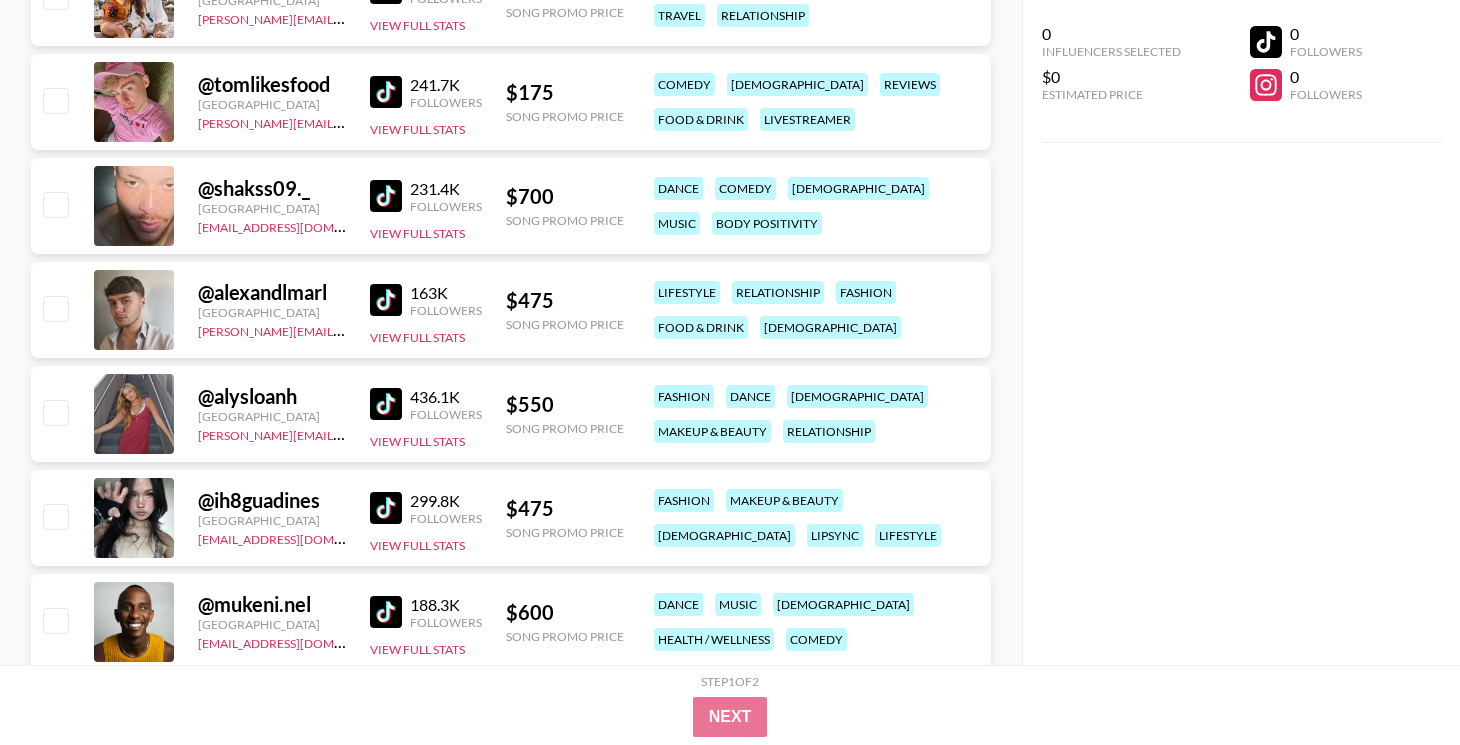 scroll, scrollTop: 5178, scrollLeft: 0, axis: vertical 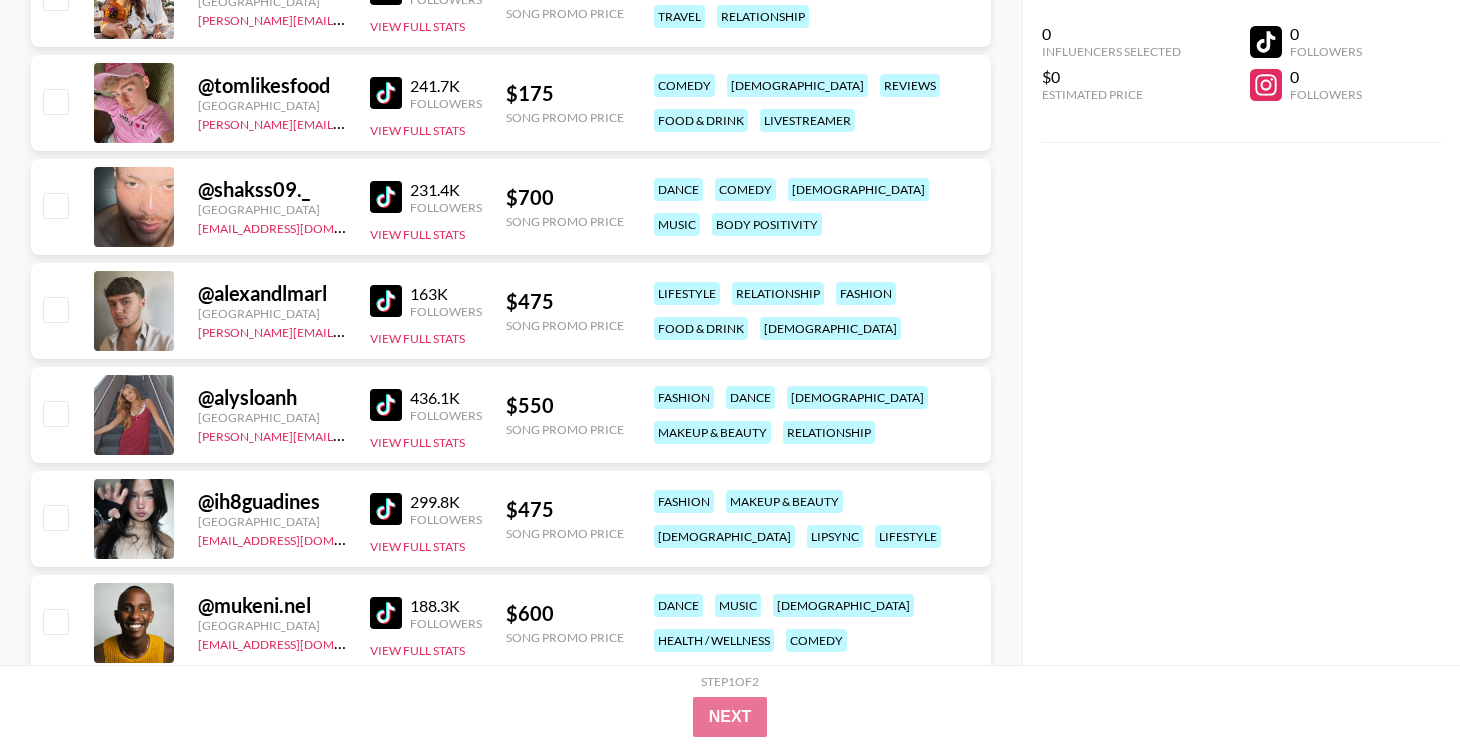 click at bounding box center (386, 405) 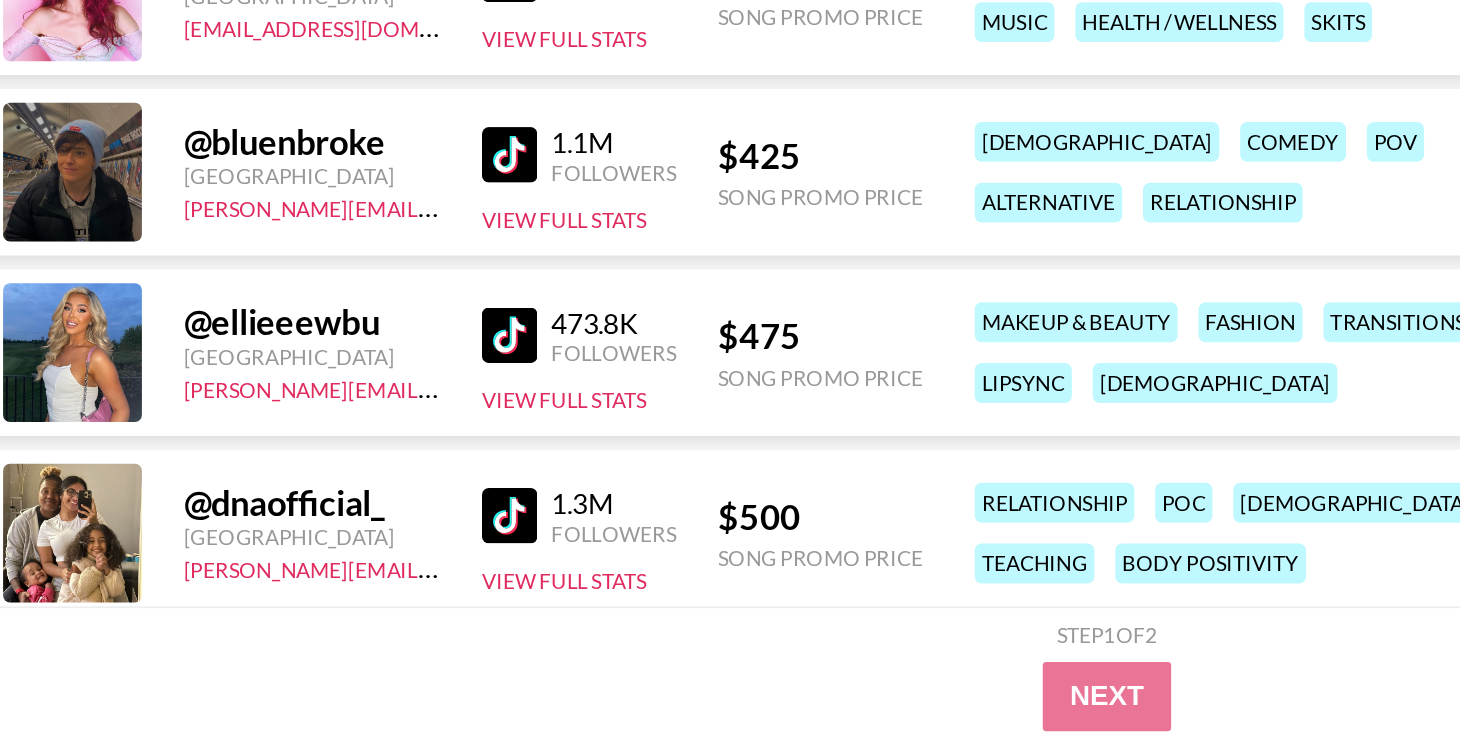scroll, scrollTop: 5723, scrollLeft: 0, axis: vertical 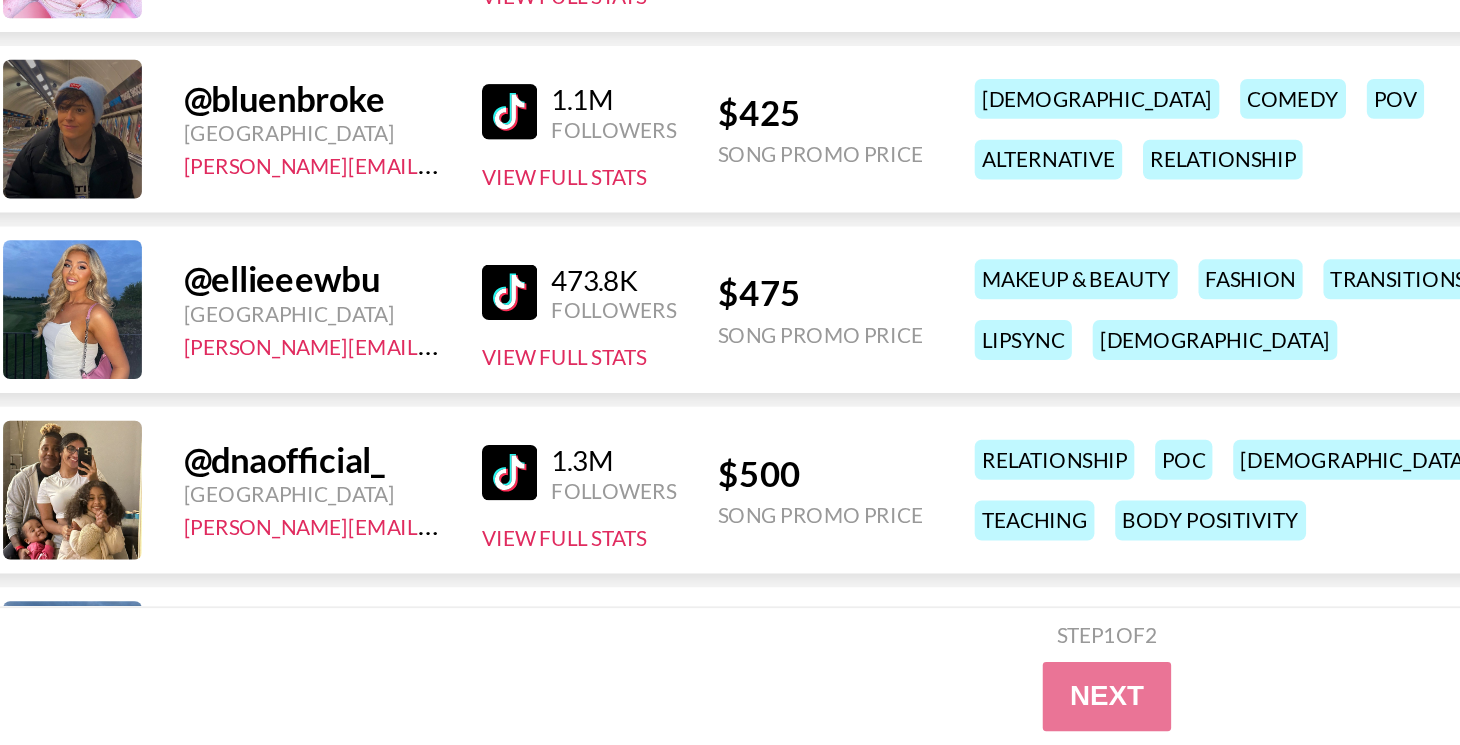 click at bounding box center [386, 484] 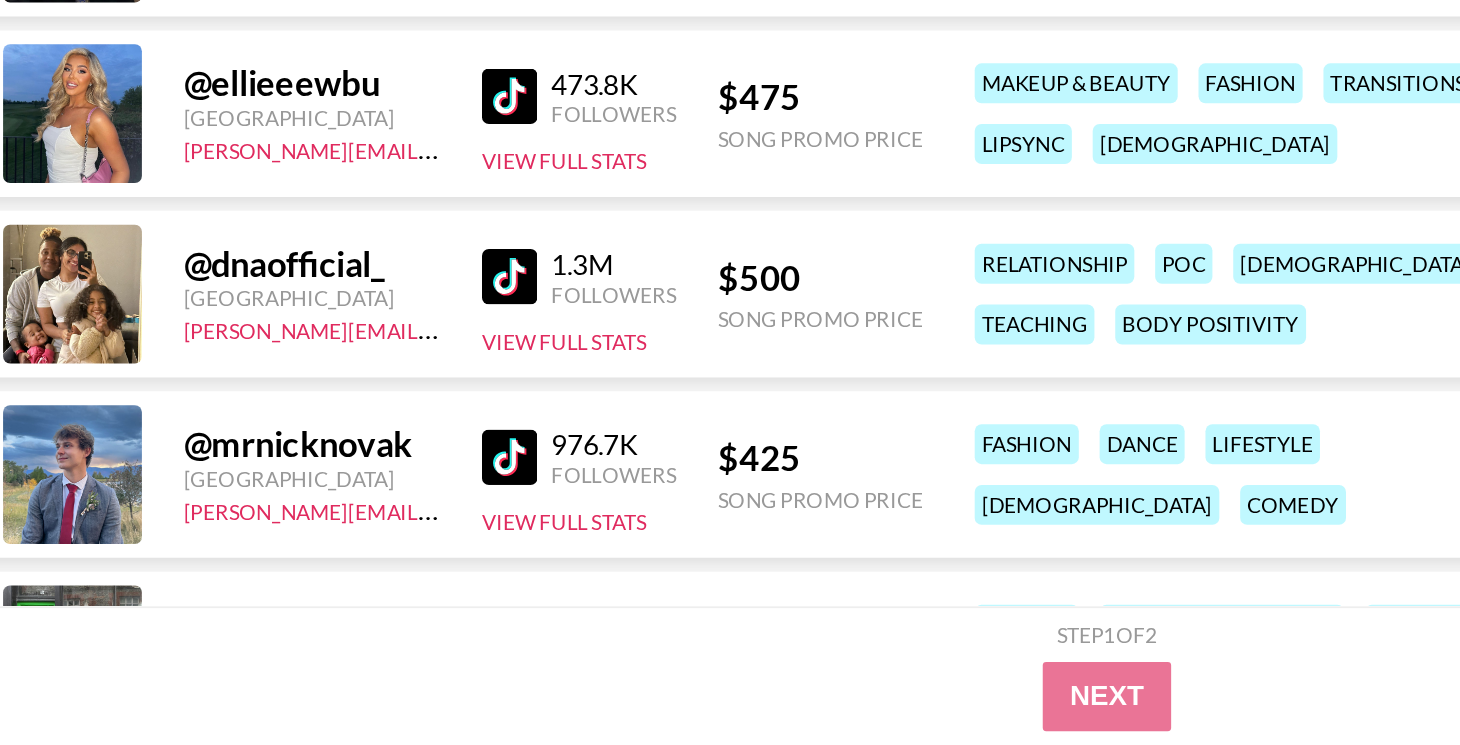 scroll, scrollTop: 5837, scrollLeft: 0, axis: vertical 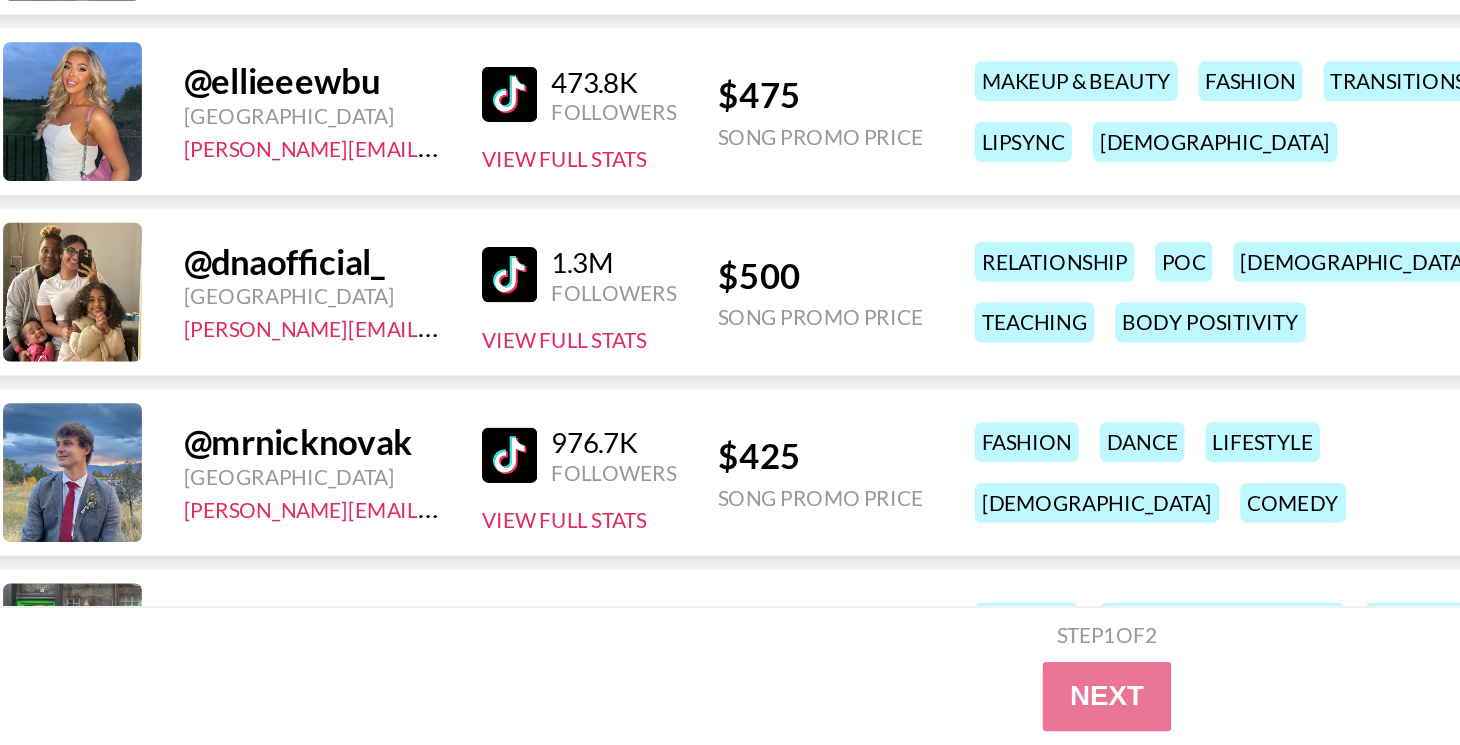 click at bounding box center [134, 484] 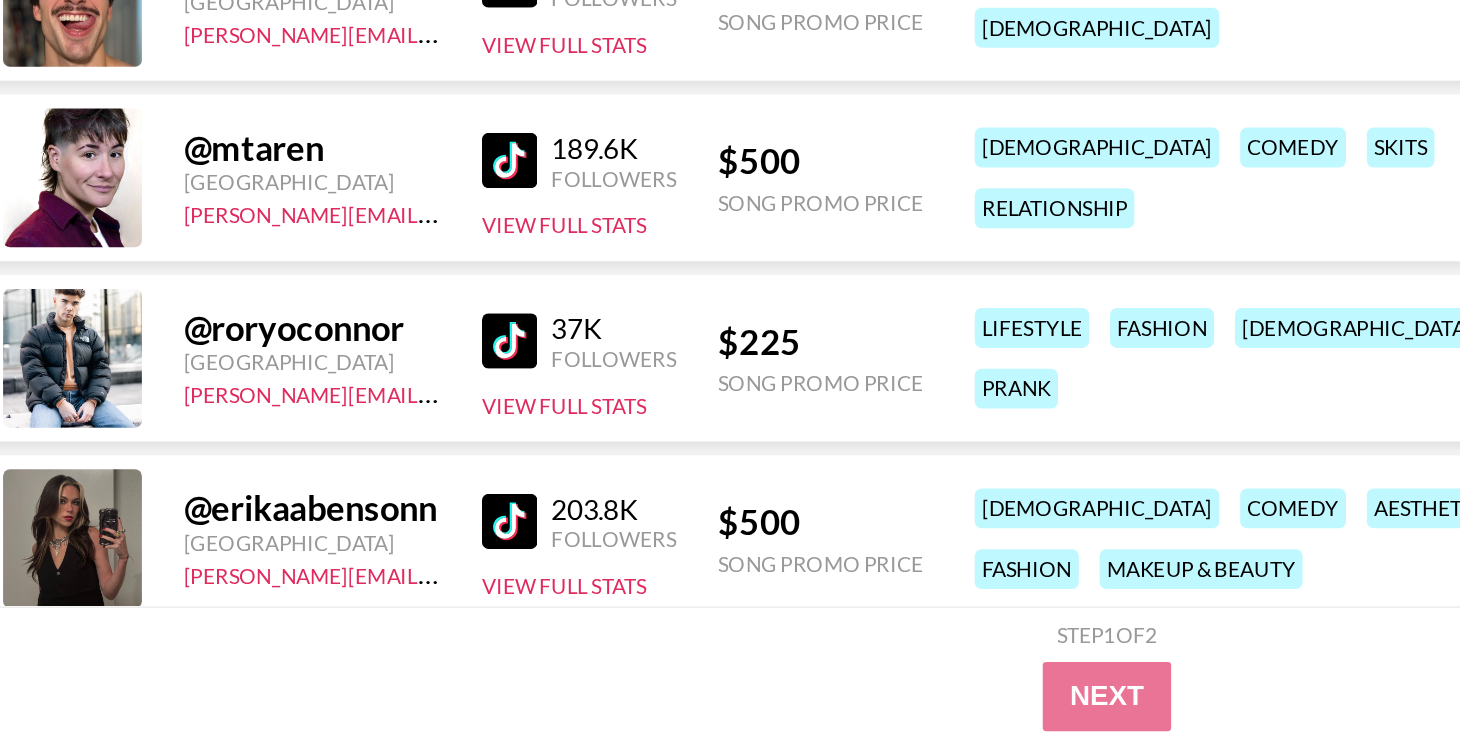 scroll, scrollTop: 7280, scrollLeft: 0, axis: vertical 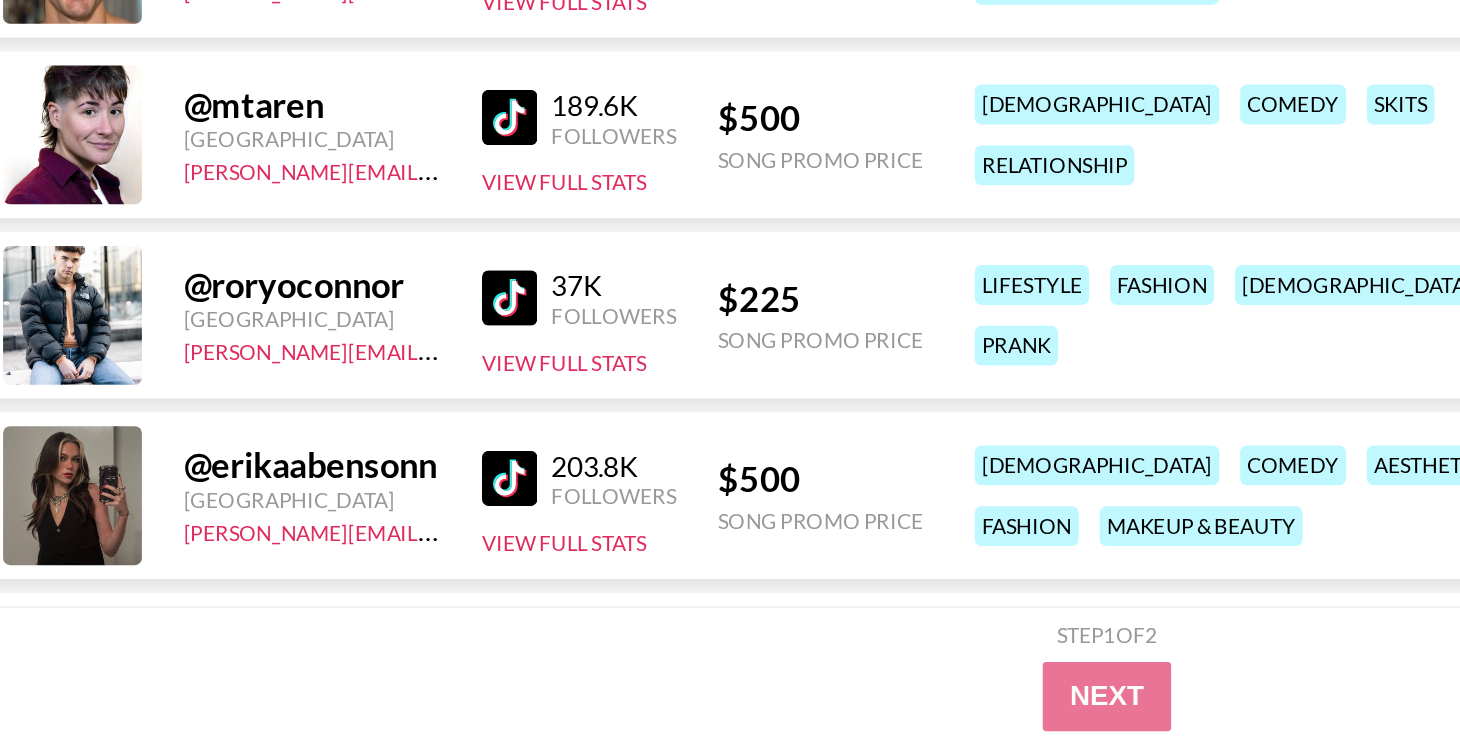 click at bounding box center [386, 383] 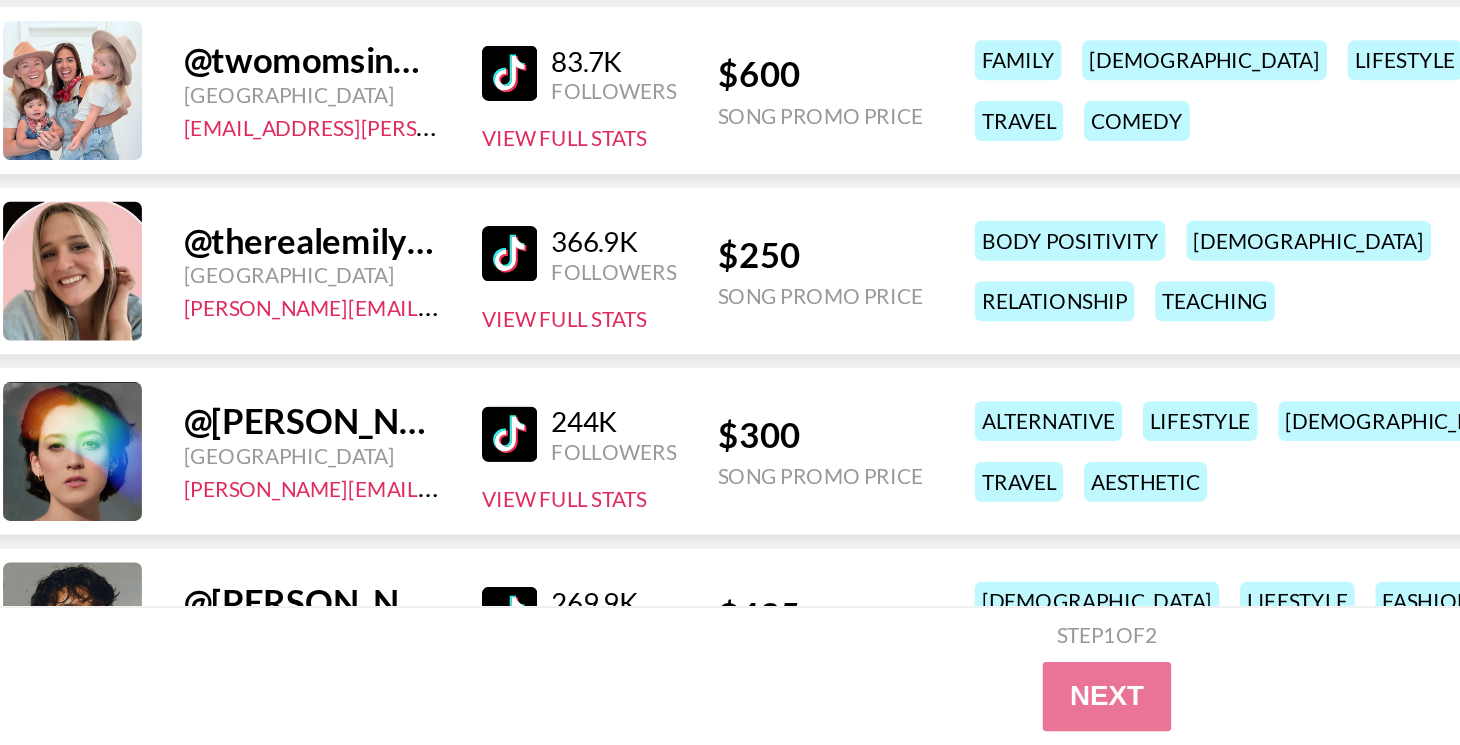 scroll, scrollTop: 8659, scrollLeft: 0, axis: vertical 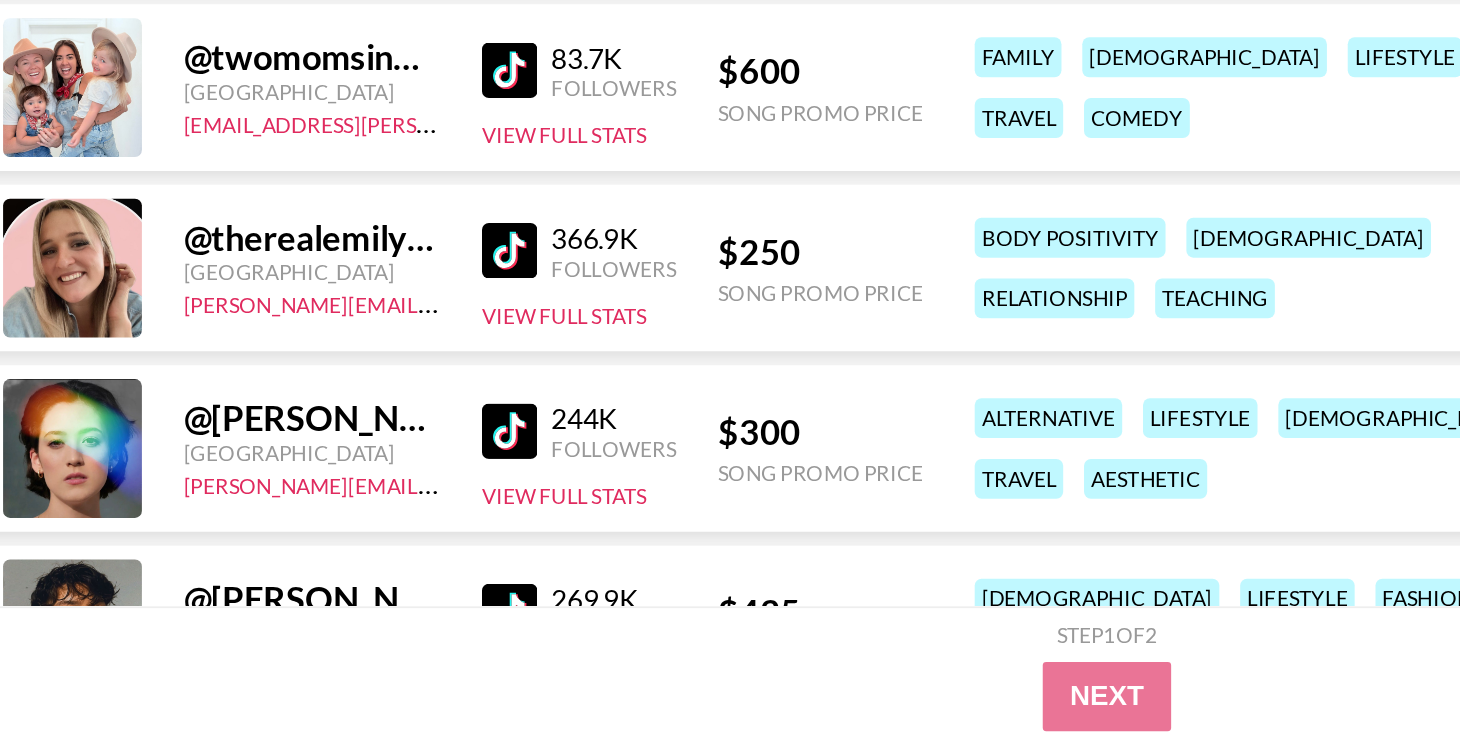click at bounding box center (386, 460) 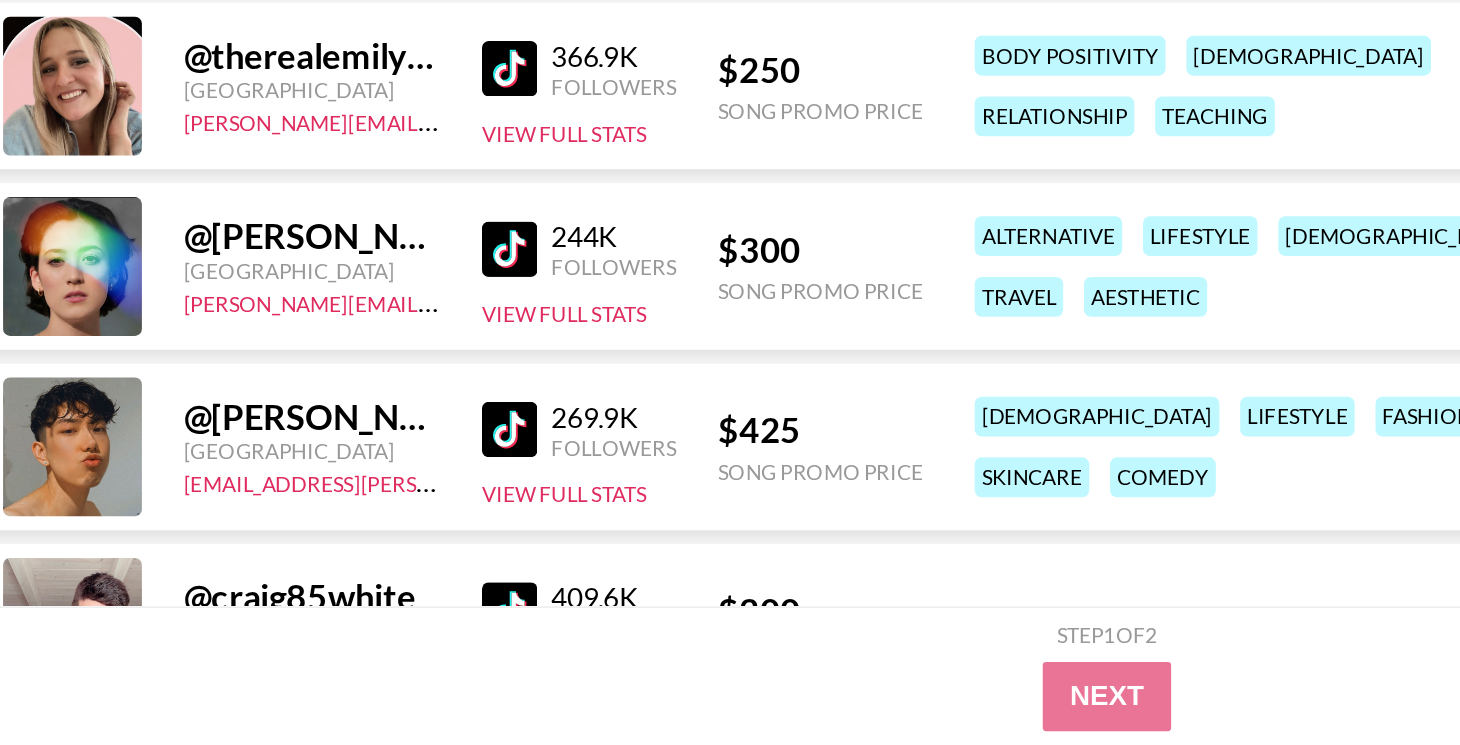 scroll, scrollTop: 8765, scrollLeft: 0, axis: vertical 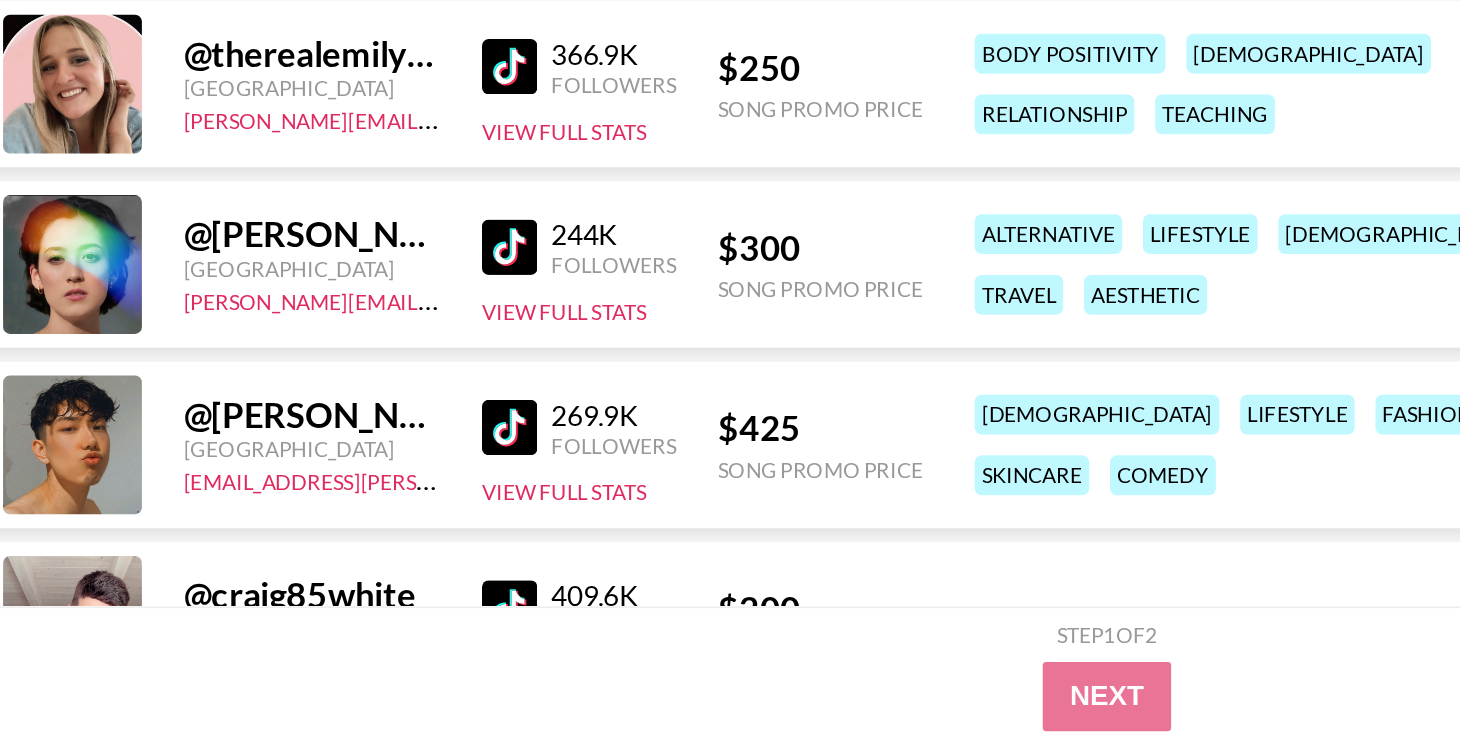 click at bounding box center (386, 458) 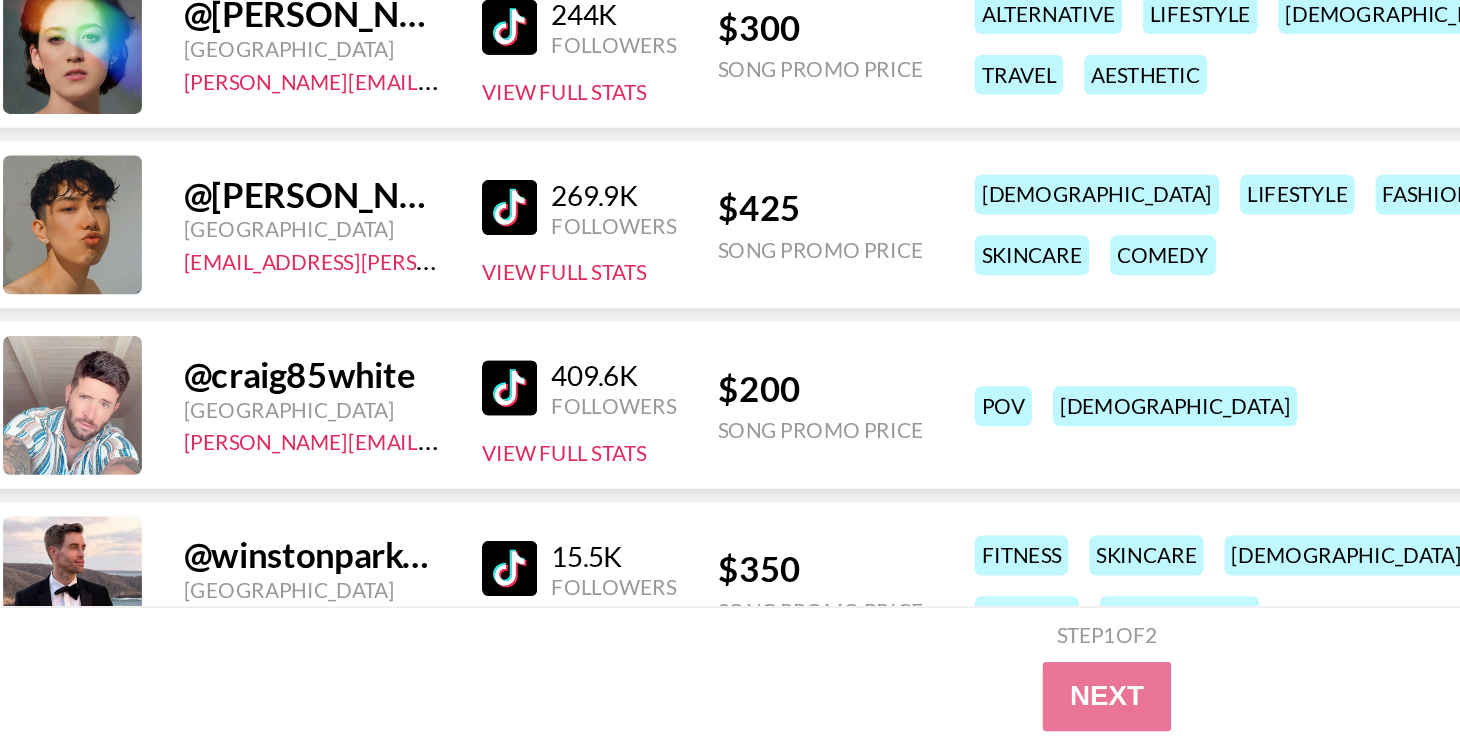 scroll, scrollTop: 8917, scrollLeft: 0, axis: vertical 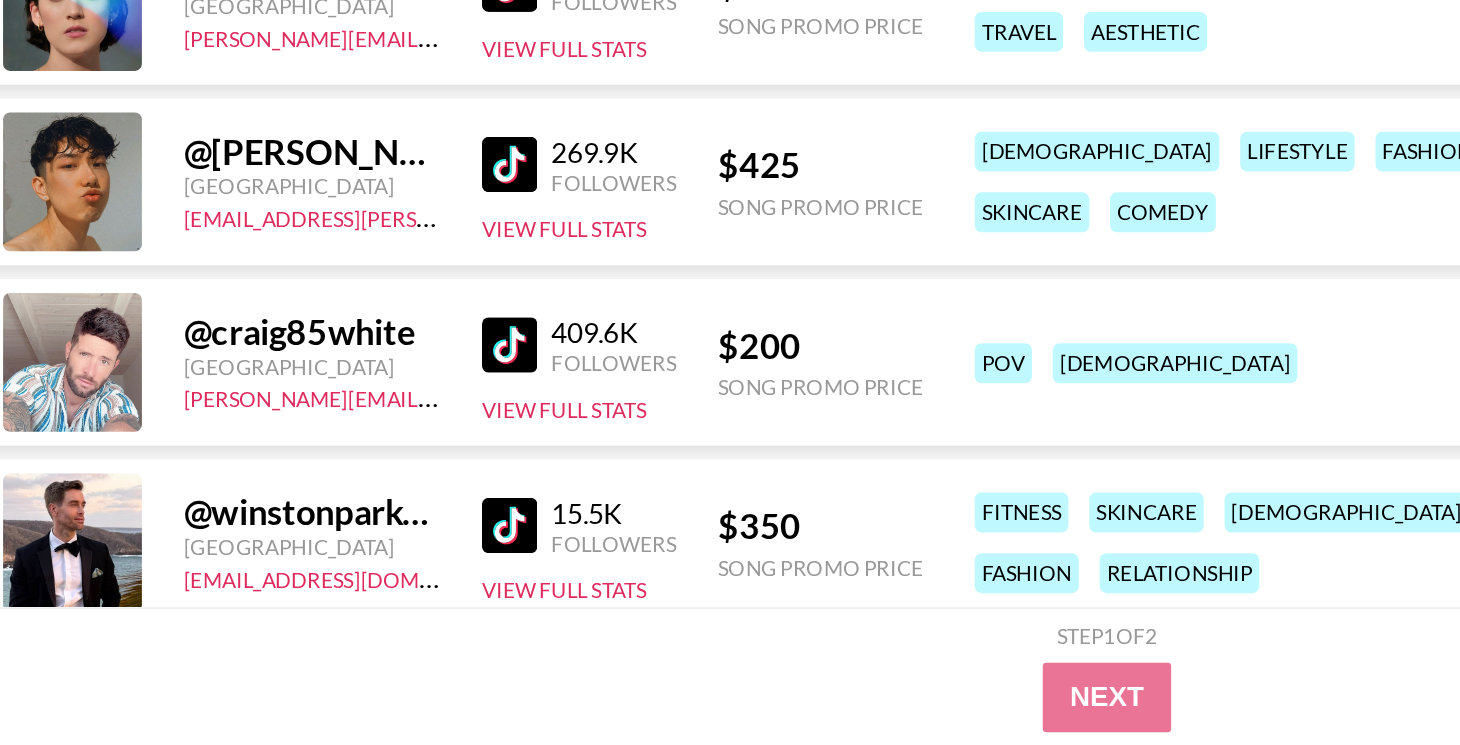 click at bounding box center [386, 514] 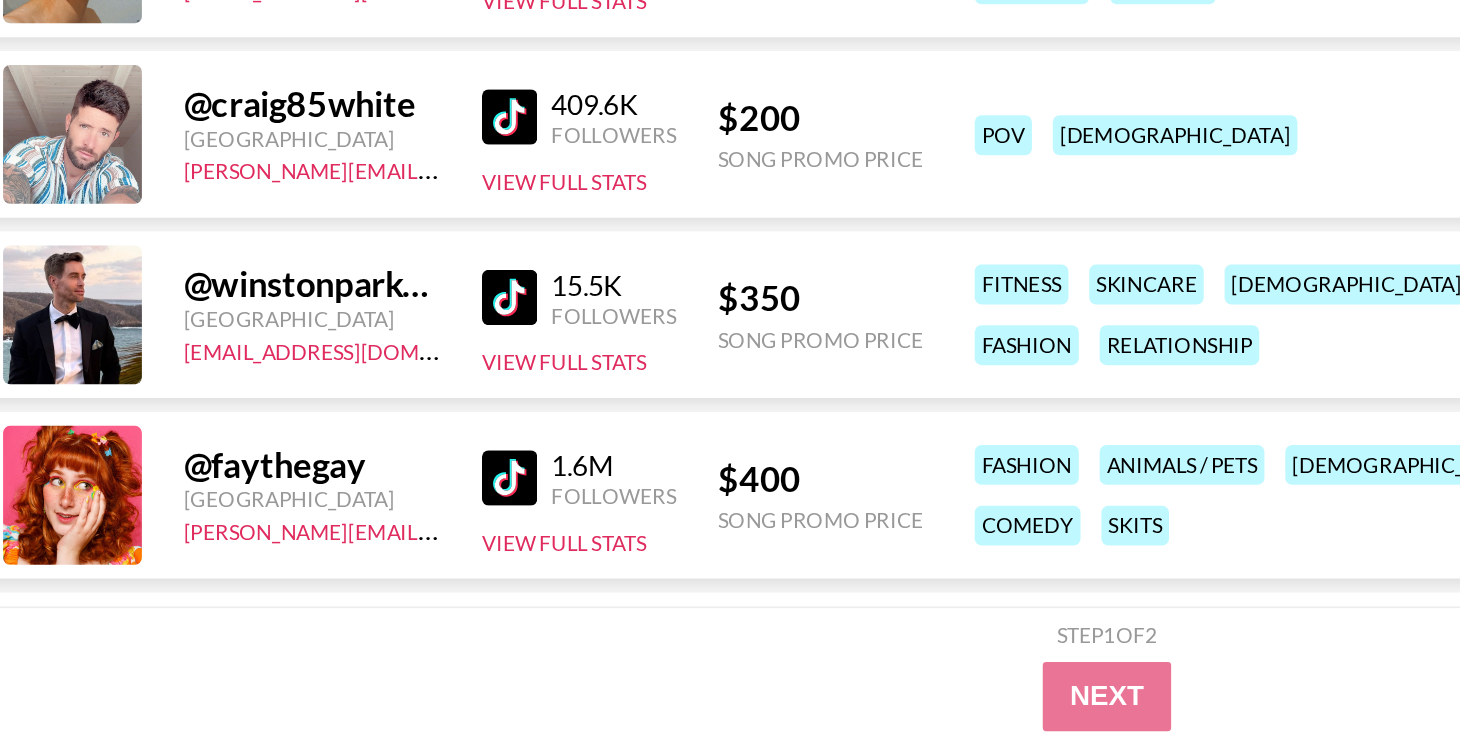 scroll, scrollTop: 9048, scrollLeft: 0, axis: vertical 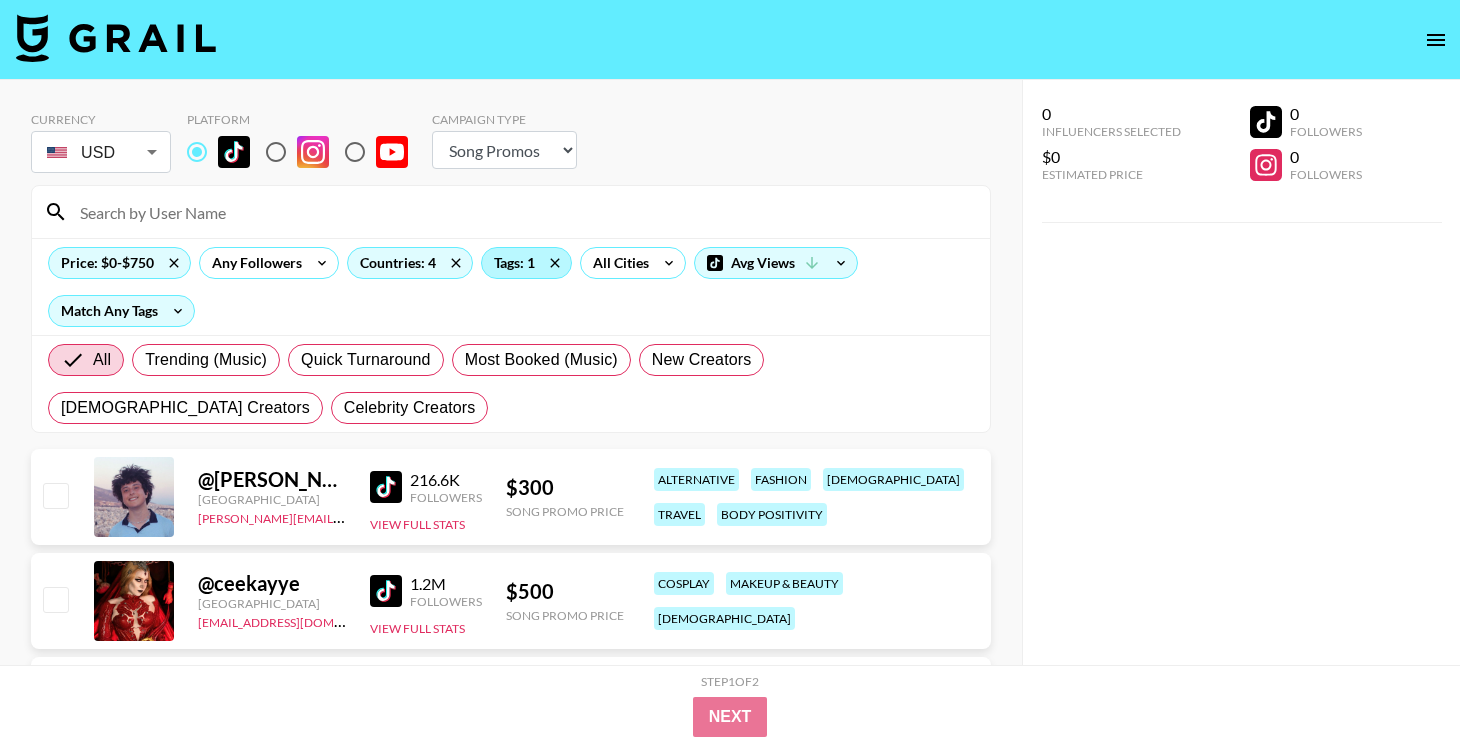 click on "Tags: 1" at bounding box center [526, 263] 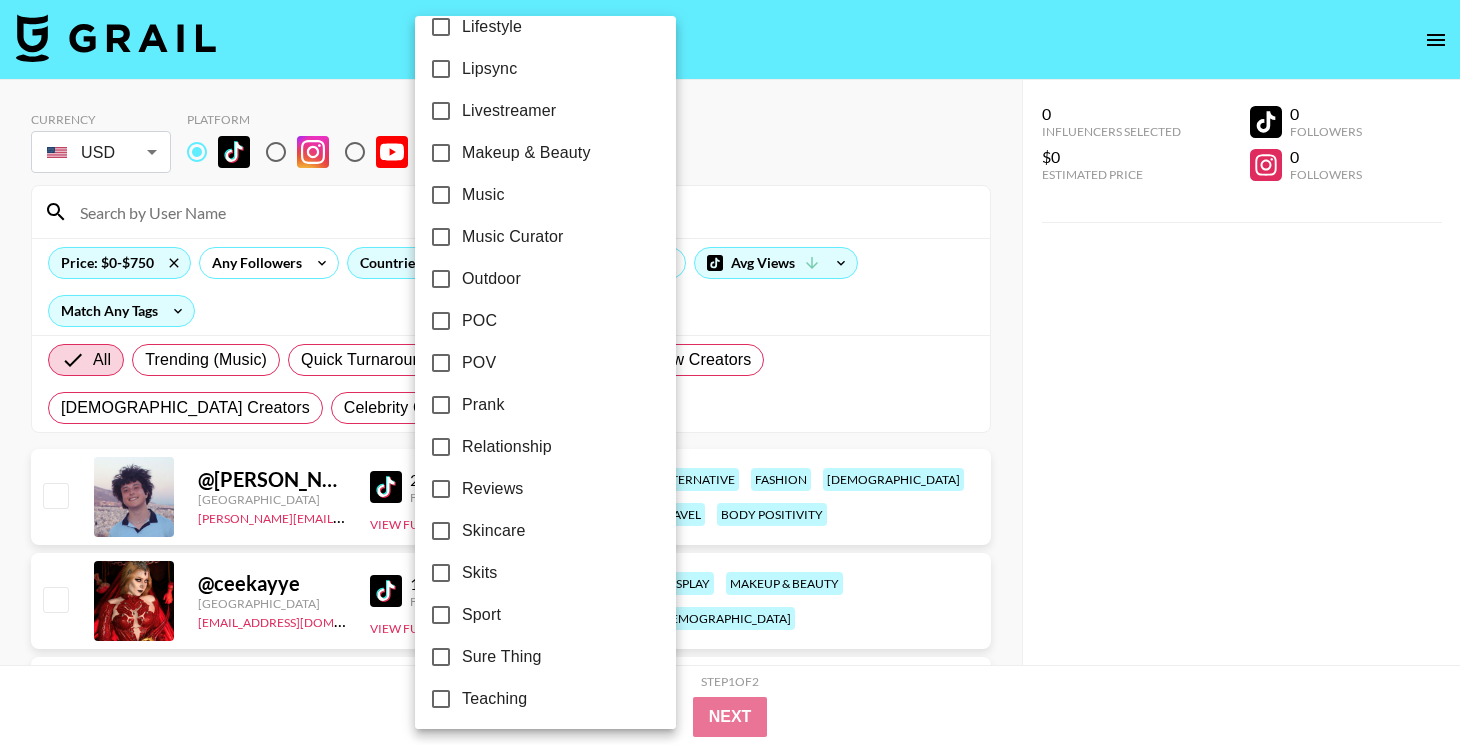 scroll, scrollTop: 581, scrollLeft: 0, axis: vertical 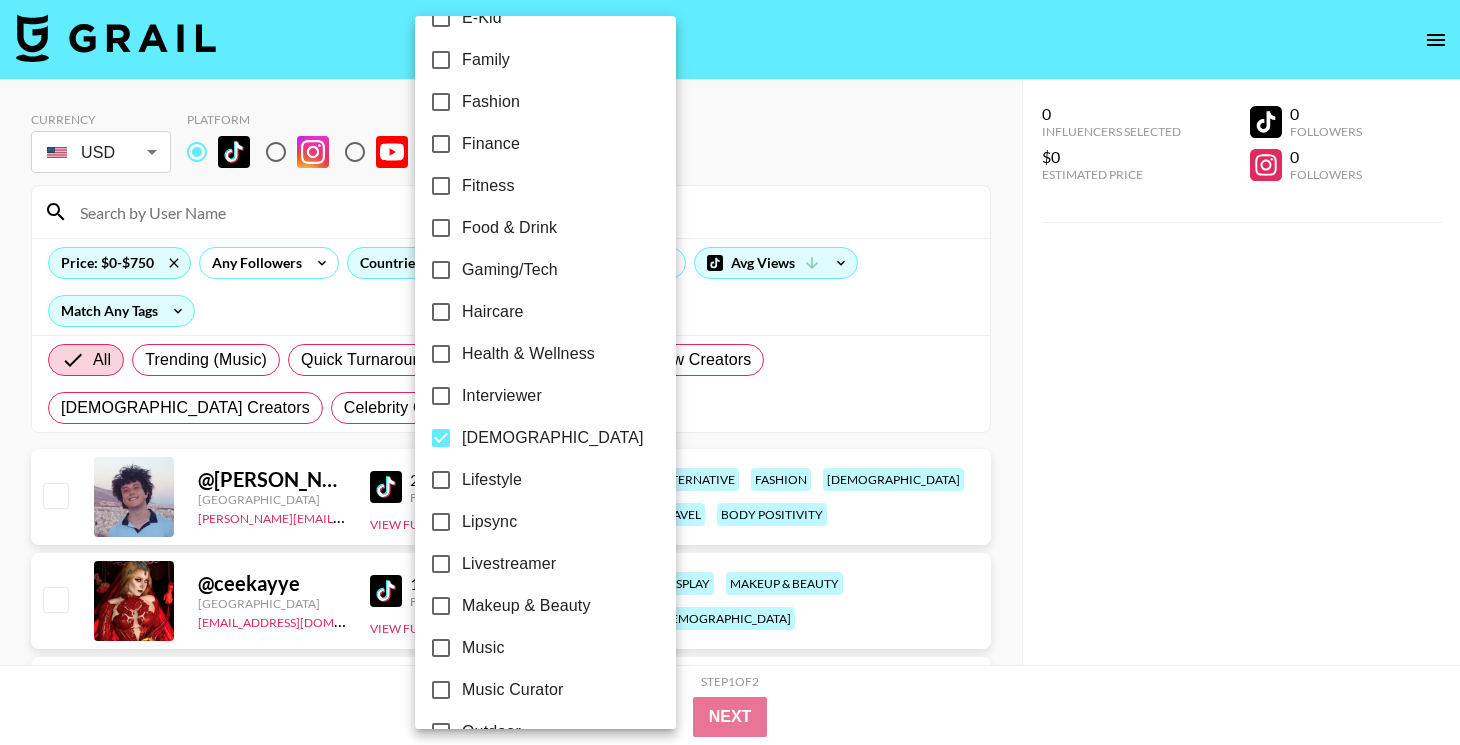 click on "LGBTQ+" at bounding box center [532, 438] 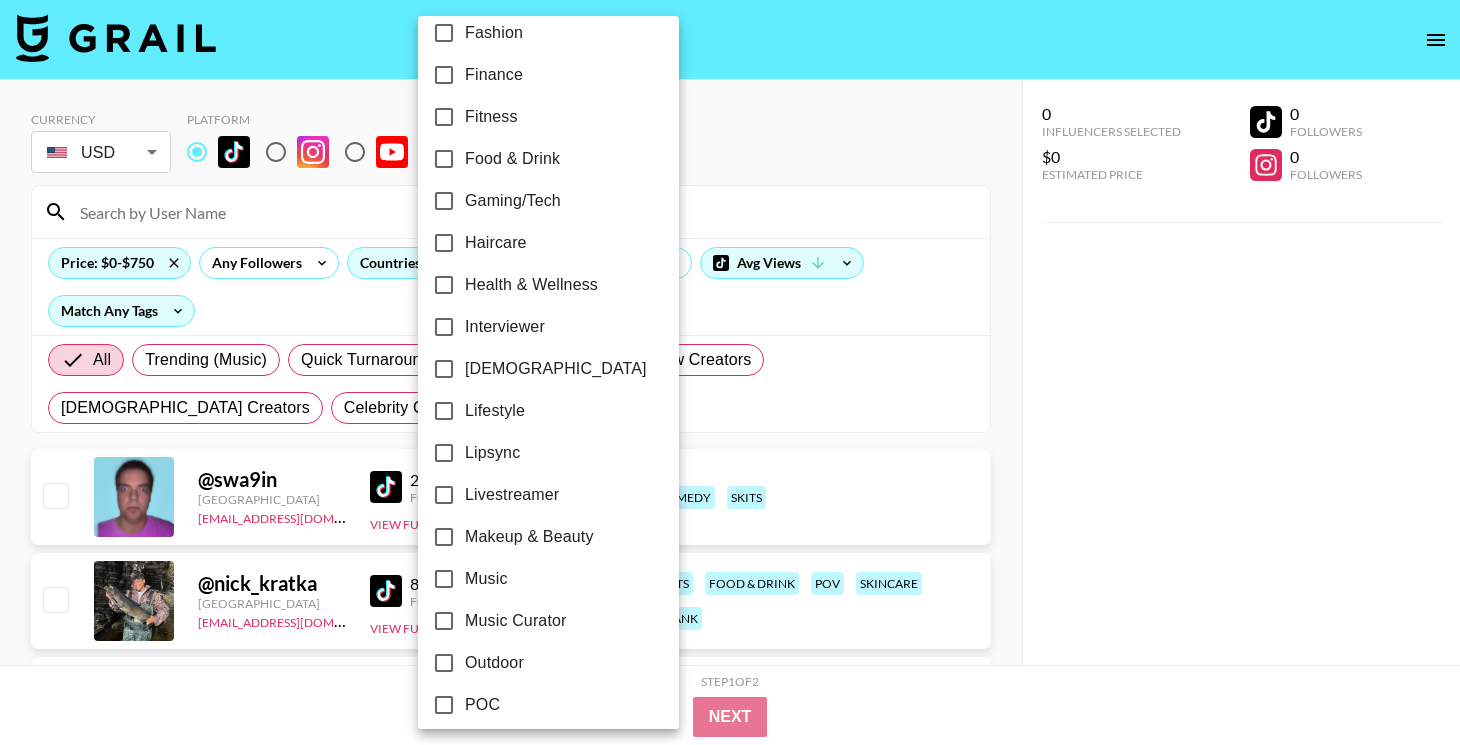 scroll, scrollTop: 782, scrollLeft: 0, axis: vertical 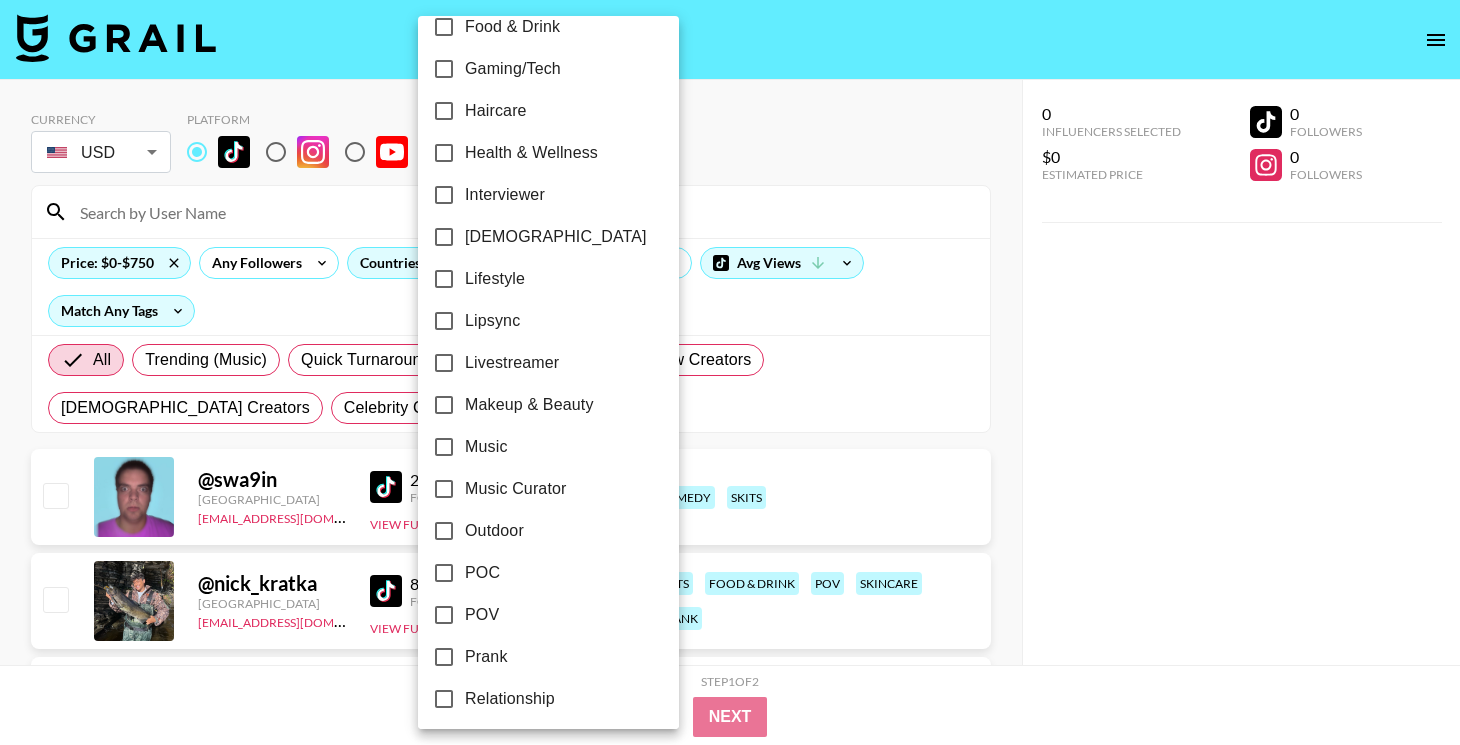 click on "POC" at bounding box center (535, 573) 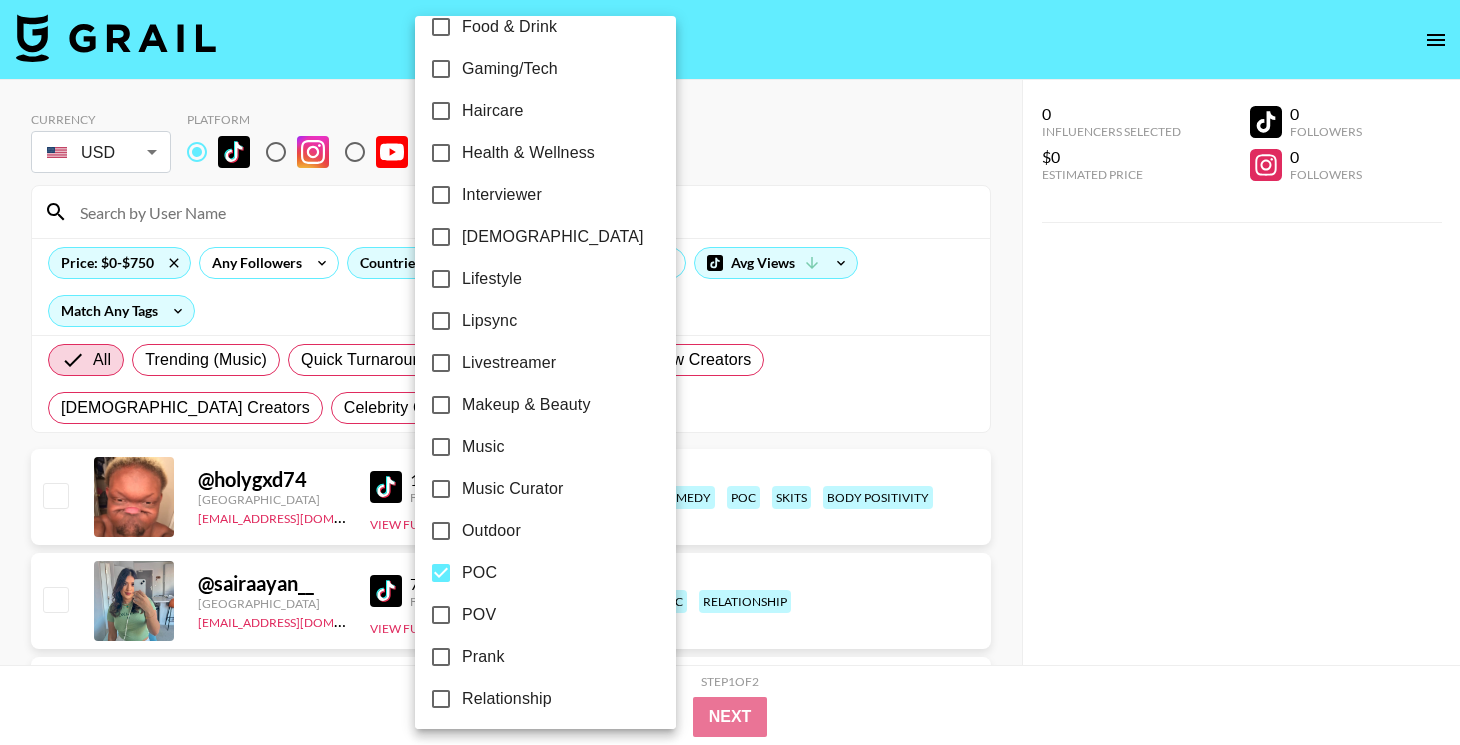 click at bounding box center (730, 372) 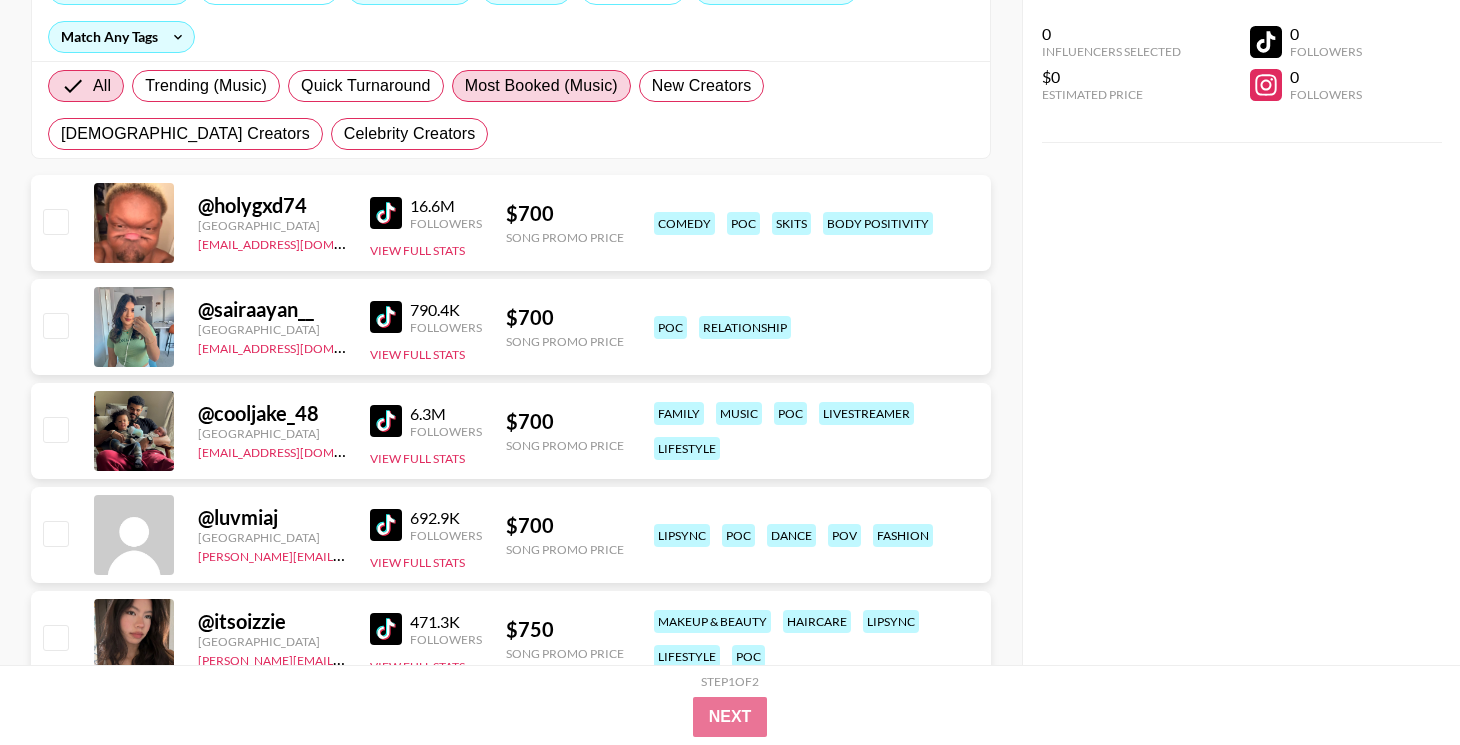 scroll, scrollTop: 0, scrollLeft: 0, axis: both 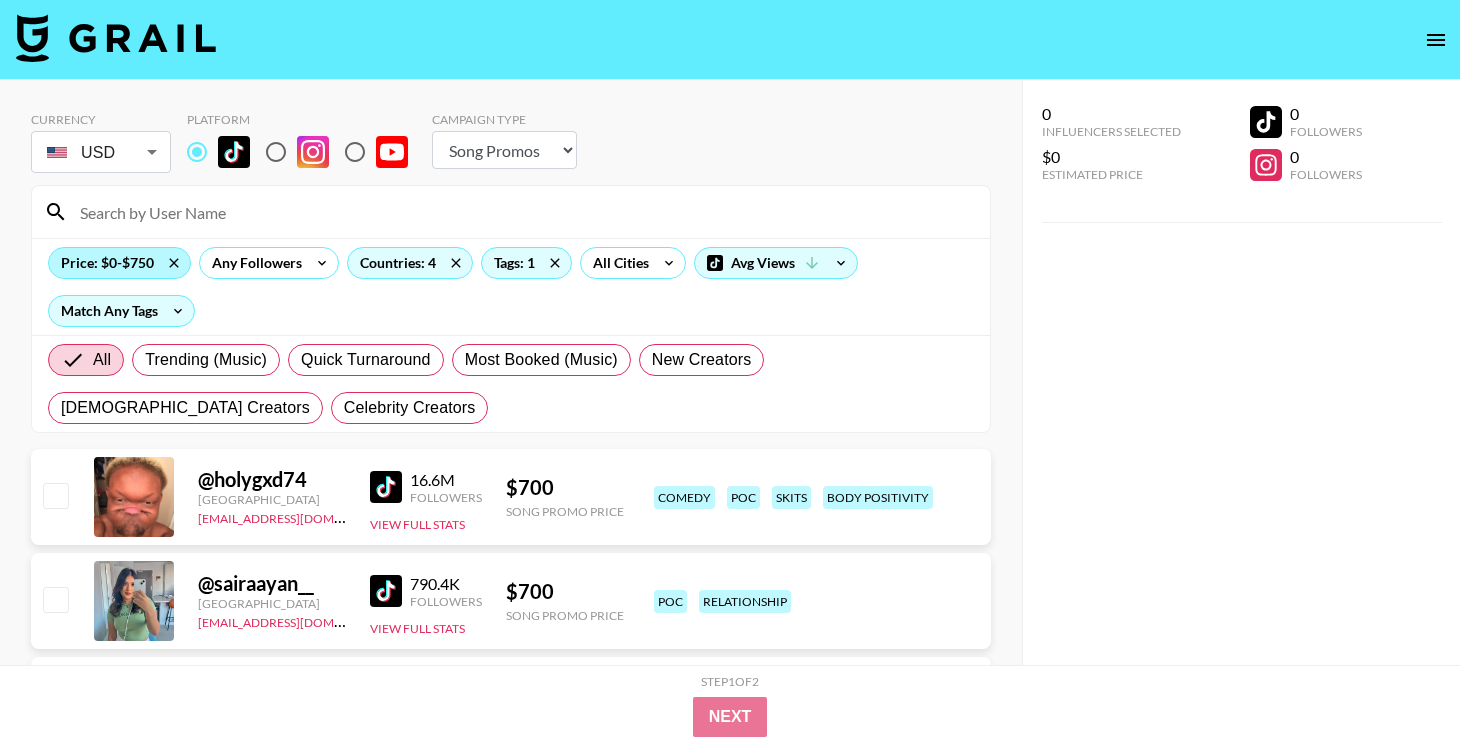 click on "Price: $0-$750" at bounding box center [119, 263] 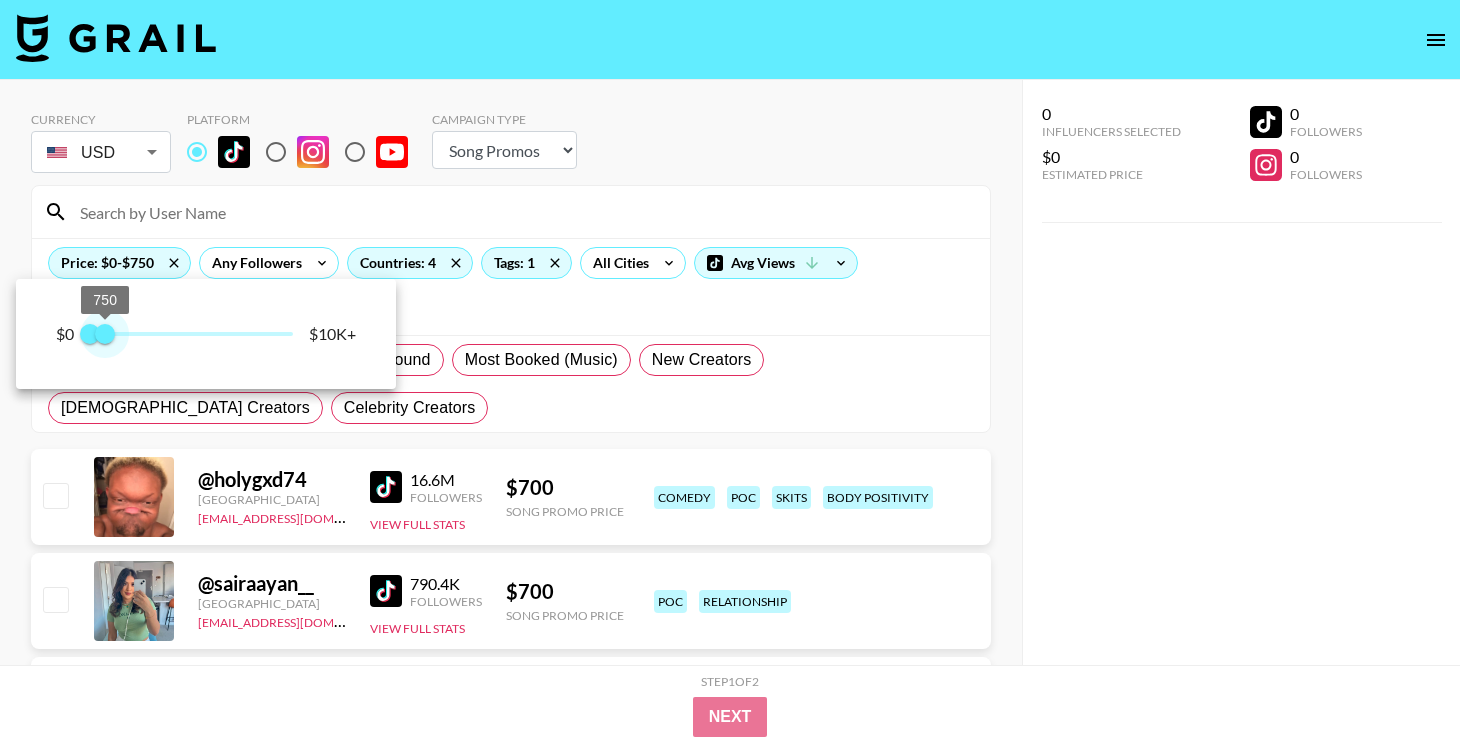 type on "500" 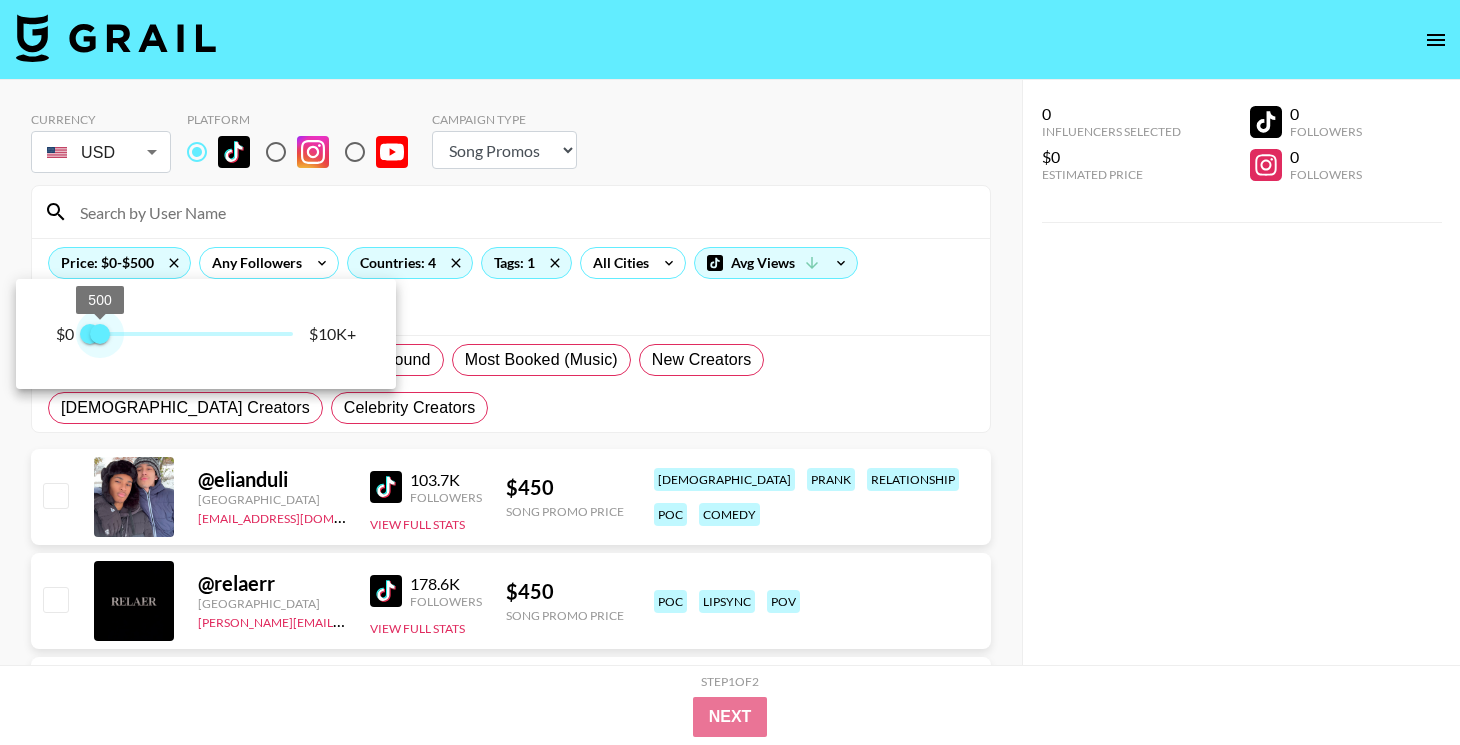 click on "500" at bounding box center (100, 334) 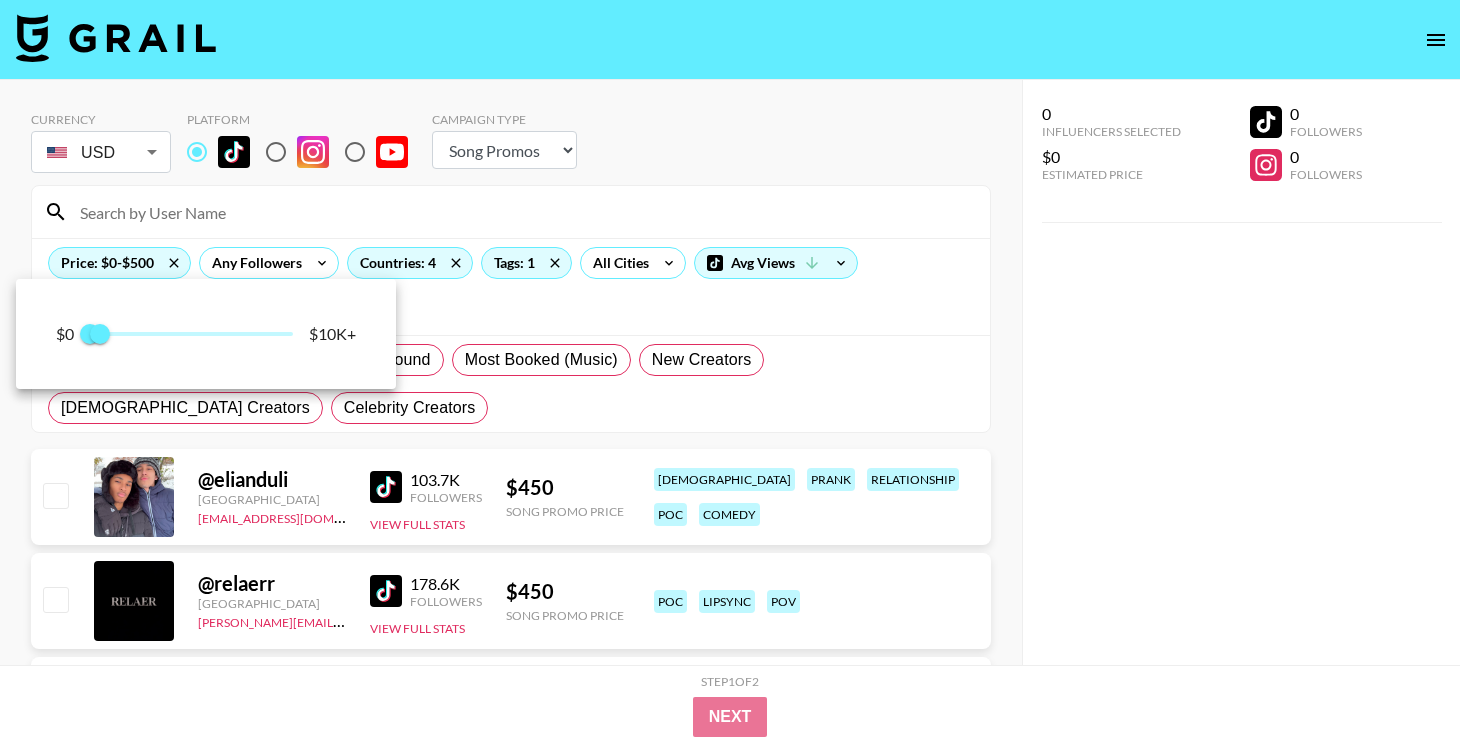 click at bounding box center (730, 372) 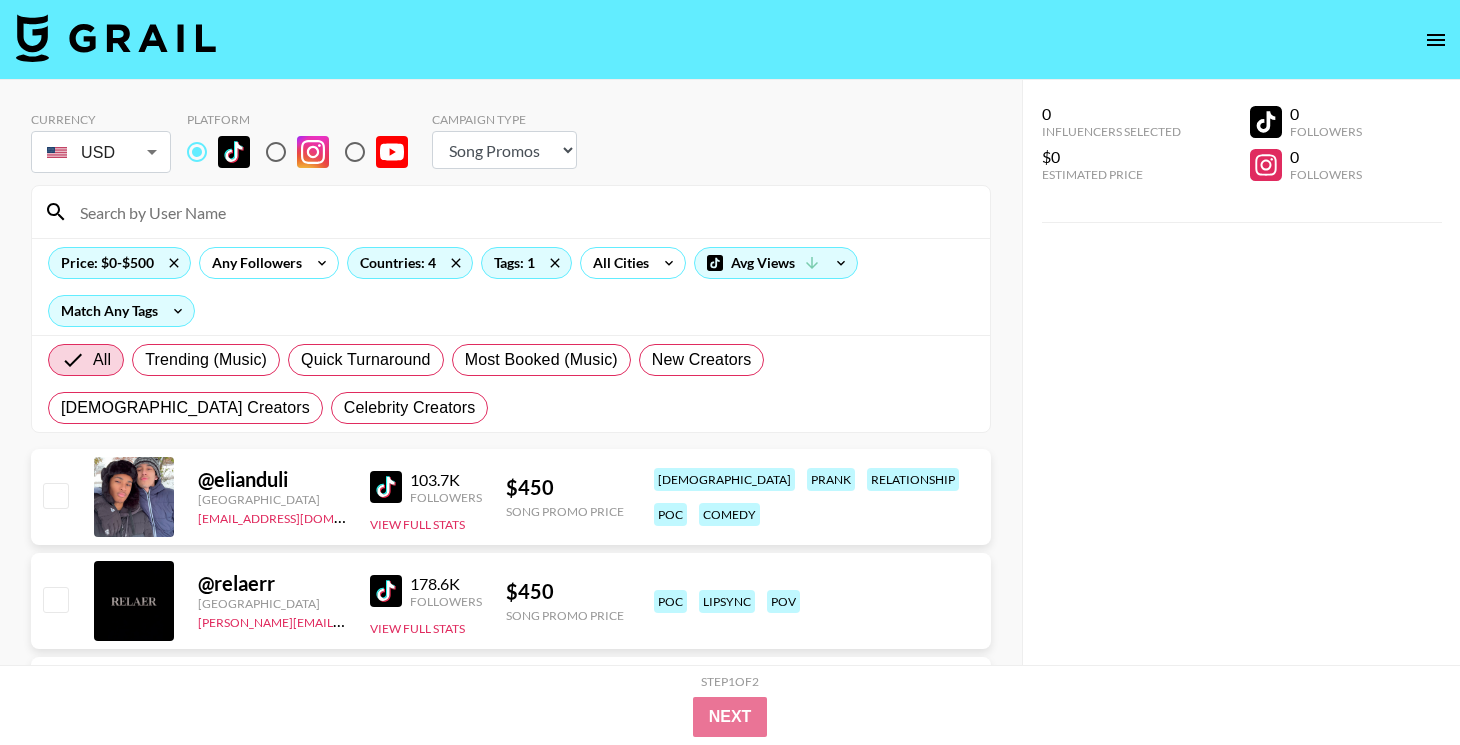 click at bounding box center [390, 487] 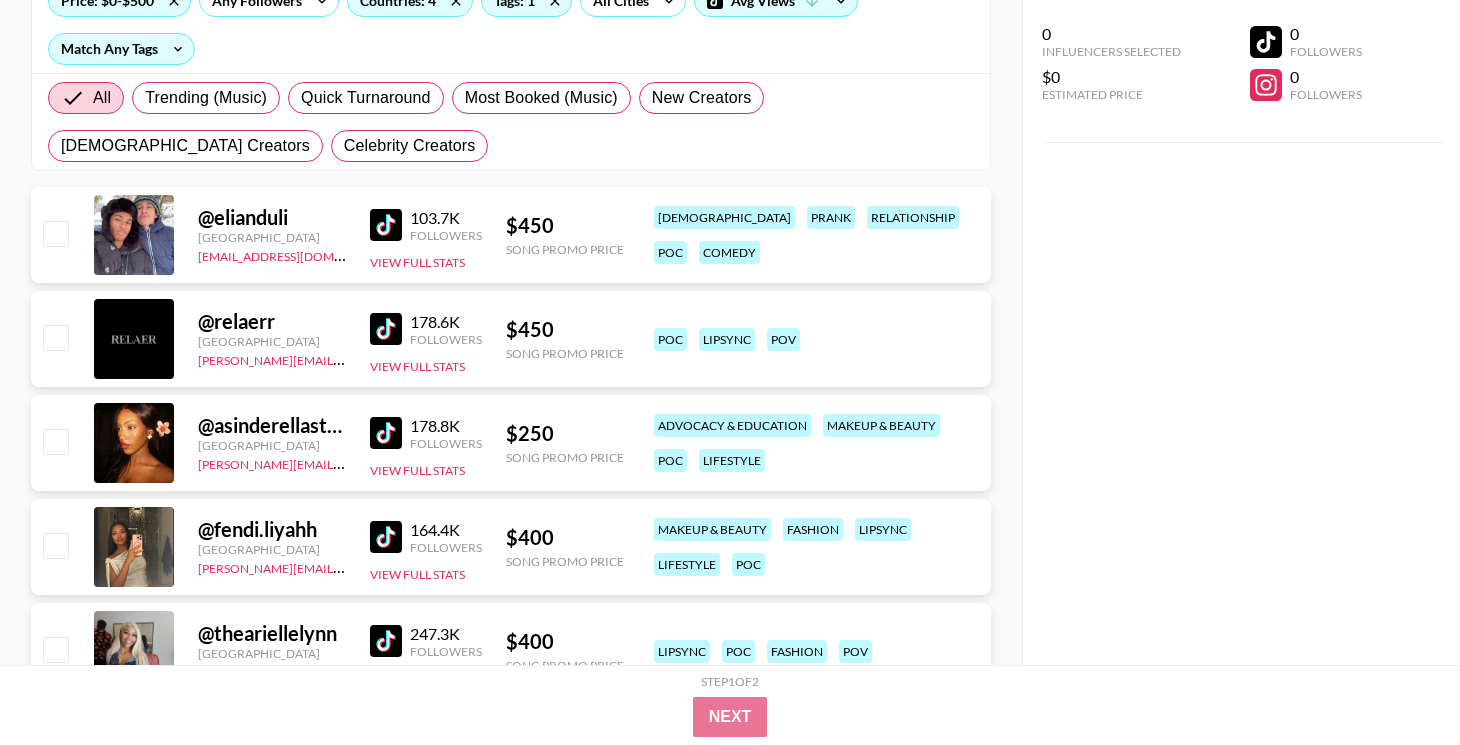scroll, scrollTop: 265, scrollLeft: 0, axis: vertical 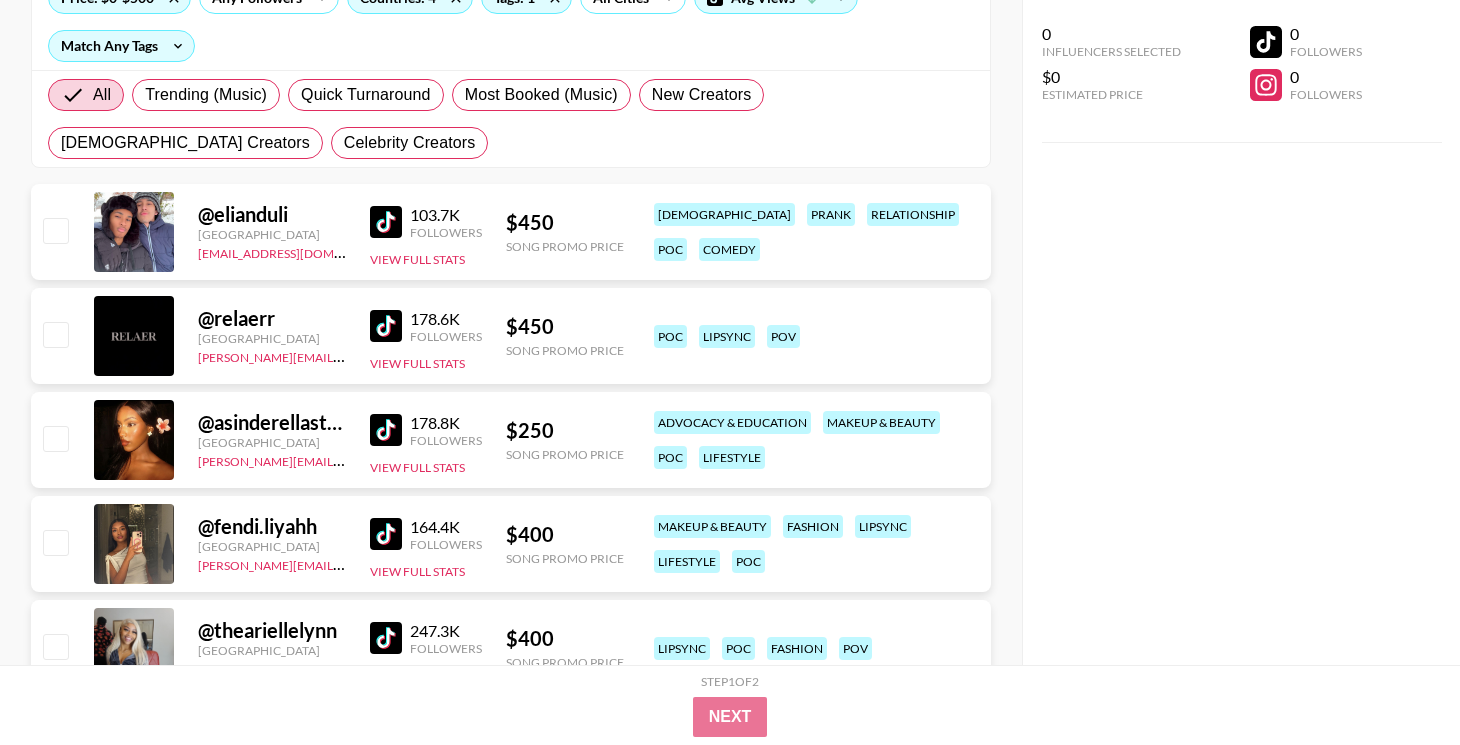 click at bounding box center [386, 430] 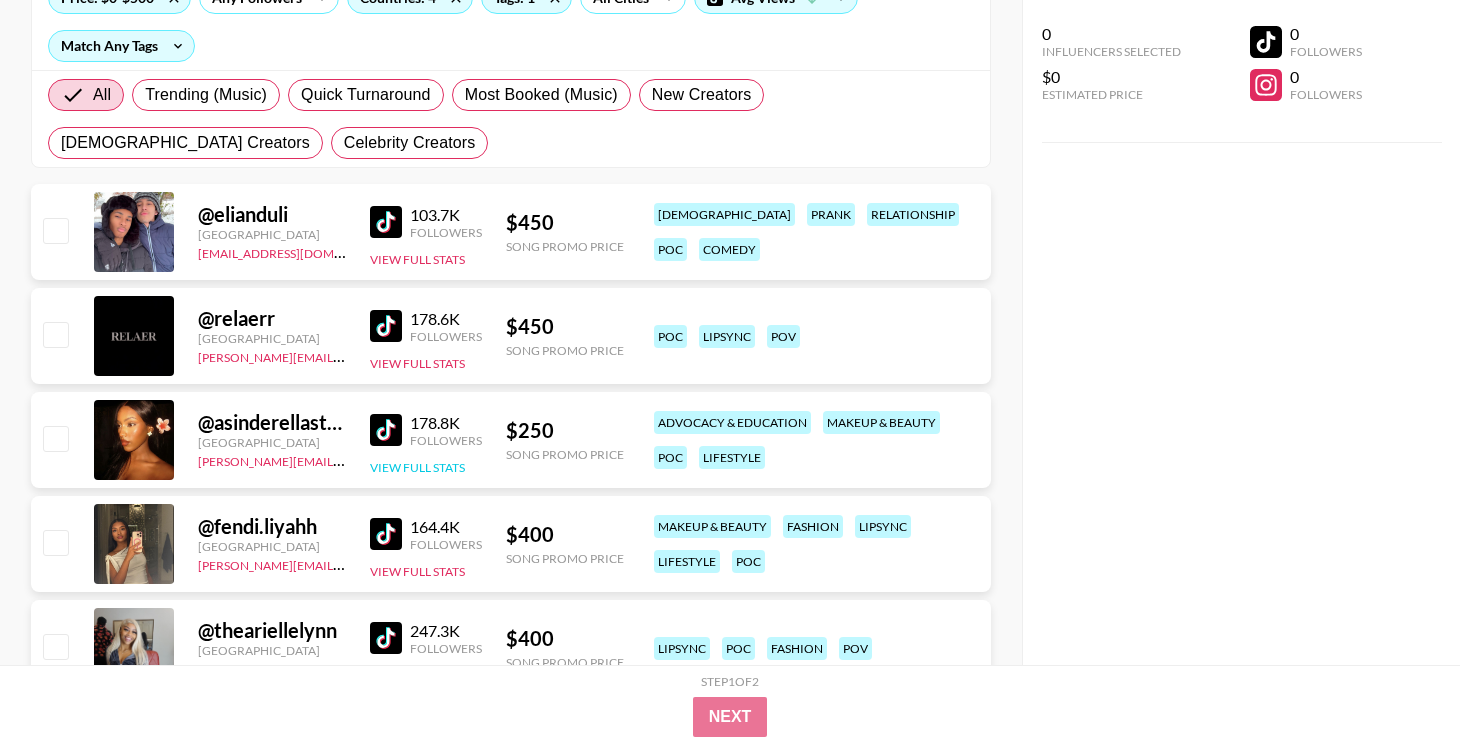 scroll, scrollTop: 354, scrollLeft: 0, axis: vertical 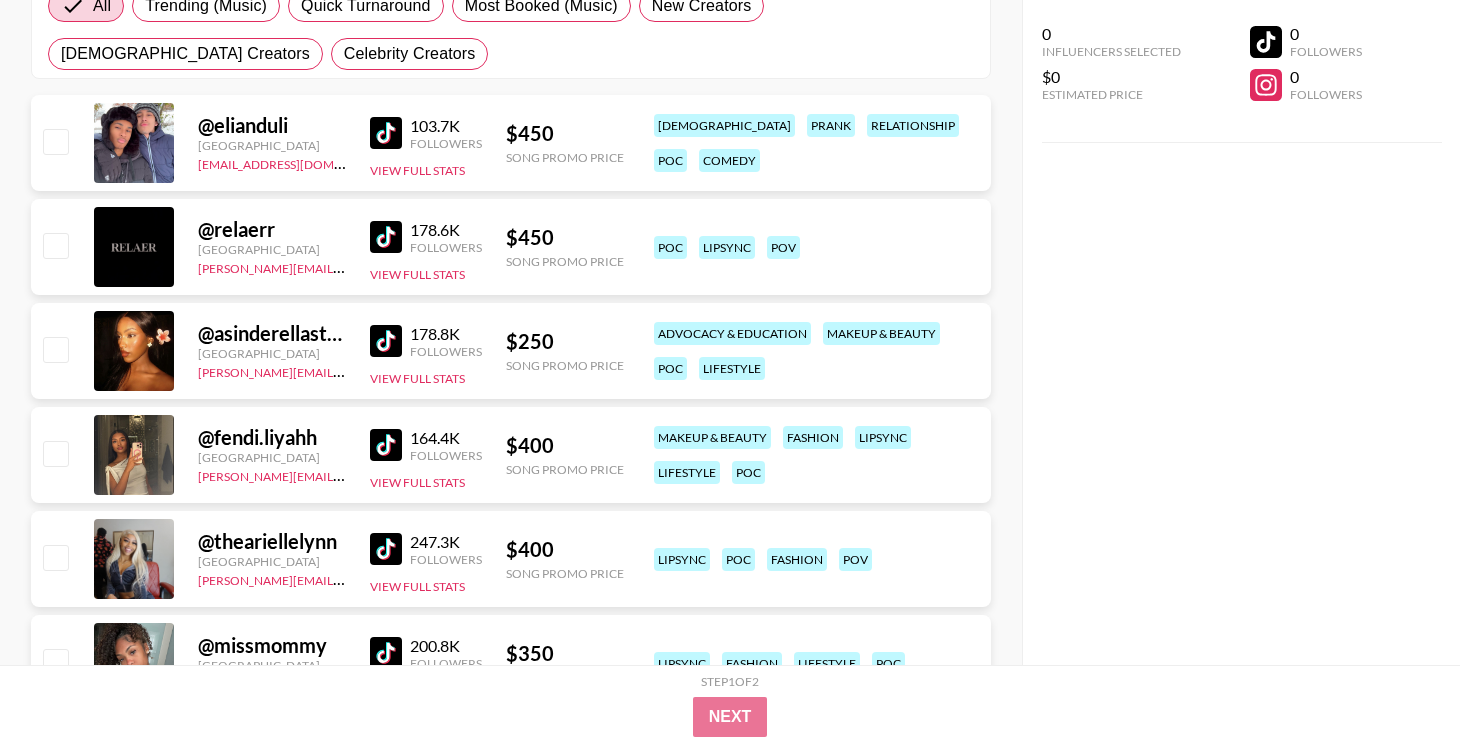 click at bounding box center (386, 445) 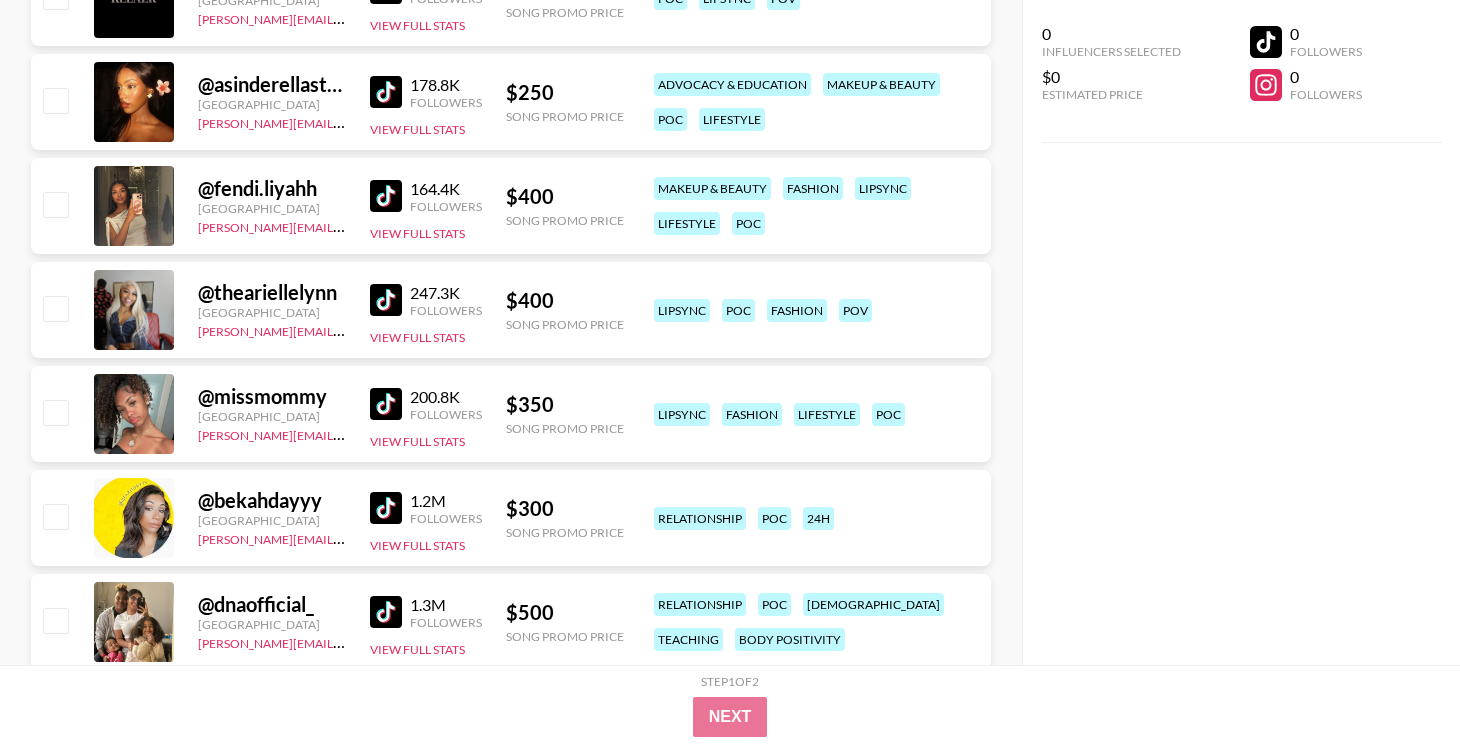 scroll, scrollTop: 628, scrollLeft: 0, axis: vertical 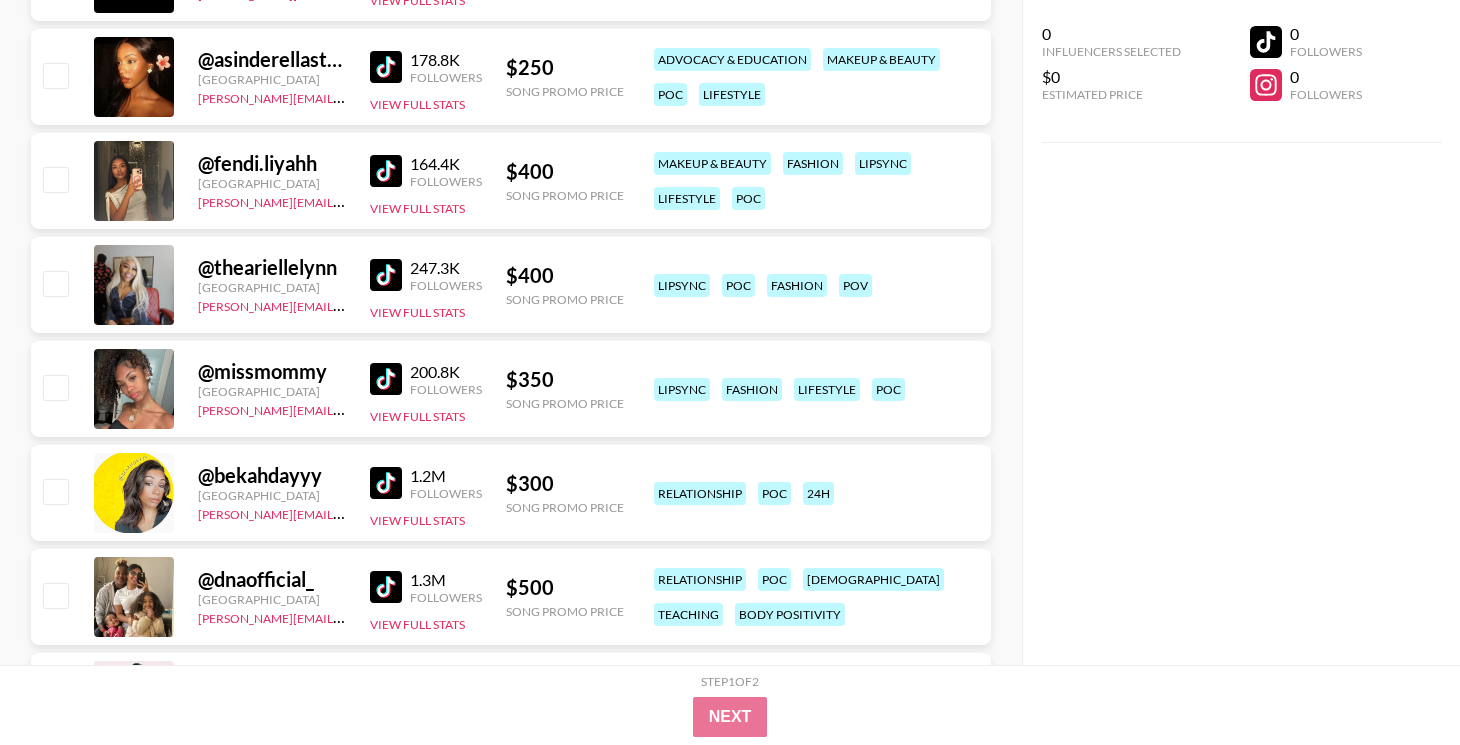 click at bounding box center (386, 379) 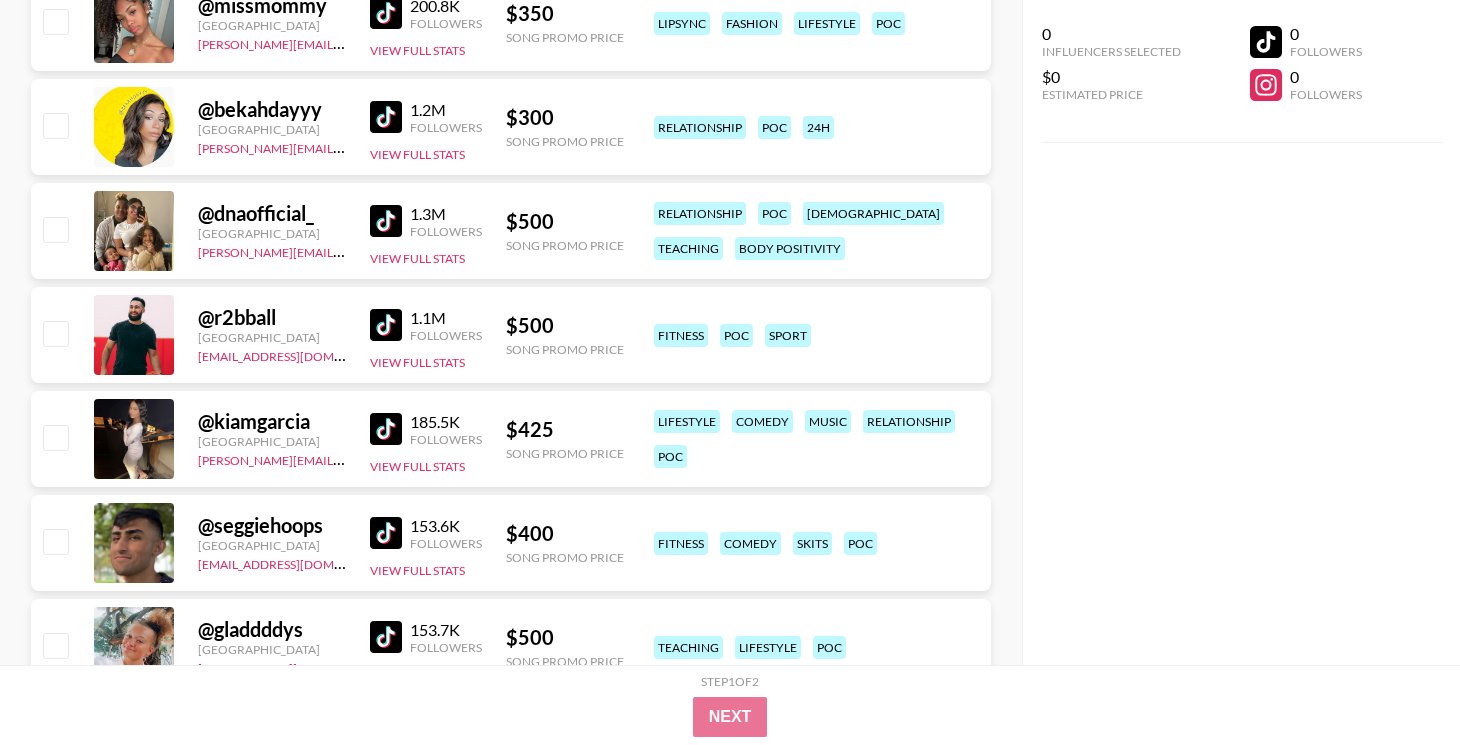 scroll, scrollTop: 995, scrollLeft: 0, axis: vertical 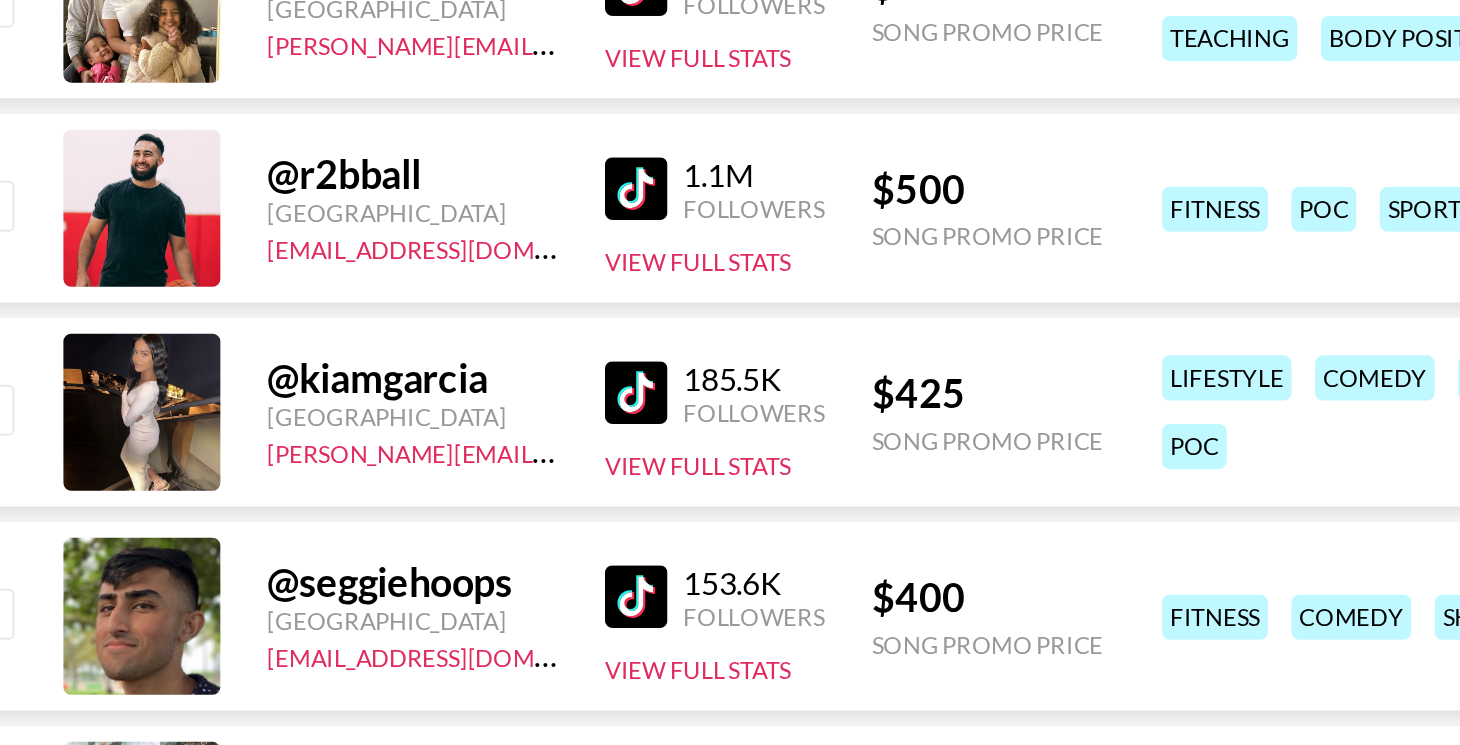 click on "185.5K" at bounding box center (446, 421) 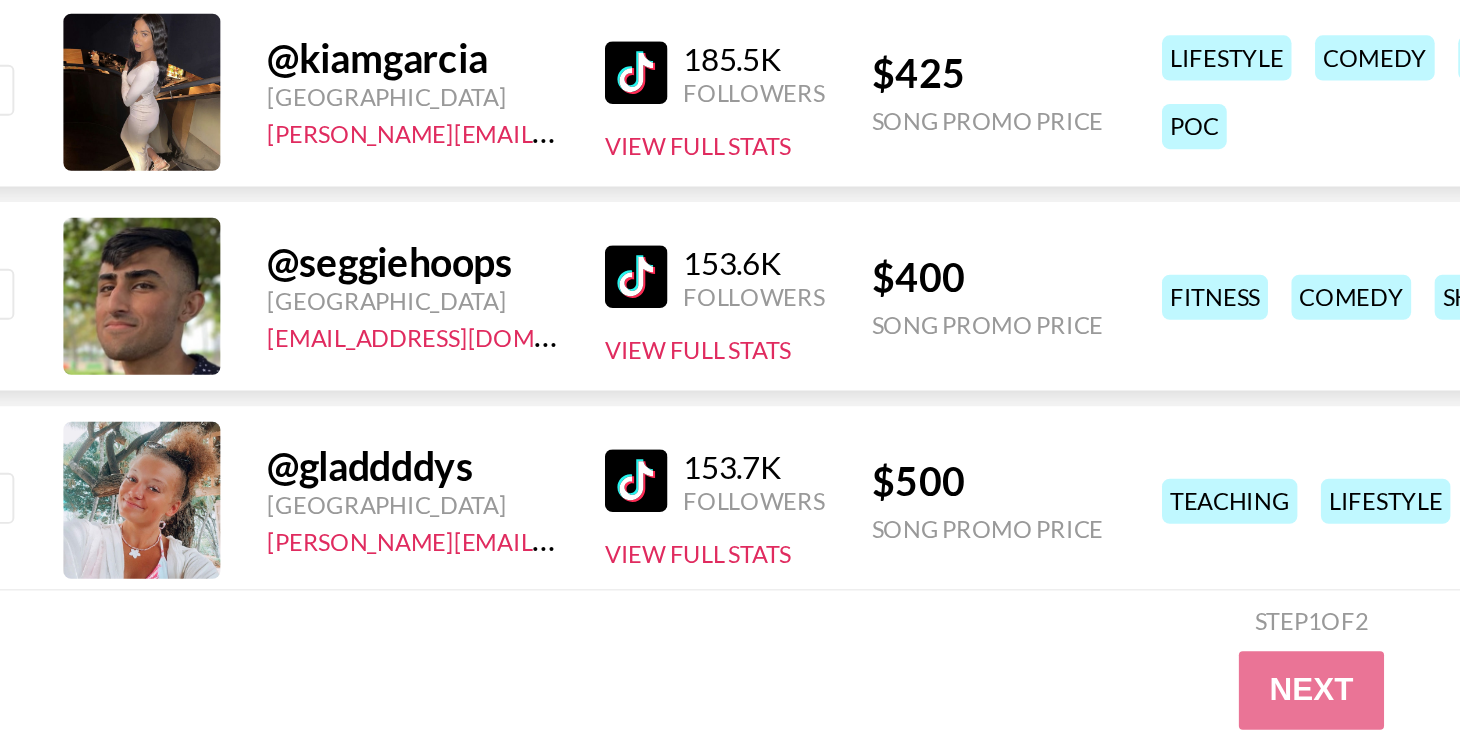 scroll, scrollTop: 1022, scrollLeft: 0, axis: vertical 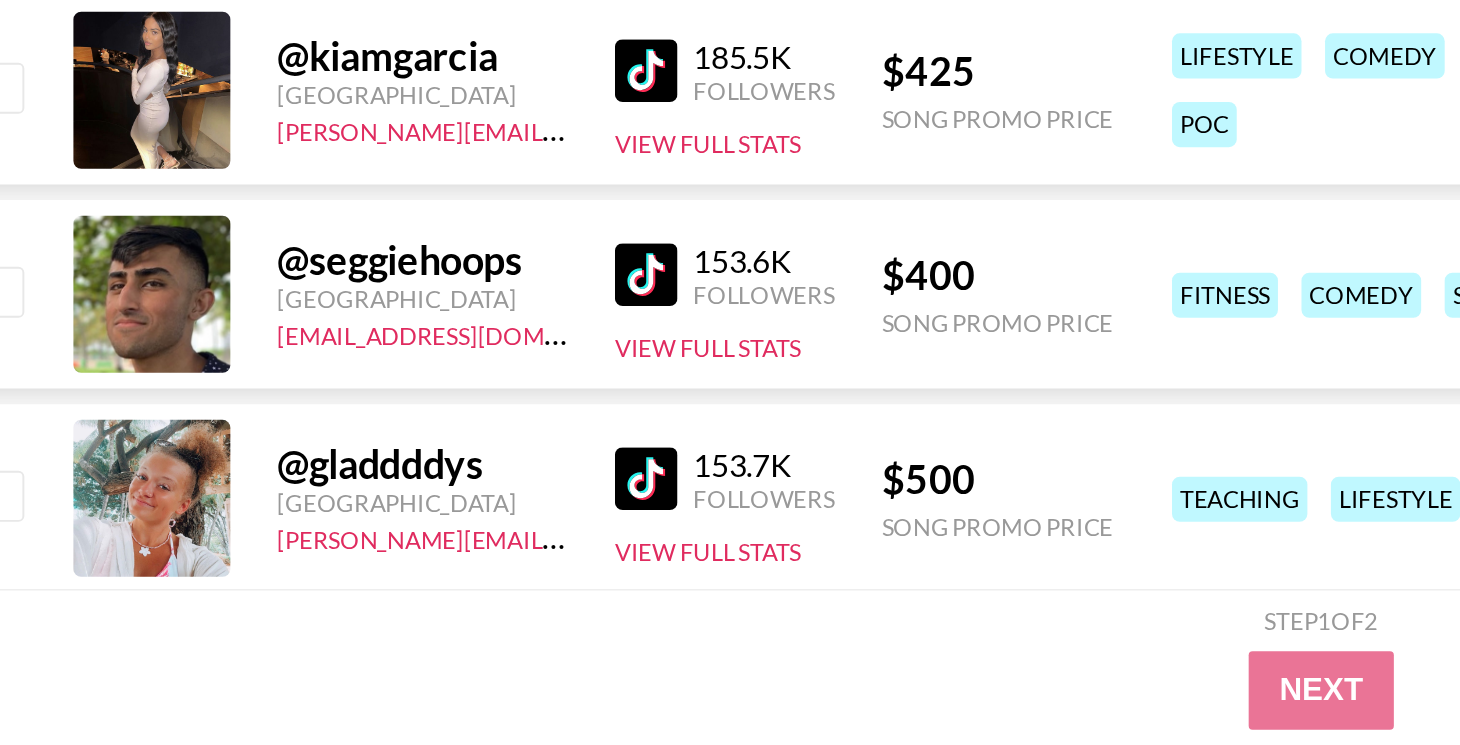 click at bounding box center [386, 505] 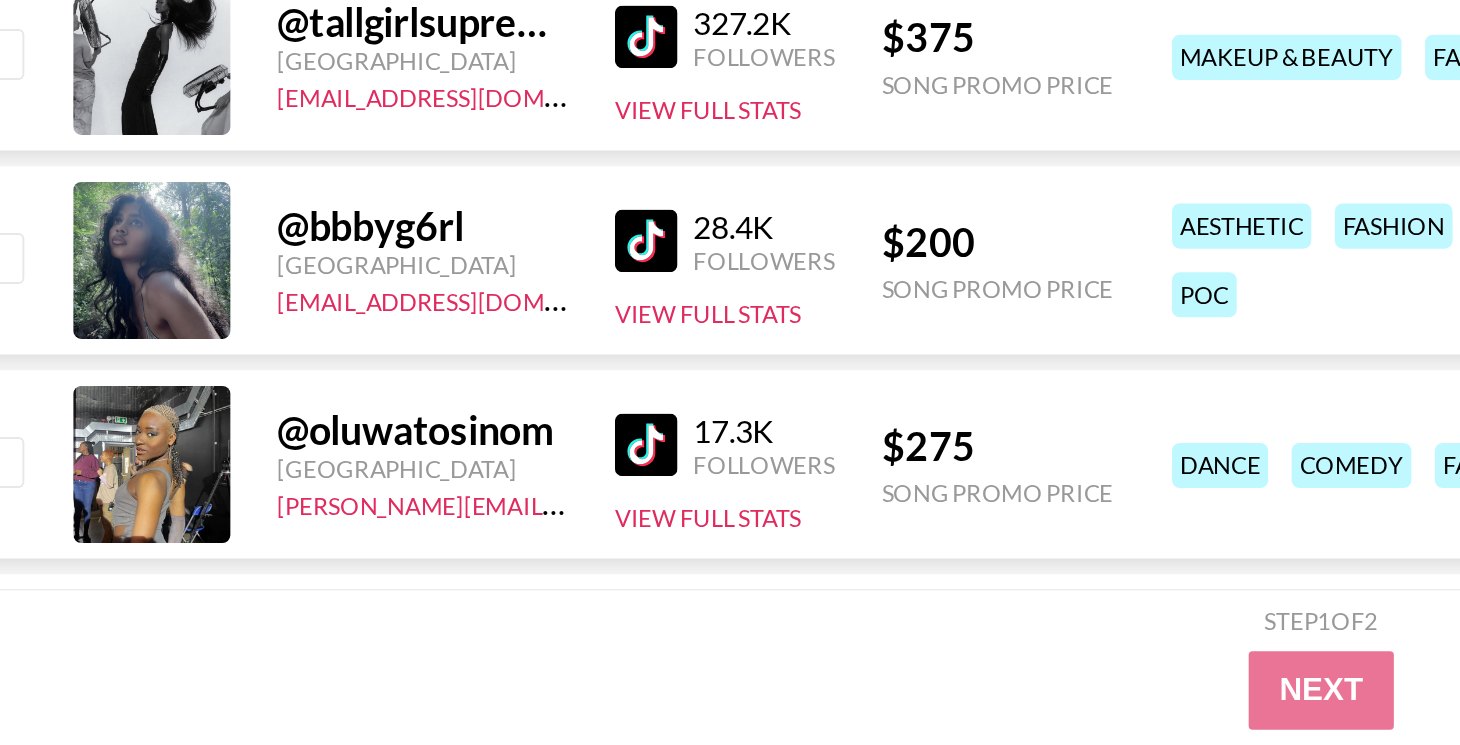 scroll, scrollTop: 1687, scrollLeft: 0, axis: vertical 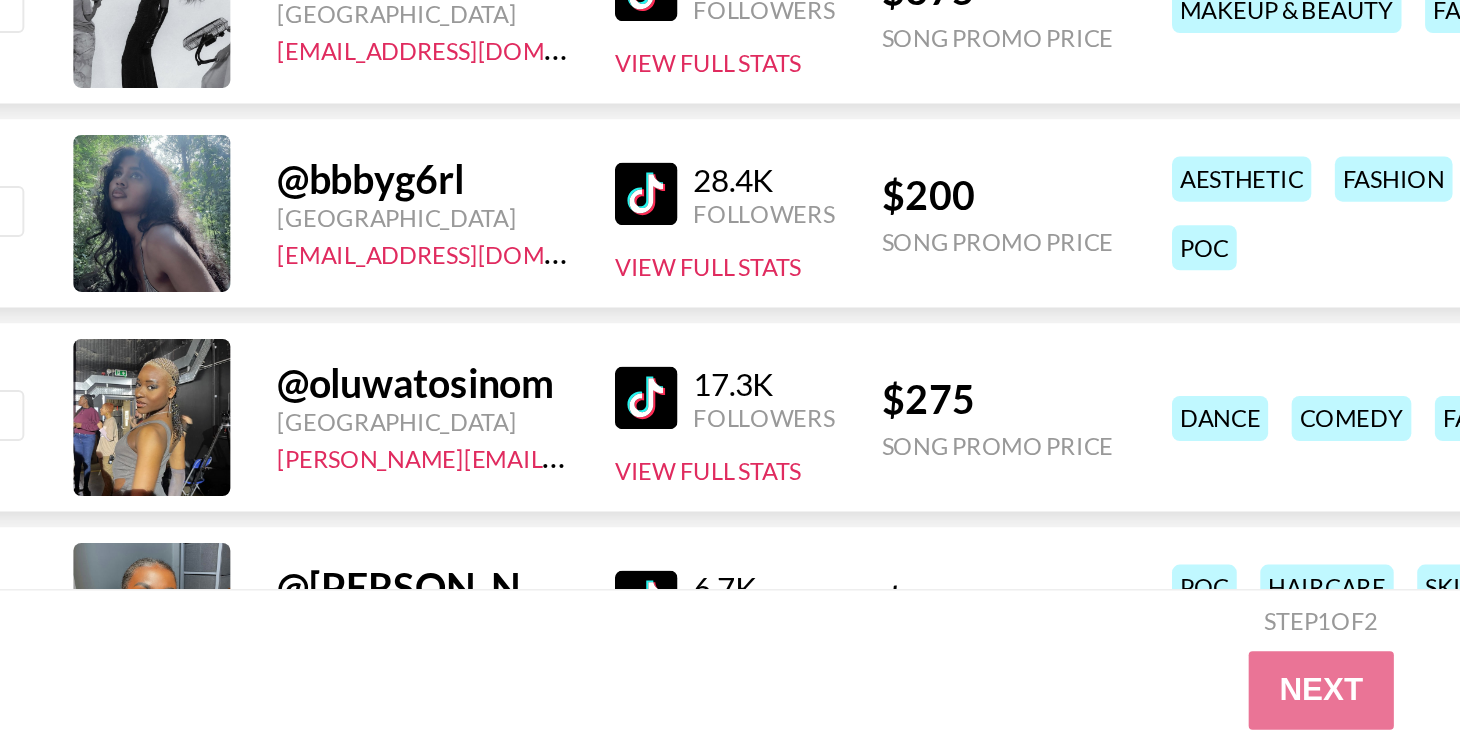 click at bounding box center (386, 464) 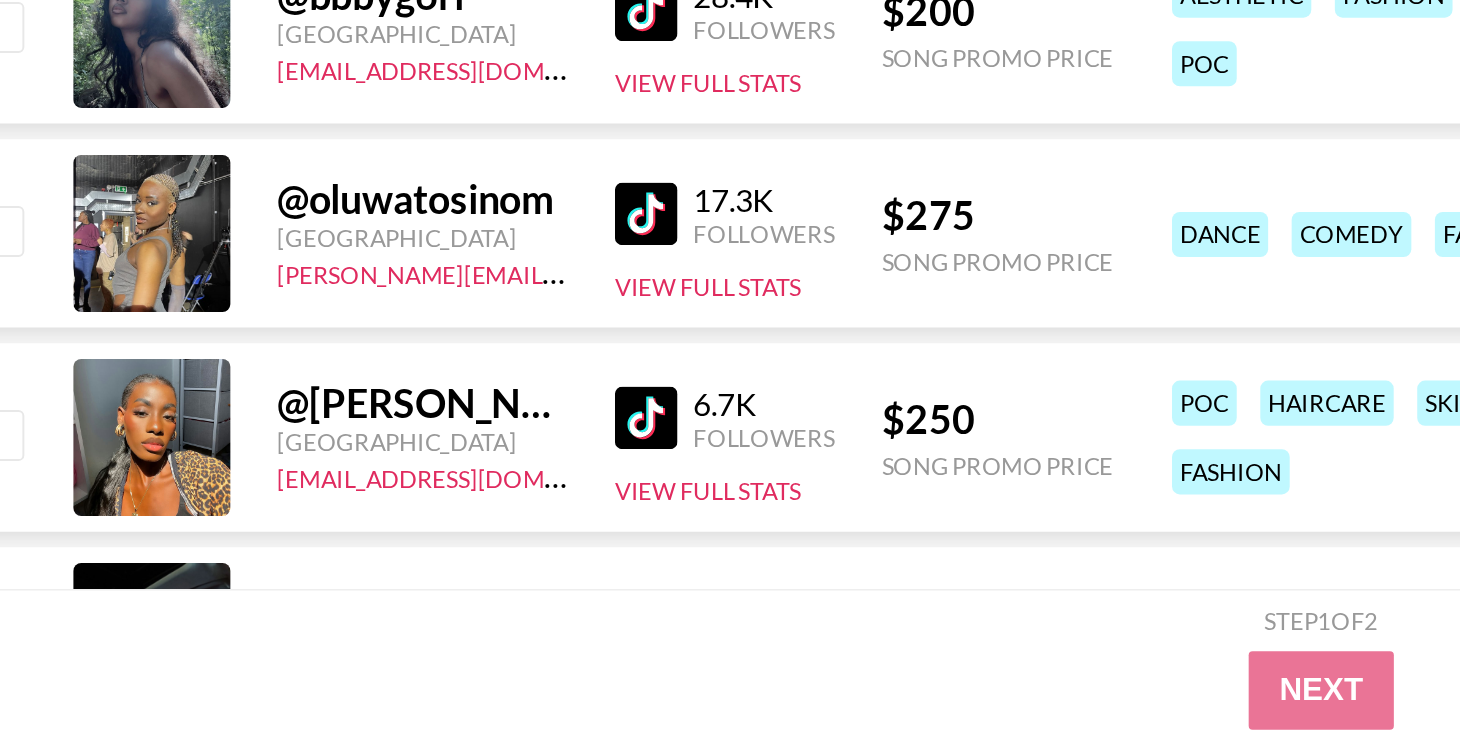scroll, scrollTop: 1782, scrollLeft: 0, axis: vertical 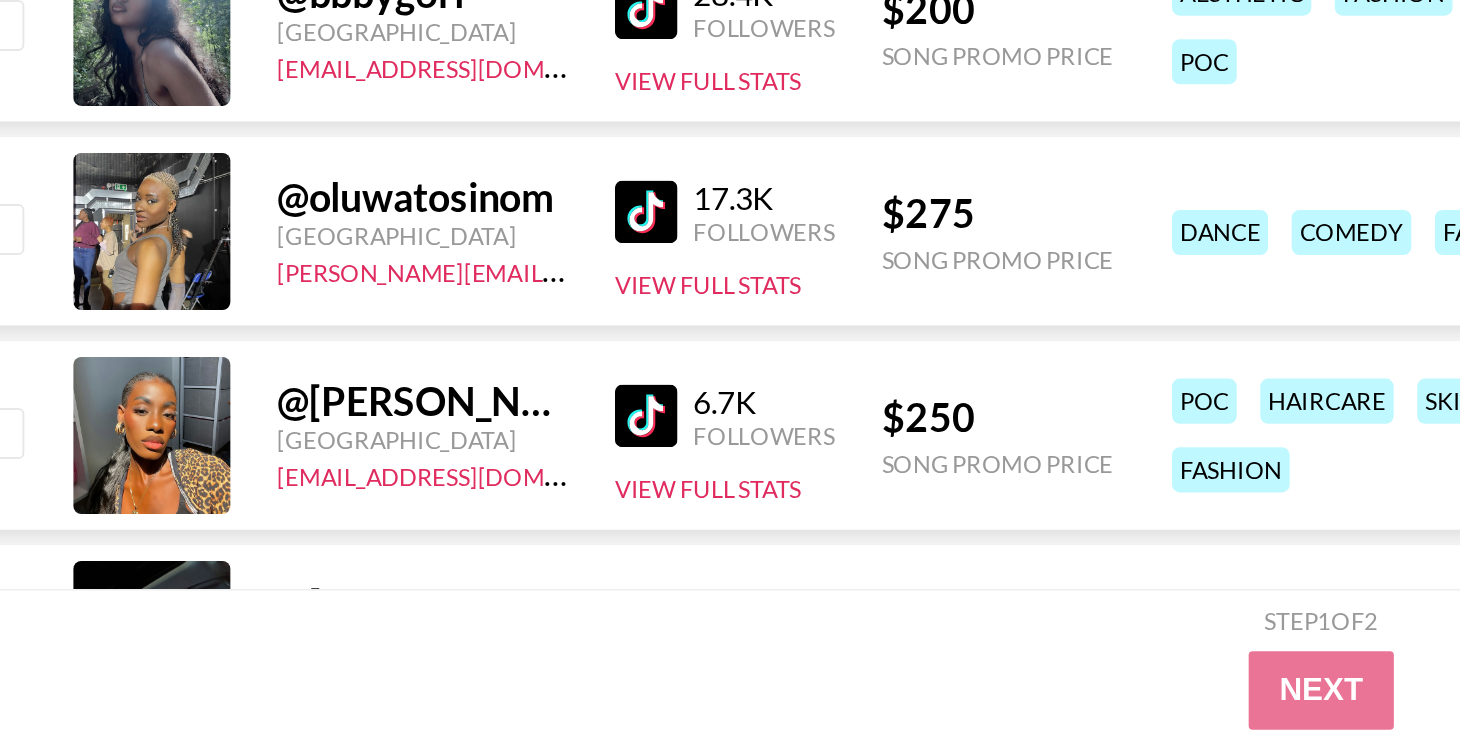 click at bounding box center (386, 473) 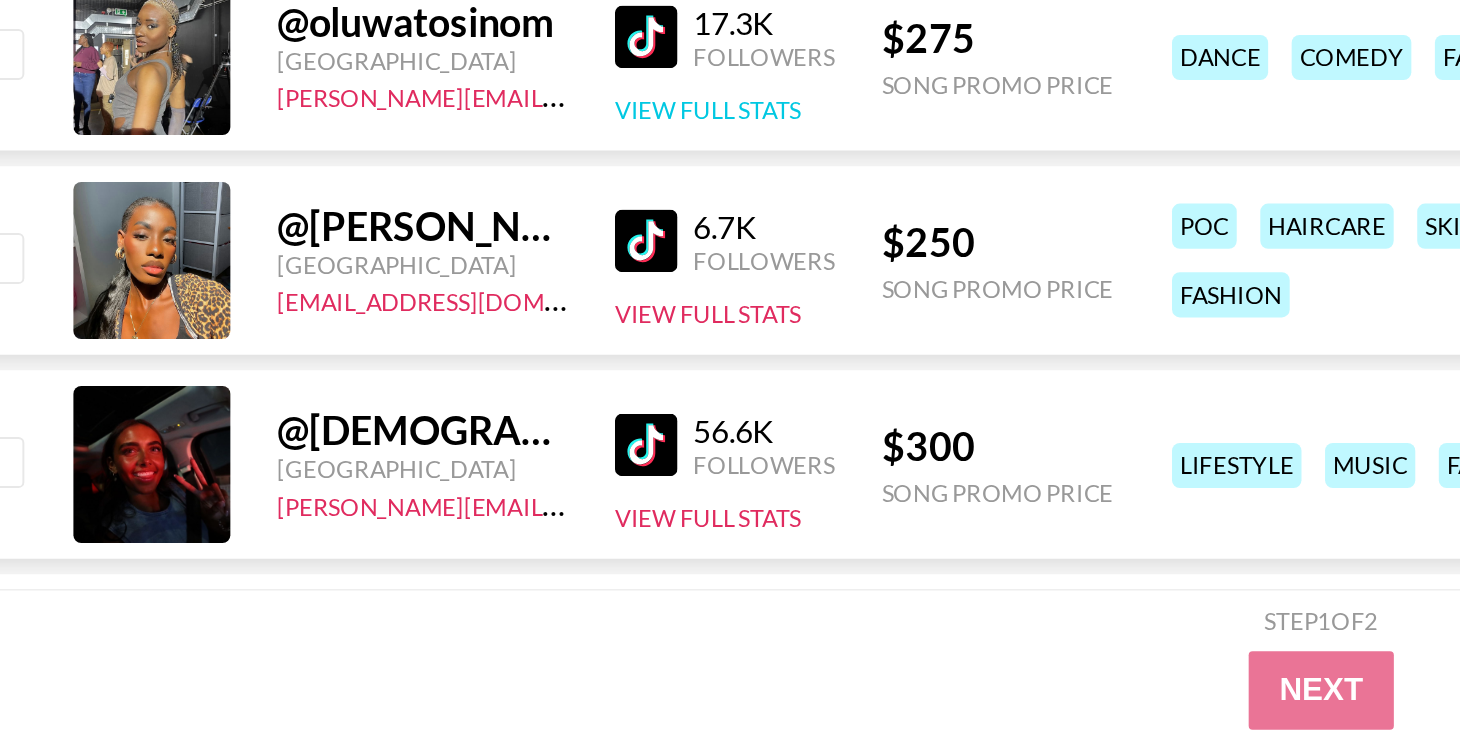 scroll, scrollTop: 1871, scrollLeft: 0, axis: vertical 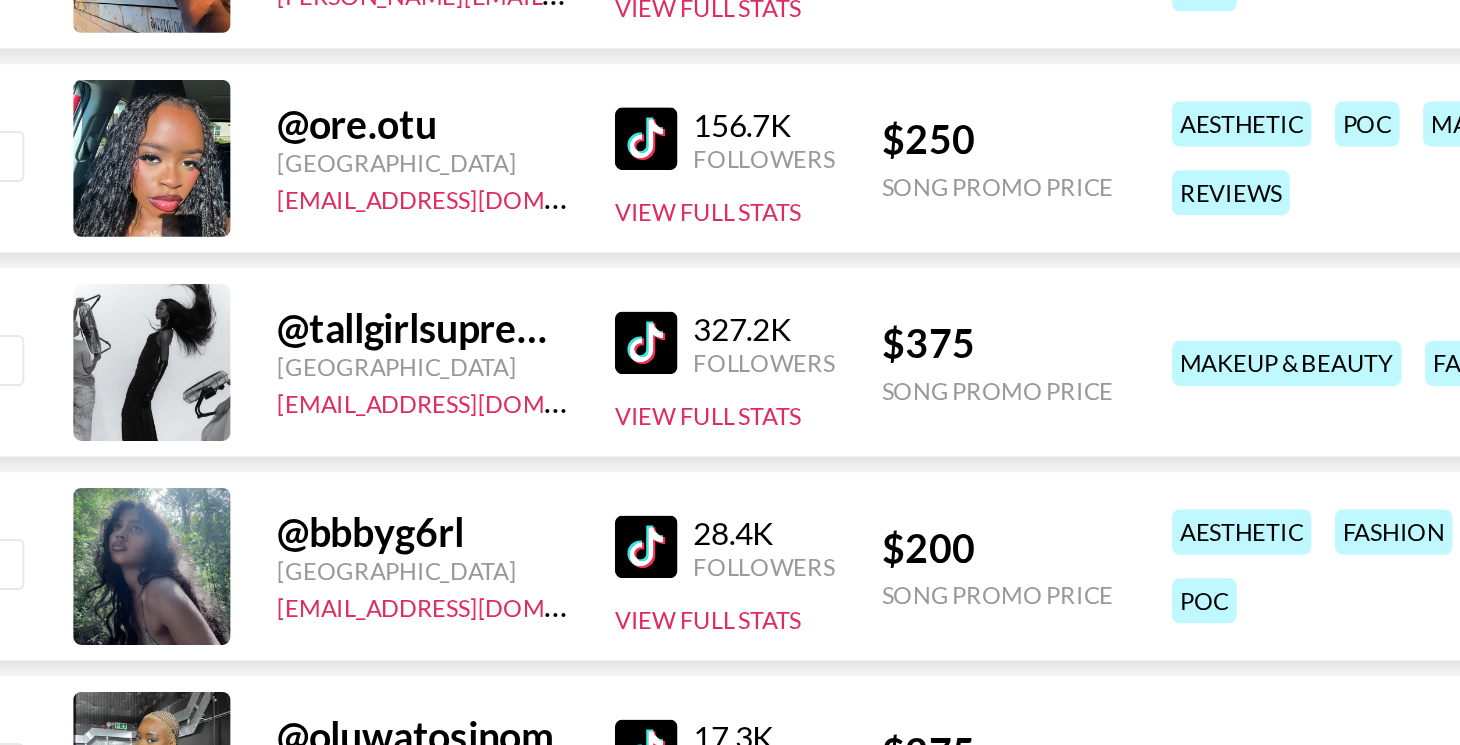 click at bounding box center [386, 72] 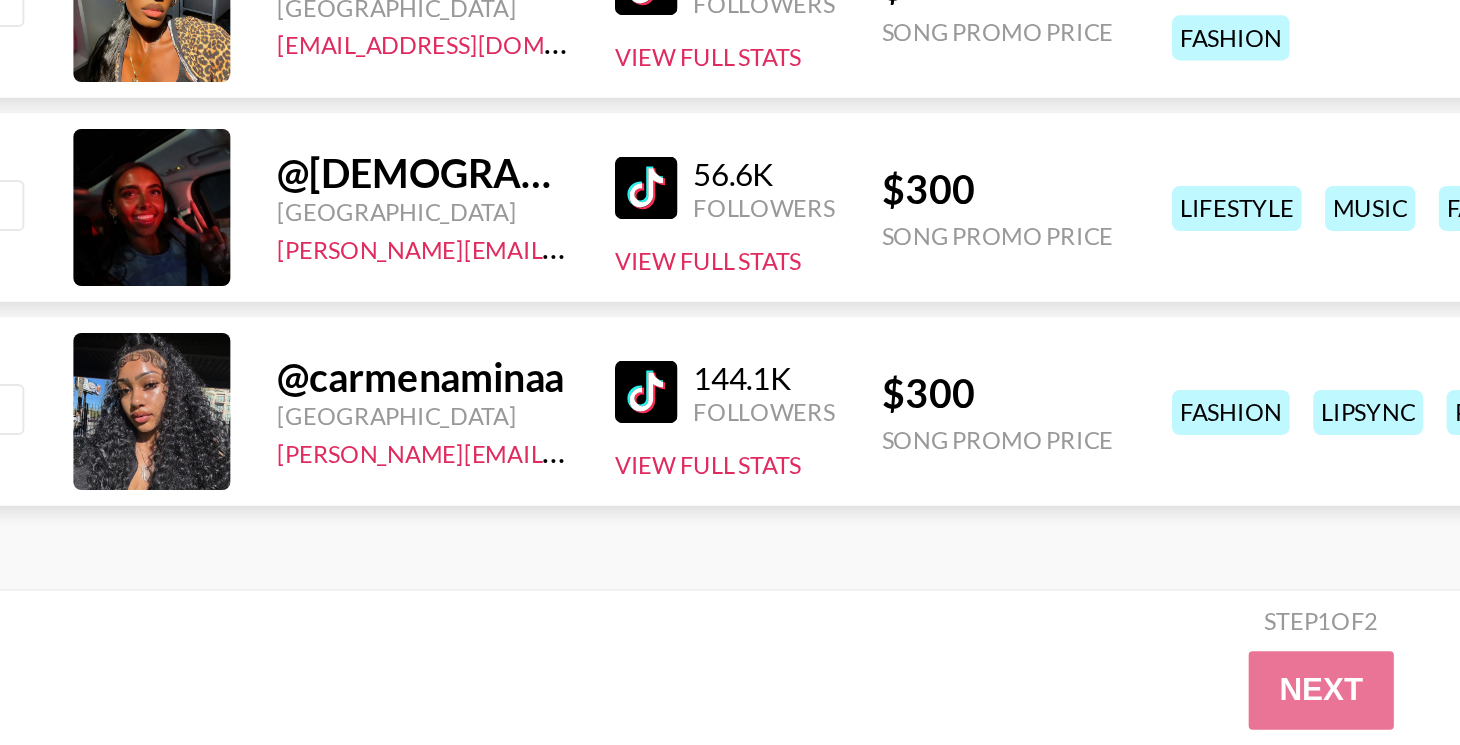 scroll, scrollTop: 2016, scrollLeft: 0, axis: vertical 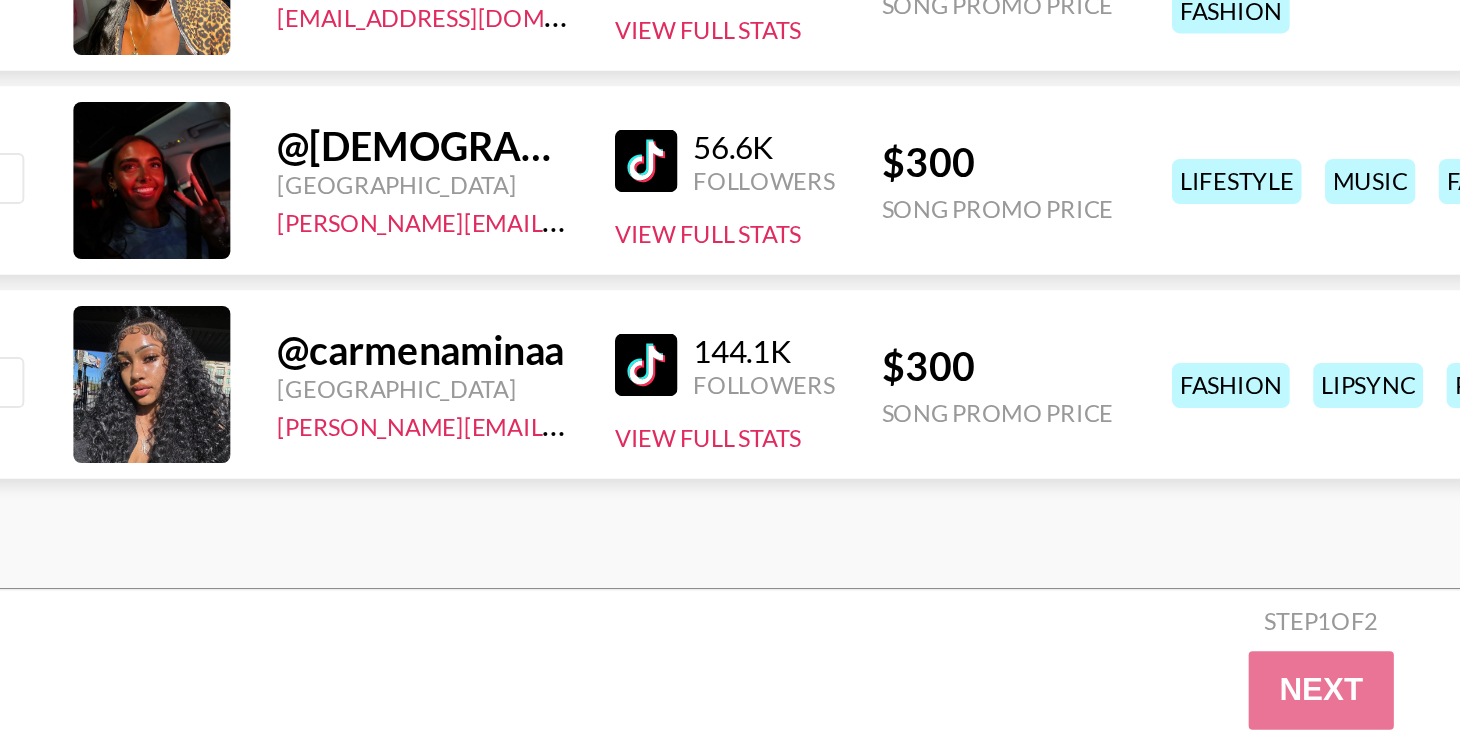 click at bounding box center [386, 551] 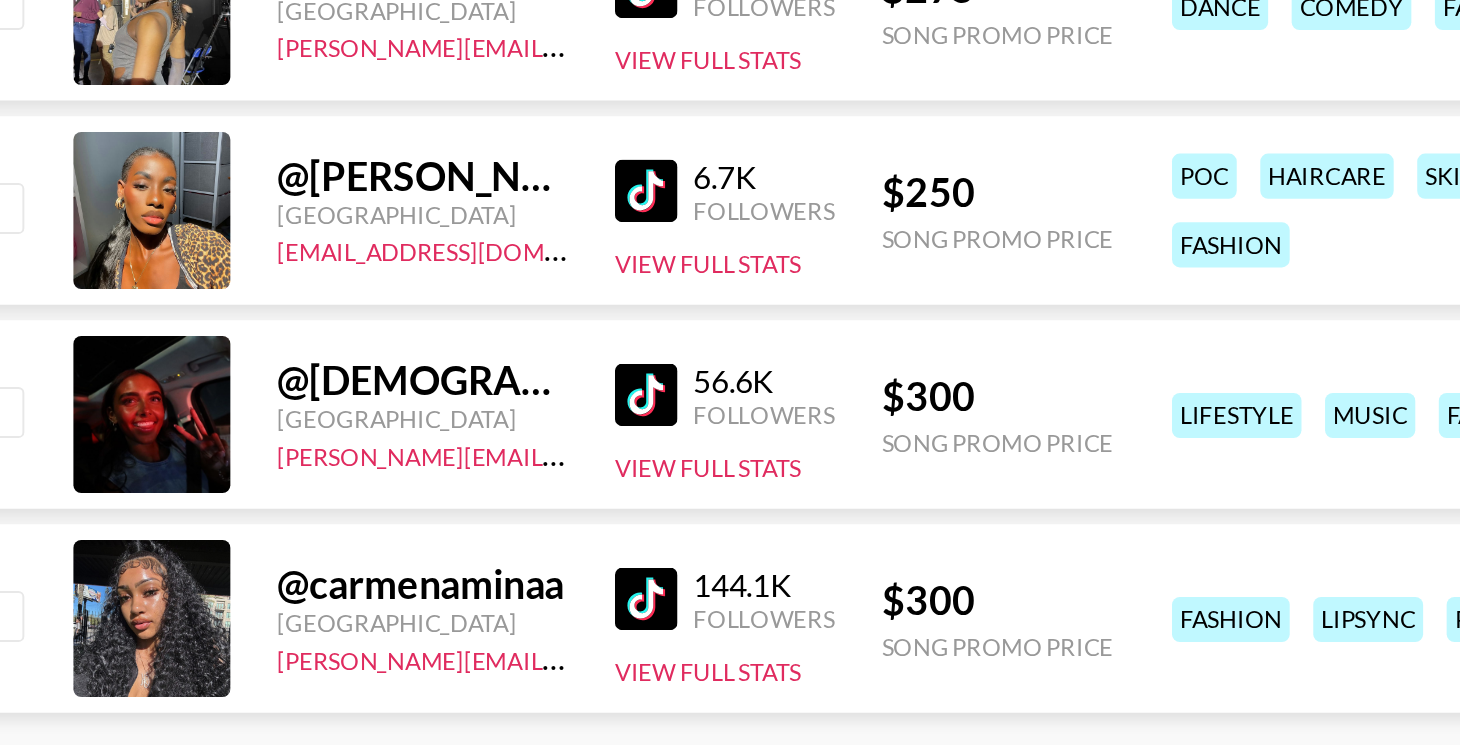 click at bounding box center (386, 343) 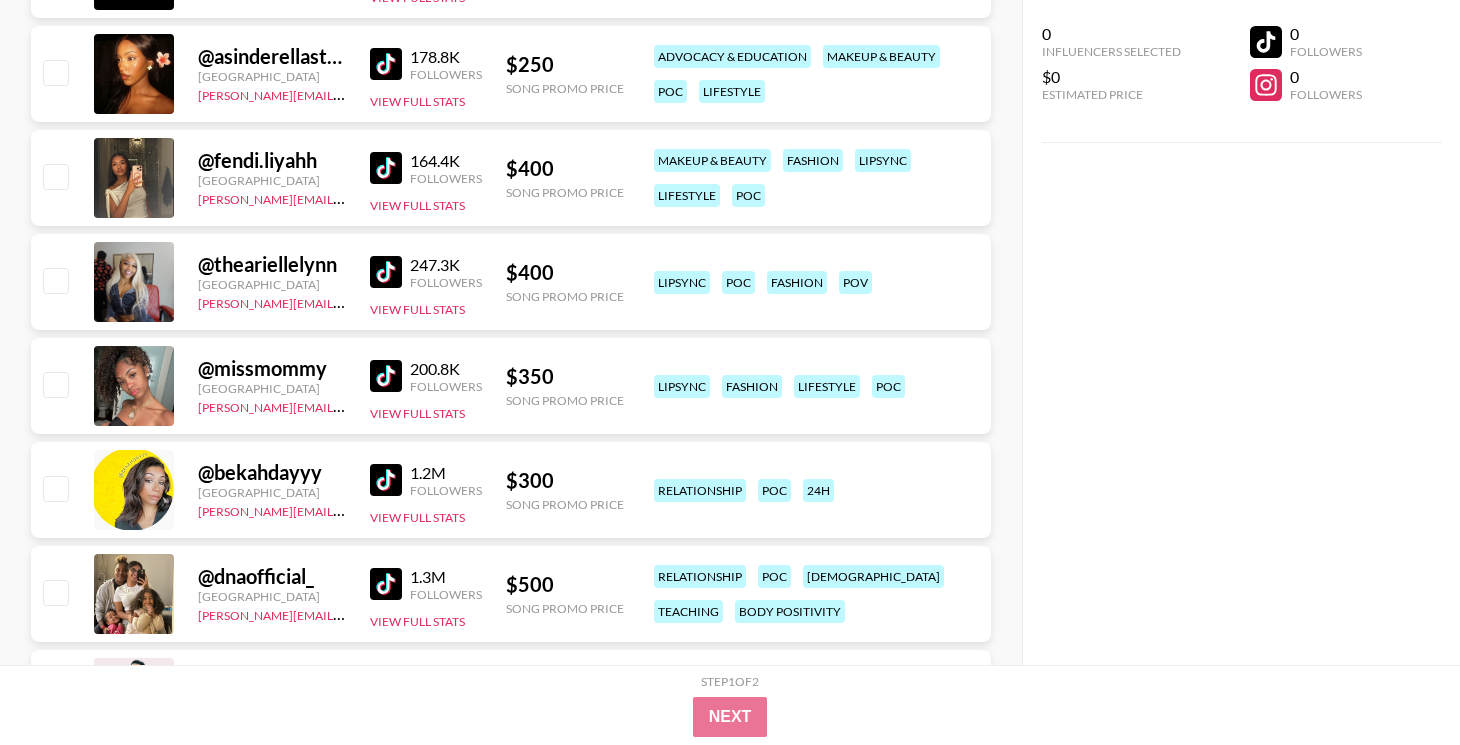 scroll, scrollTop: 0, scrollLeft: 0, axis: both 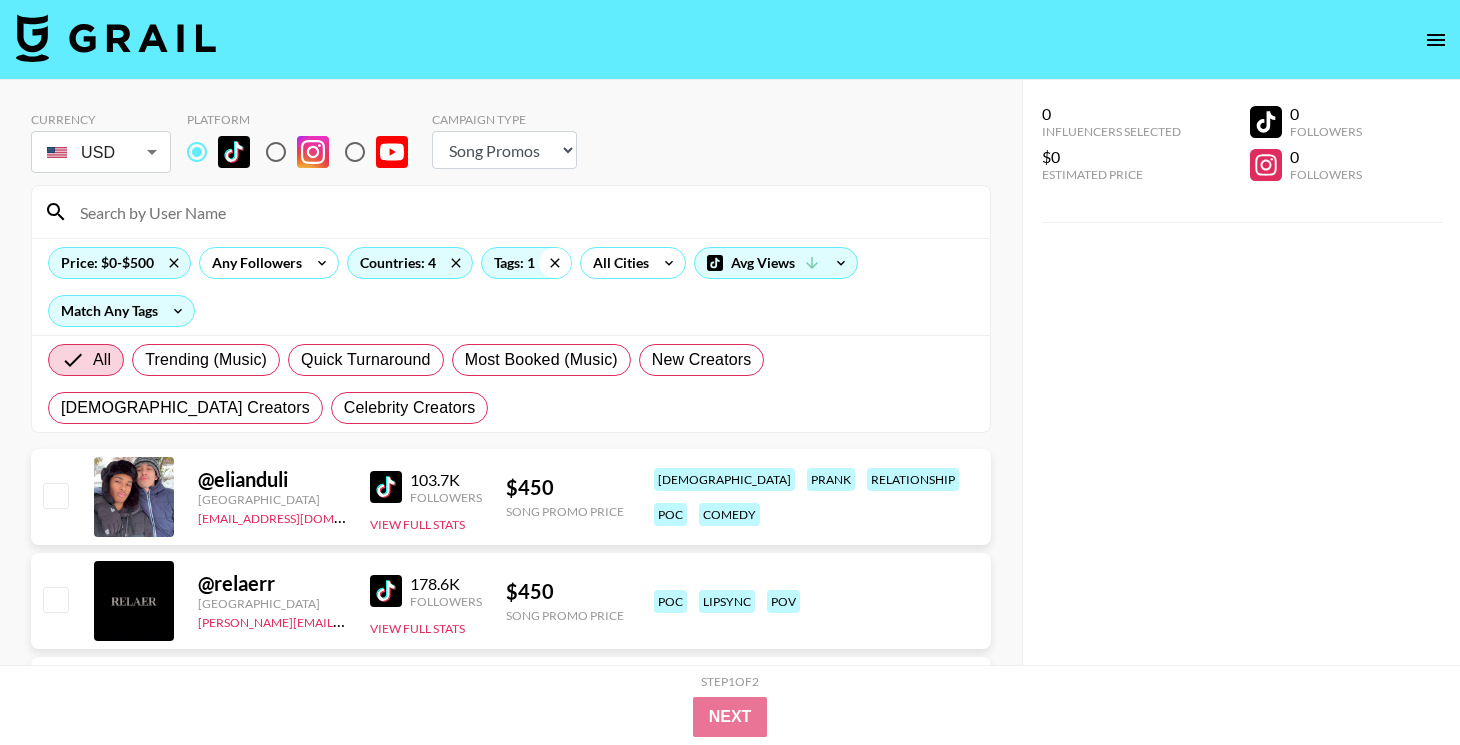 click 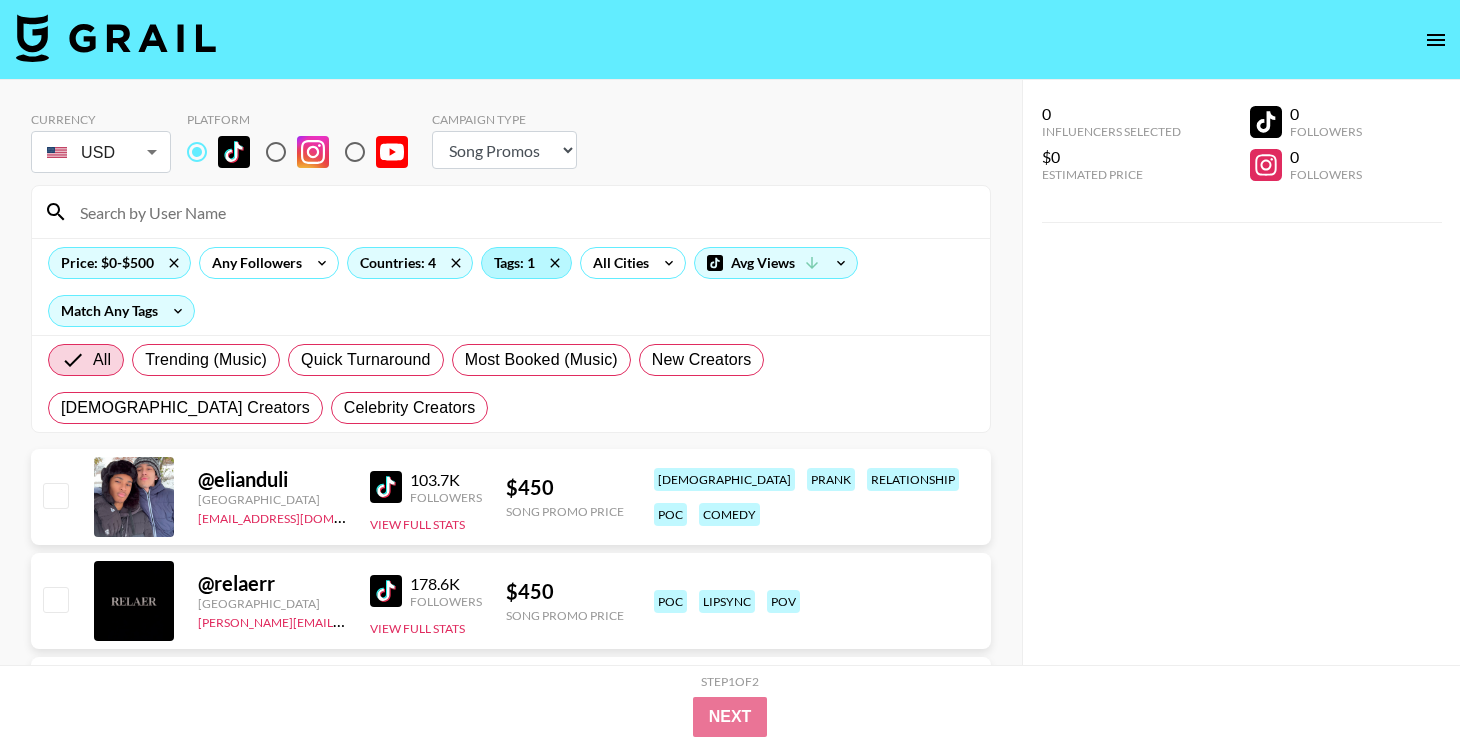 click on "Tags: 1" at bounding box center [526, 263] 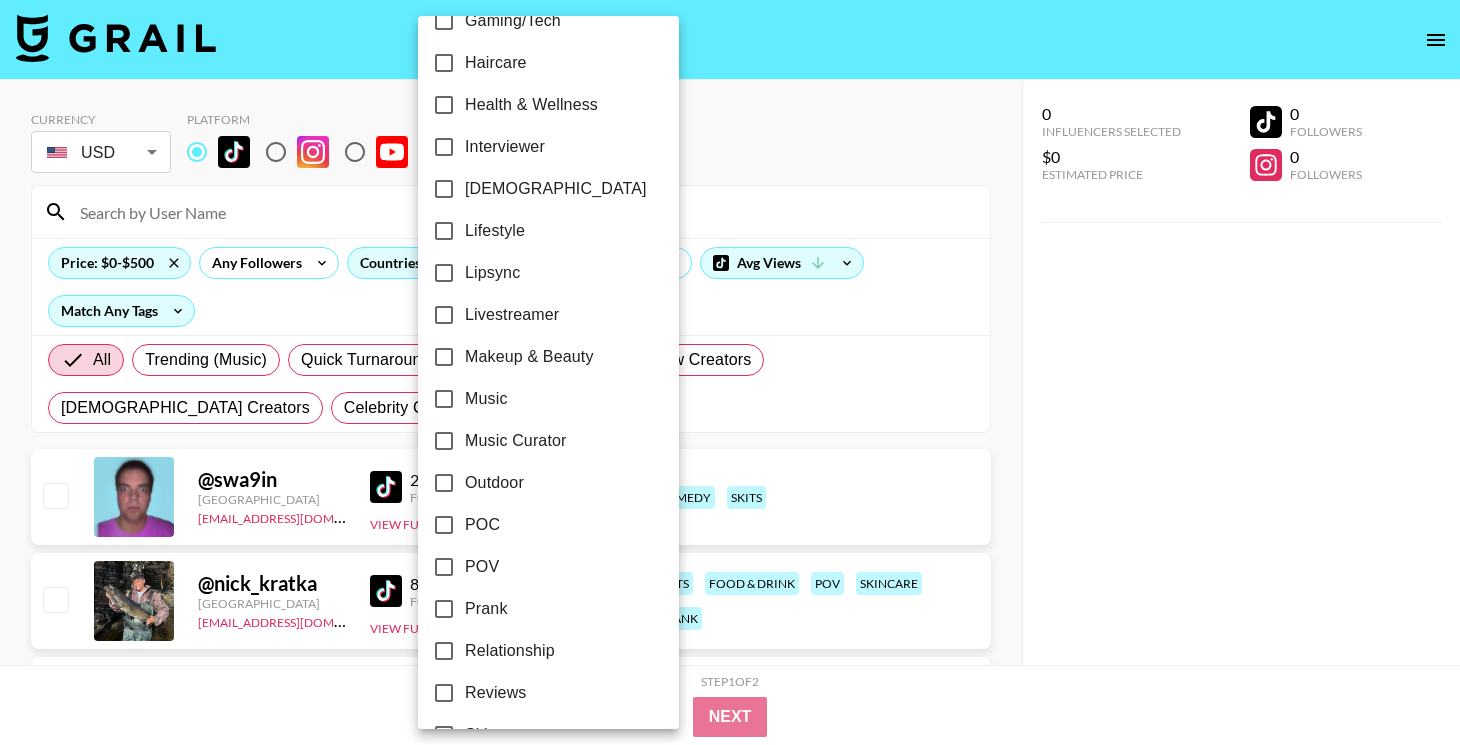 scroll, scrollTop: 839, scrollLeft: 0, axis: vertical 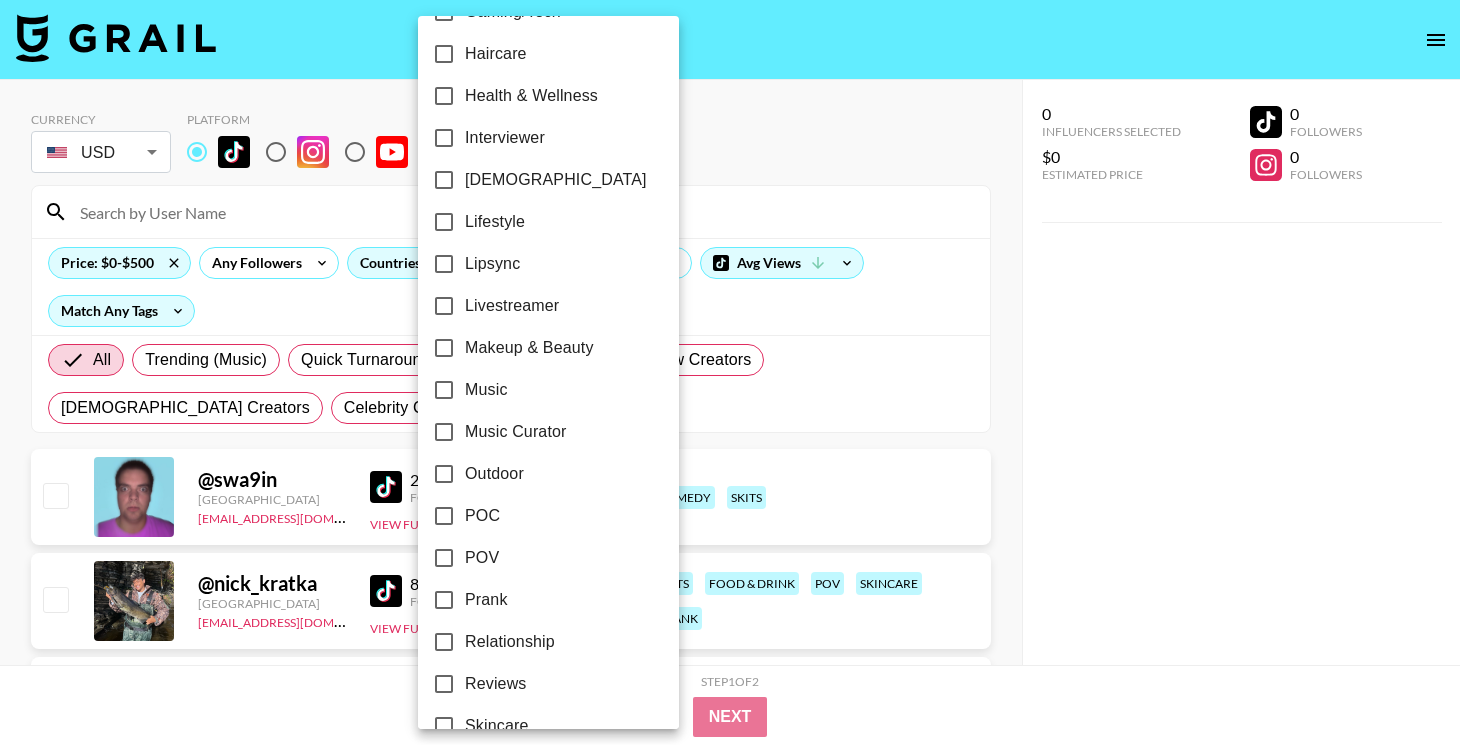 click on "Music Curator" at bounding box center (516, 432) 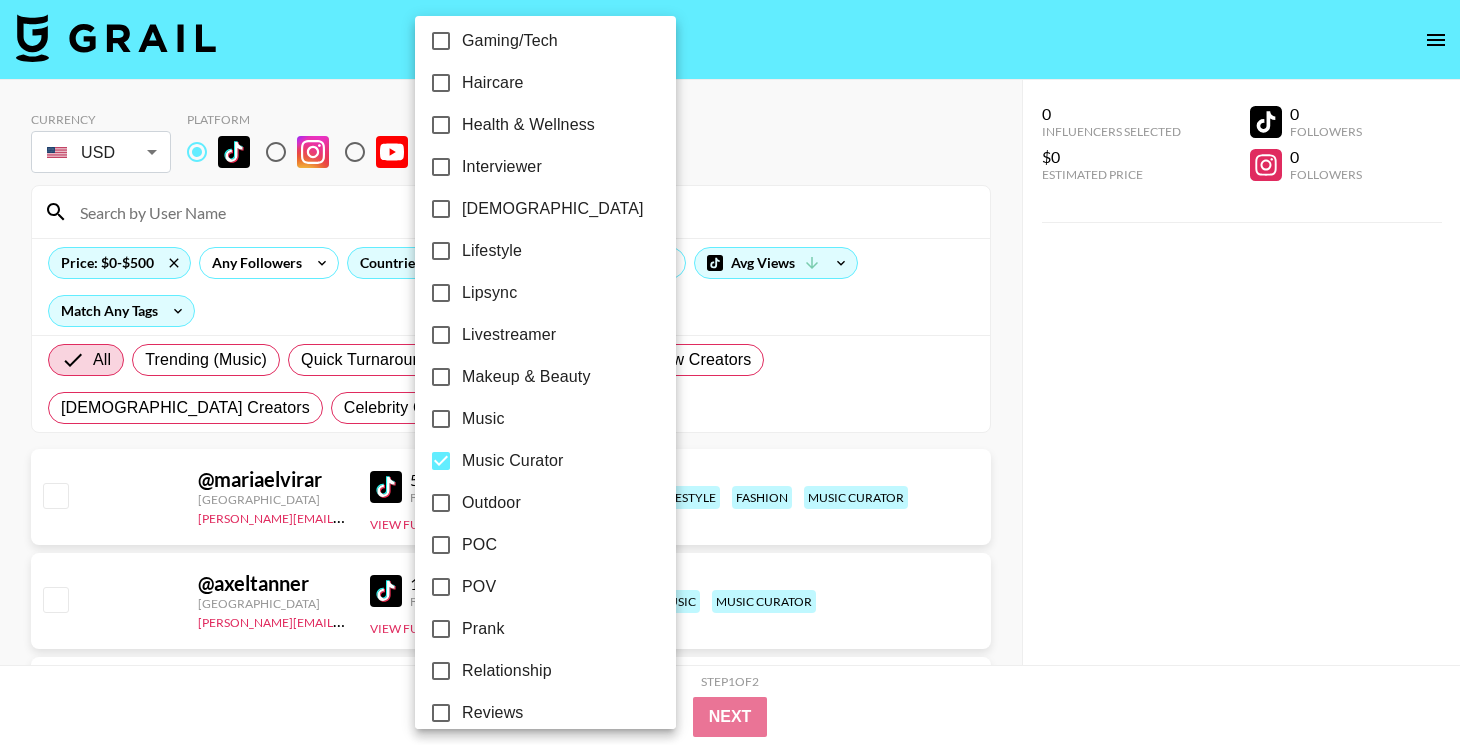 scroll, scrollTop: 813, scrollLeft: 0, axis: vertical 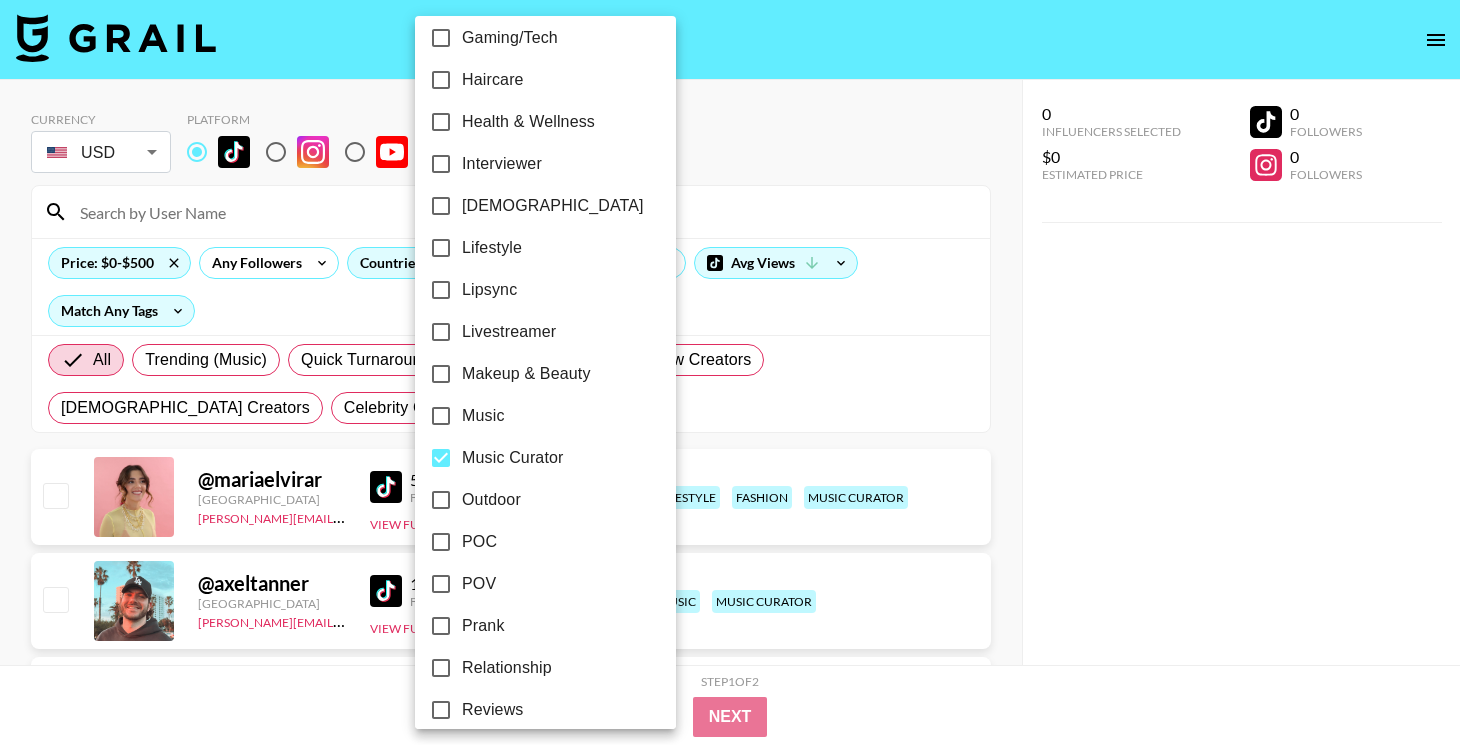 click on "Music Curator" at bounding box center (513, 458) 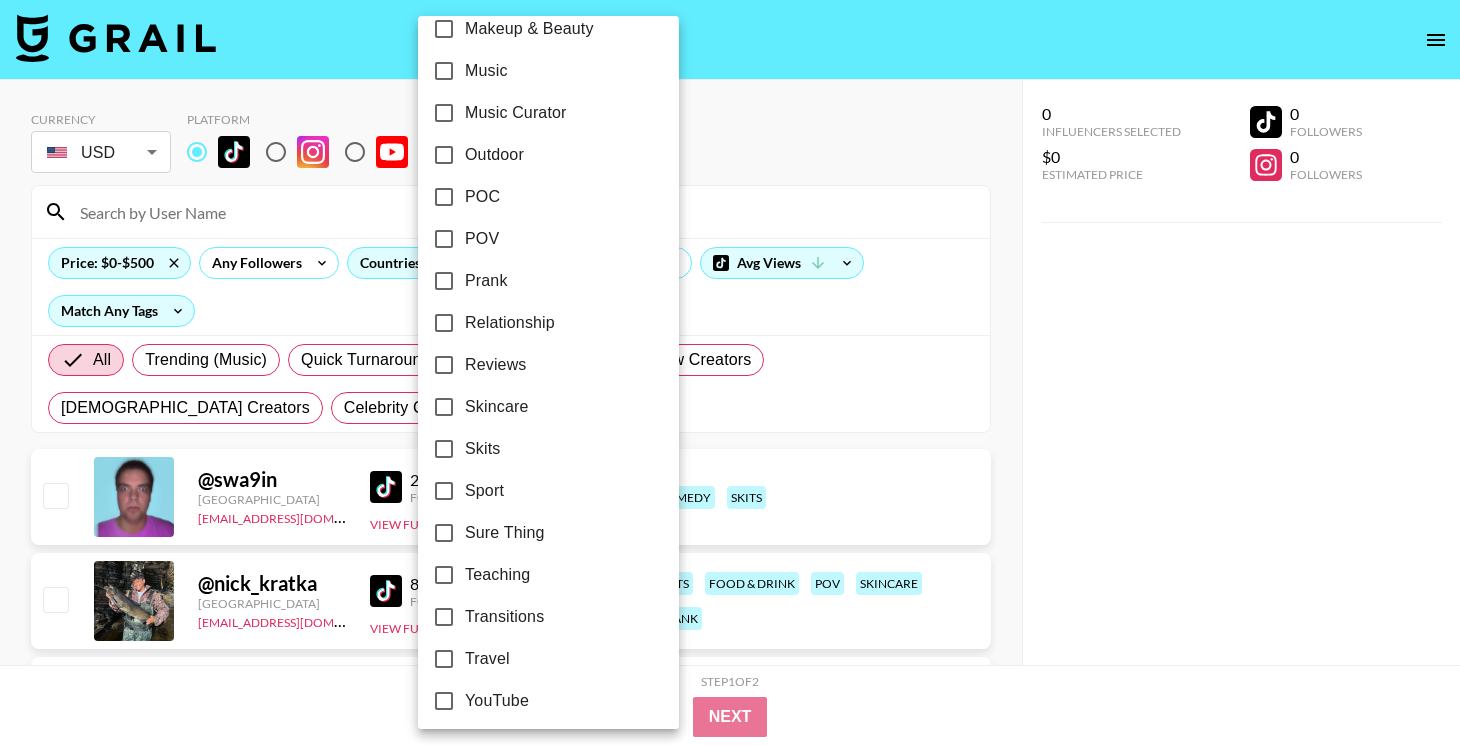 scroll, scrollTop: 1167, scrollLeft: 0, axis: vertical 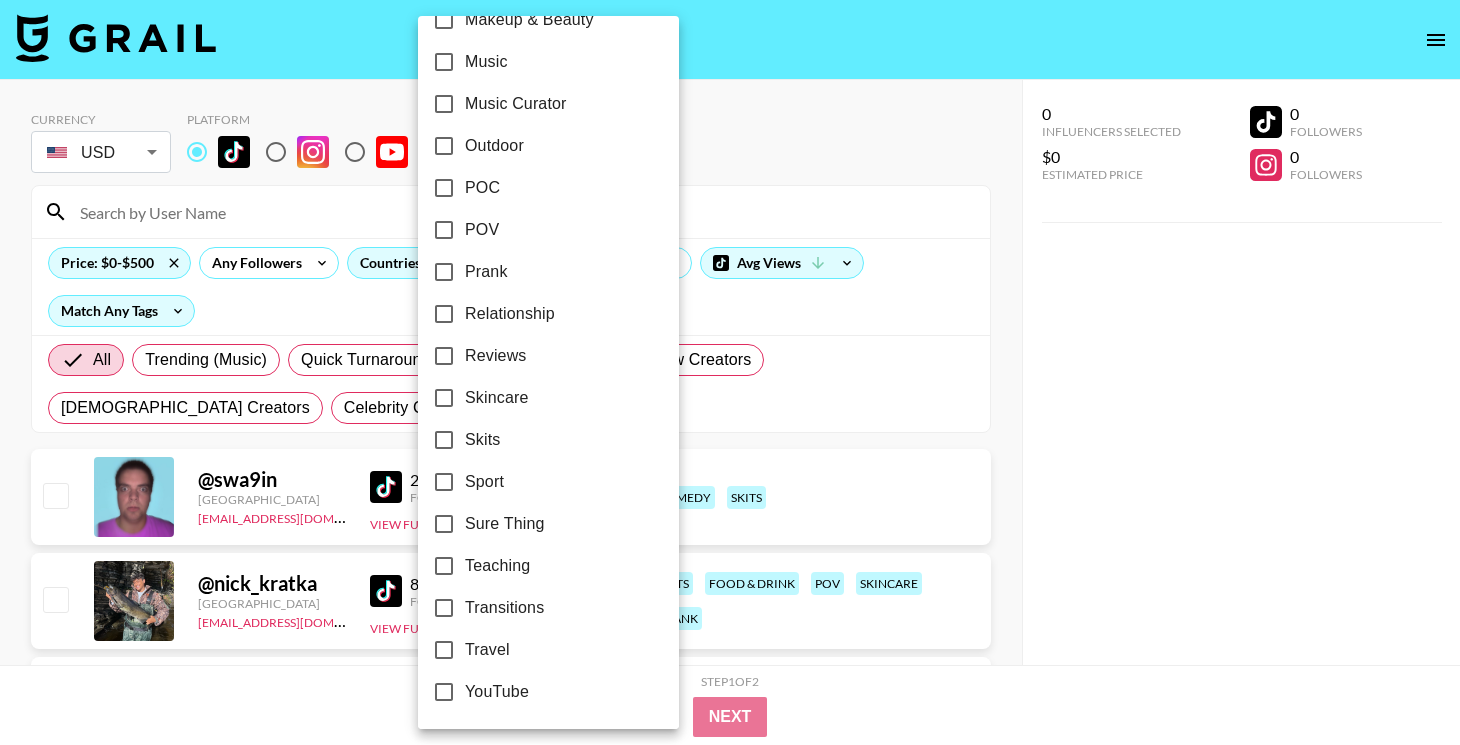 click at bounding box center [730, 372] 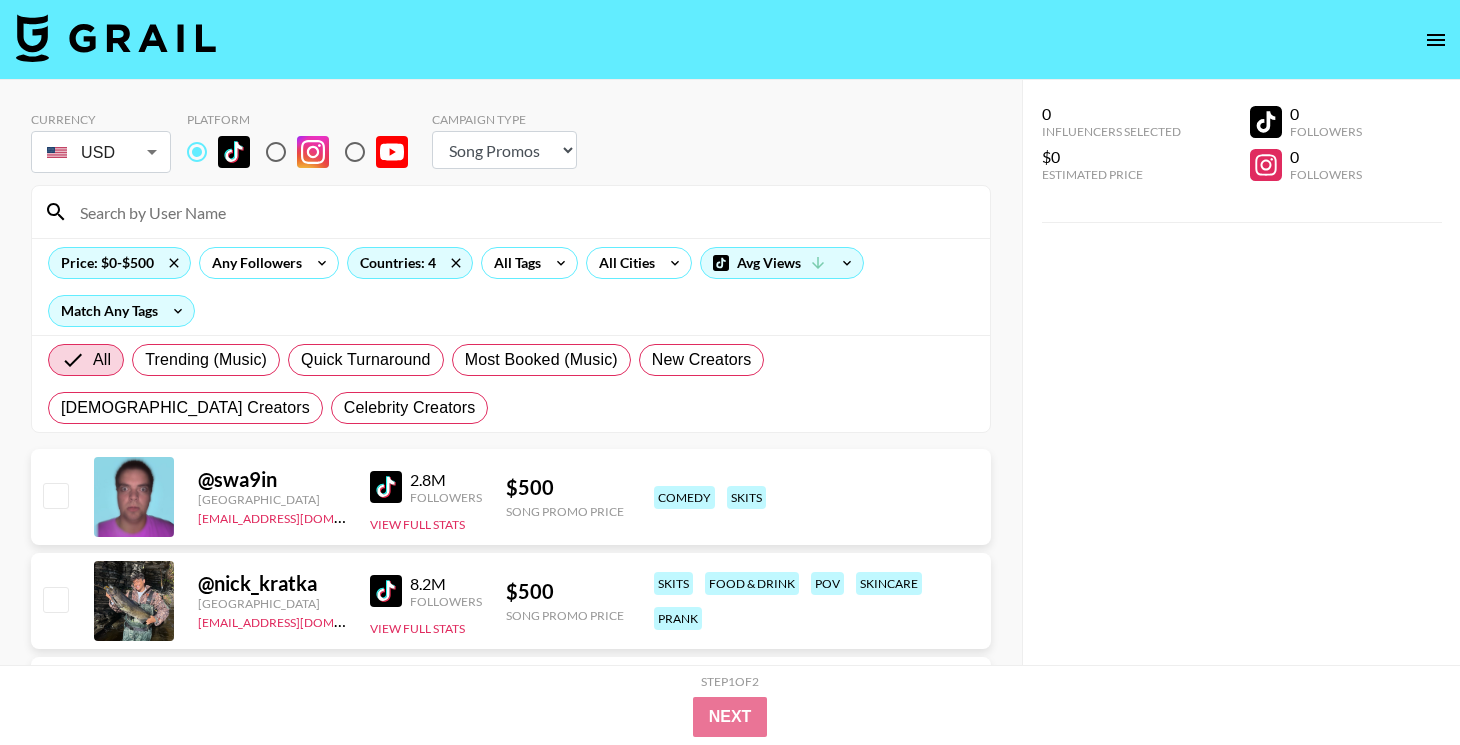 click at bounding box center [386, 487] 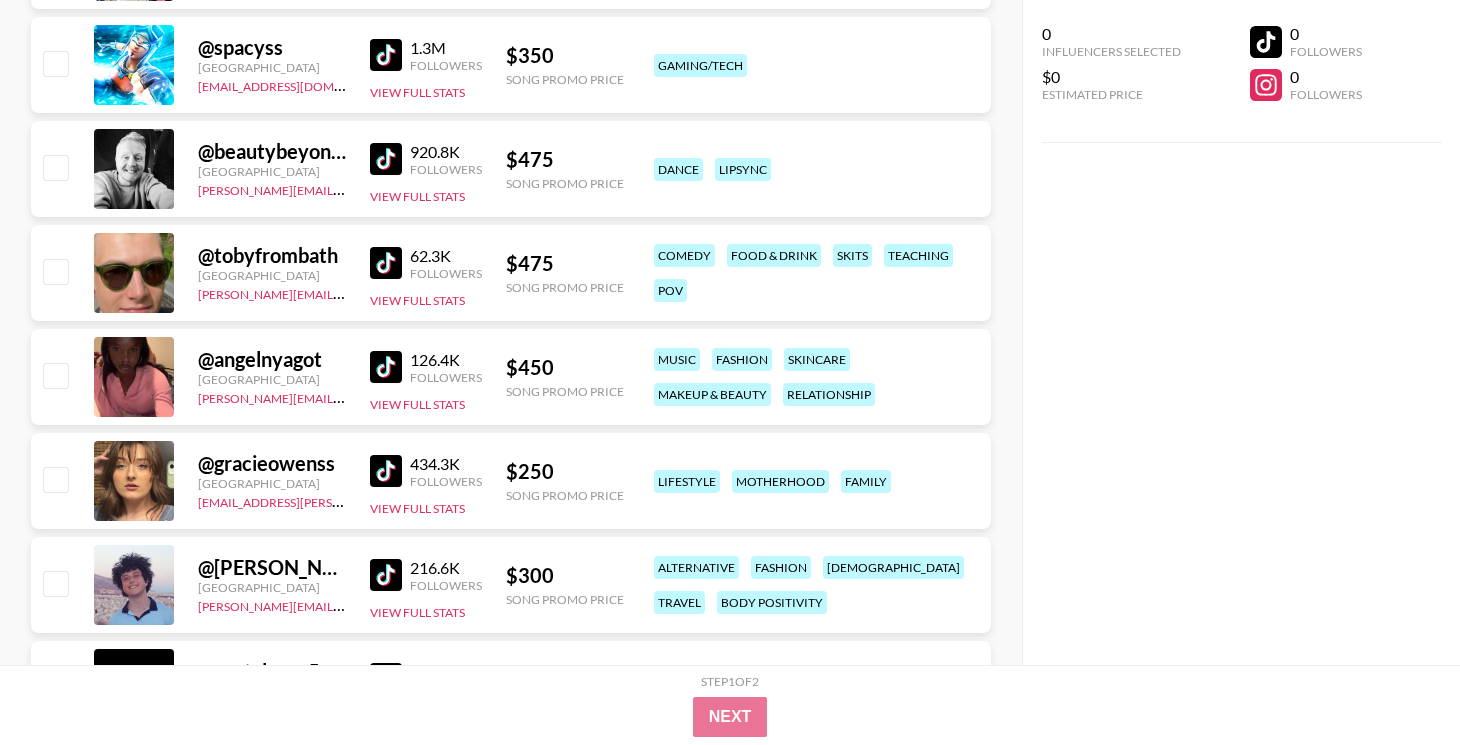 scroll, scrollTop: 891, scrollLeft: 0, axis: vertical 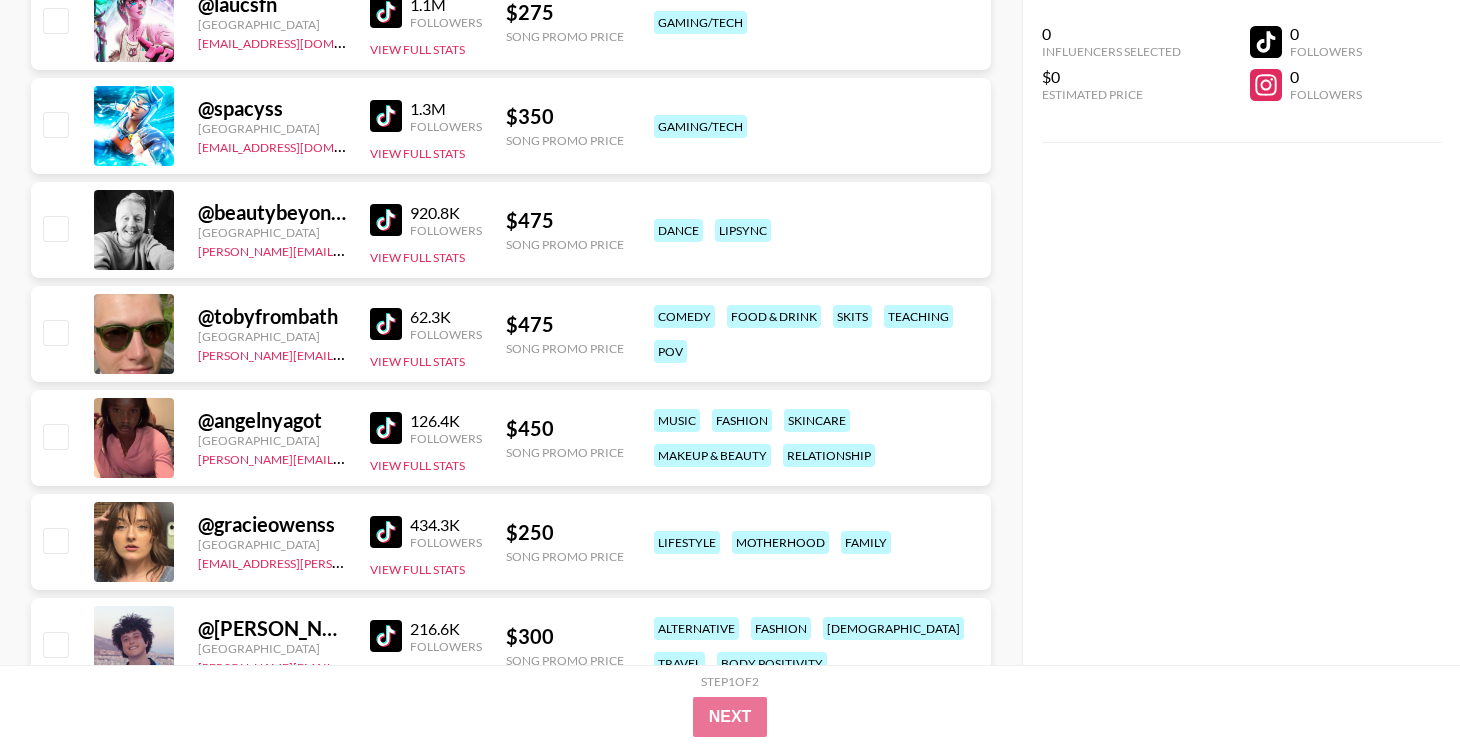 click on "920.8K" at bounding box center (446, 213) 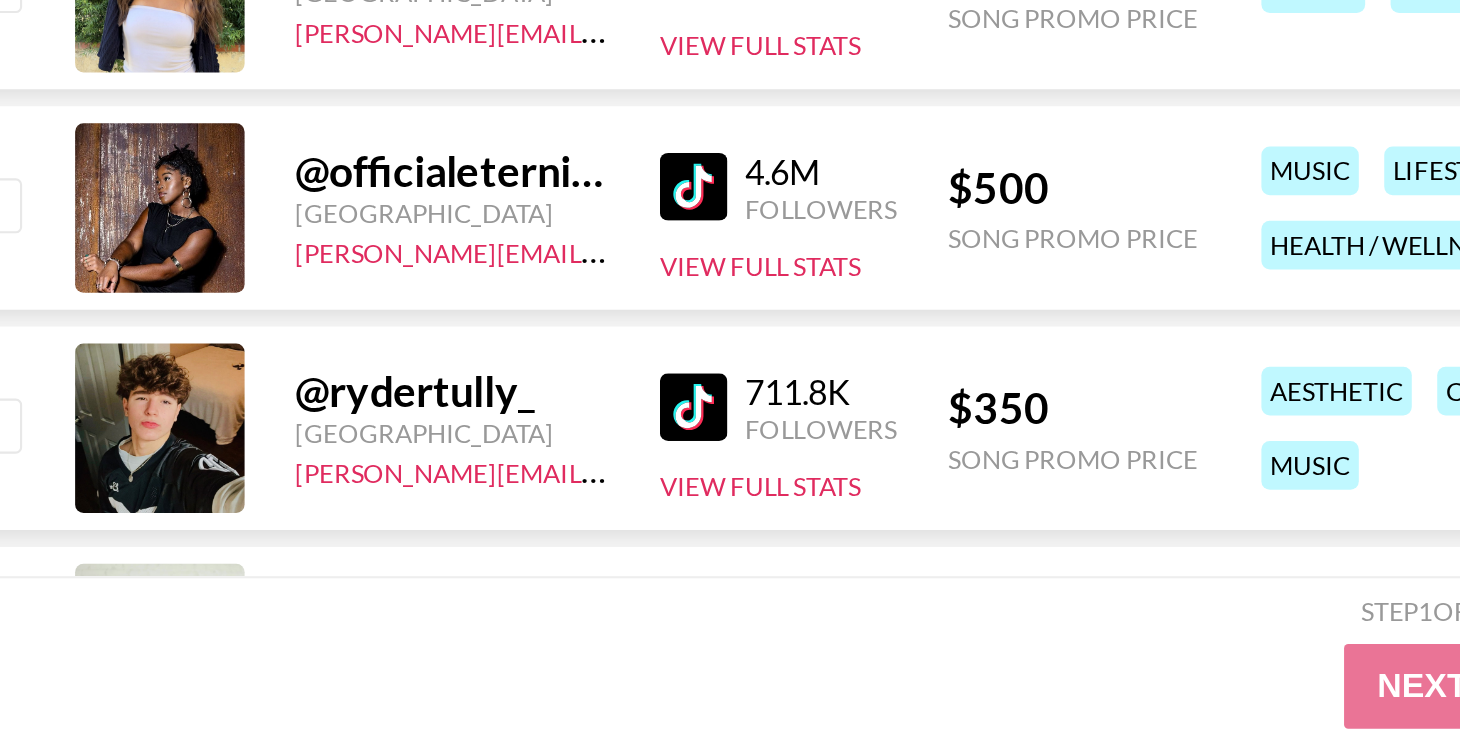 scroll, scrollTop: 3393, scrollLeft: 0, axis: vertical 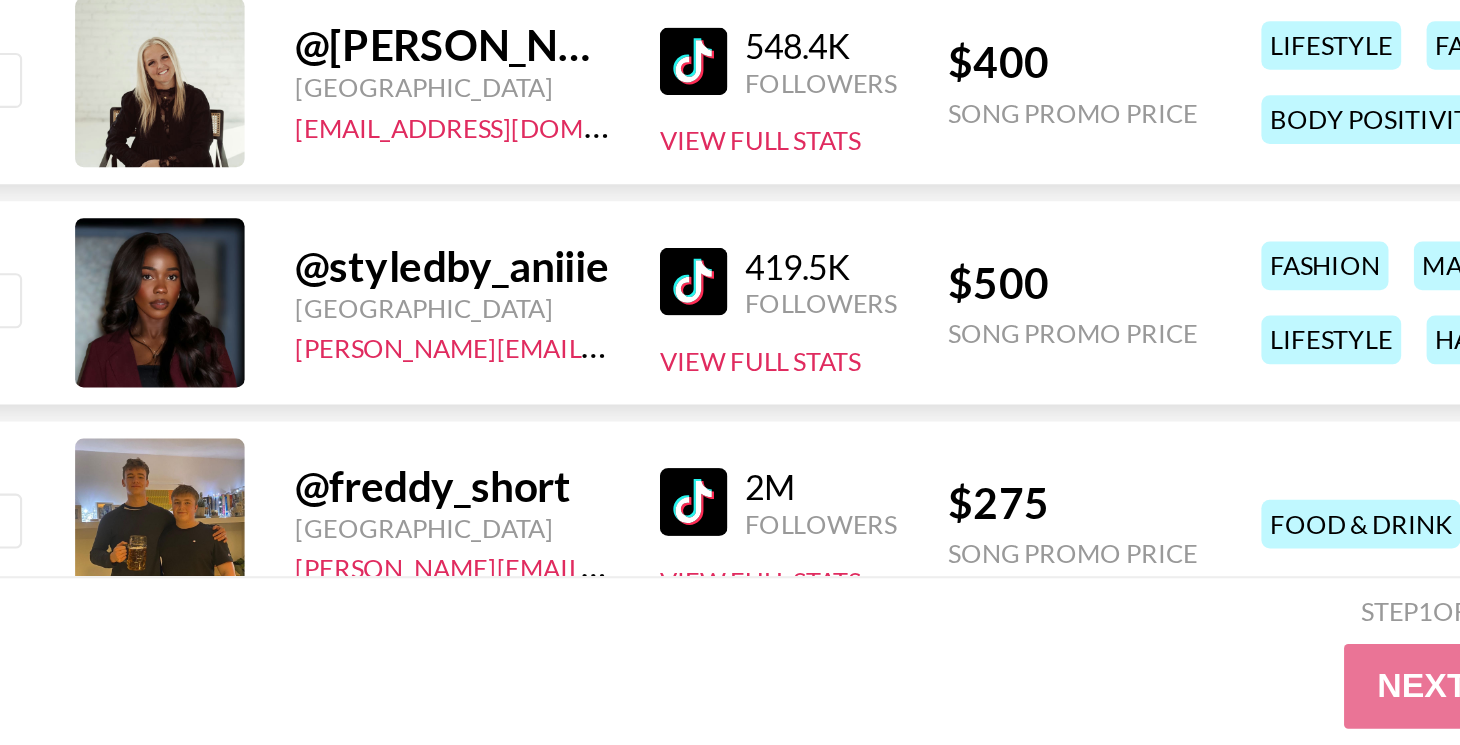 click at bounding box center (386, 422) 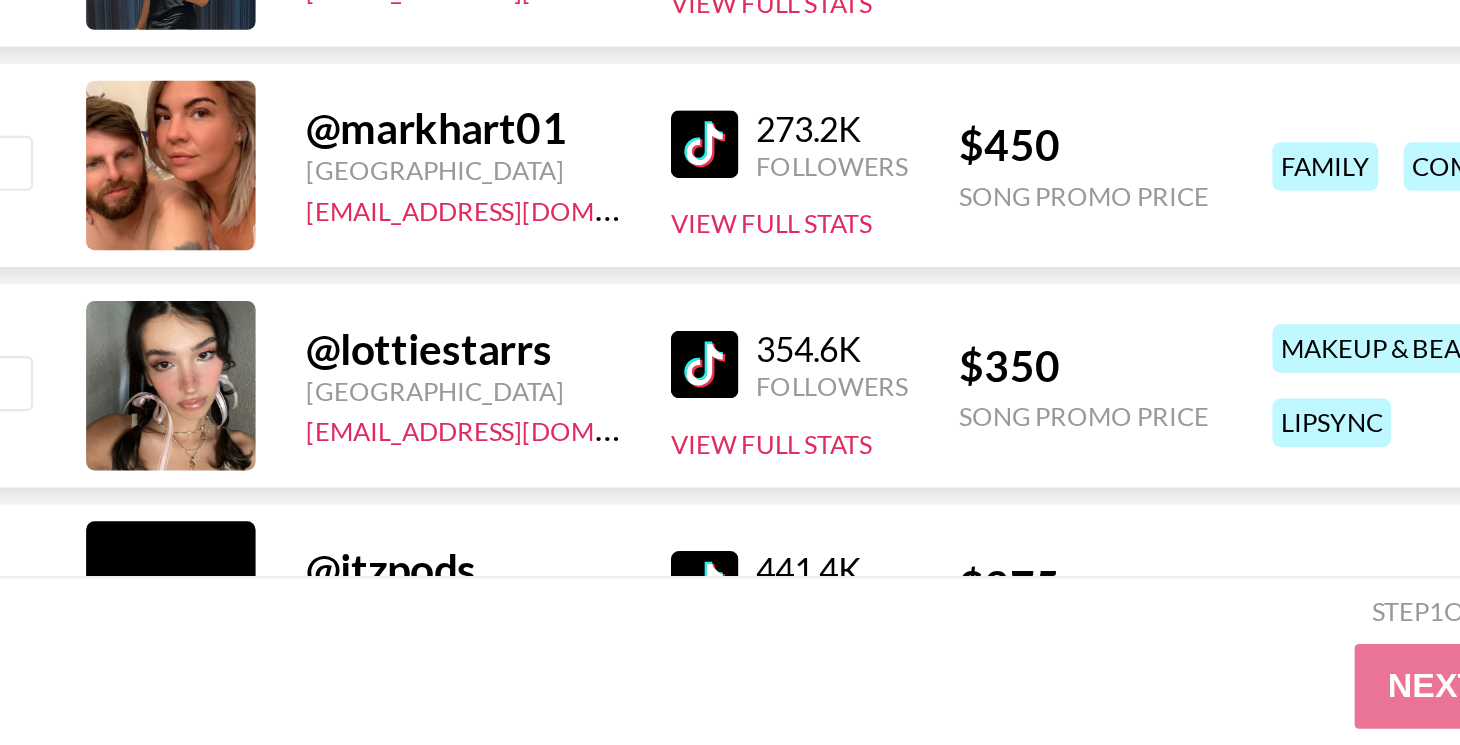 scroll, scrollTop: 5041, scrollLeft: 0, axis: vertical 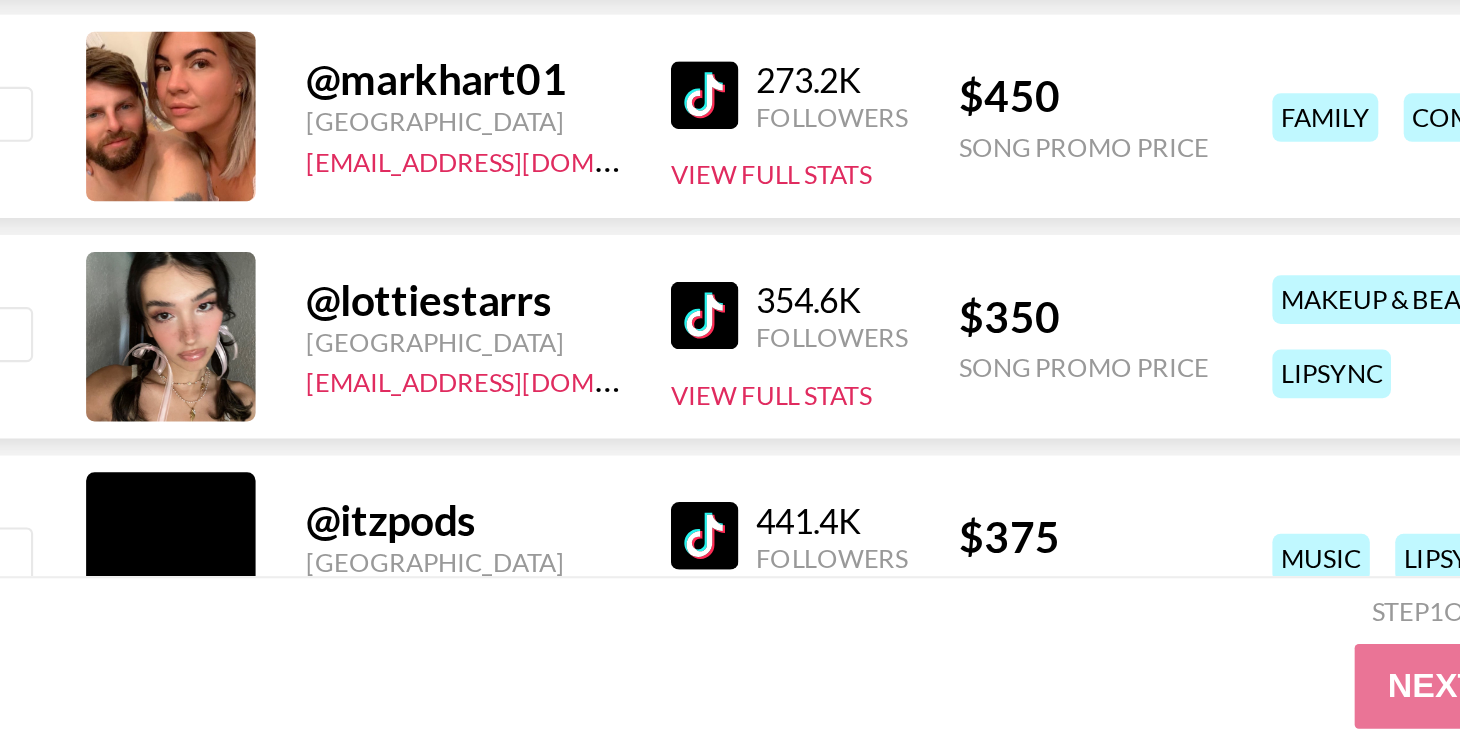 click at bounding box center [386, 438] 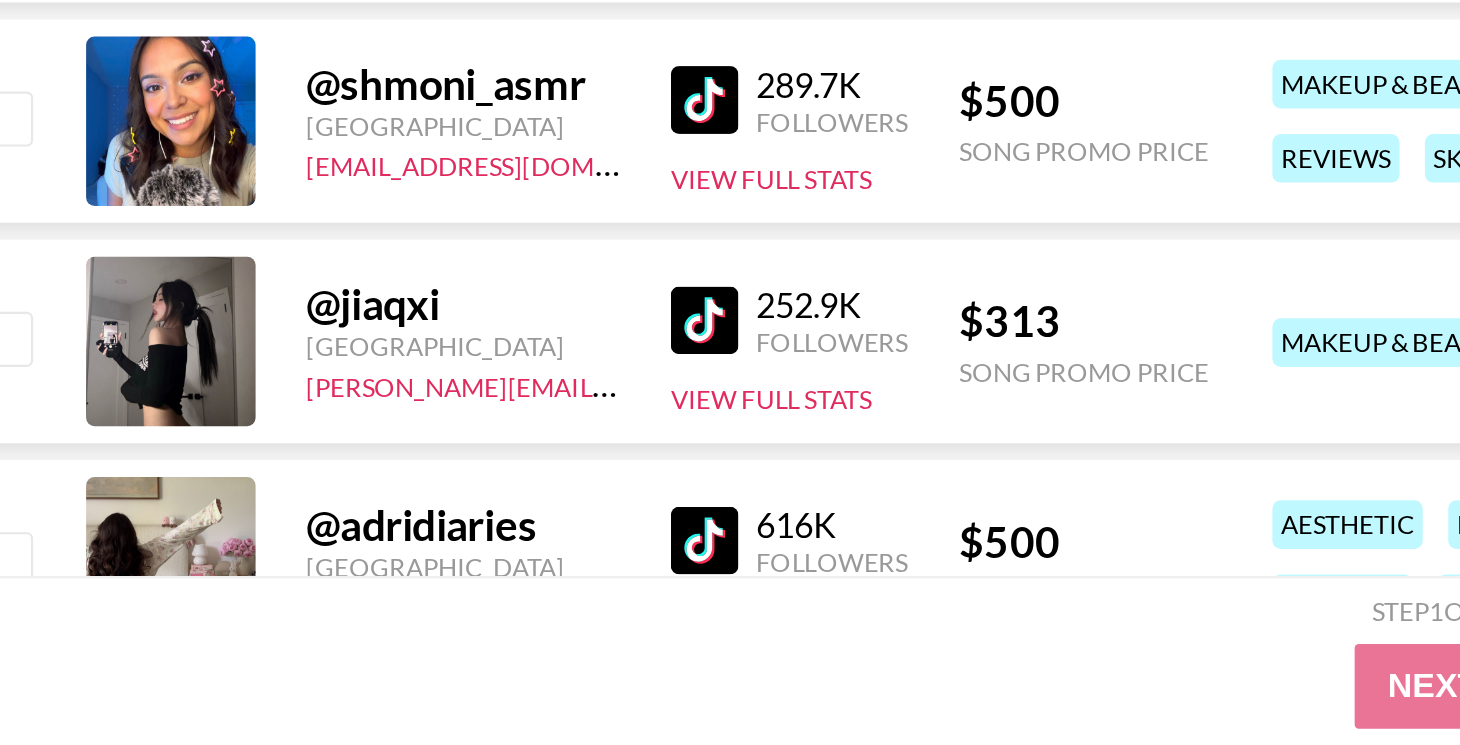 scroll, scrollTop: 5990, scrollLeft: 0, axis: vertical 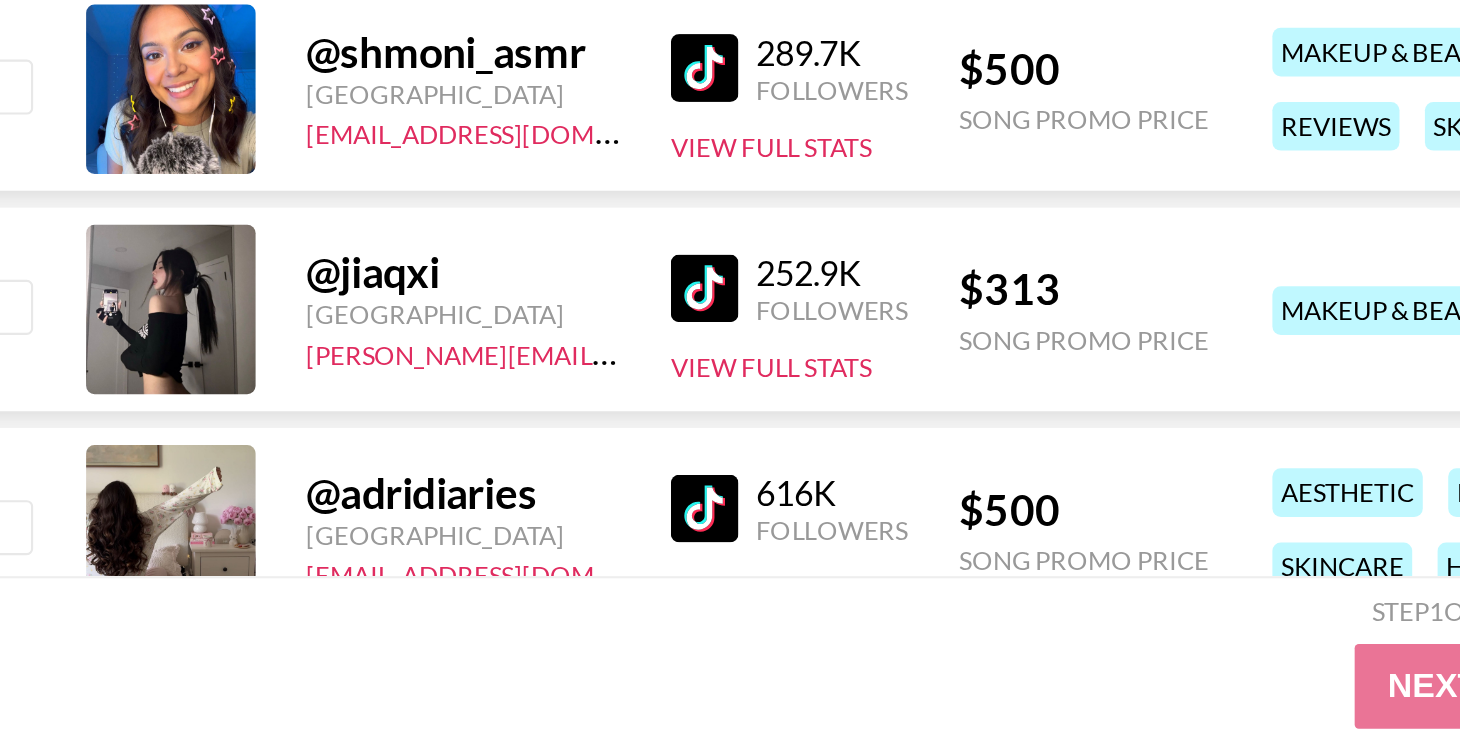 click at bounding box center [386, 425] 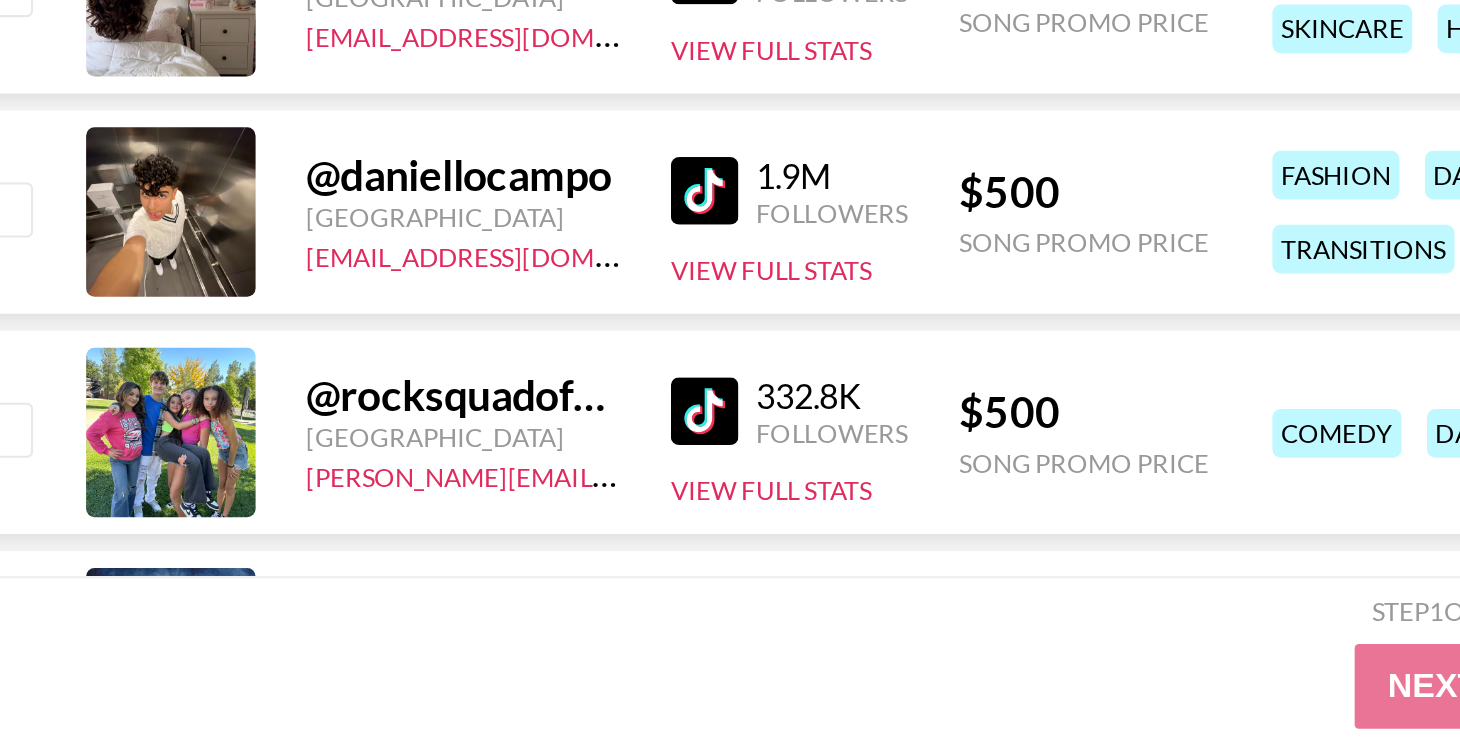 scroll, scrollTop: 6245, scrollLeft: 0, axis: vertical 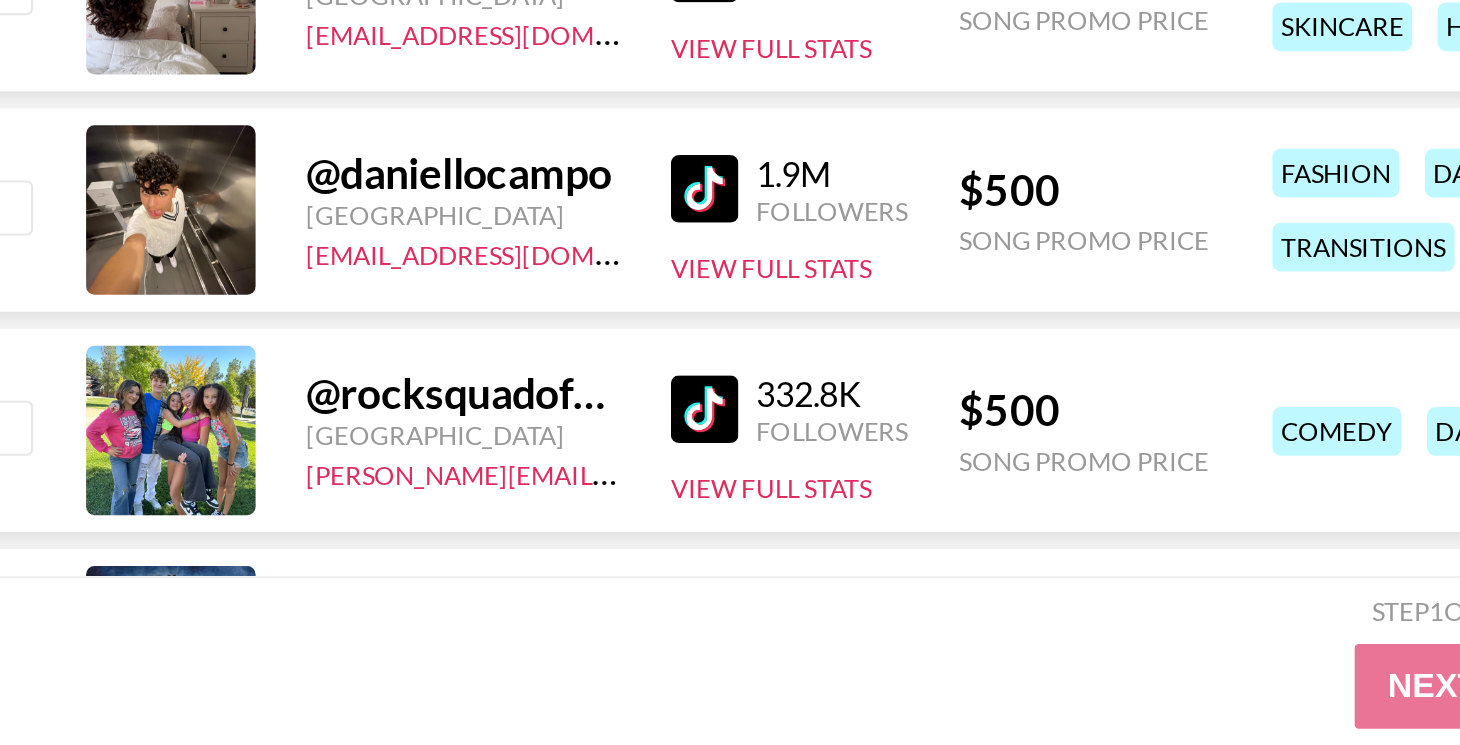 click at bounding box center (134, 492) 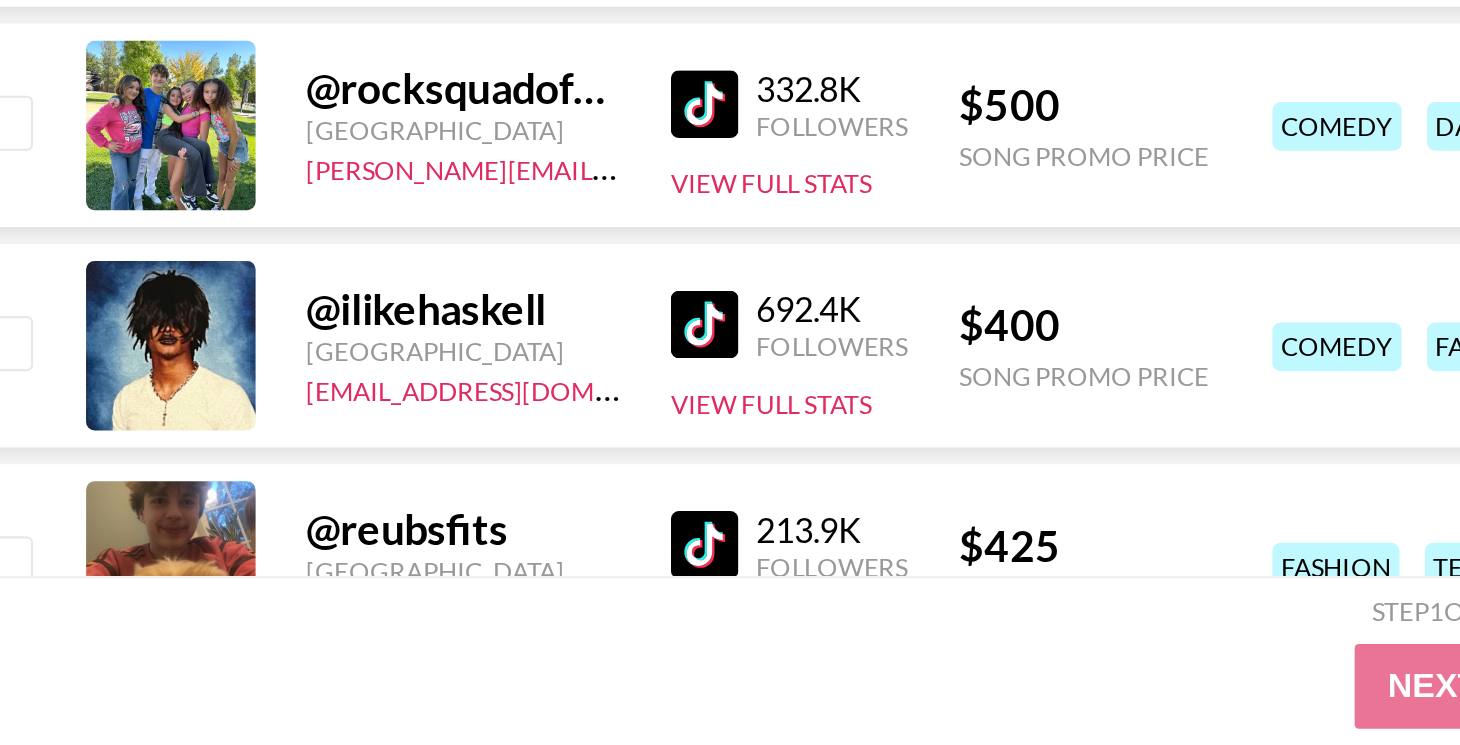 scroll, scrollTop: 6390, scrollLeft: 0, axis: vertical 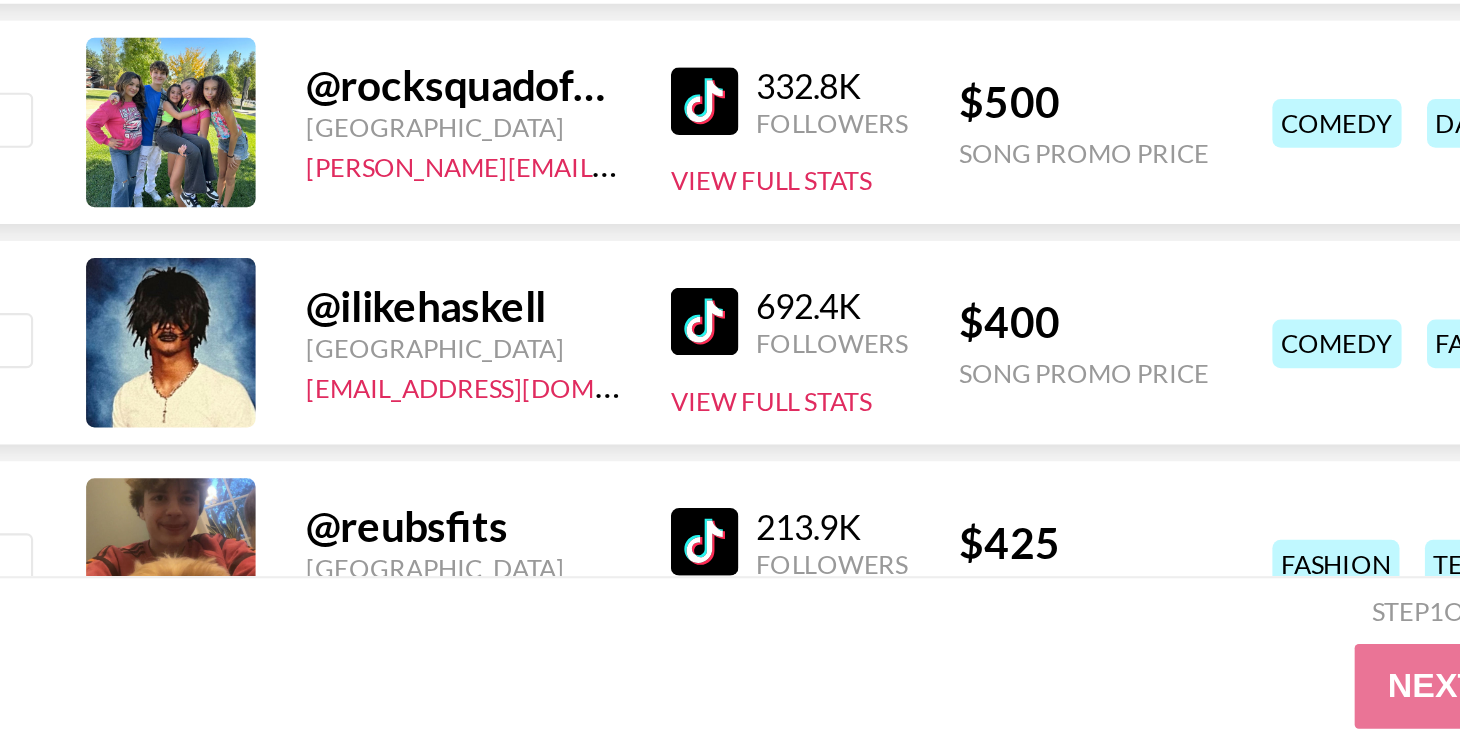 click at bounding box center [386, 441] 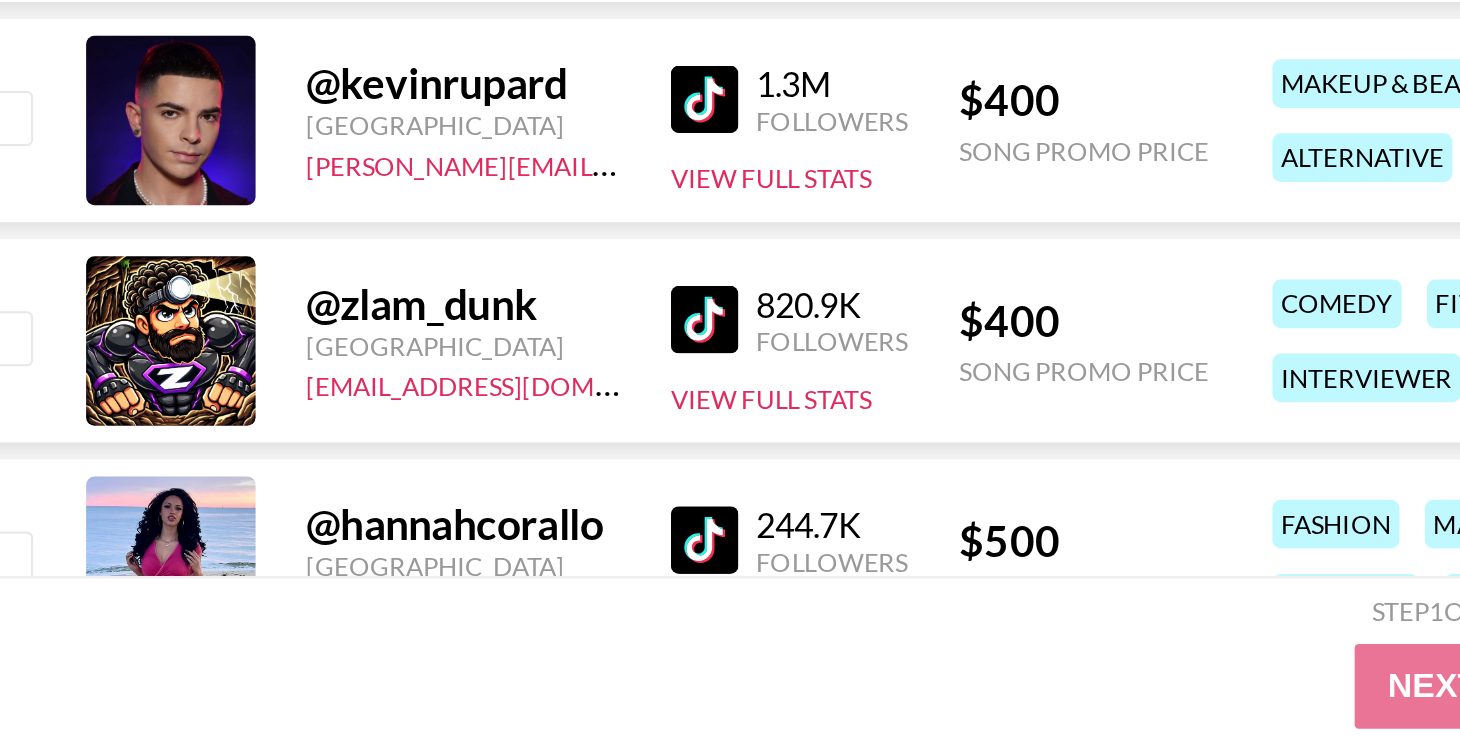scroll, scrollTop: 8268, scrollLeft: 0, axis: vertical 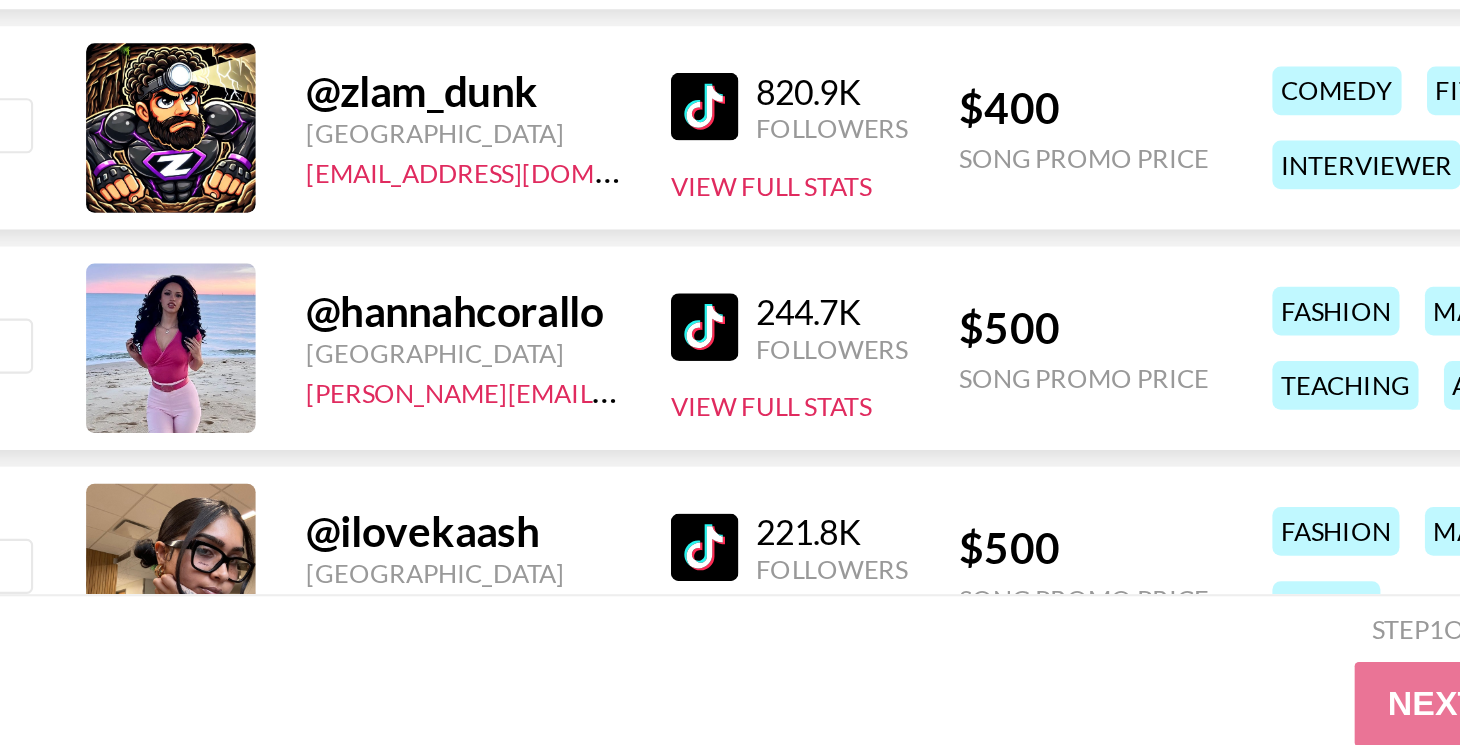click at bounding box center (386, 435) 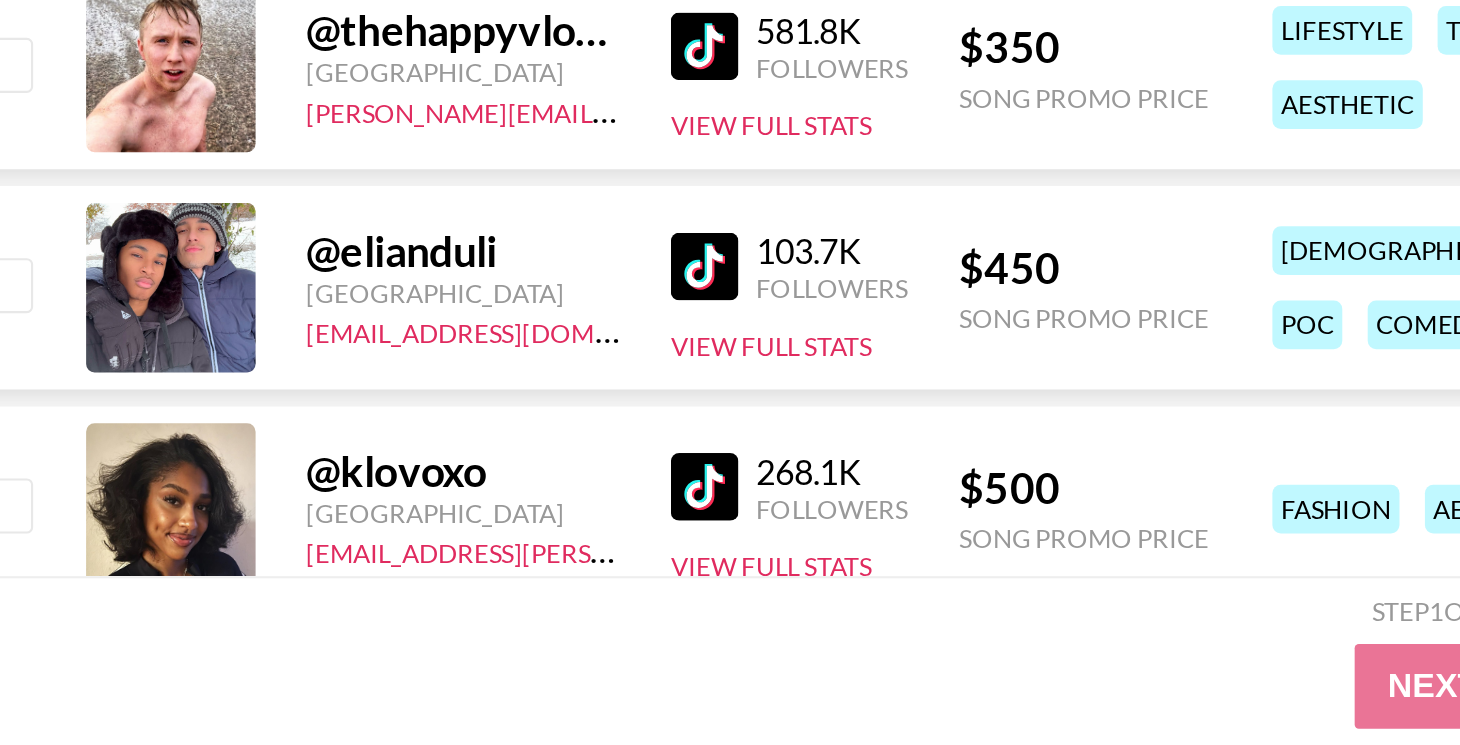 scroll, scrollTop: 12266, scrollLeft: 0, axis: vertical 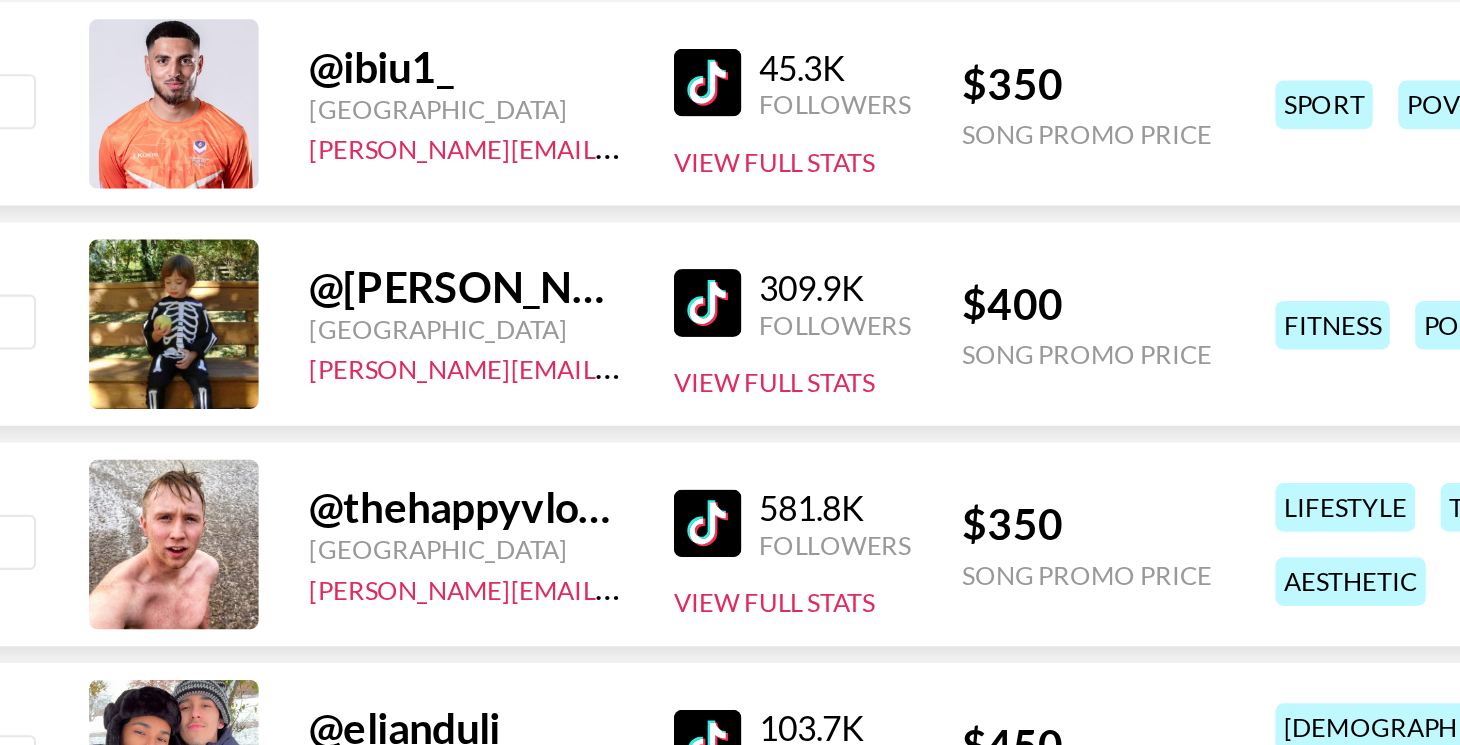 click at bounding box center (390, 389) 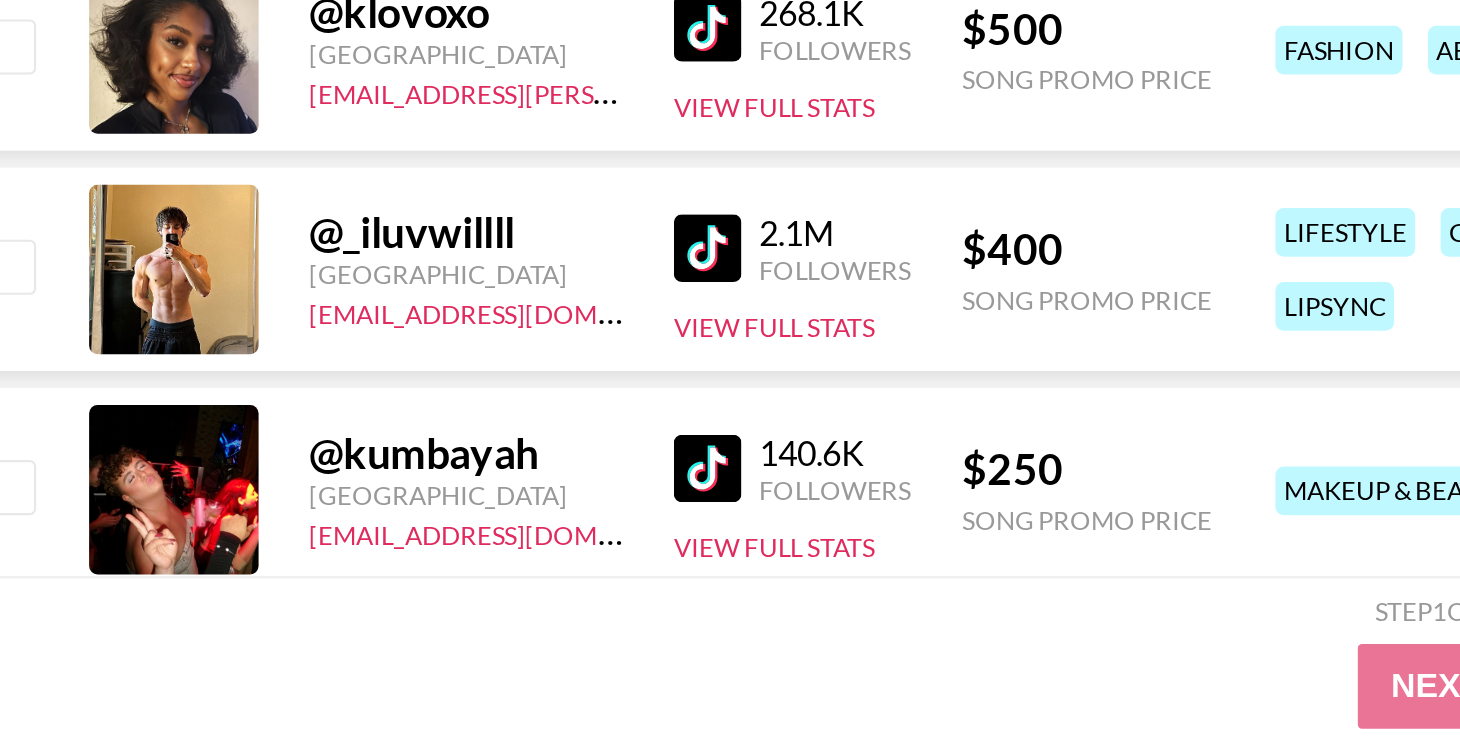 scroll, scrollTop: 12595, scrollLeft: 0, axis: vertical 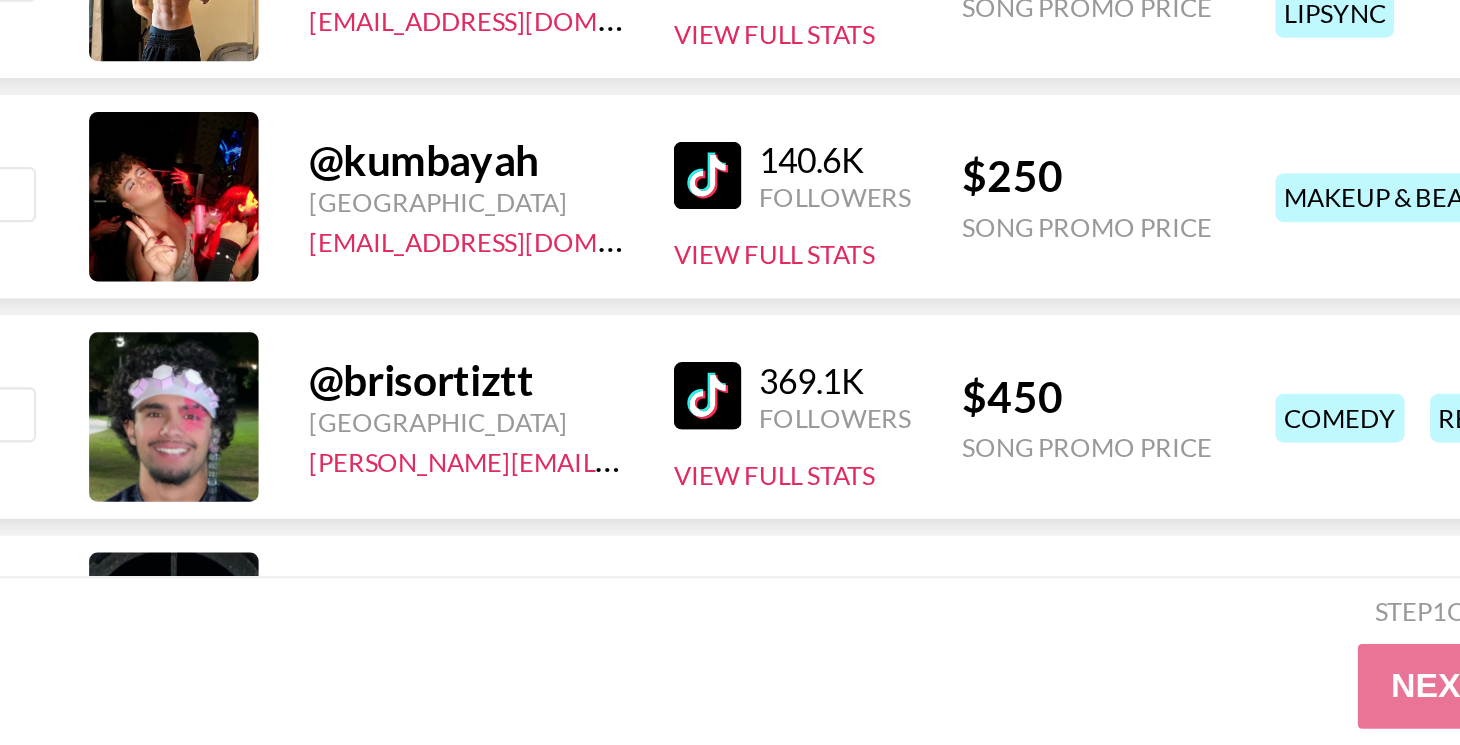 click at bounding box center [386, 476] 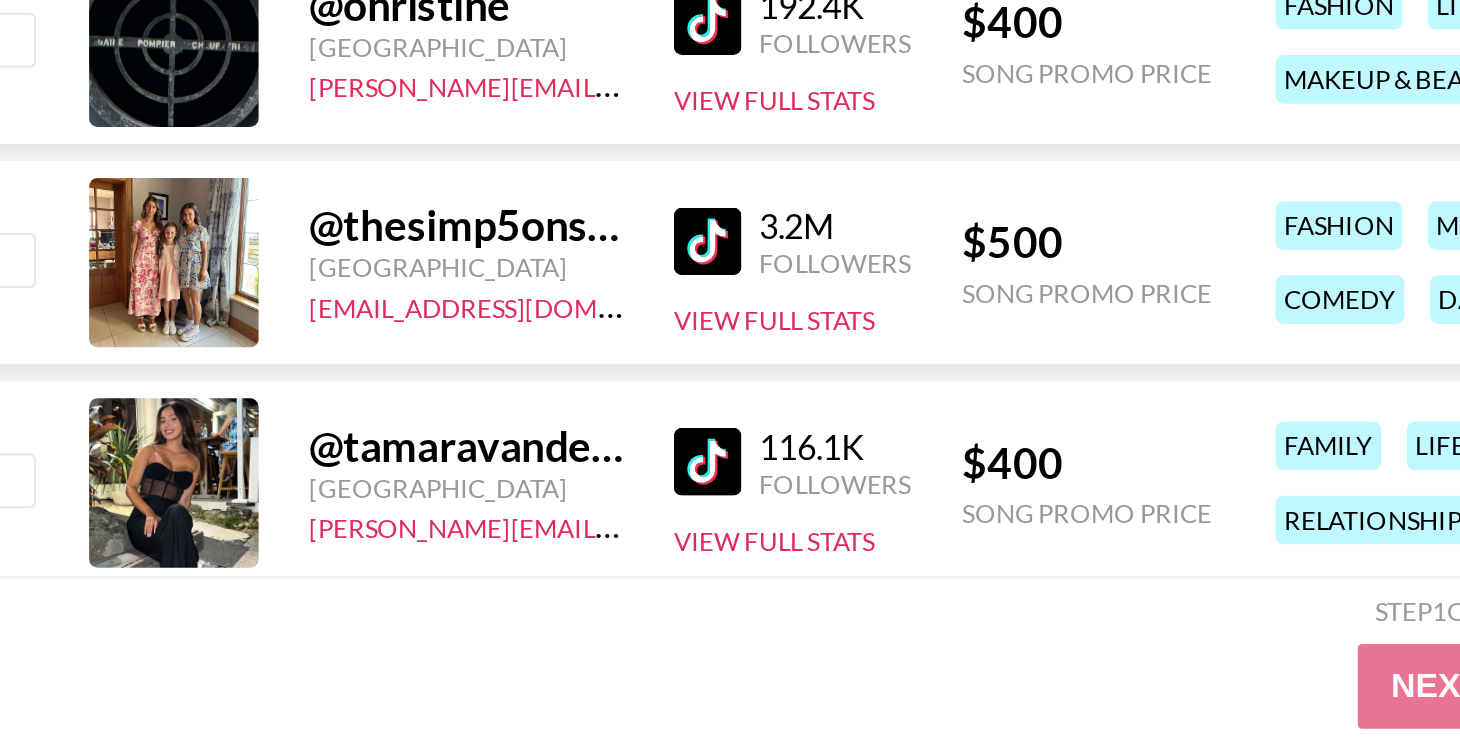 scroll, scrollTop: 12878, scrollLeft: 0, axis: vertical 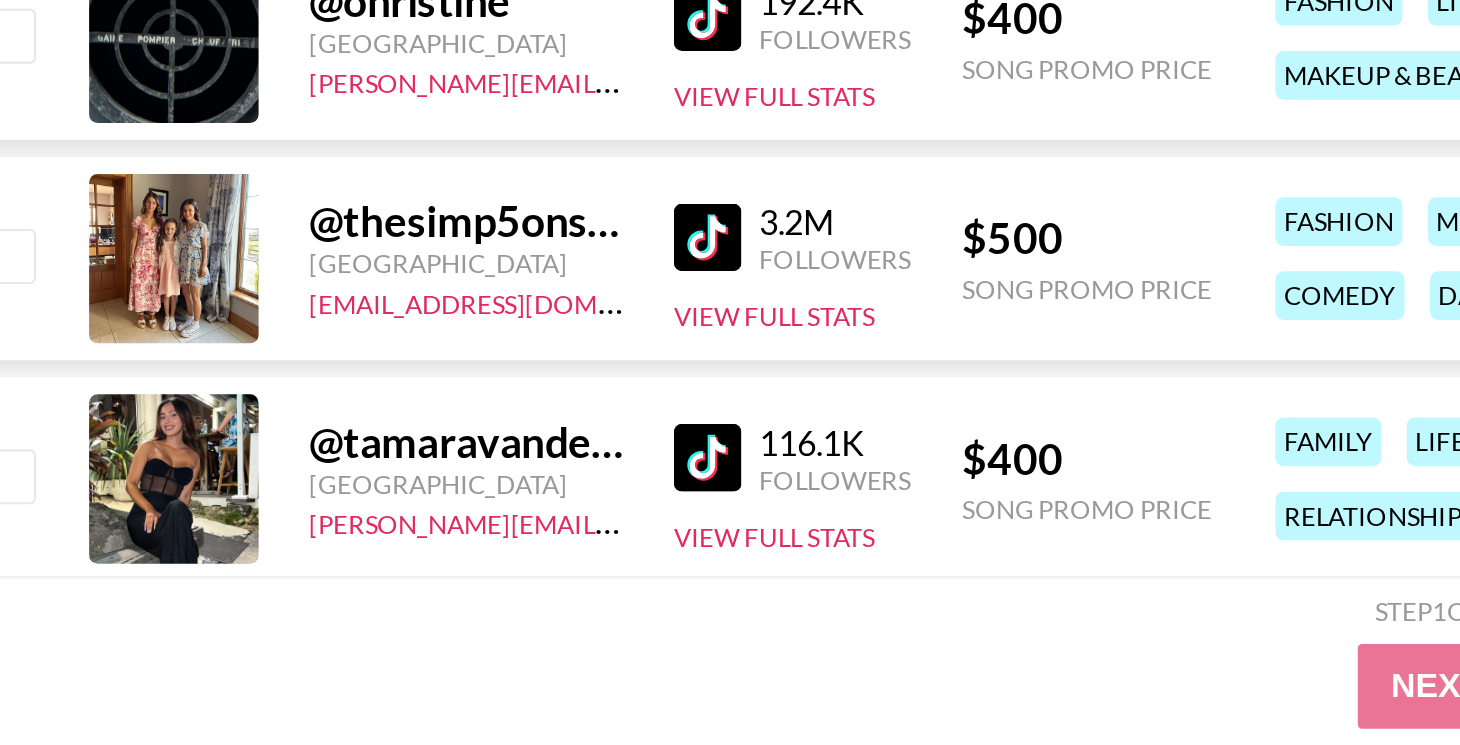 click at bounding box center (386, 505) 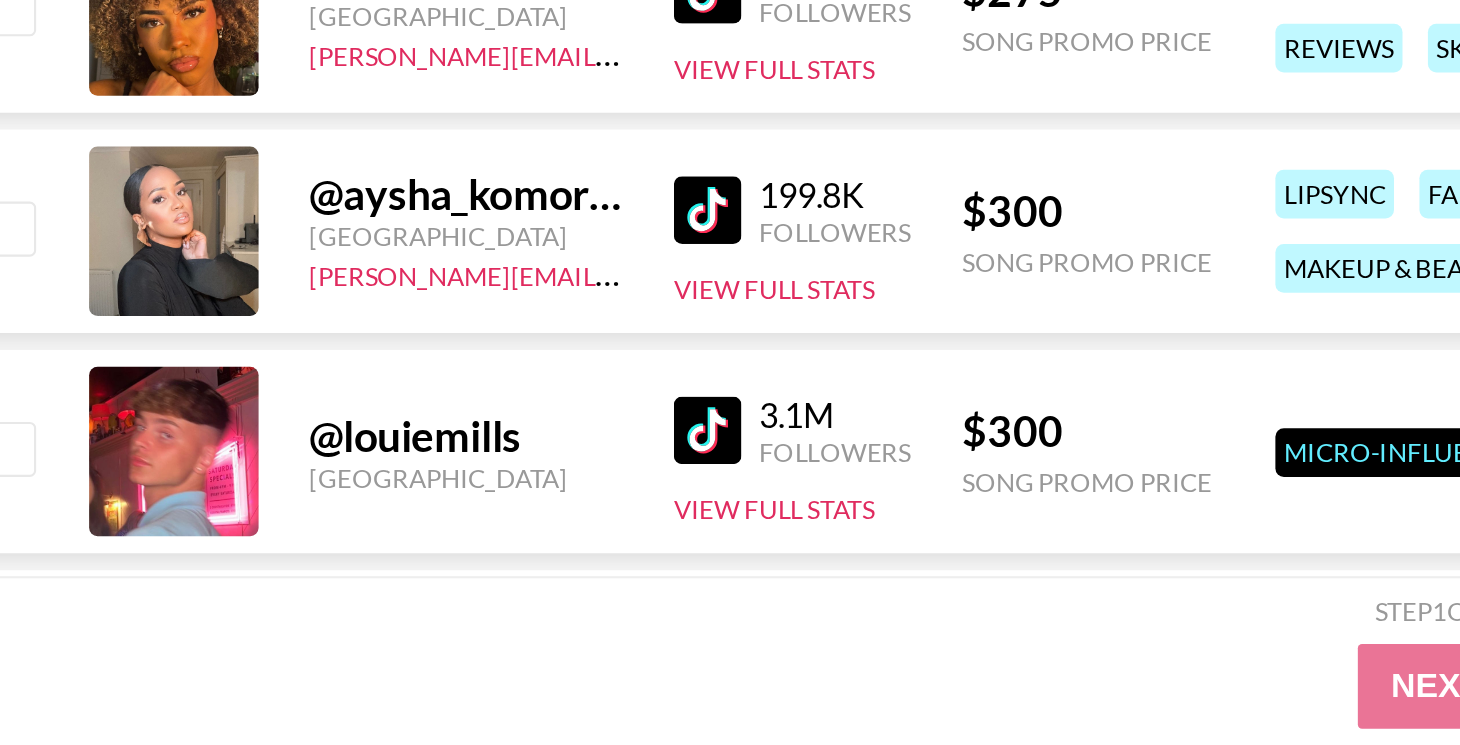 scroll, scrollTop: 15566, scrollLeft: 0, axis: vertical 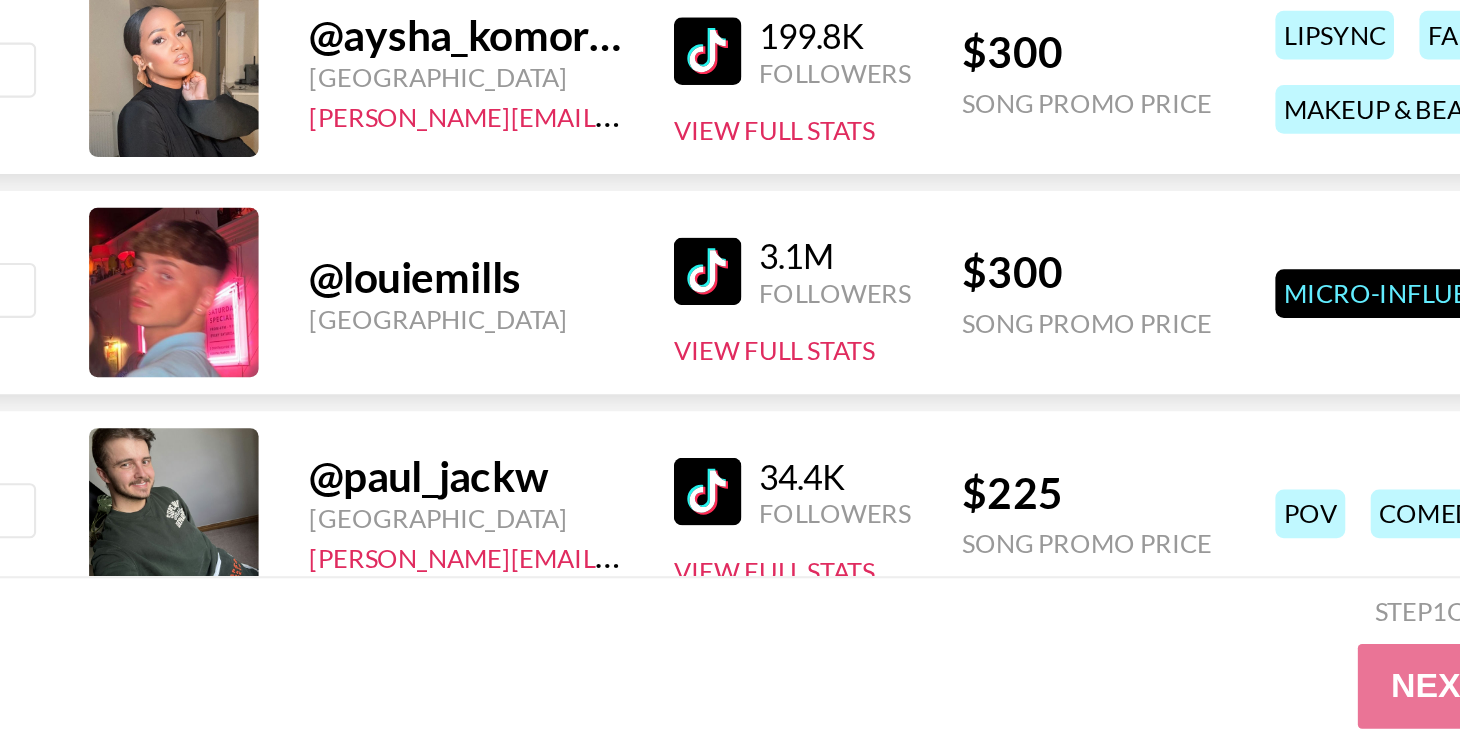 click at bounding box center [386, 521] 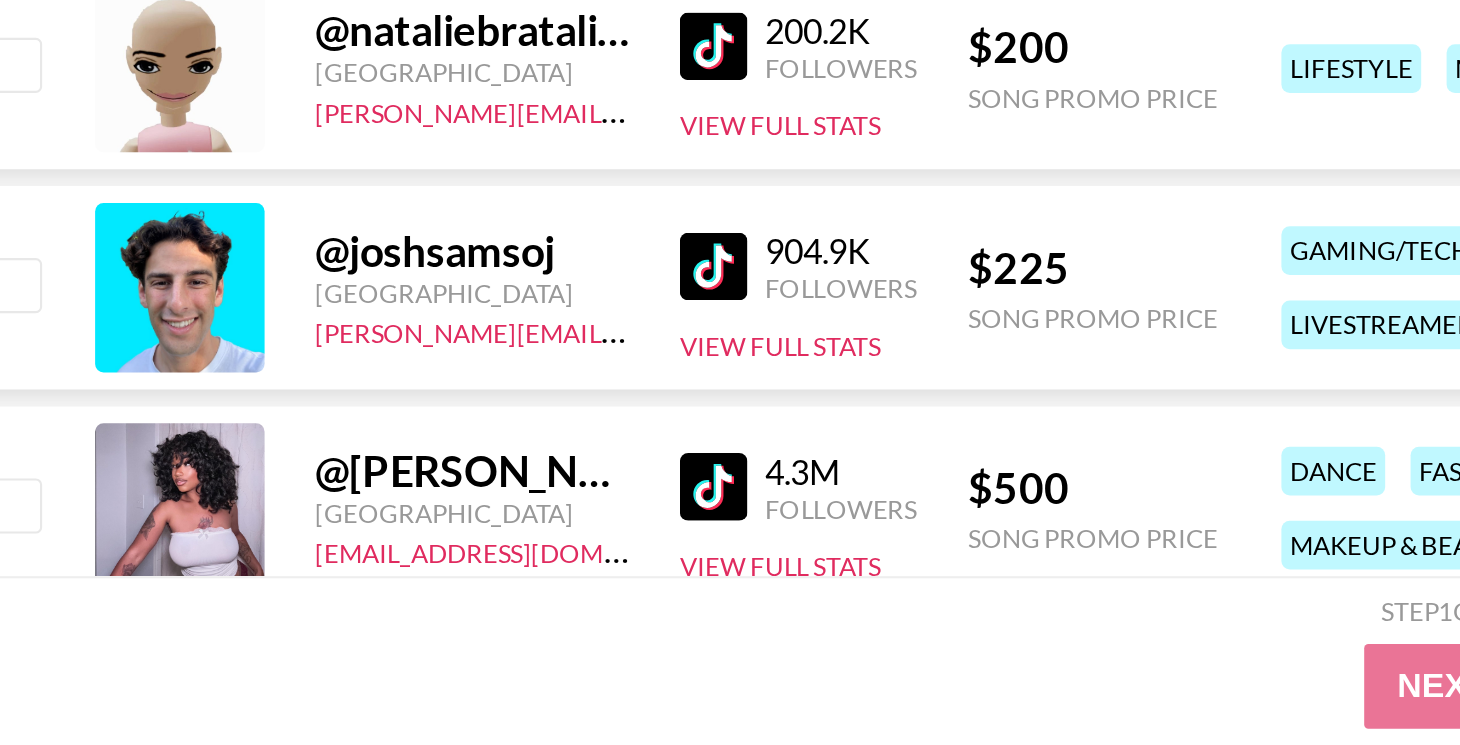 scroll, scrollTop: 15988, scrollLeft: 0, axis: vertical 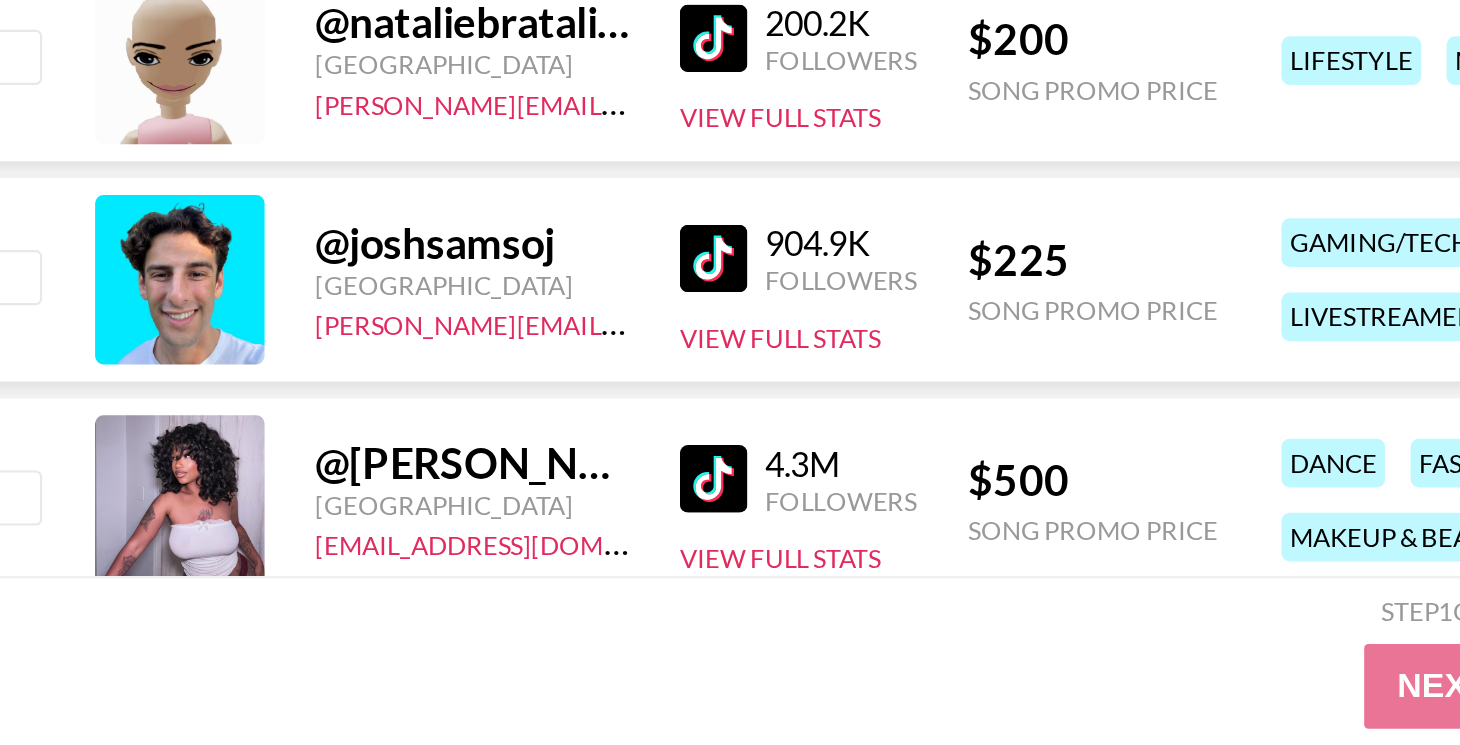 click at bounding box center [386, 515] 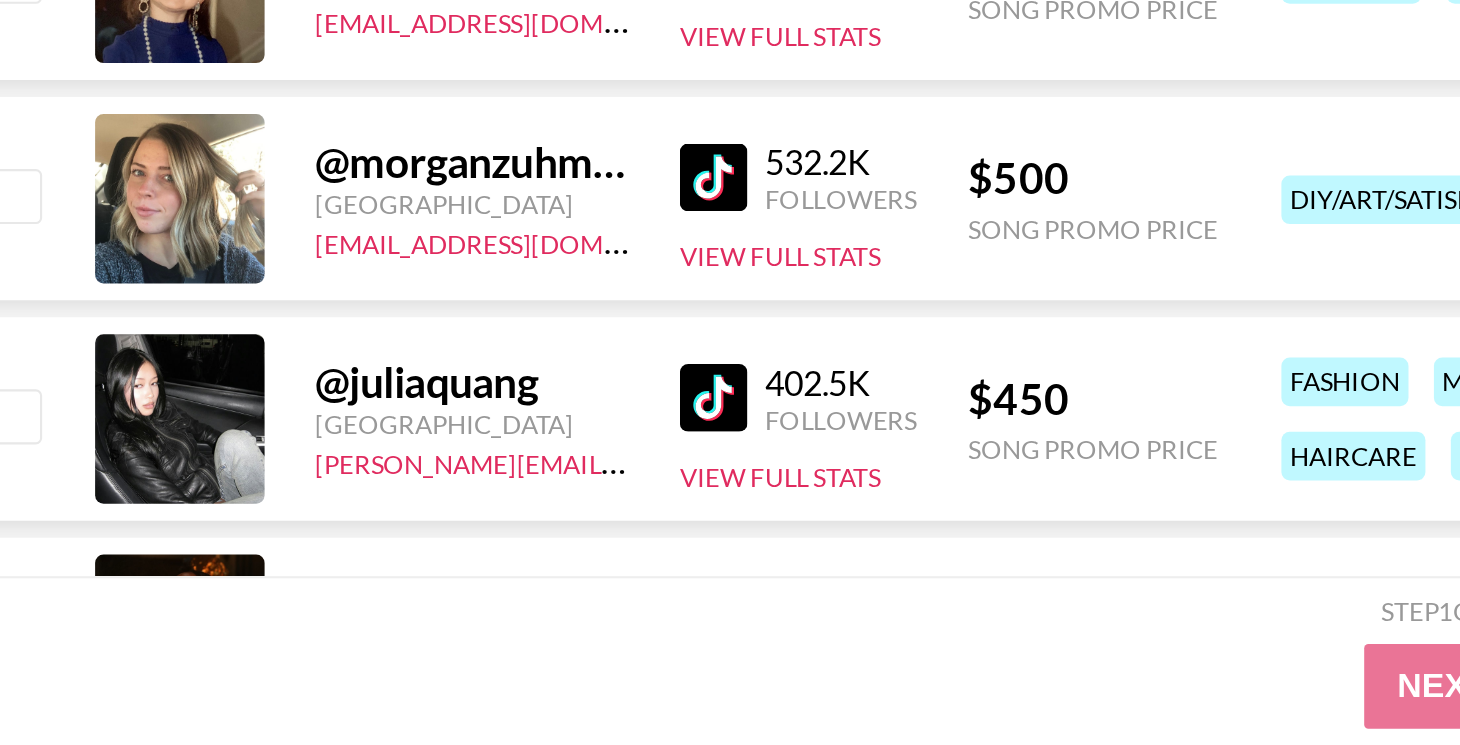 scroll, scrollTop: 16542, scrollLeft: 0, axis: vertical 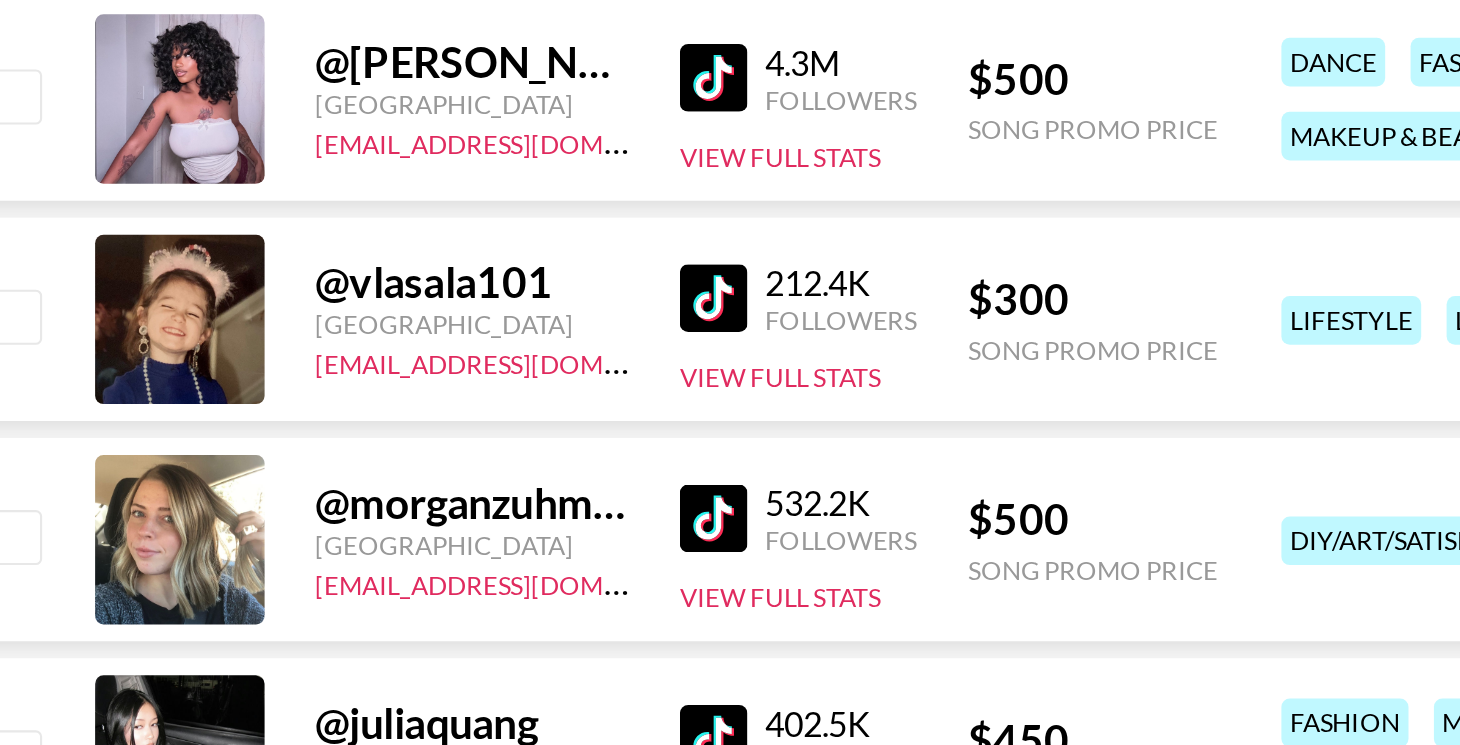 click at bounding box center (386, 169) 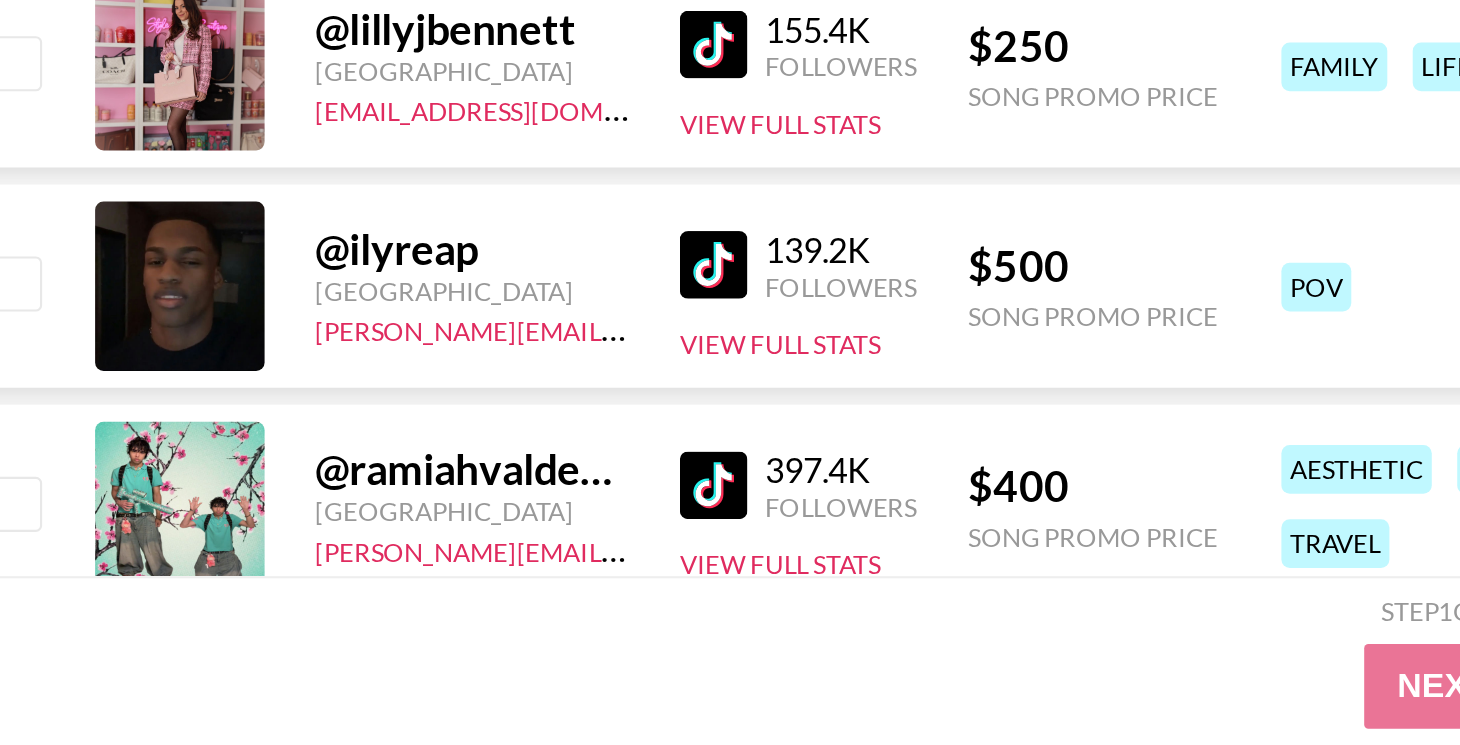 scroll, scrollTop: 19524, scrollLeft: 0, axis: vertical 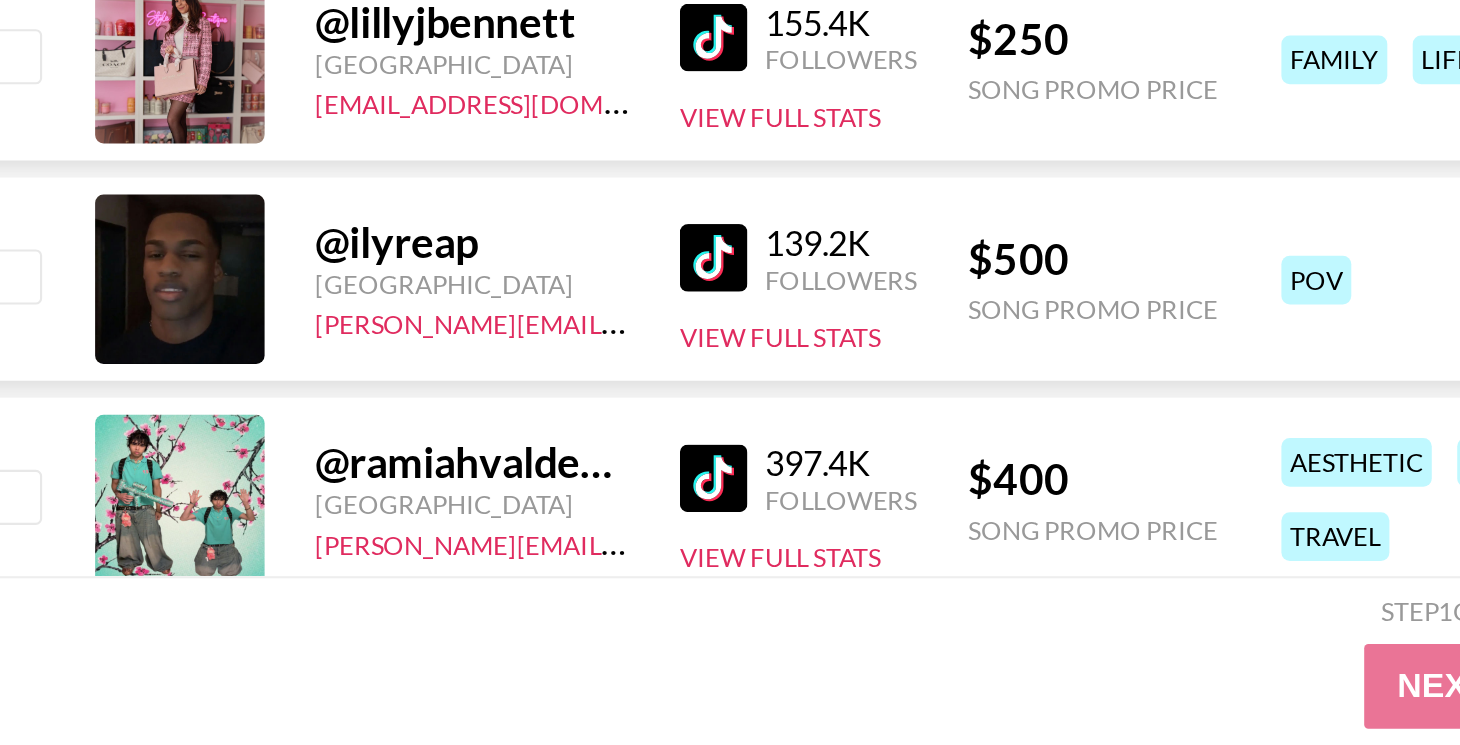 click at bounding box center (386, 515) 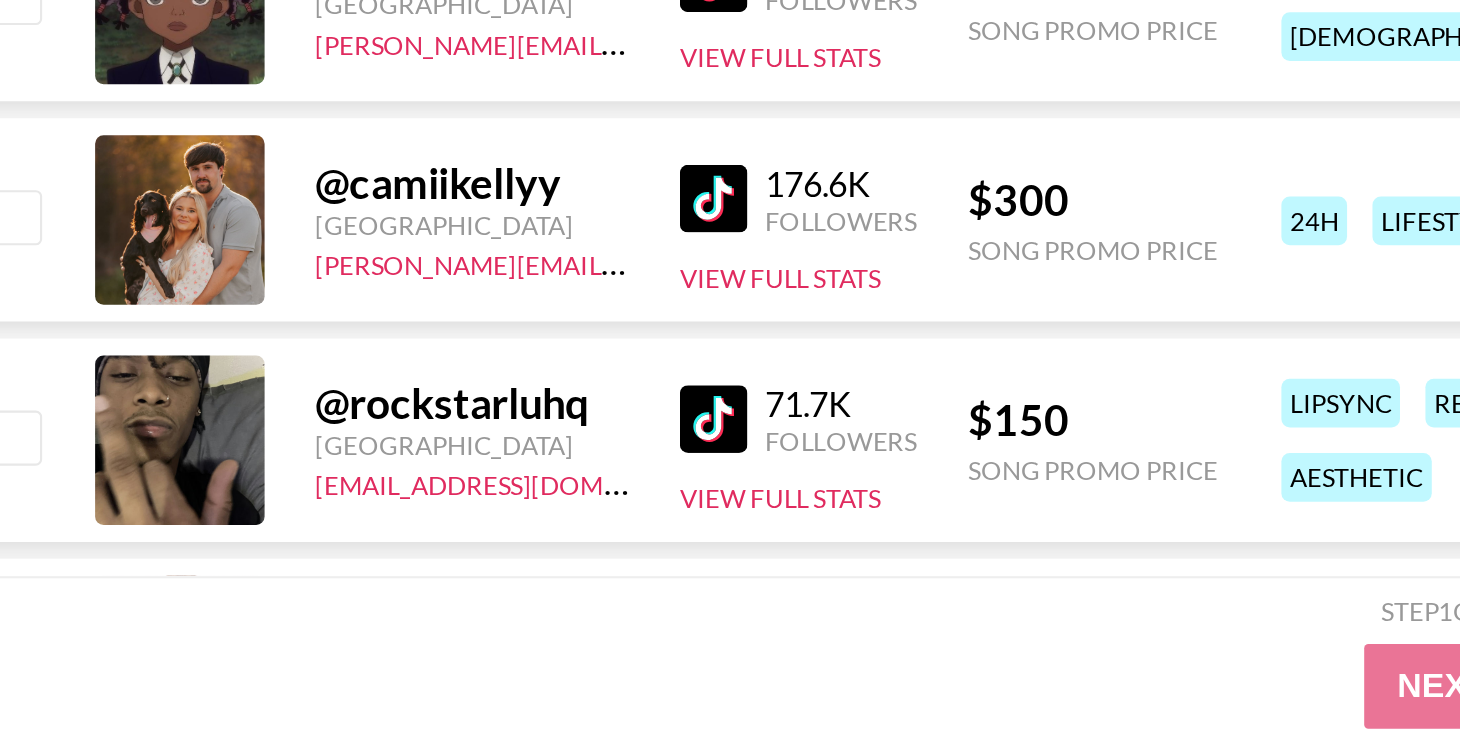 scroll, scrollTop: 22897, scrollLeft: 0, axis: vertical 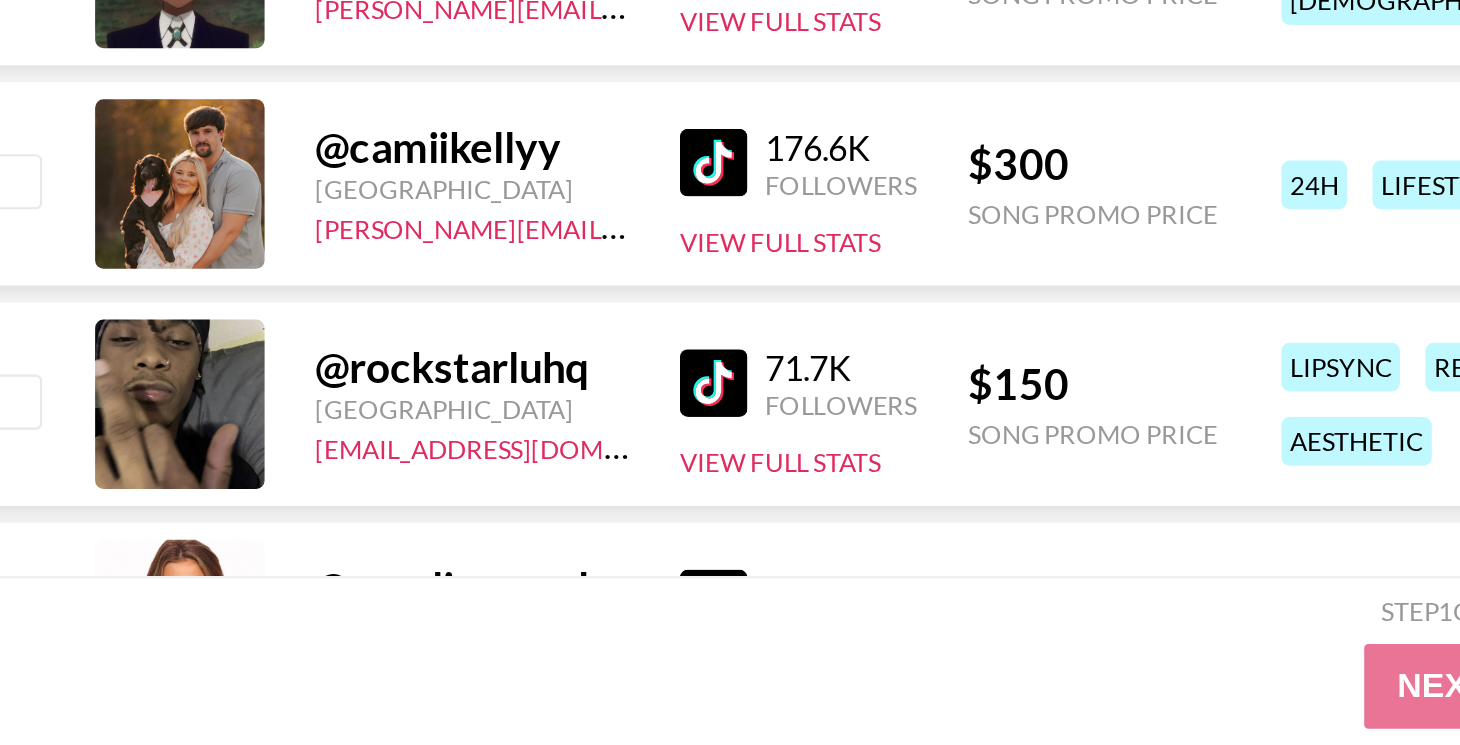click at bounding box center [386, 470] 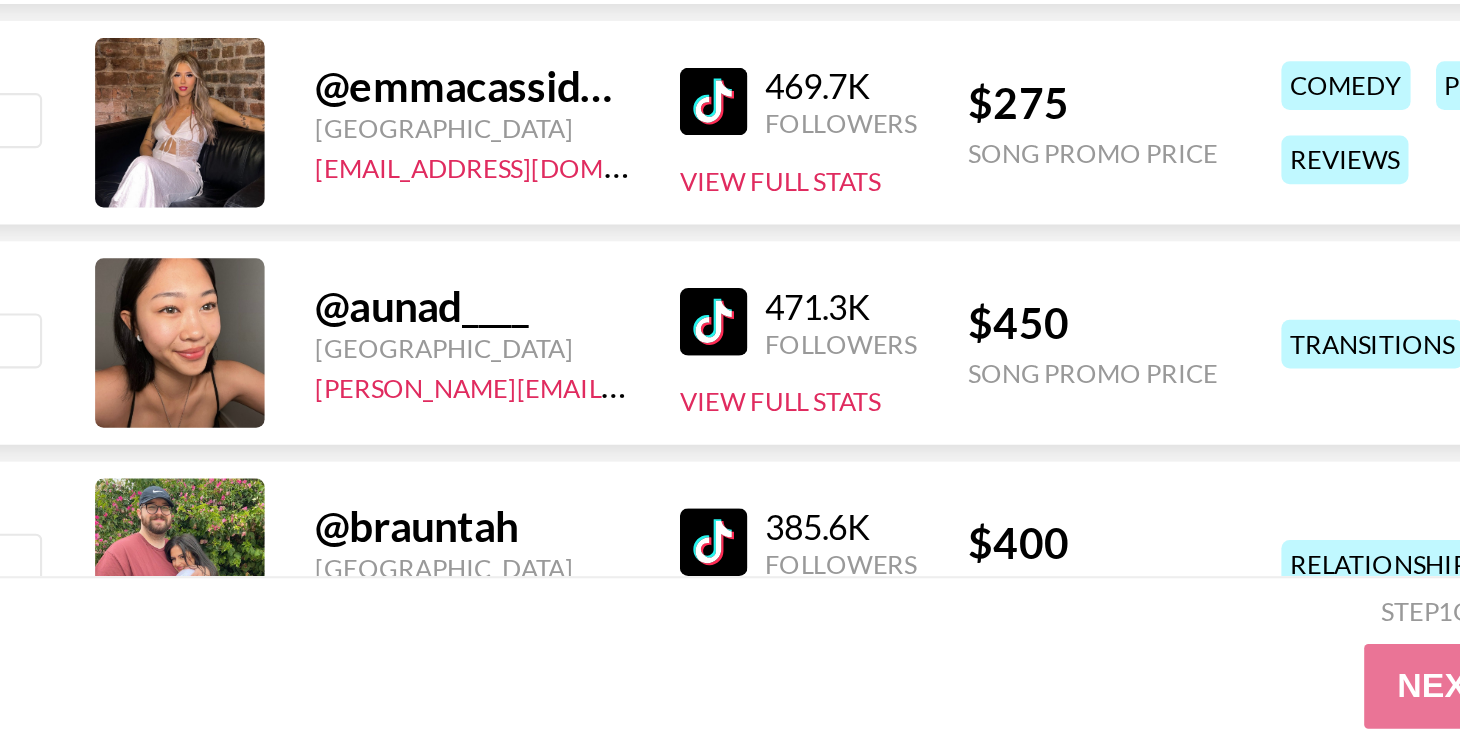 scroll, scrollTop: 23694, scrollLeft: 0, axis: vertical 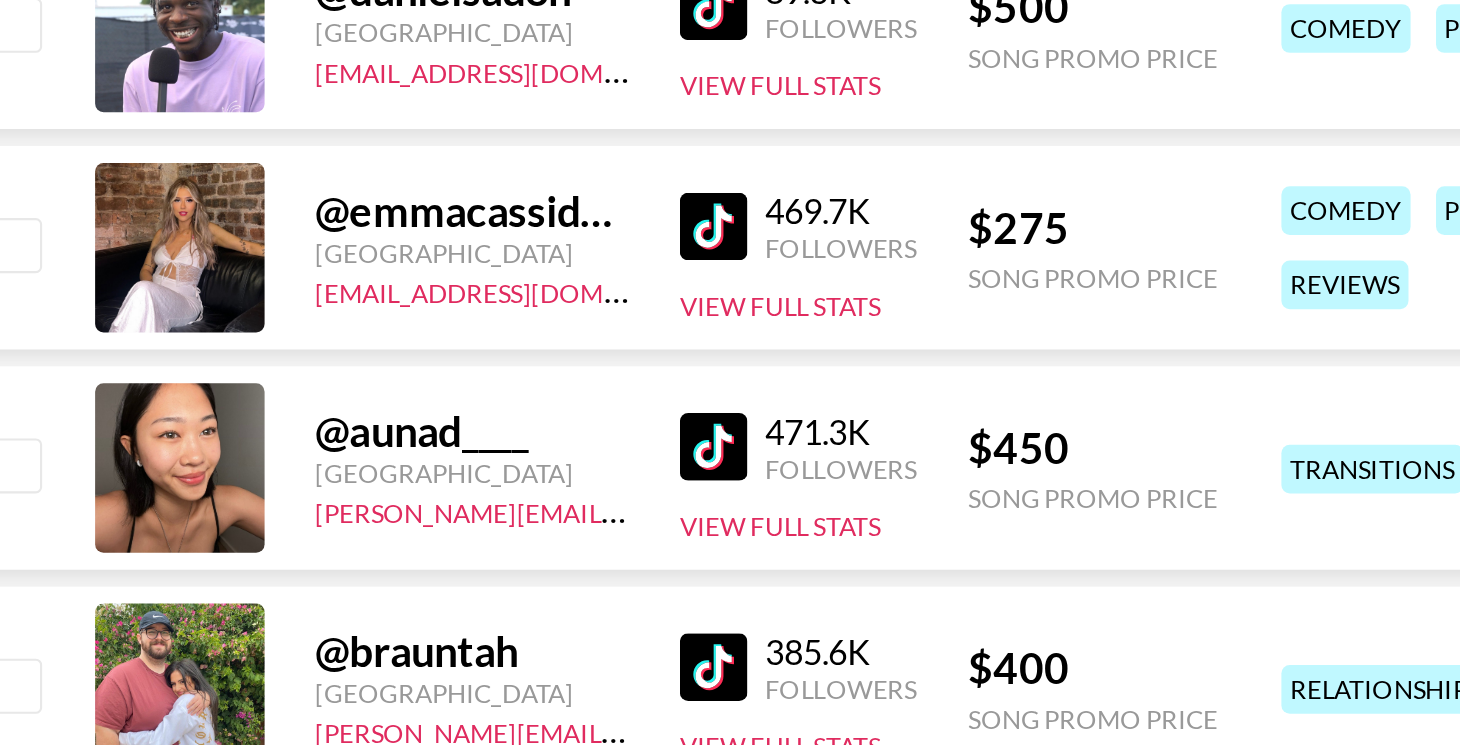 click at bounding box center [386, 297] 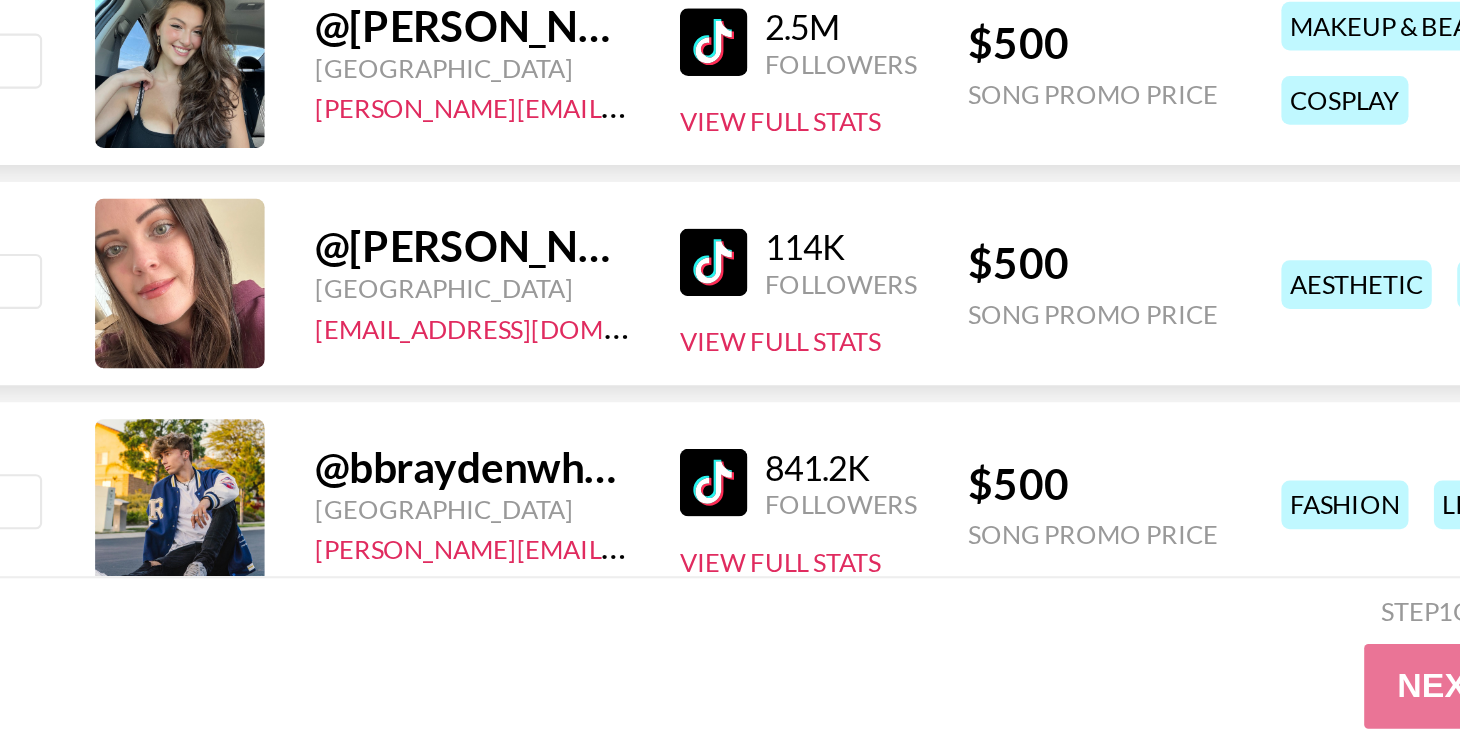 scroll, scrollTop: 24196, scrollLeft: 0, axis: vertical 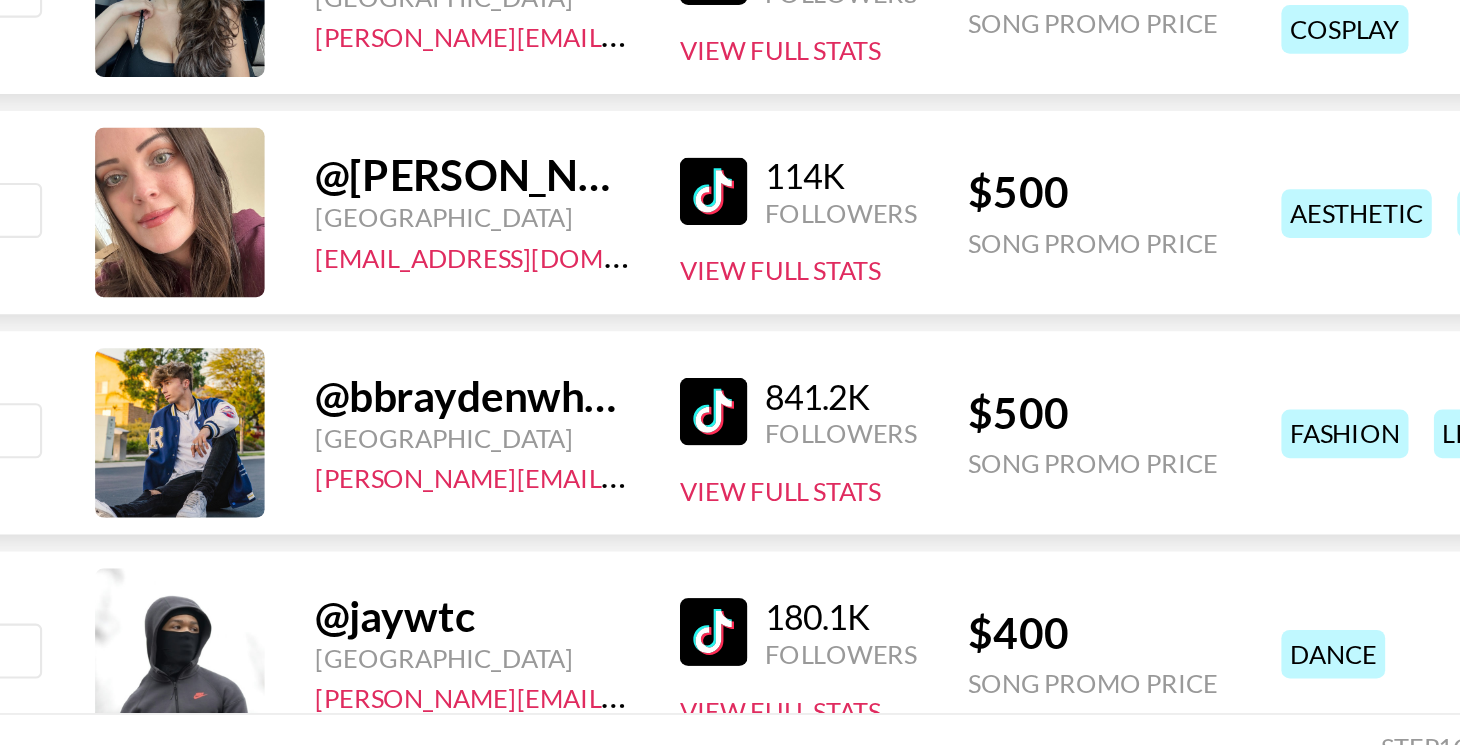 click at bounding box center (386, 419) 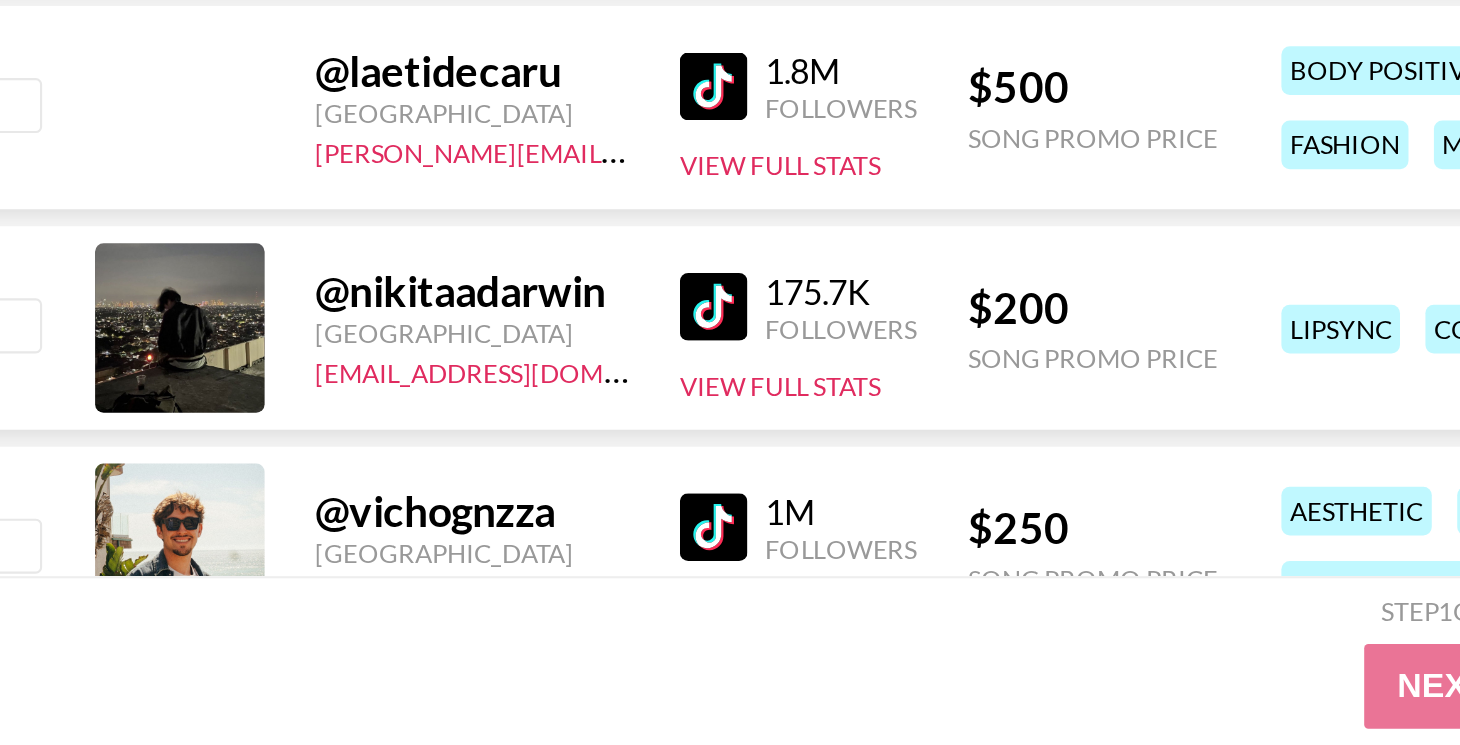 scroll, scrollTop: 29732, scrollLeft: 0, axis: vertical 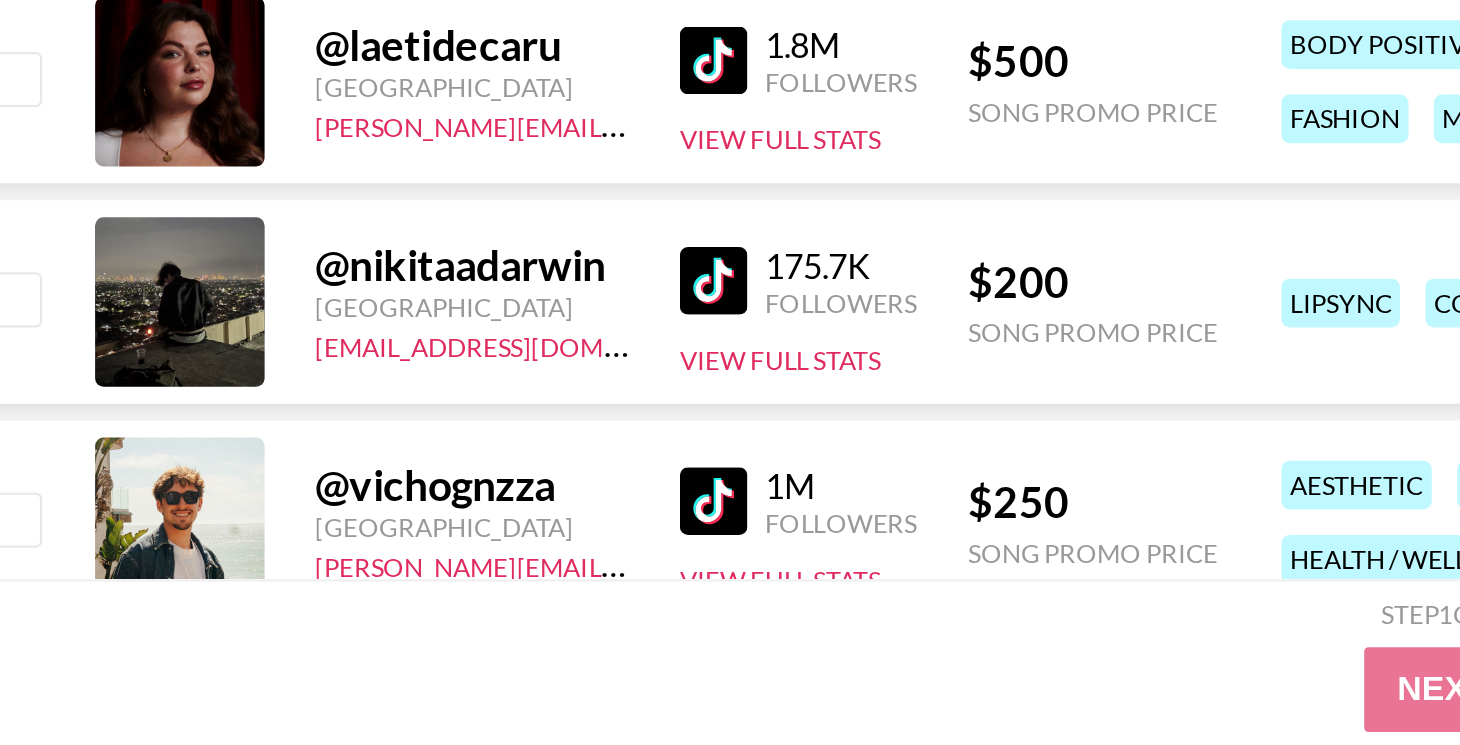 click at bounding box center (386, 420) 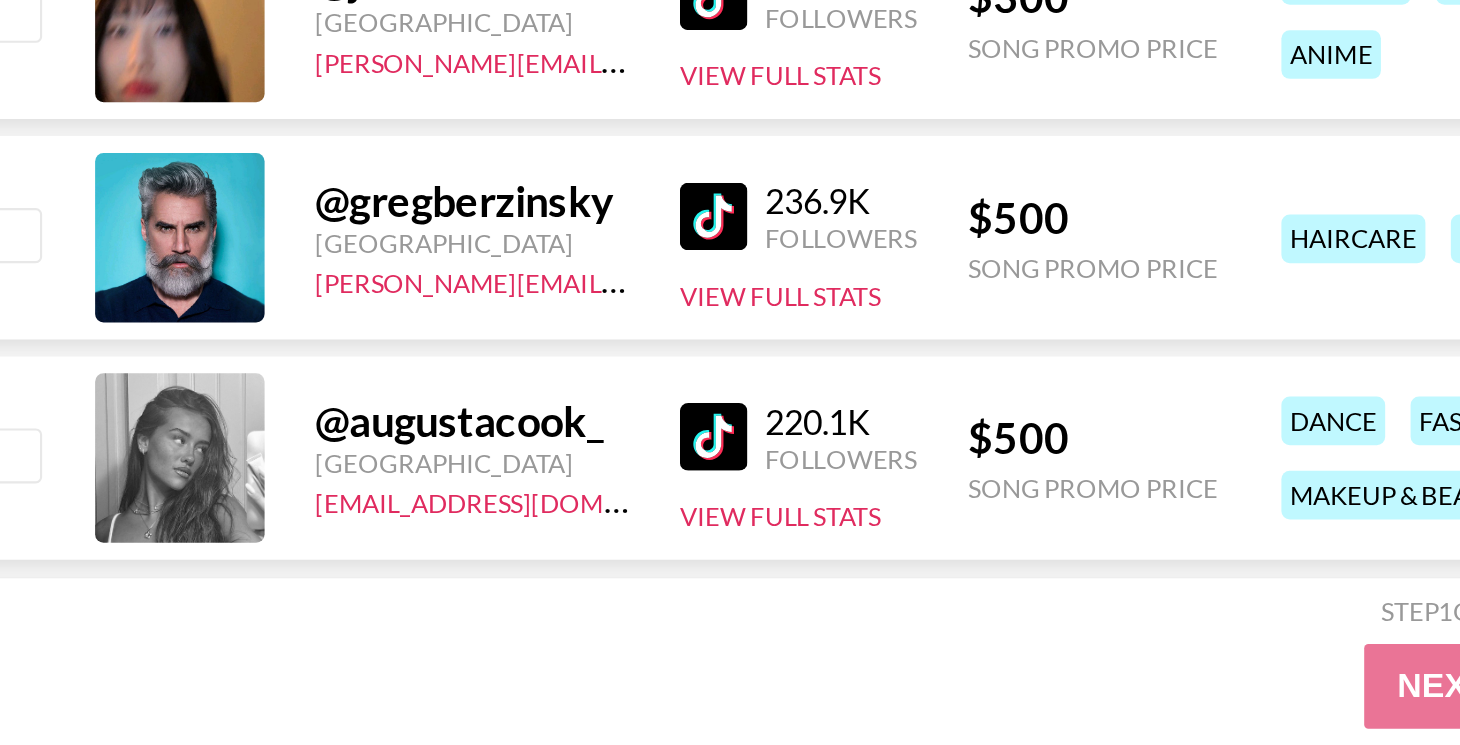 scroll, scrollTop: 30718, scrollLeft: 0, axis: vertical 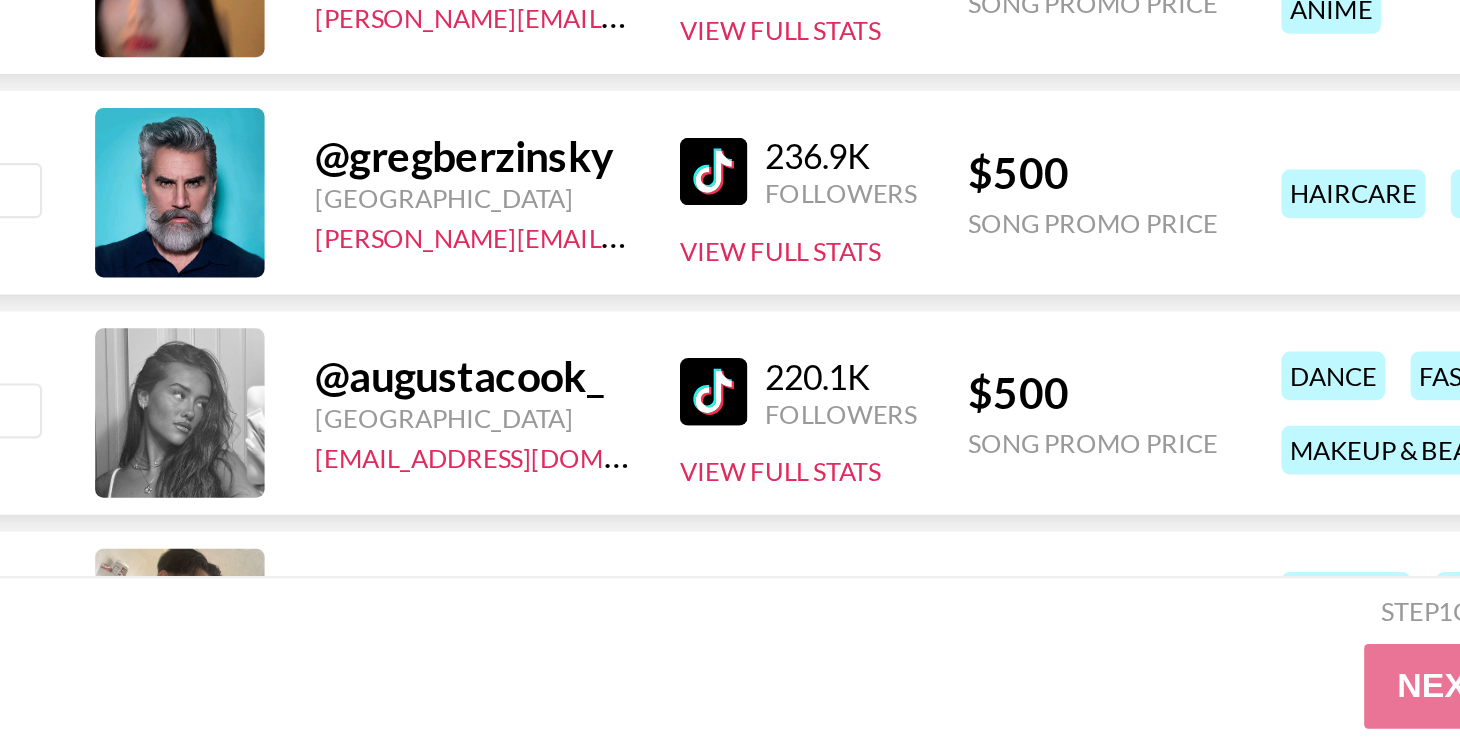 click at bounding box center [386, 474] 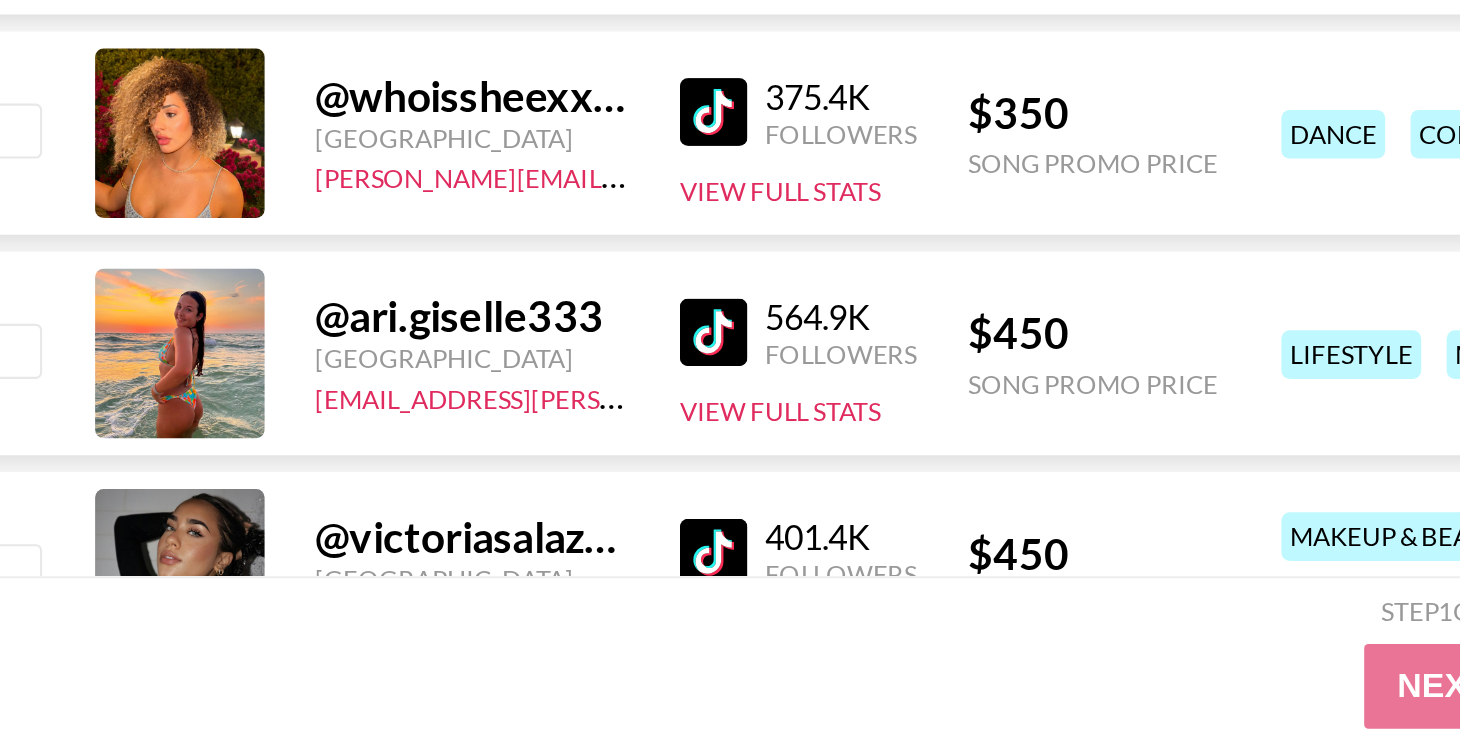 scroll, scrollTop: 31582, scrollLeft: 0, axis: vertical 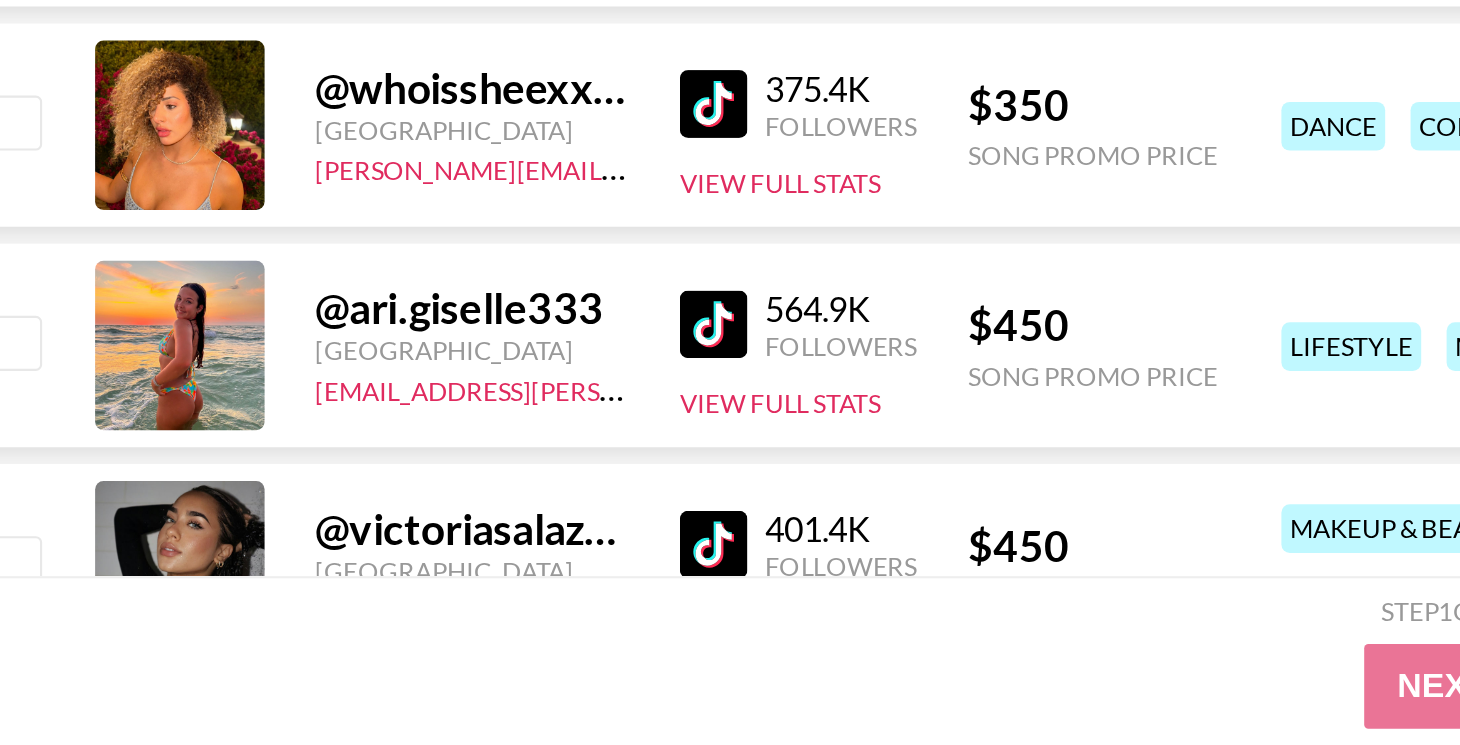 click at bounding box center [386, 442] 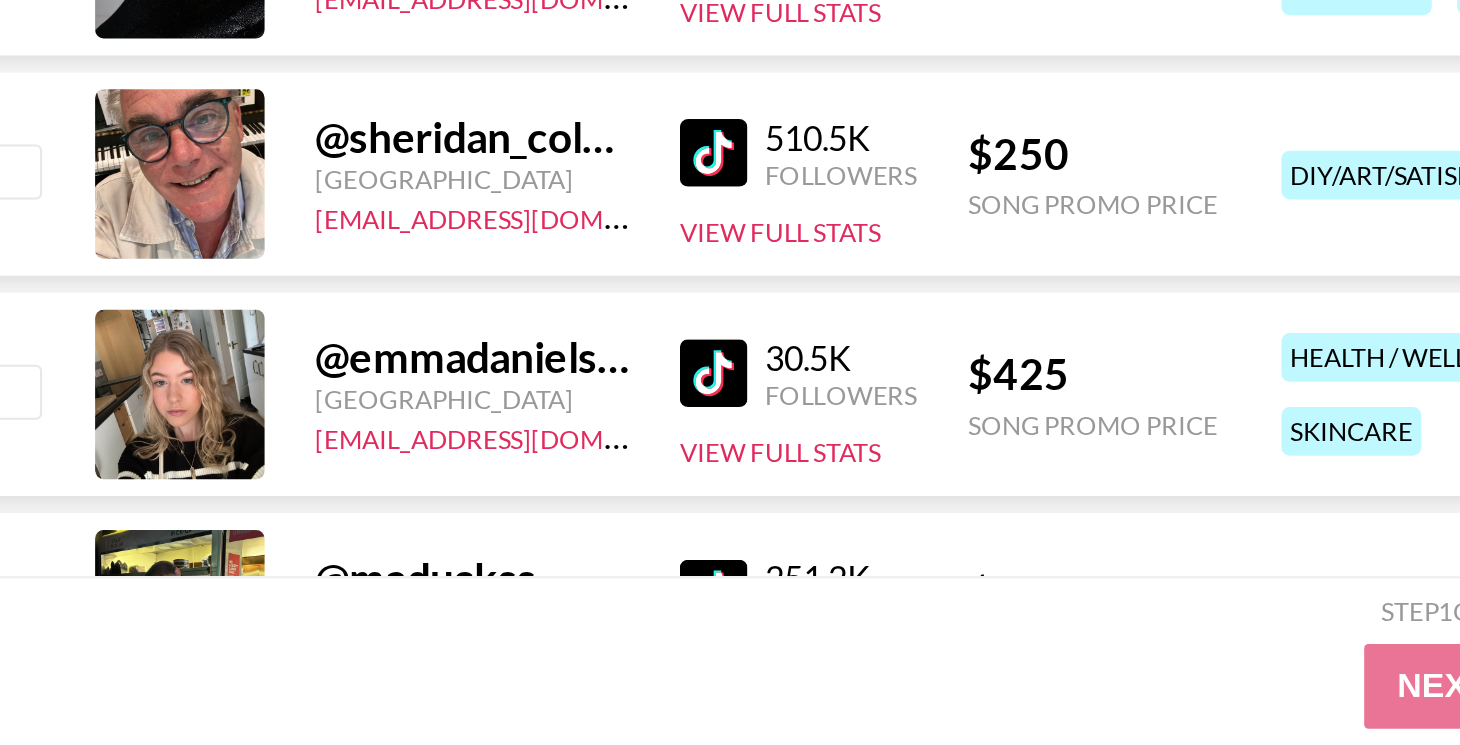 scroll, scrollTop: 31879, scrollLeft: 0, axis: vertical 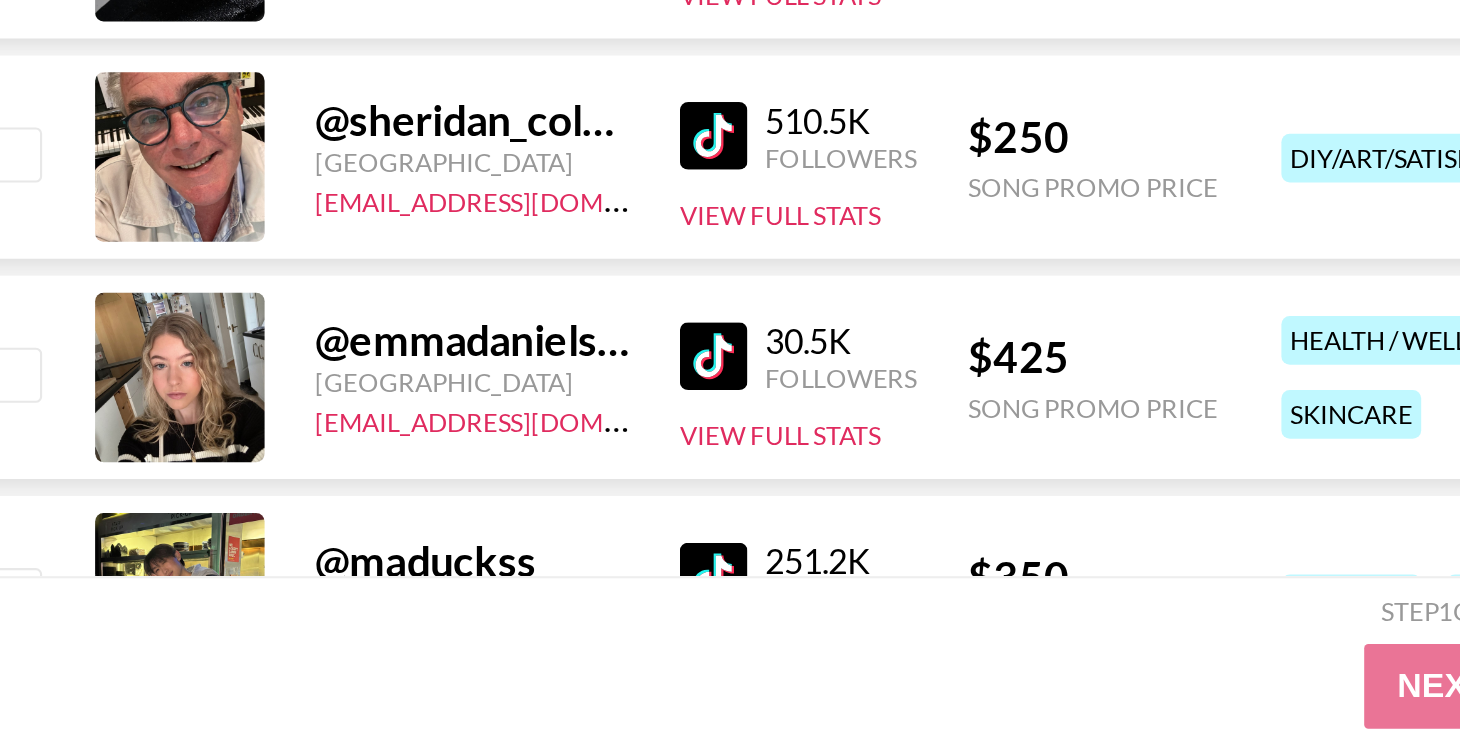 click at bounding box center (386, 457) 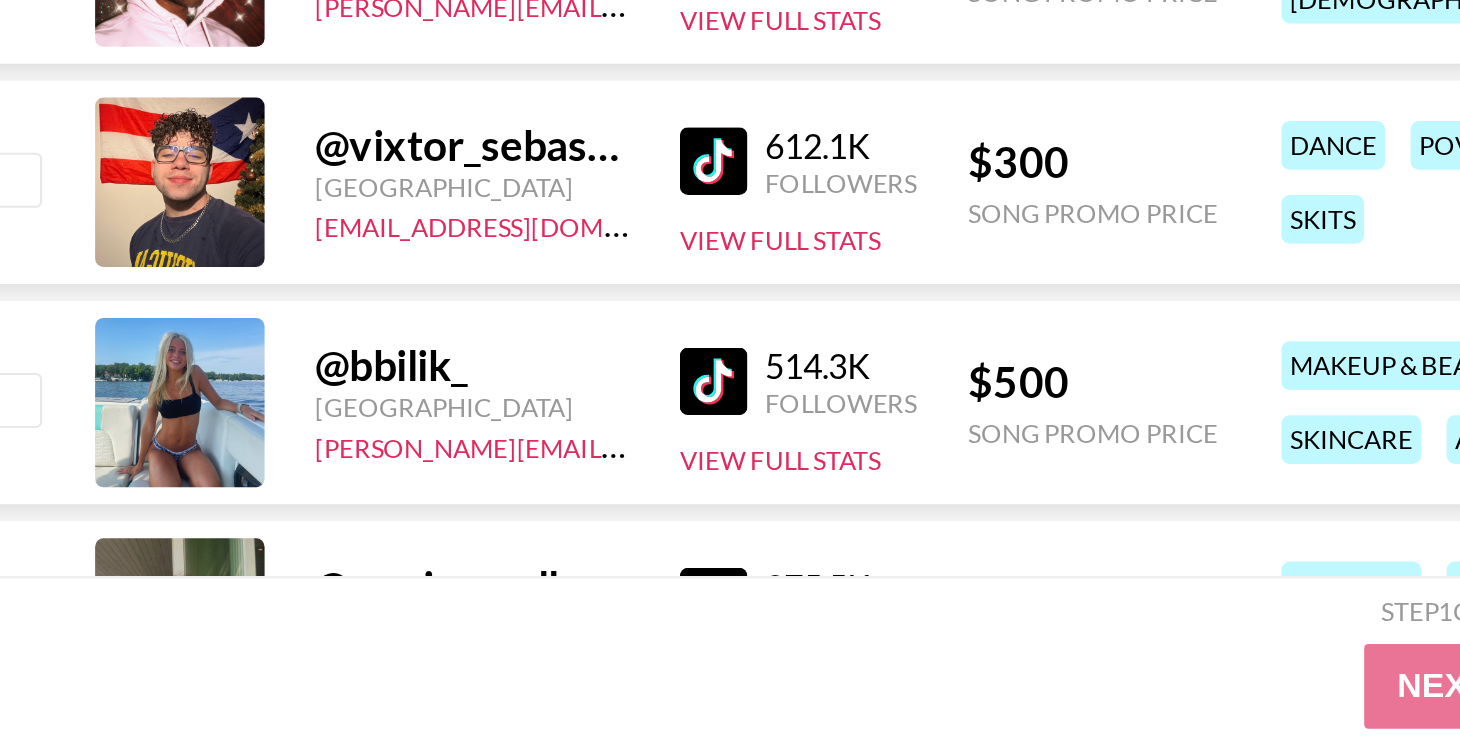 scroll, scrollTop: 34689, scrollLeft: 0, axis: vertical 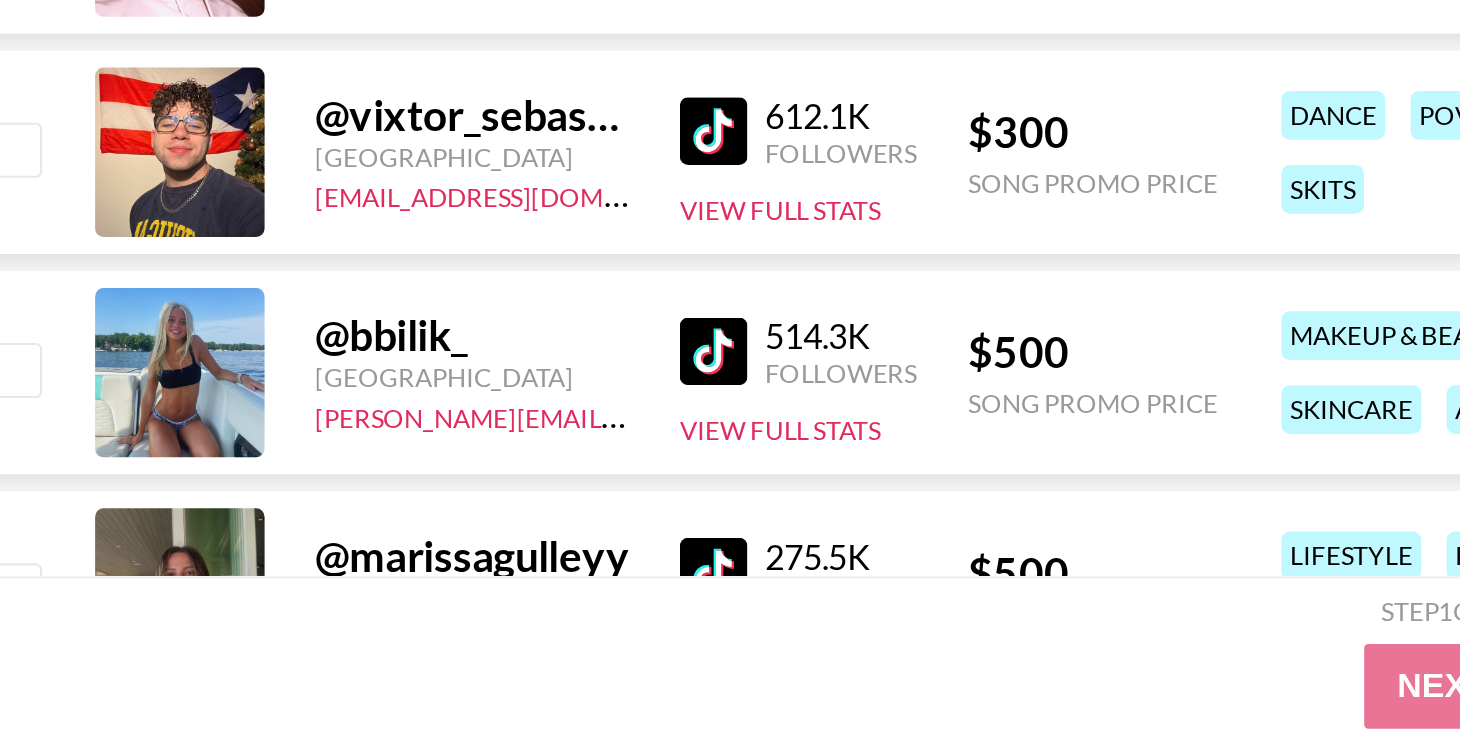 click at bounding box center [386, 455] 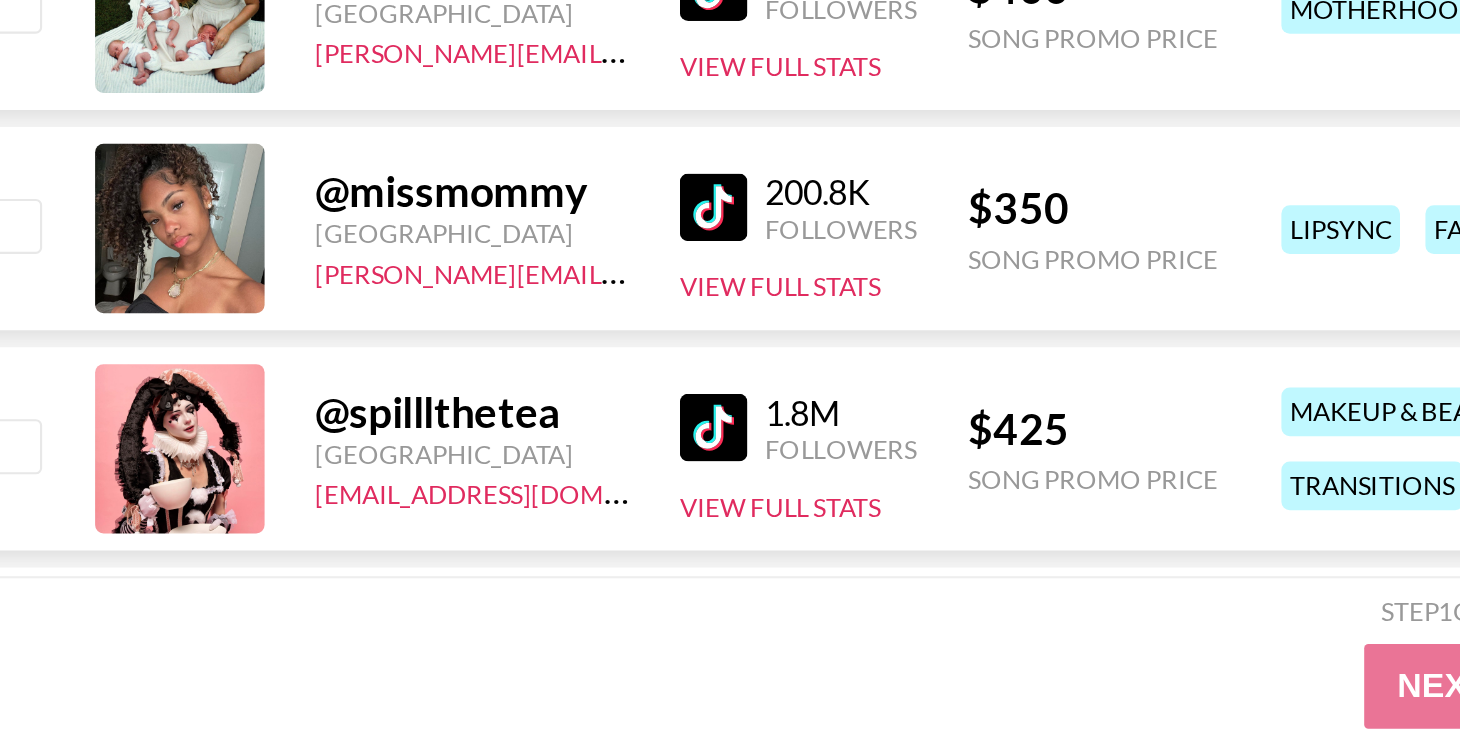 scroll, scrollTop: 35159, scrollLeft: 0, axis: vertical 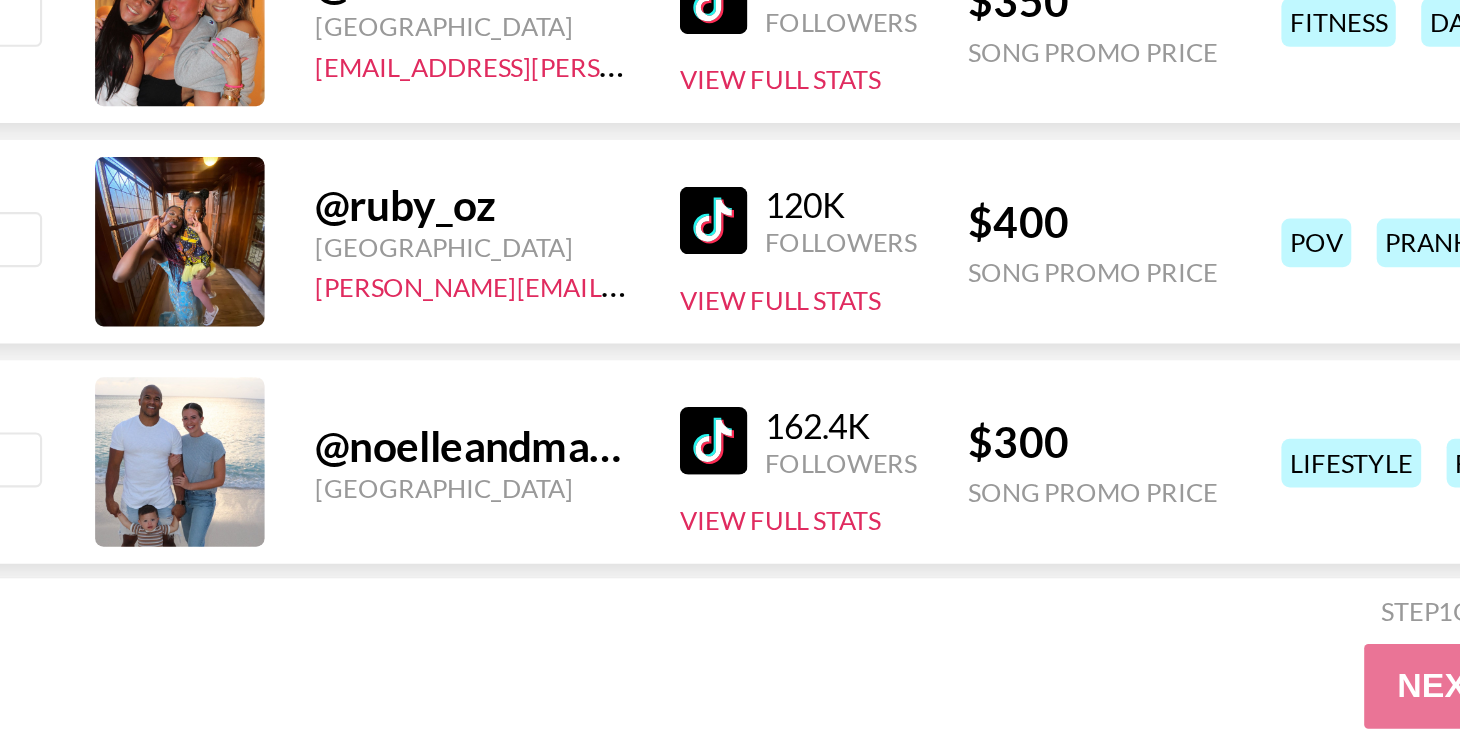 click at bounding box center [386, 601] 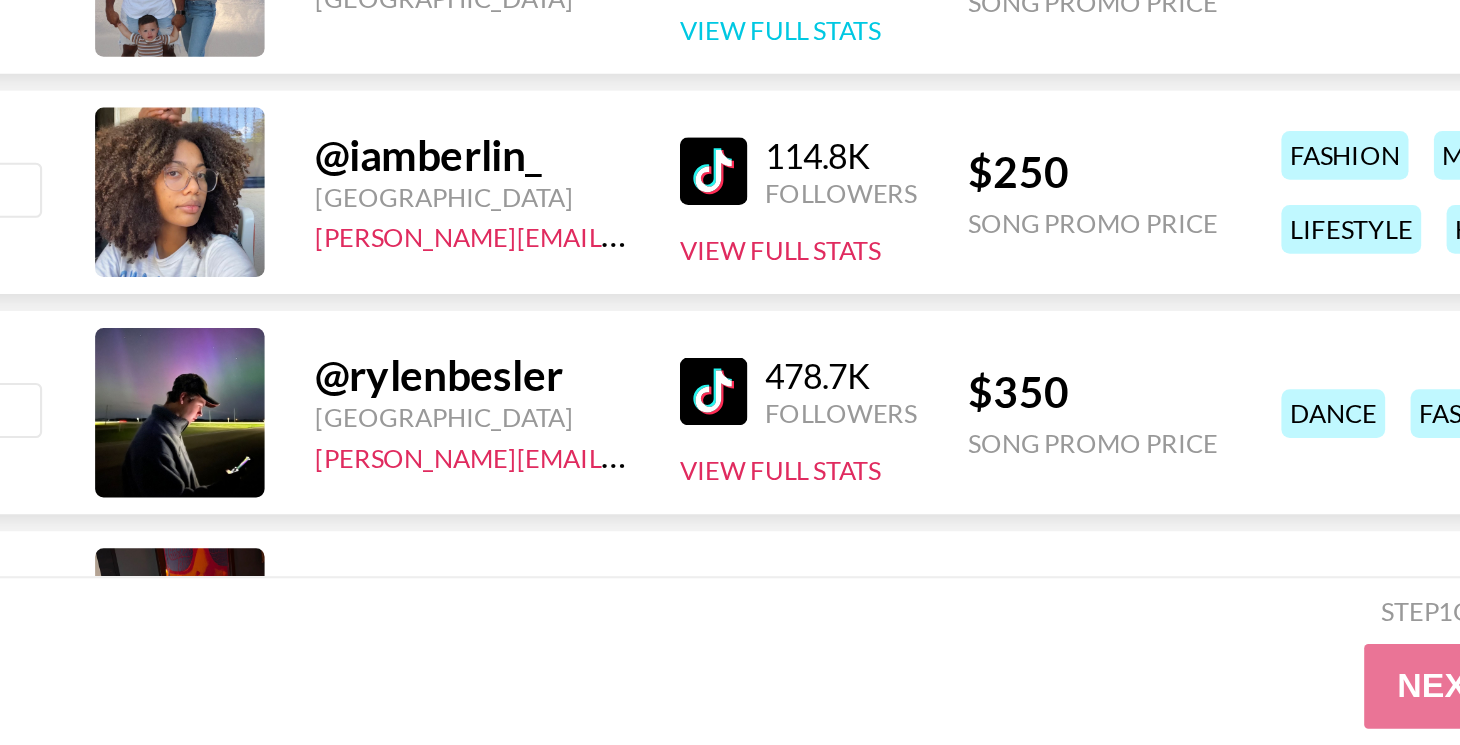 scroll, scrollTop: 37063, scrollLeft: 0, axis: vertical 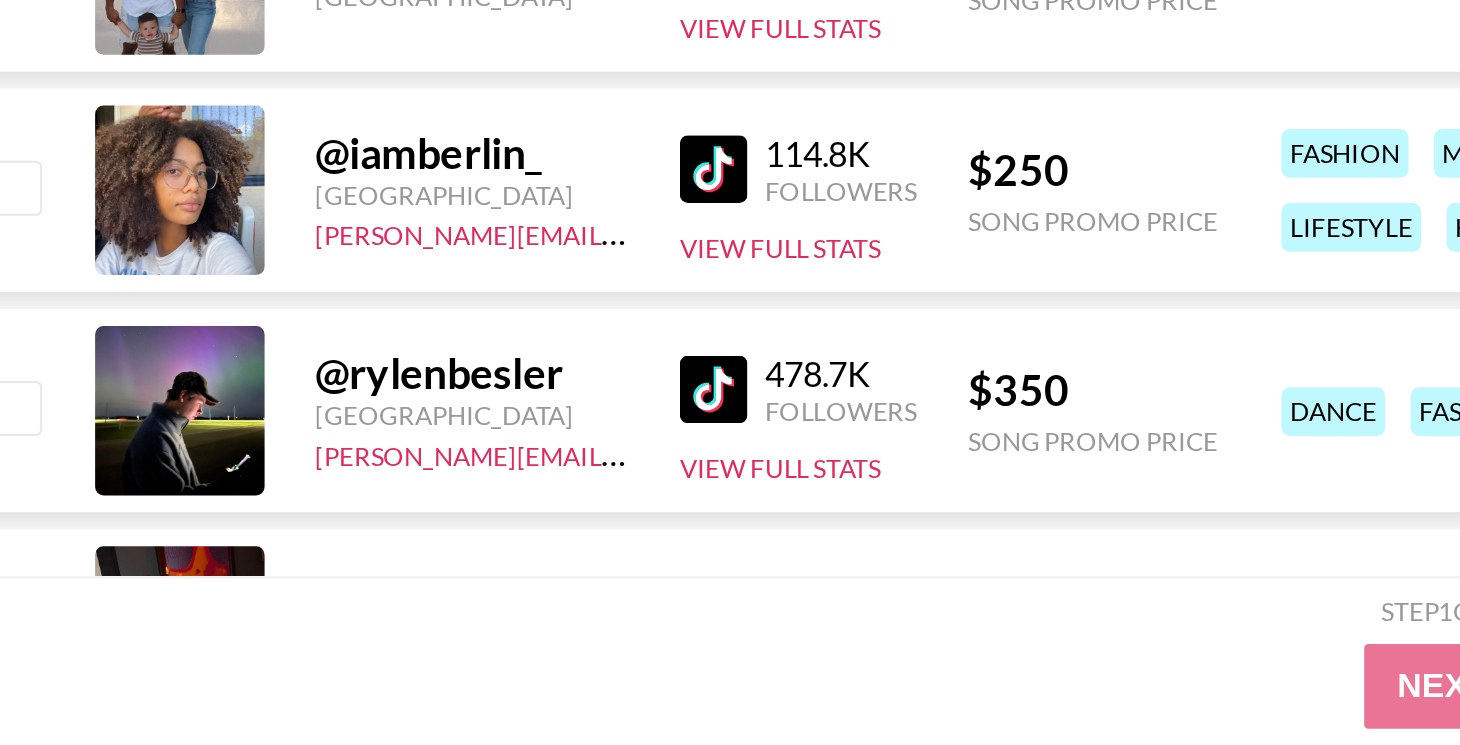 click at bounding box center [386, 473] 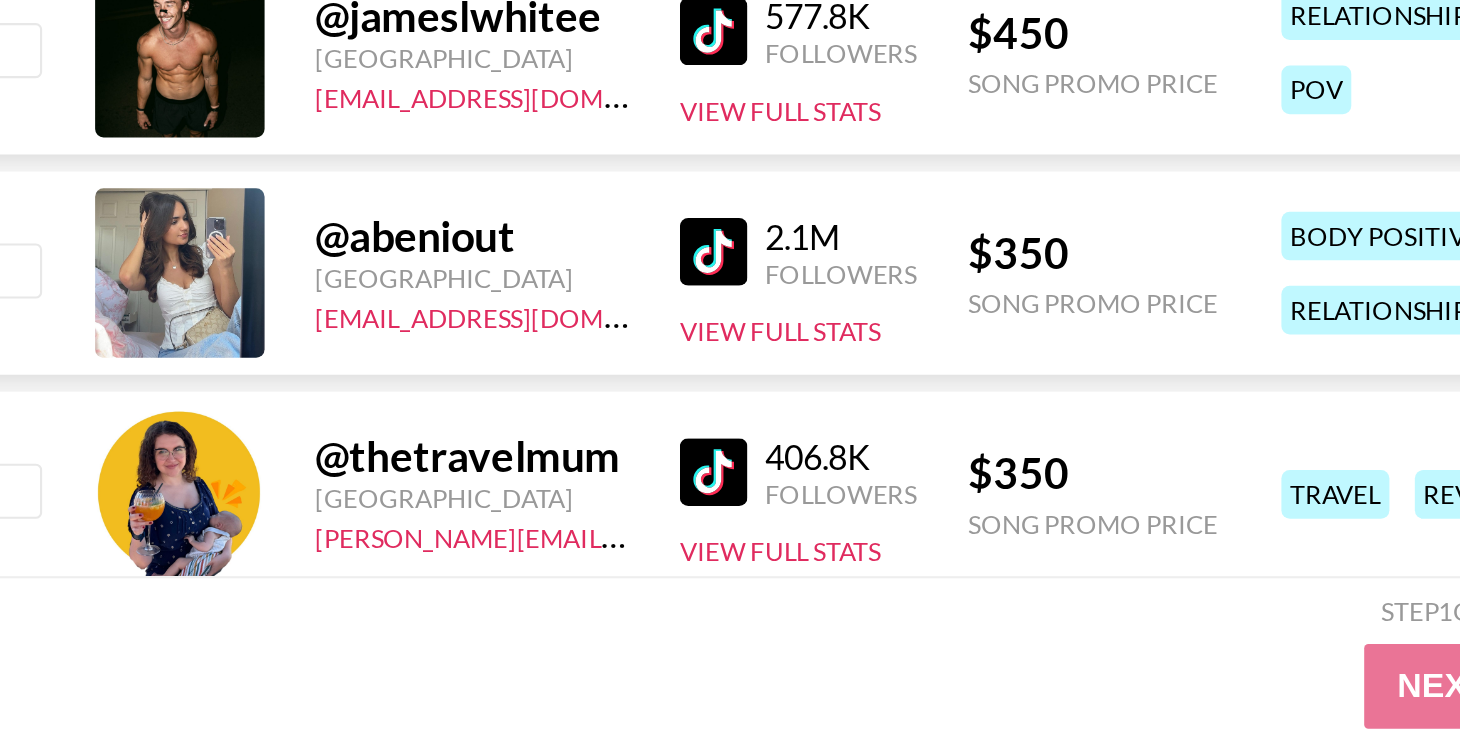 scroll, scrollTop: 47987, scrollLeft: 0, axis: vertical 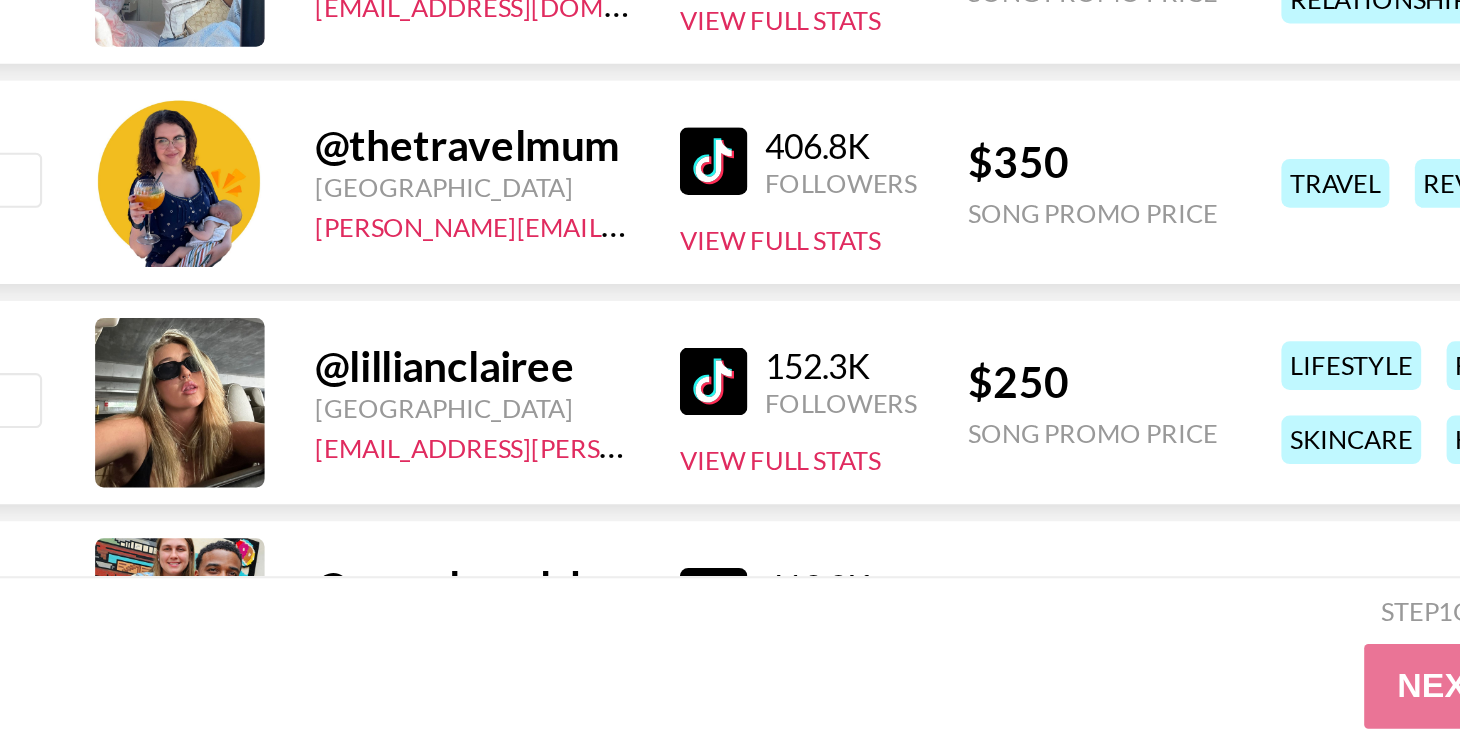 click at bounding box center [386, 469] 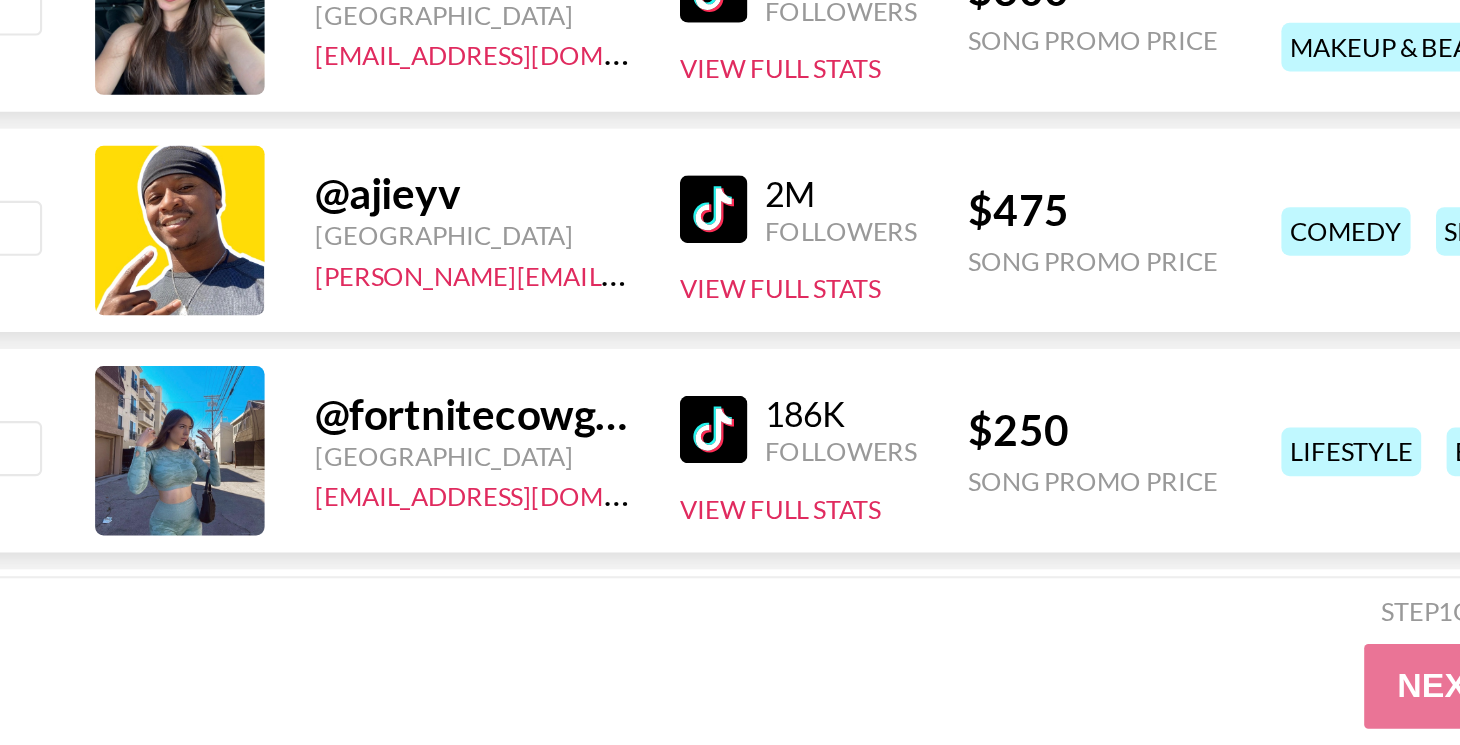 scroll, scrollTop: 49007, scrollLeft: 0, axis: vertical 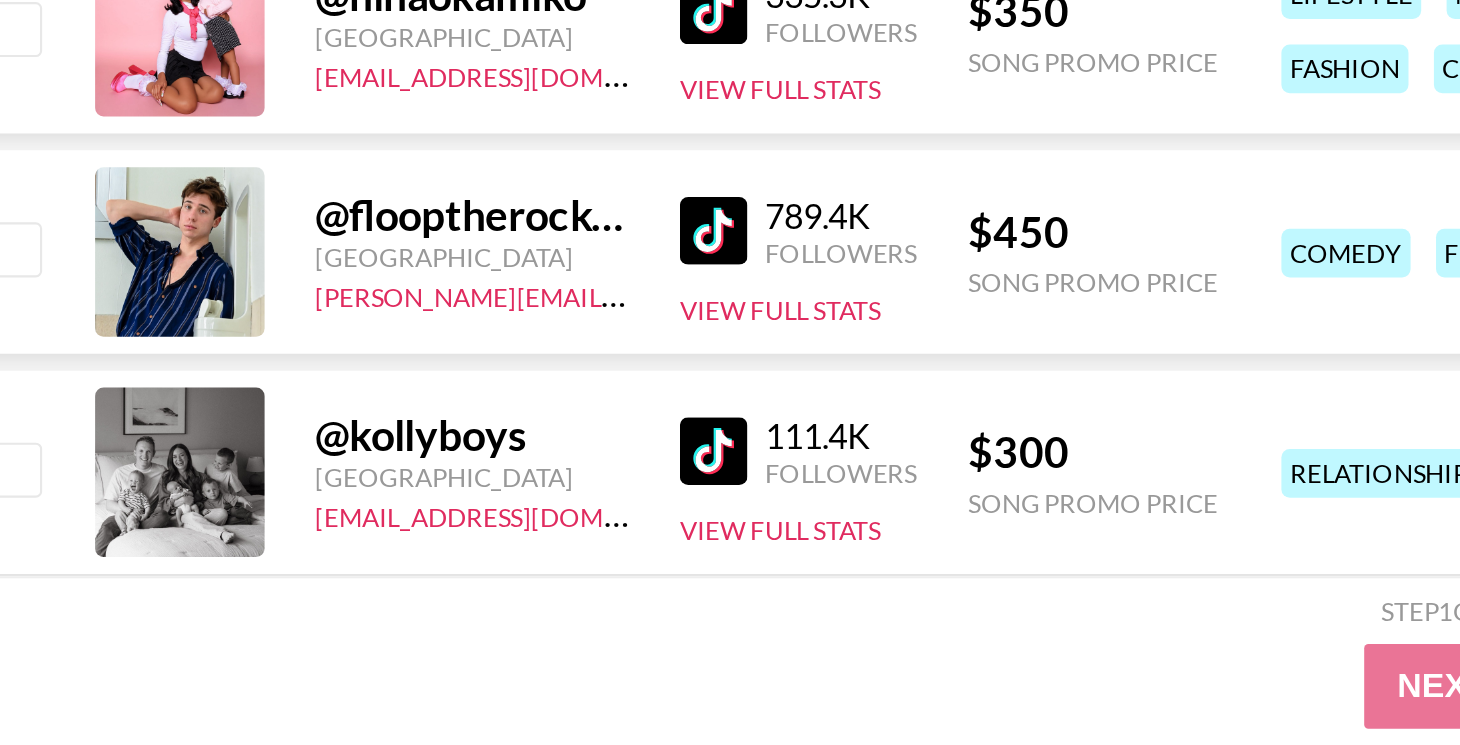 click at bounding box center (386, 502) 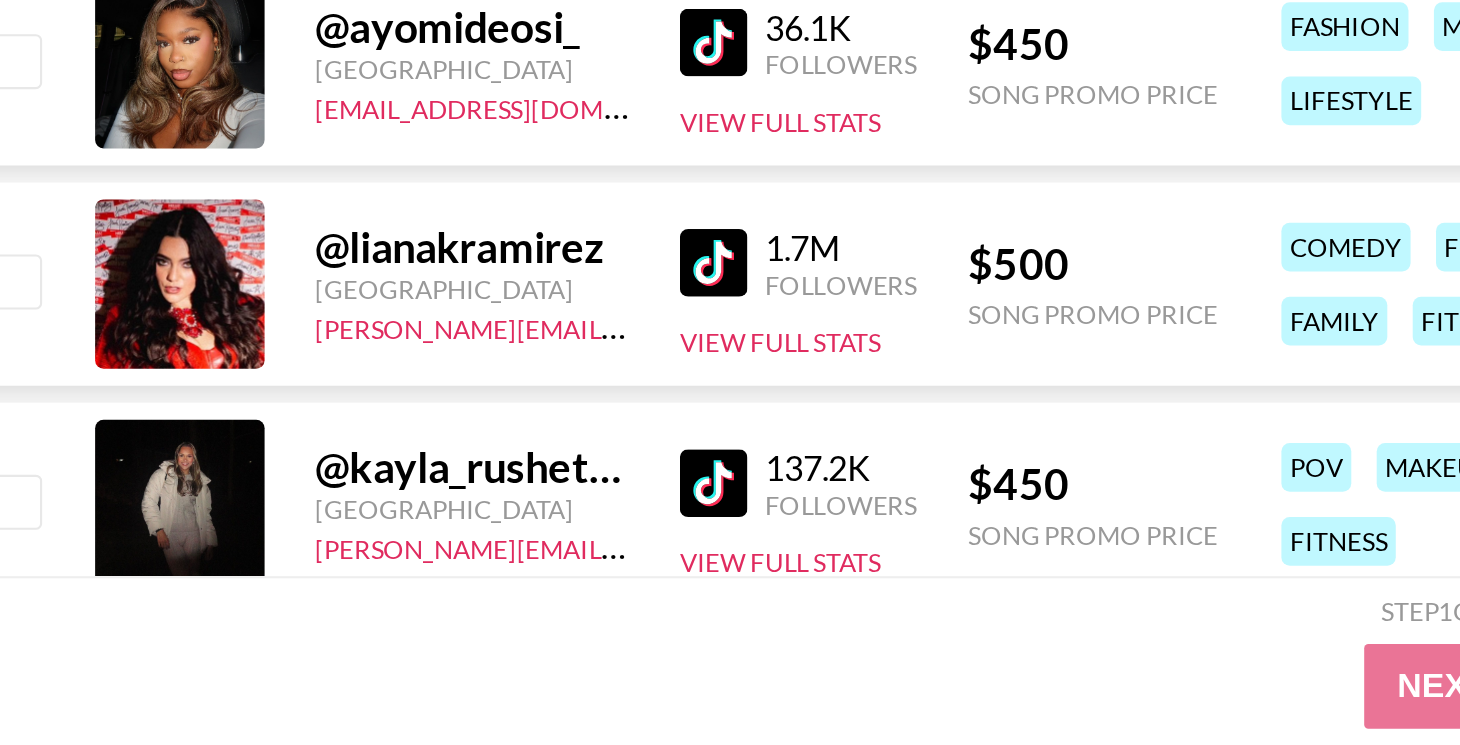 scroll, scrollTop: 52653, scrollLeft: 0, axis: vertical 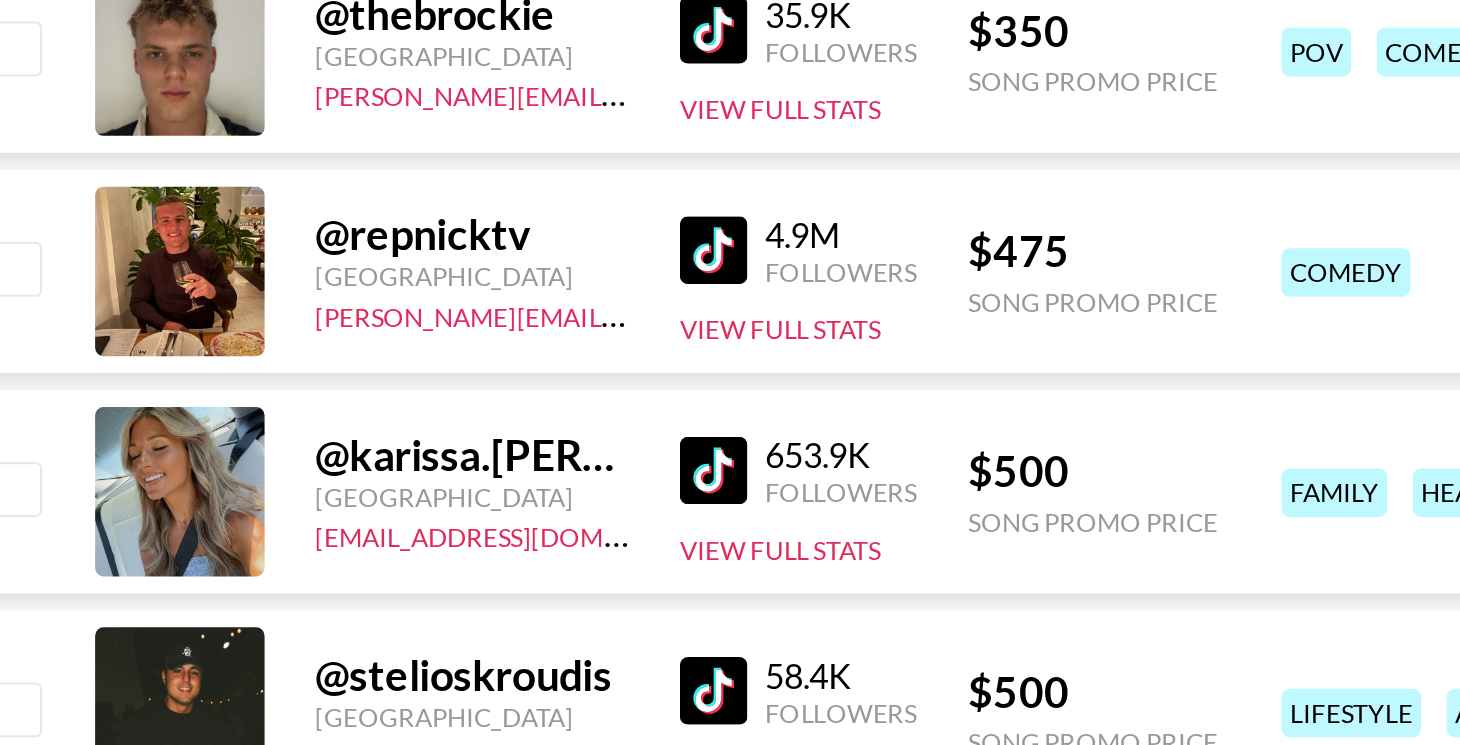 click at bounding box center [386, 378] 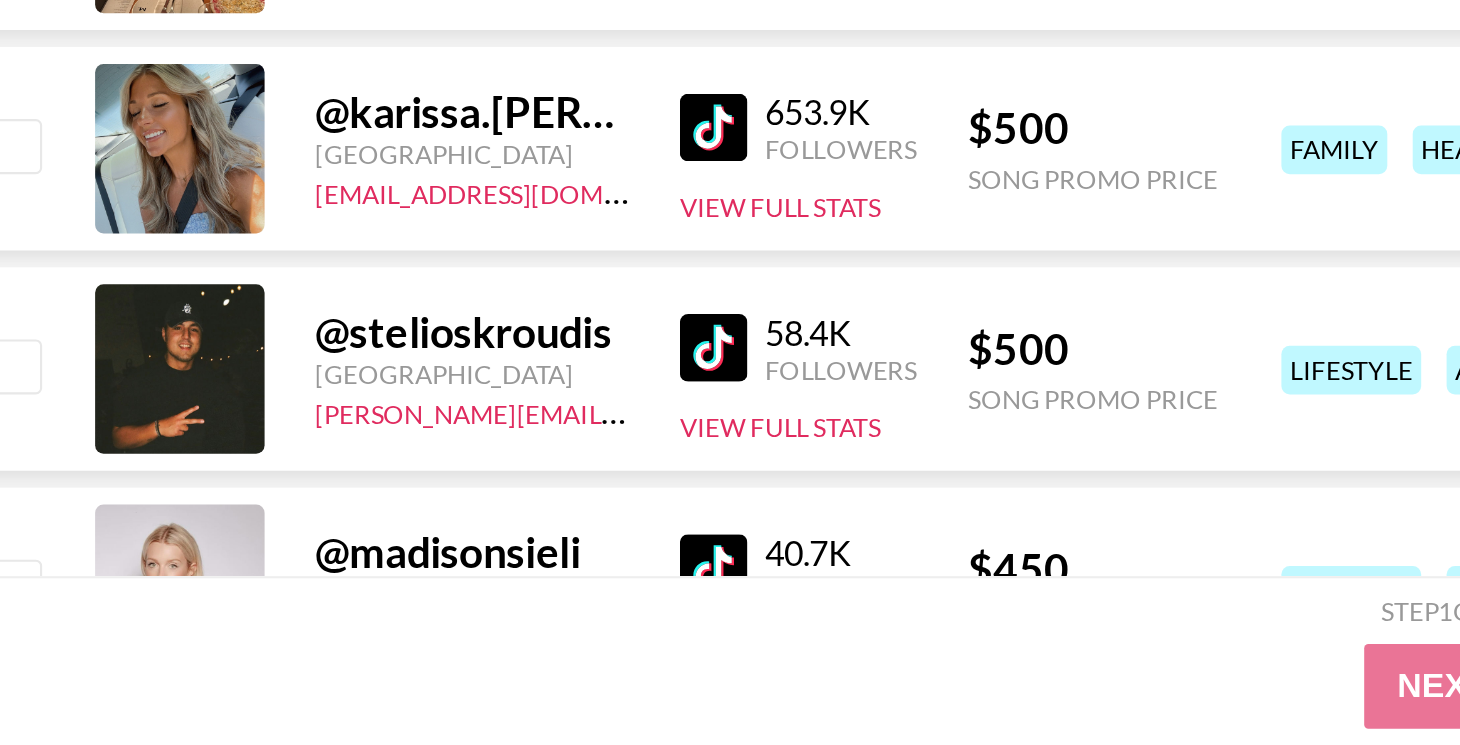 scroll, scrollTop: 55616, scrollLeft: 0, axis: vertical 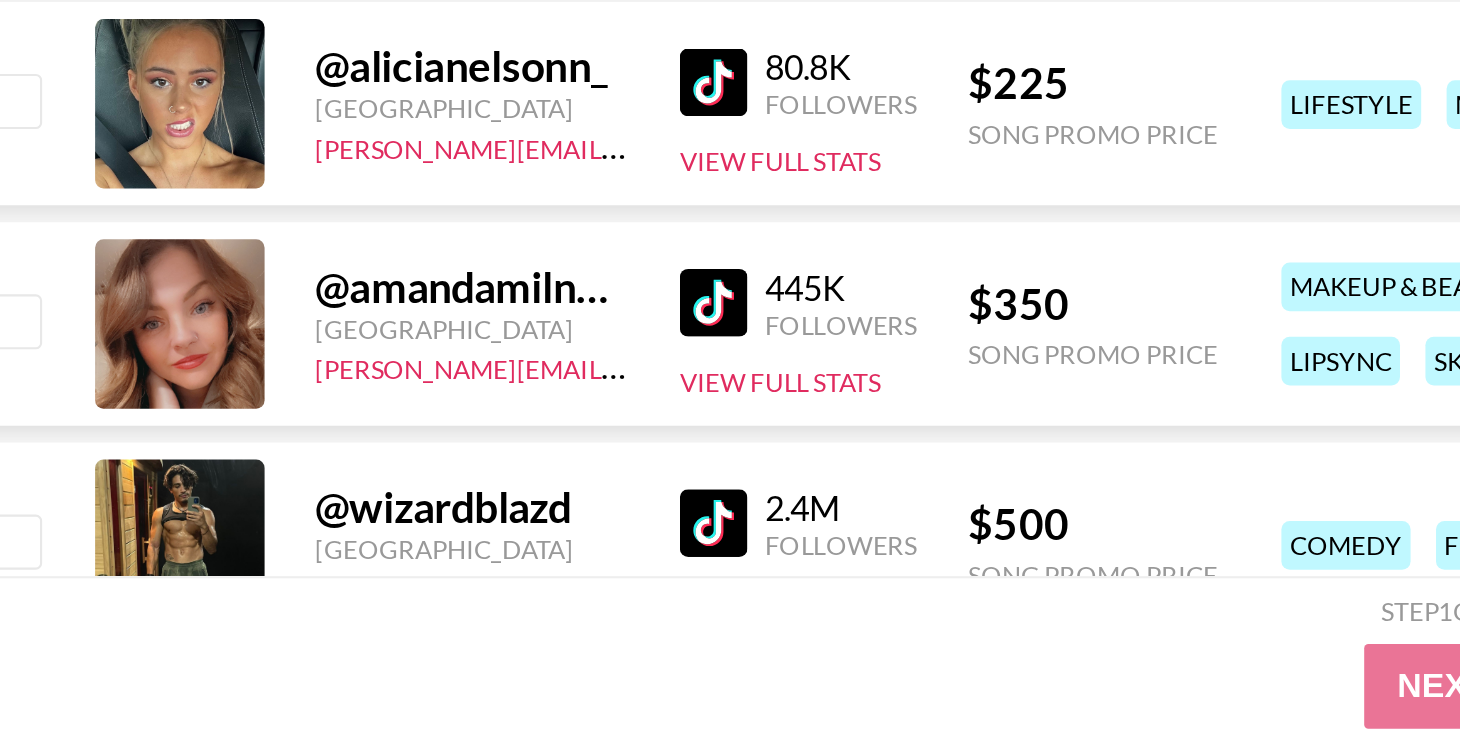 click at bounding box center (386, 536) 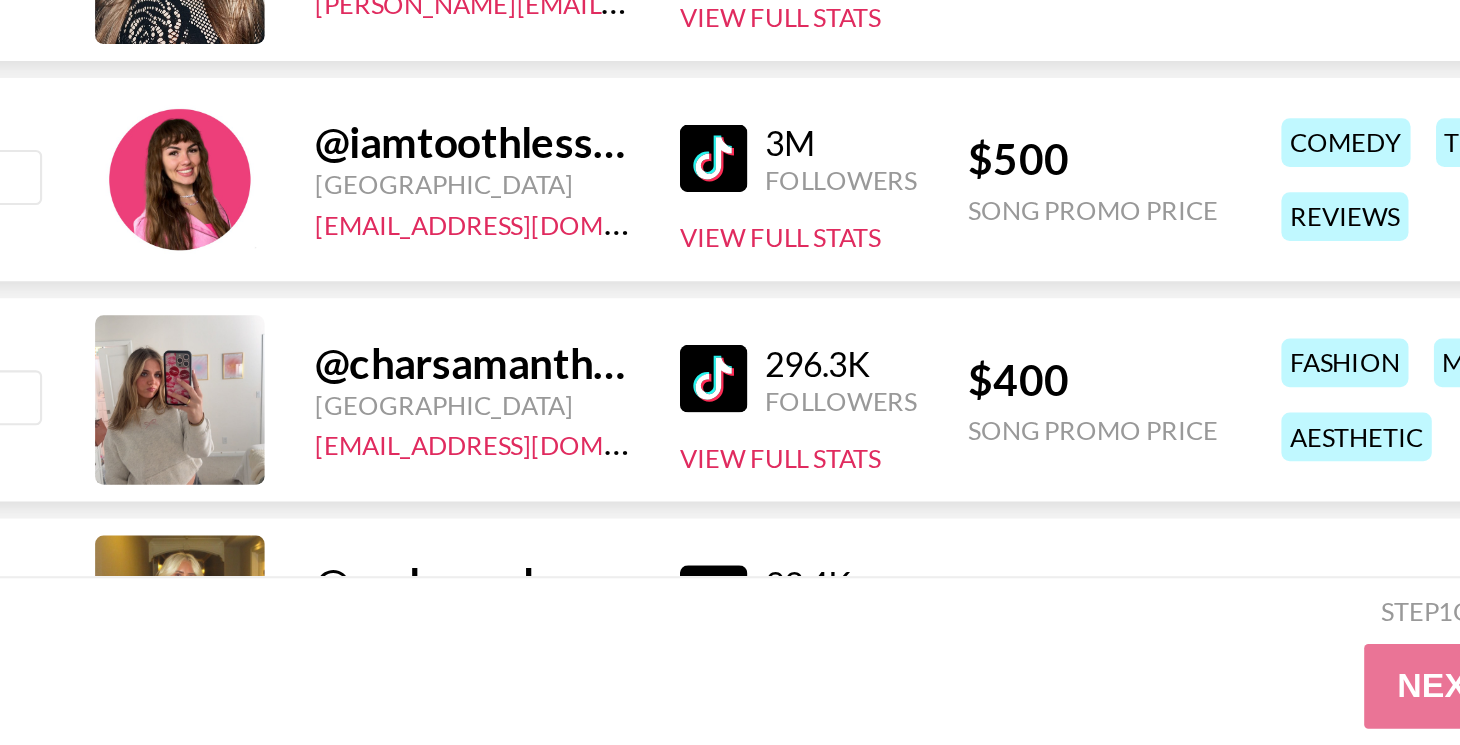 scroll, scrollTop: 63074, scrollLeft: 0, axis: vertical 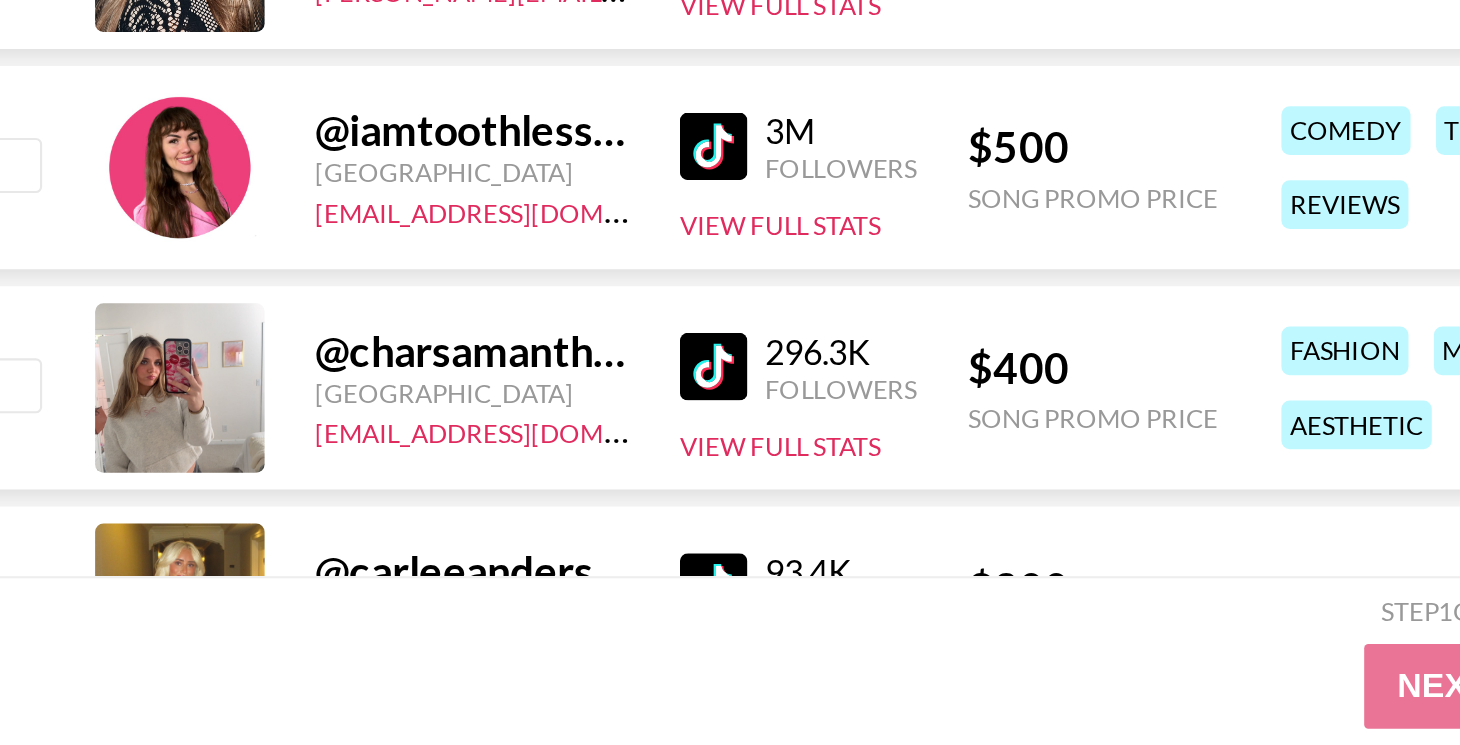 click at bounding box center (386, 462) 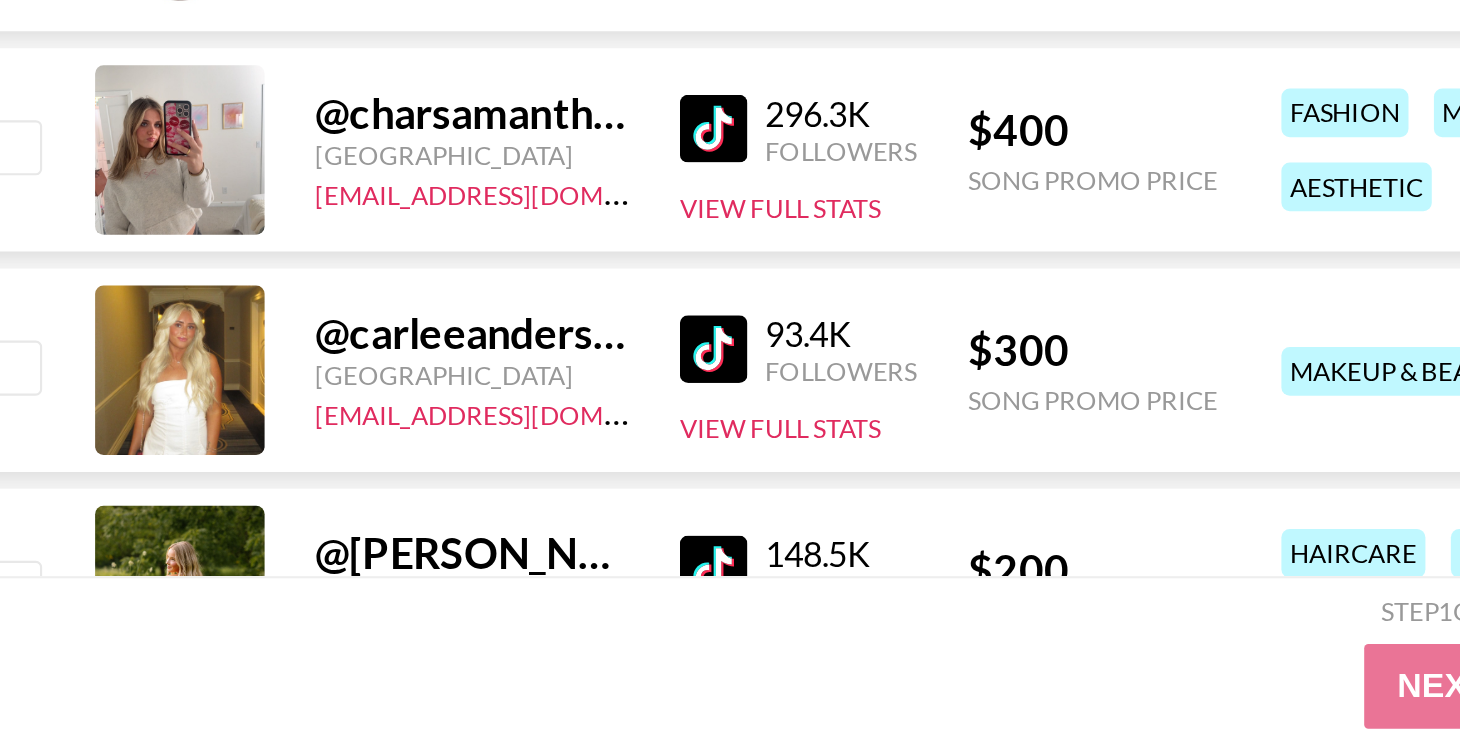 scroll, scrollTop: 63203, scrollLeft: 0, axis: vertical 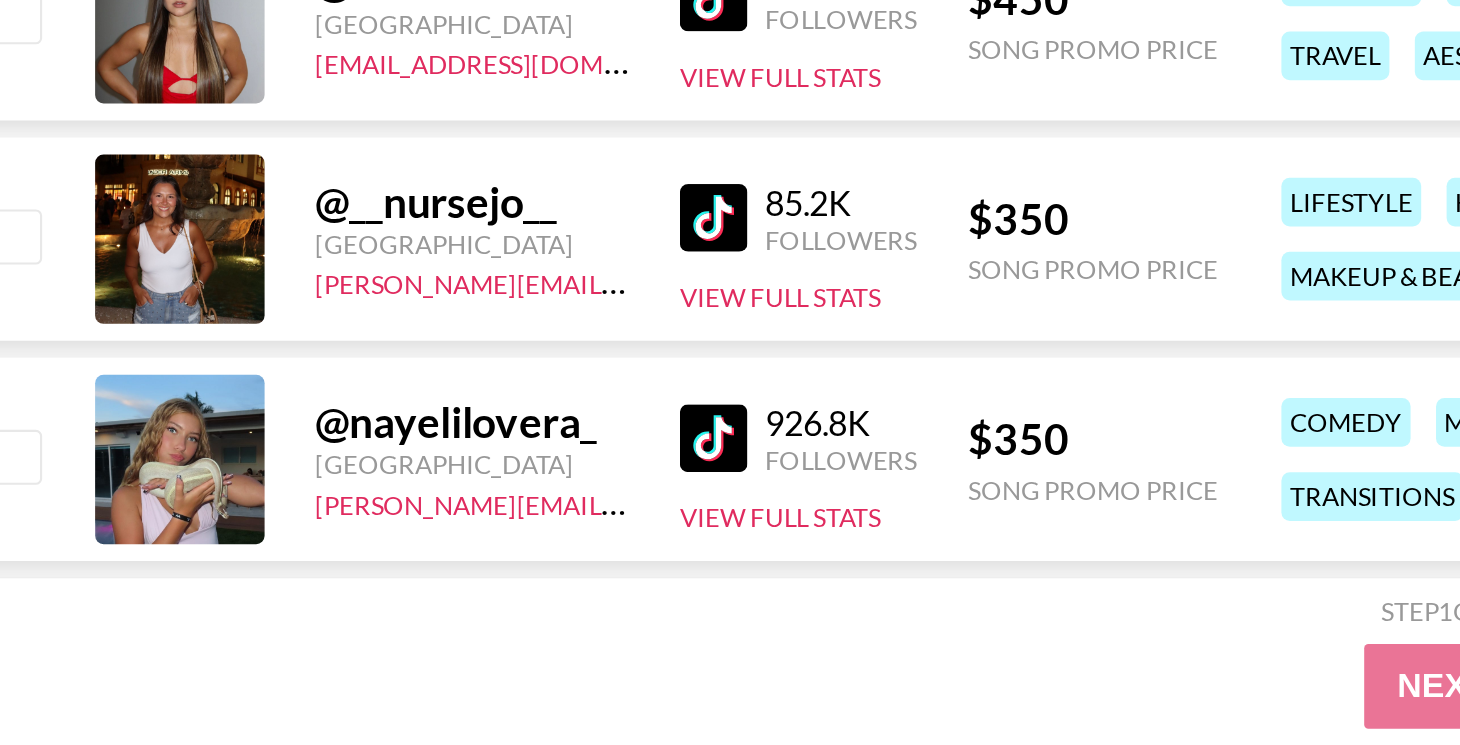 click at bounding box center [386, 496] 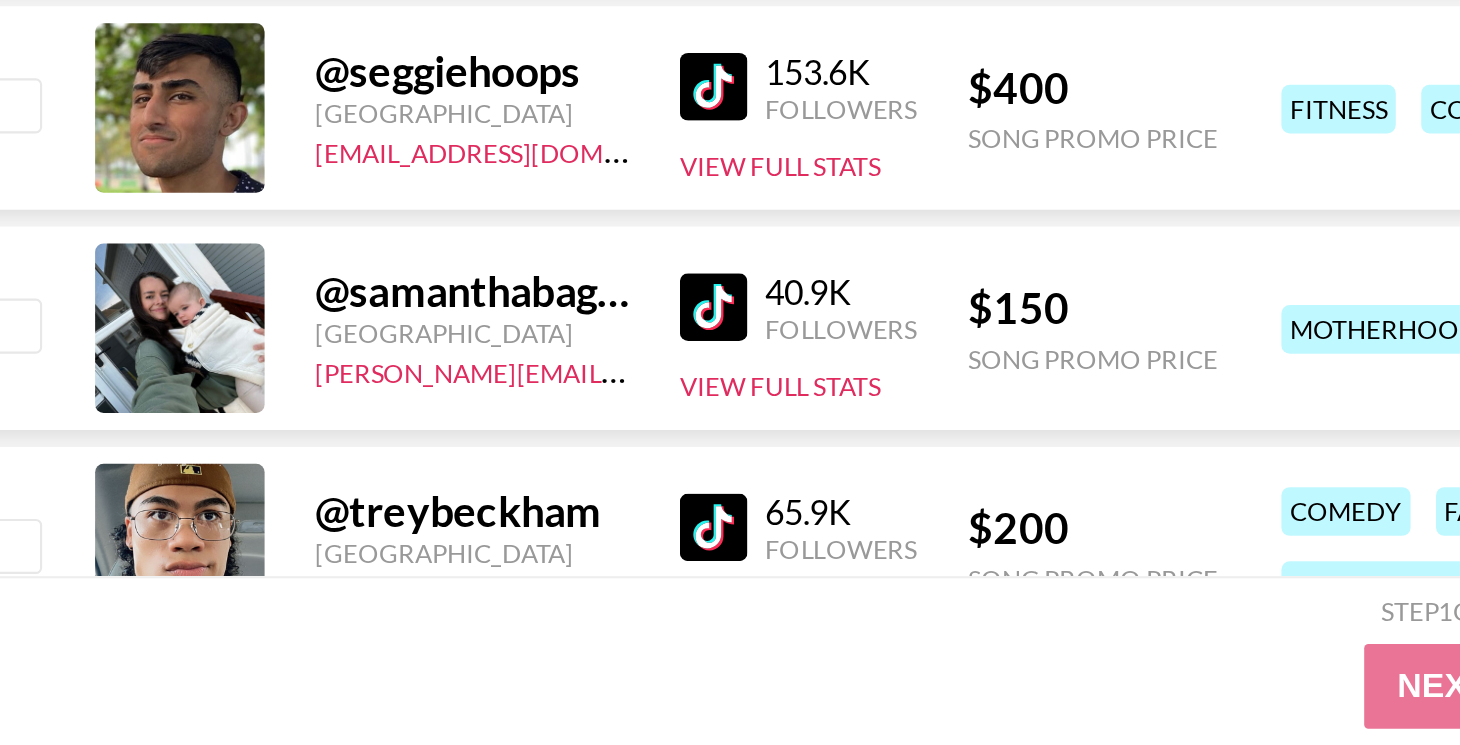 scroll, scrollTop: 64321, scrollLeft: 0, axis: vertical 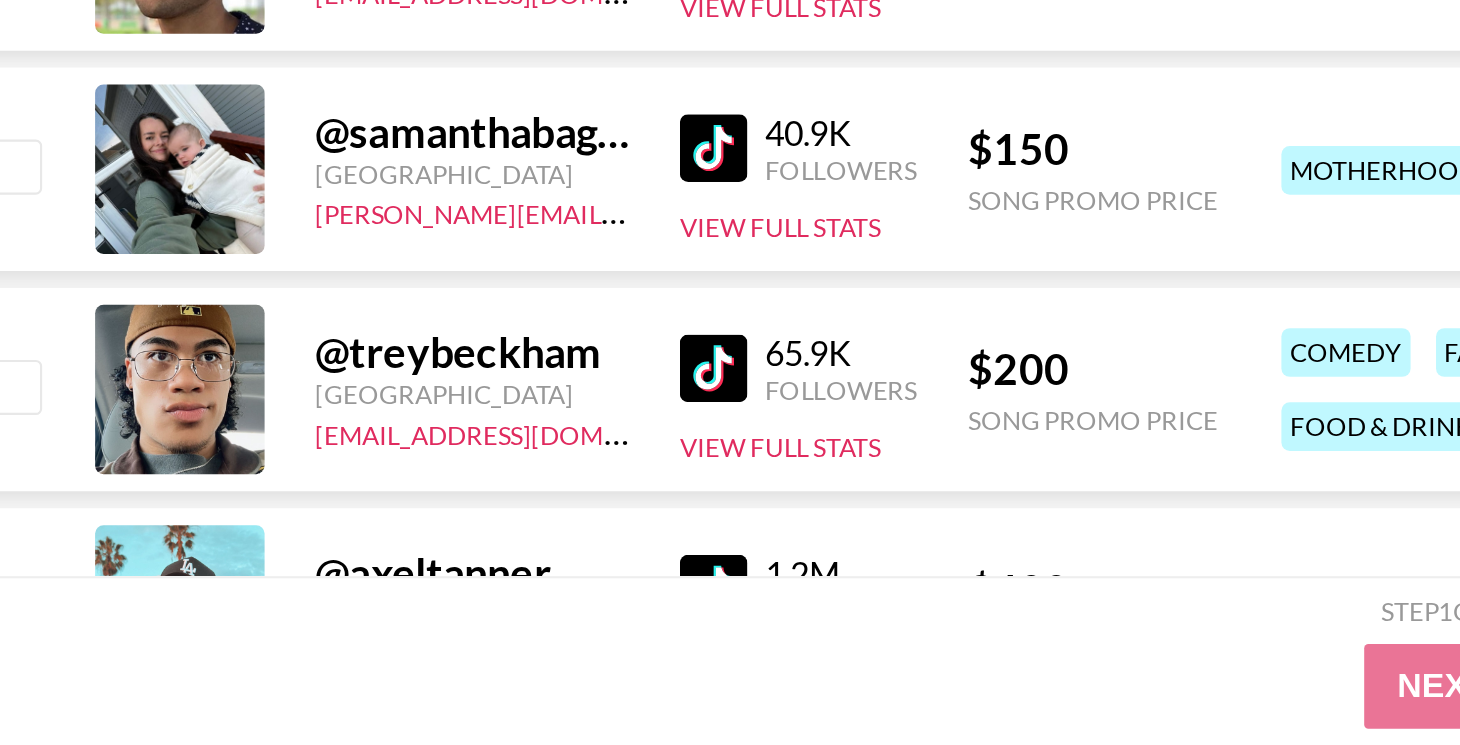 click at bounding box center (386, 463) 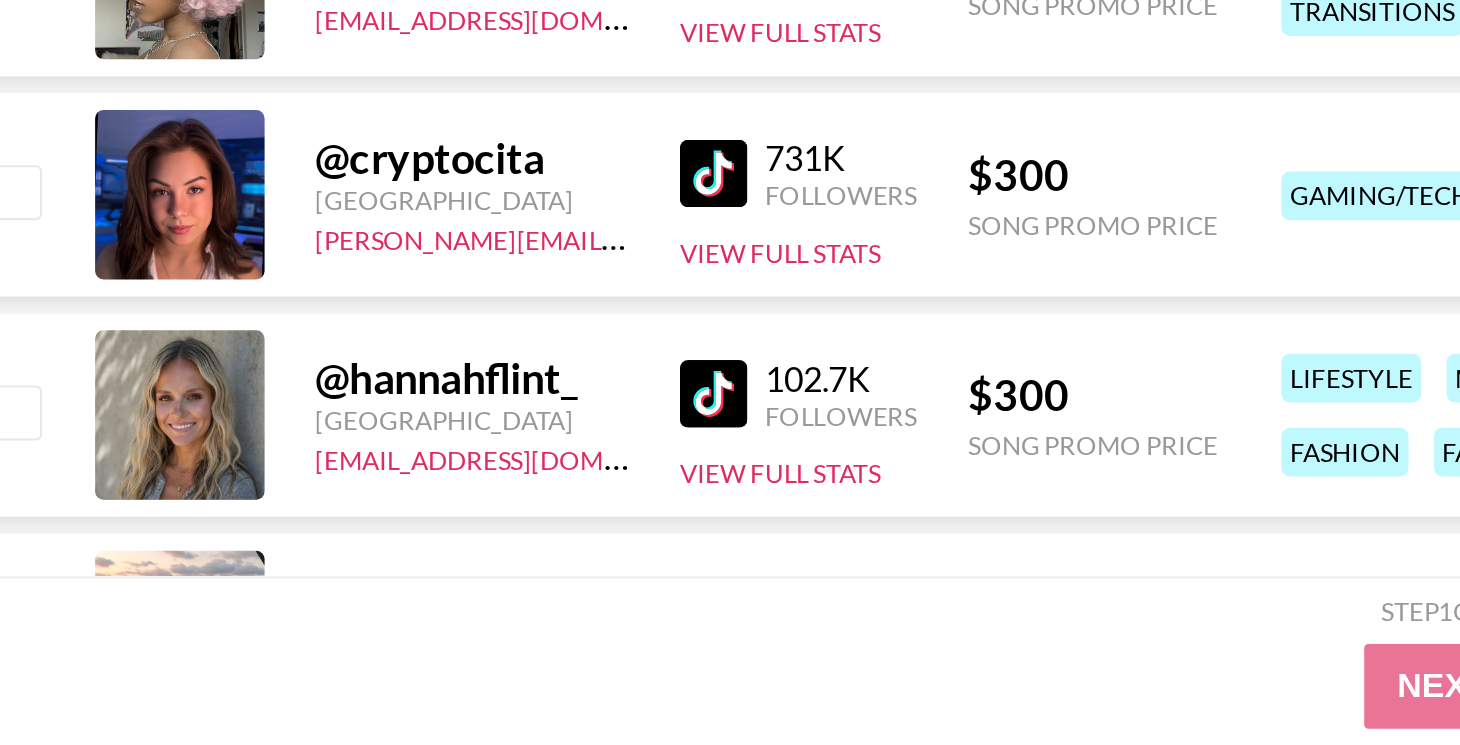 scroll, scrollTop: 64831, scrollLeft: 0, axis: vertical 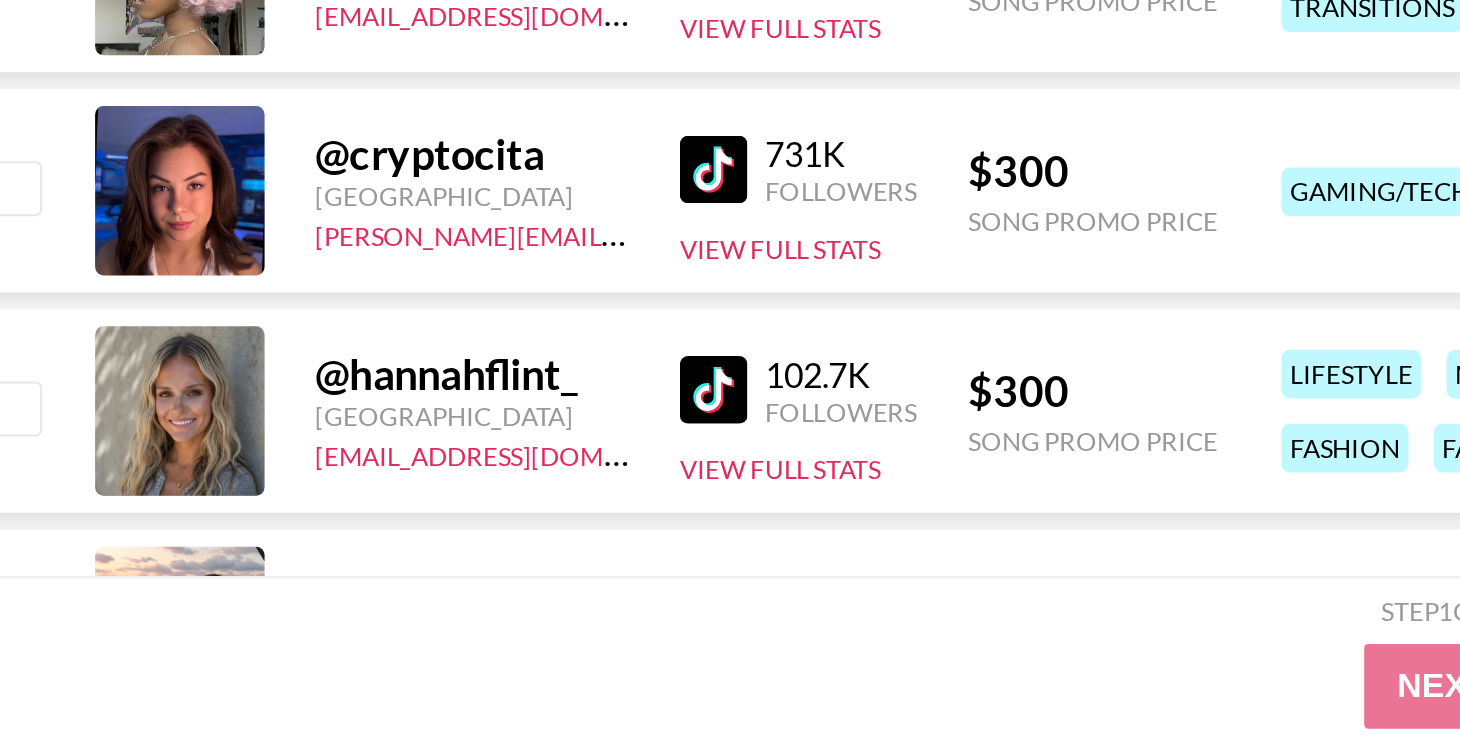 click at bounding box center (386, 577) 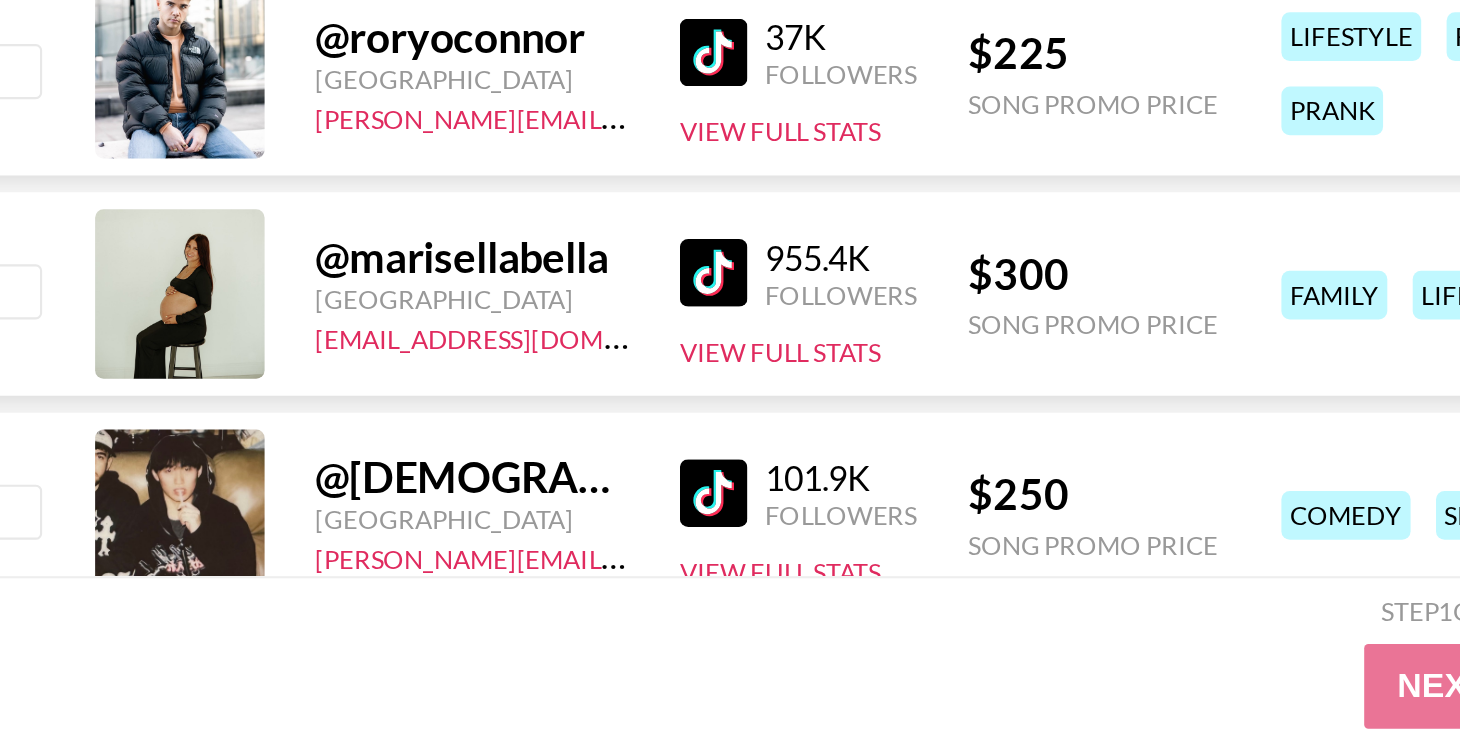 scroll, scrollTop: 65199, scrollLeft: 0, axis: vertical 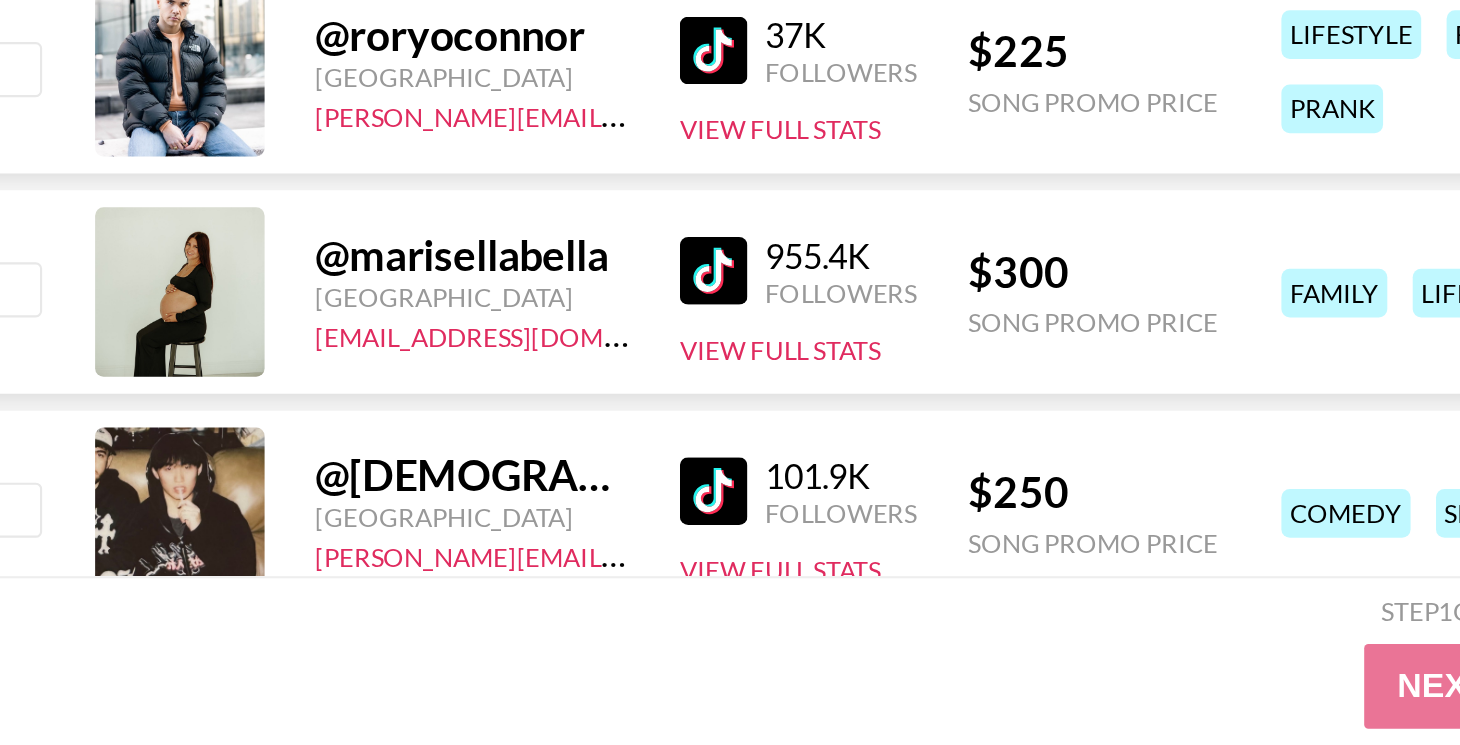 click at bounding box center [386, 521] 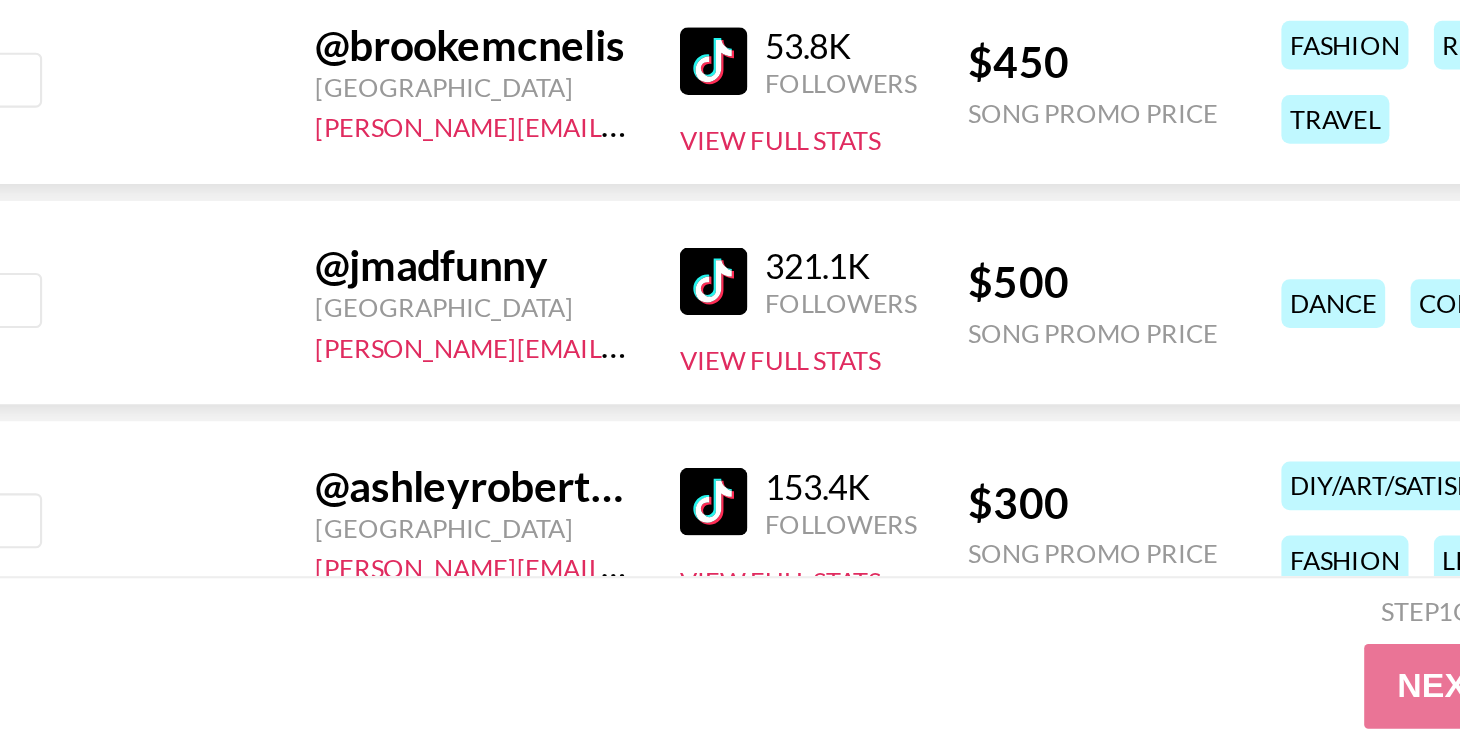 scroll, scrollTop: 69366, scrollLeft: 0, axis: vertical 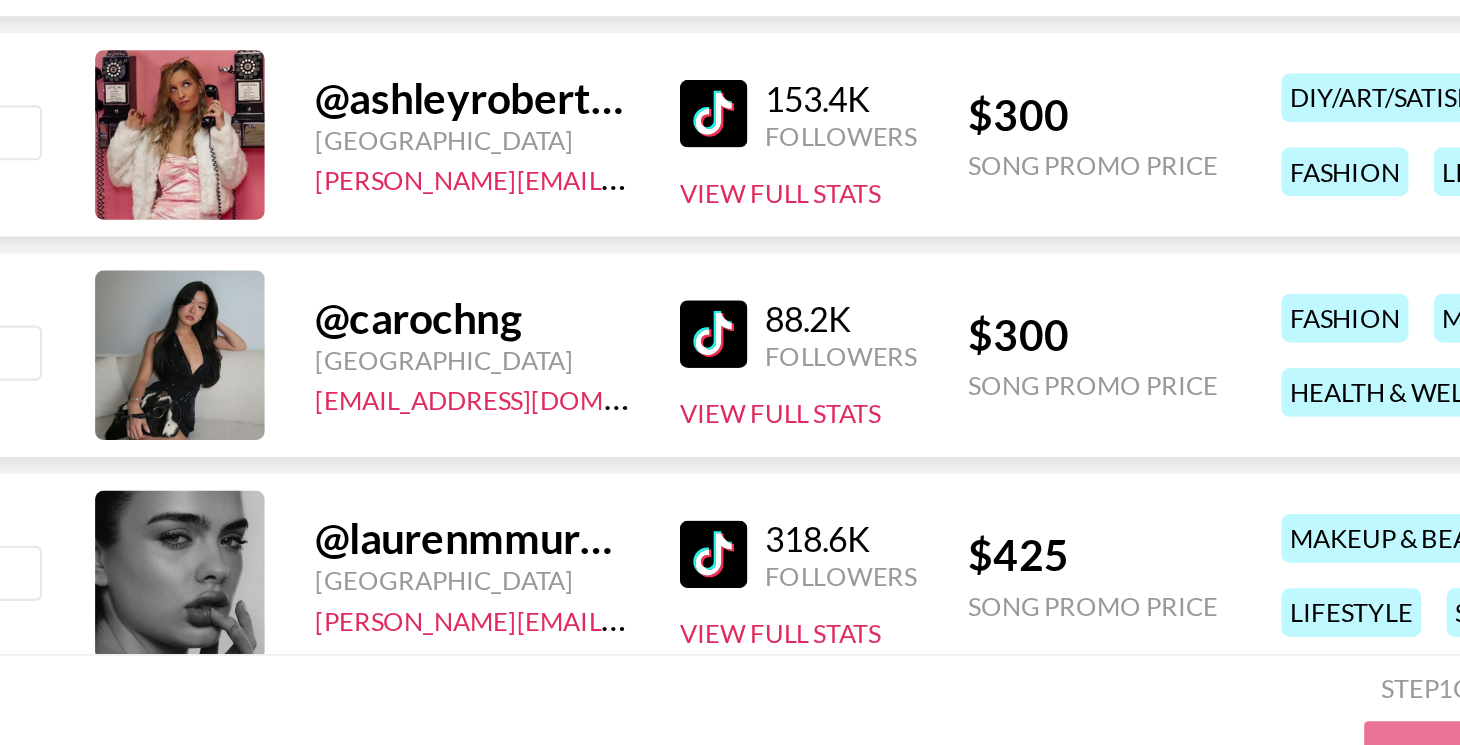 click at bounding box center [386, 410] 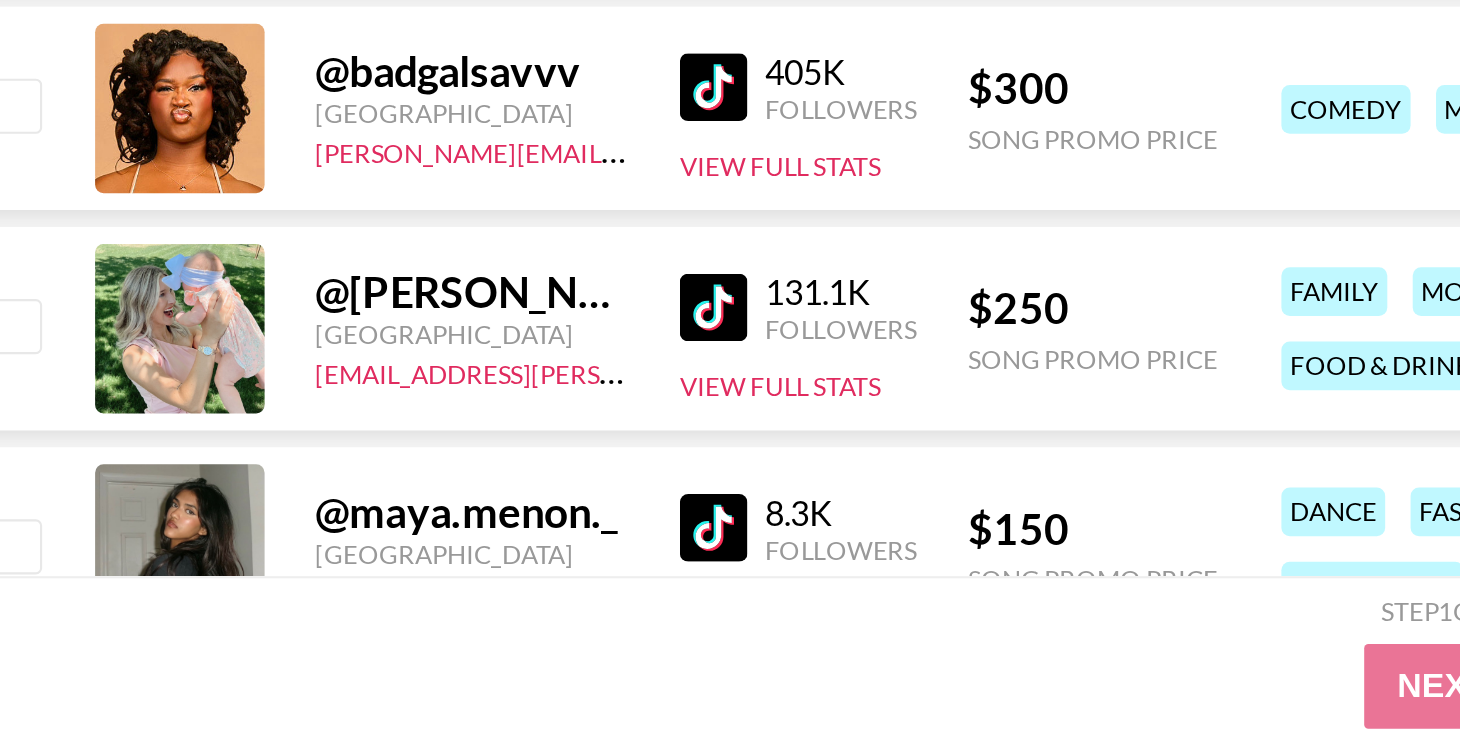scroll, scrollTop: 71349, scrollLeft: 0, axis: vertical 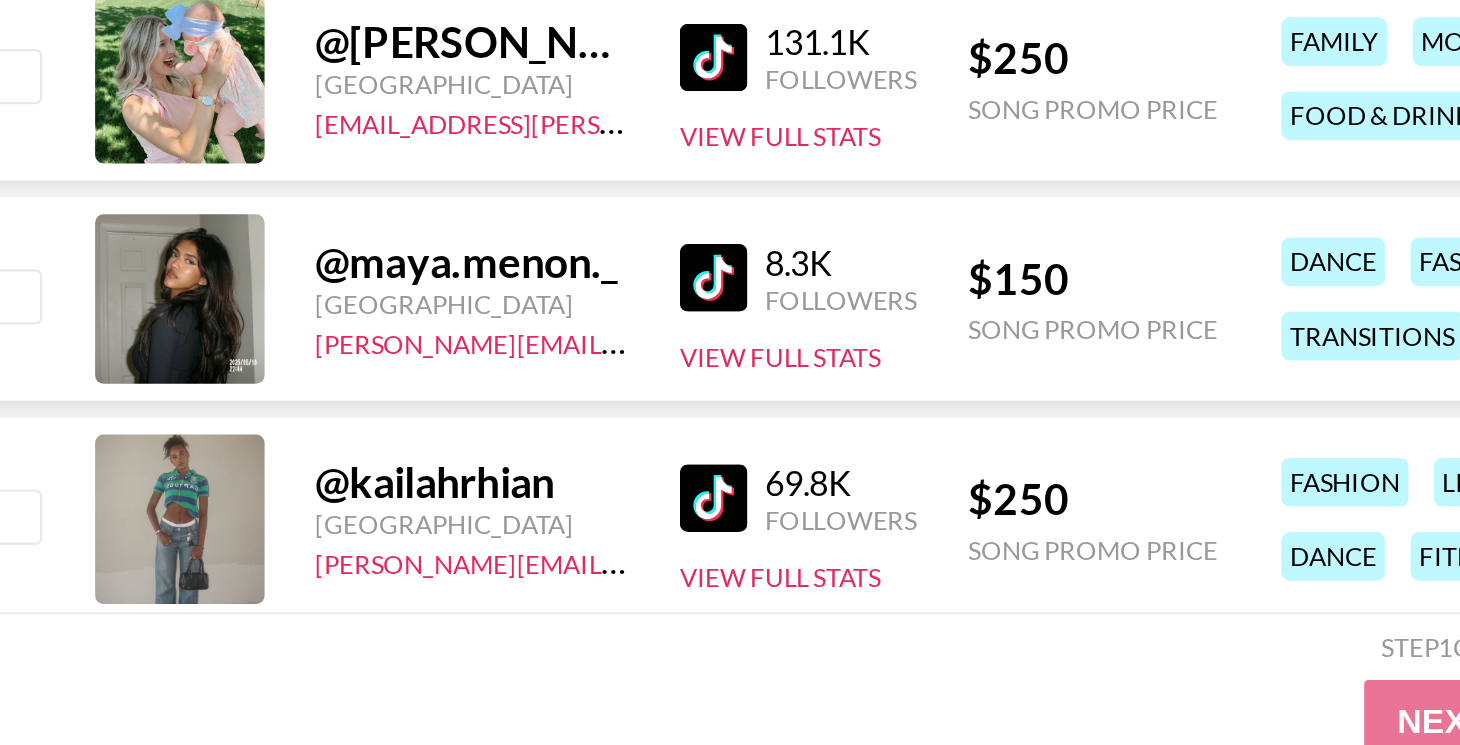 click at bounding box center (386, 403) 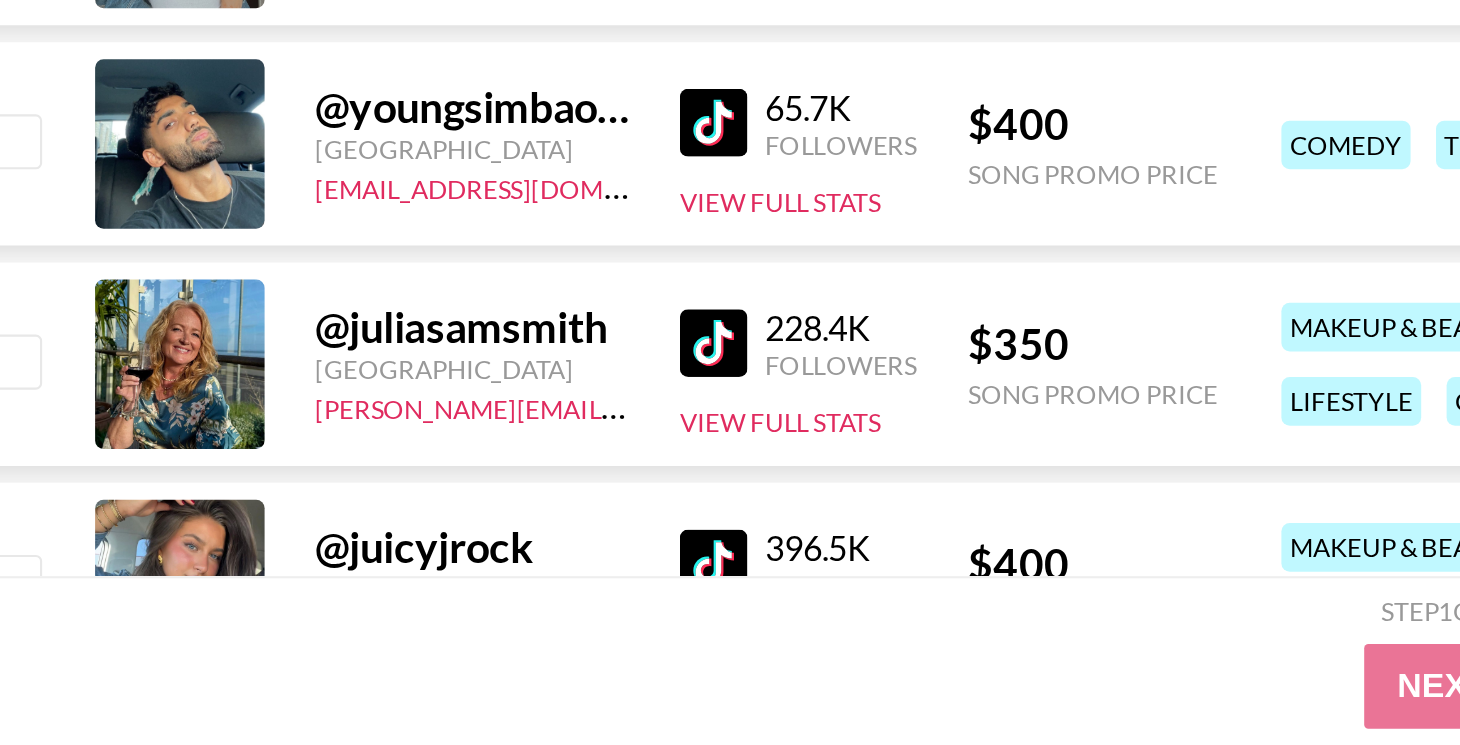 scroll, scrollTop: 71851, scrollLeft: 0, axis: vertical 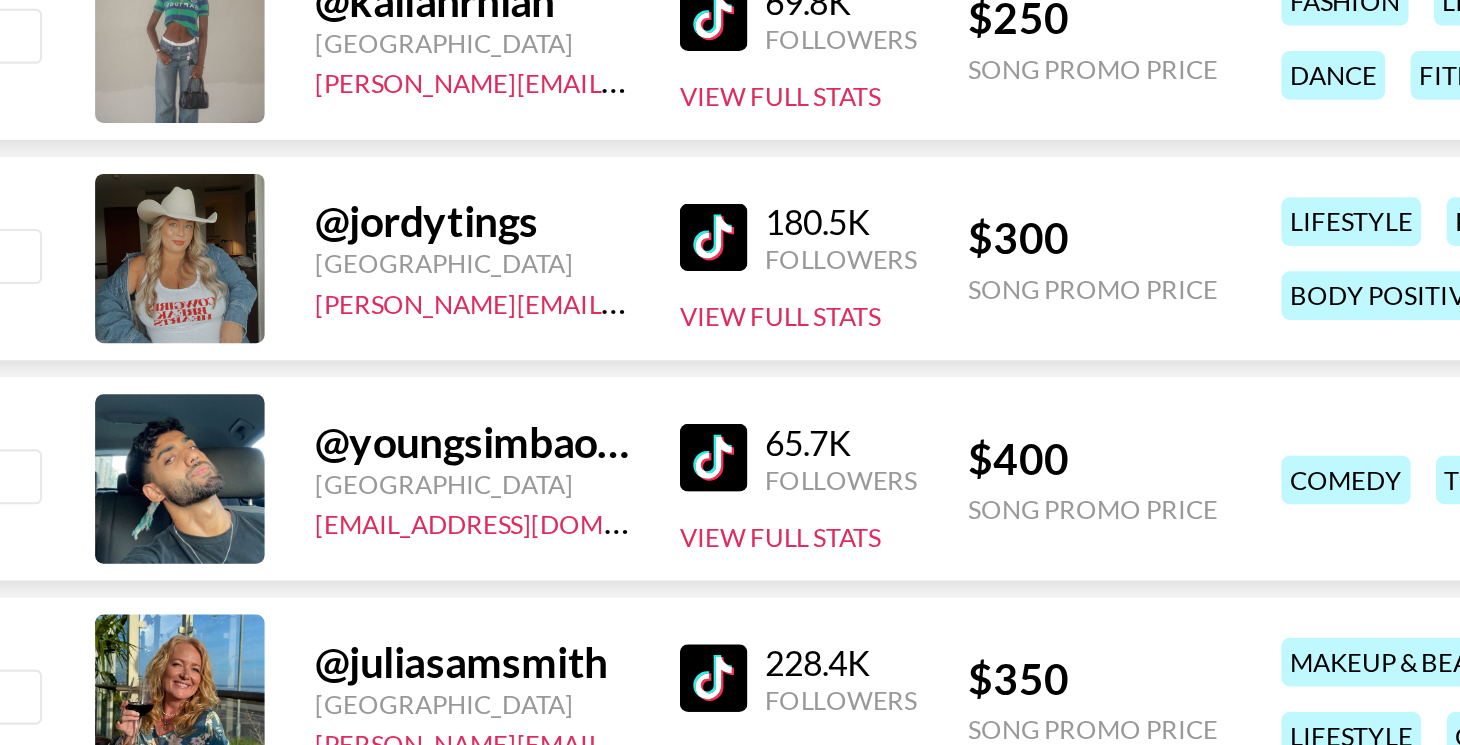 click at bounding box center [390, 213] 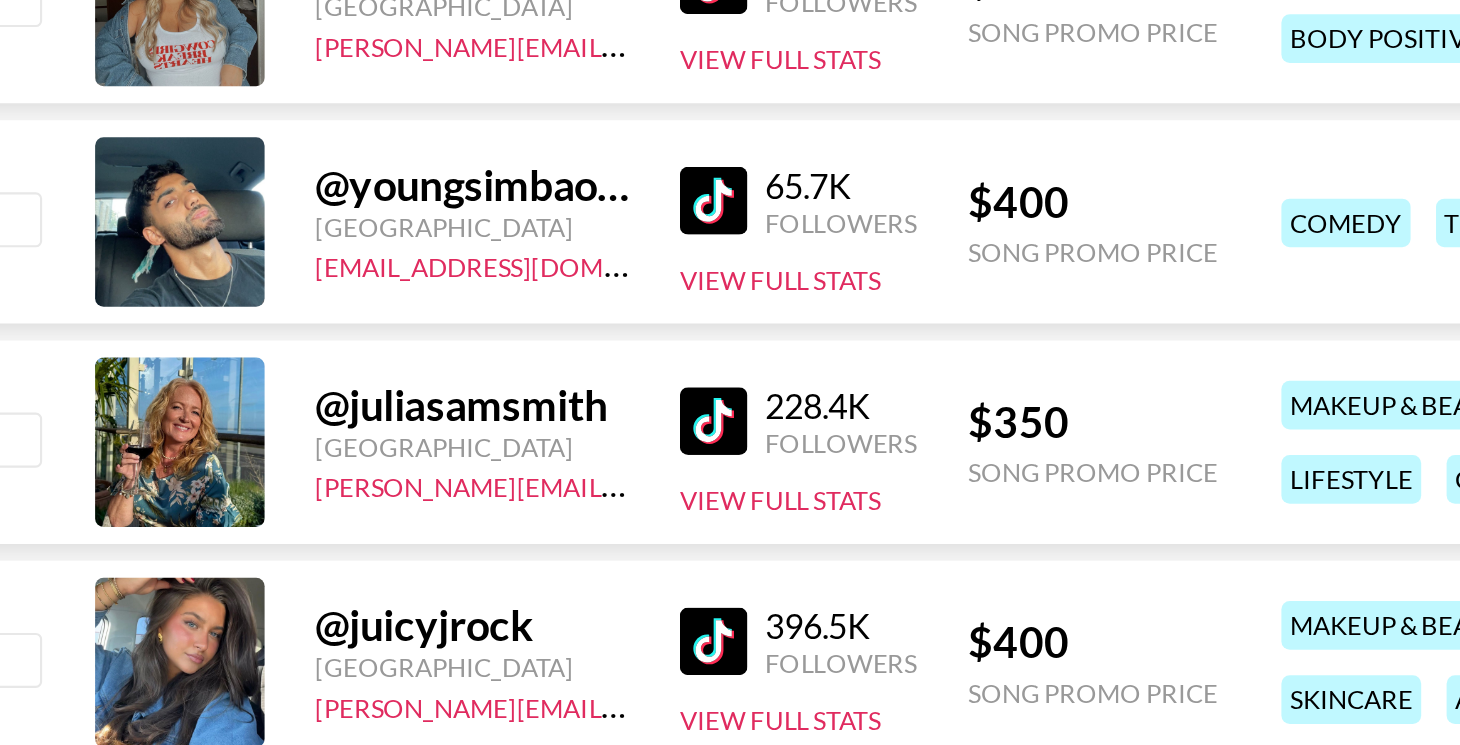click at bounding box center (386, 421) 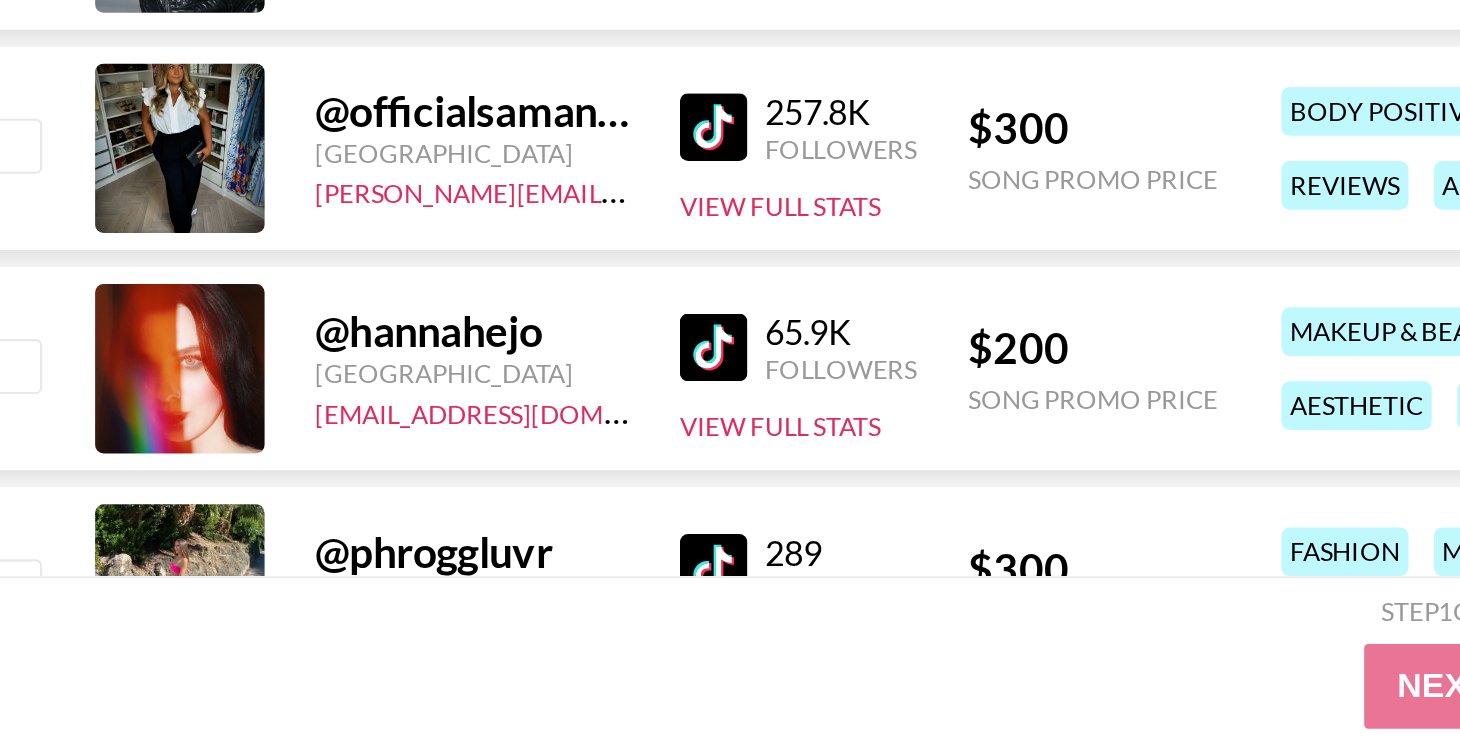 scroll, scrollTop: 78822, scrollLeft: 0, axis: vertical 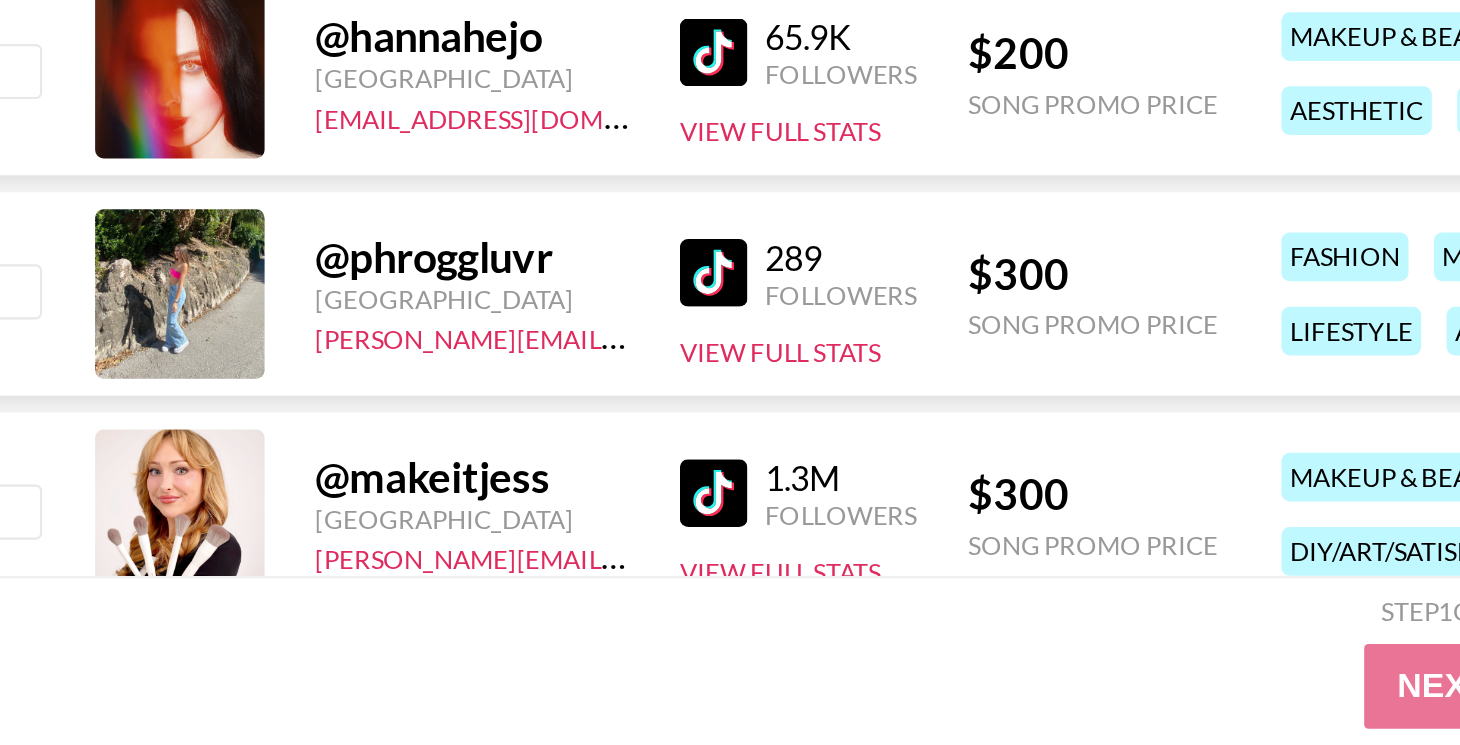click at bounding box center (386, 418) 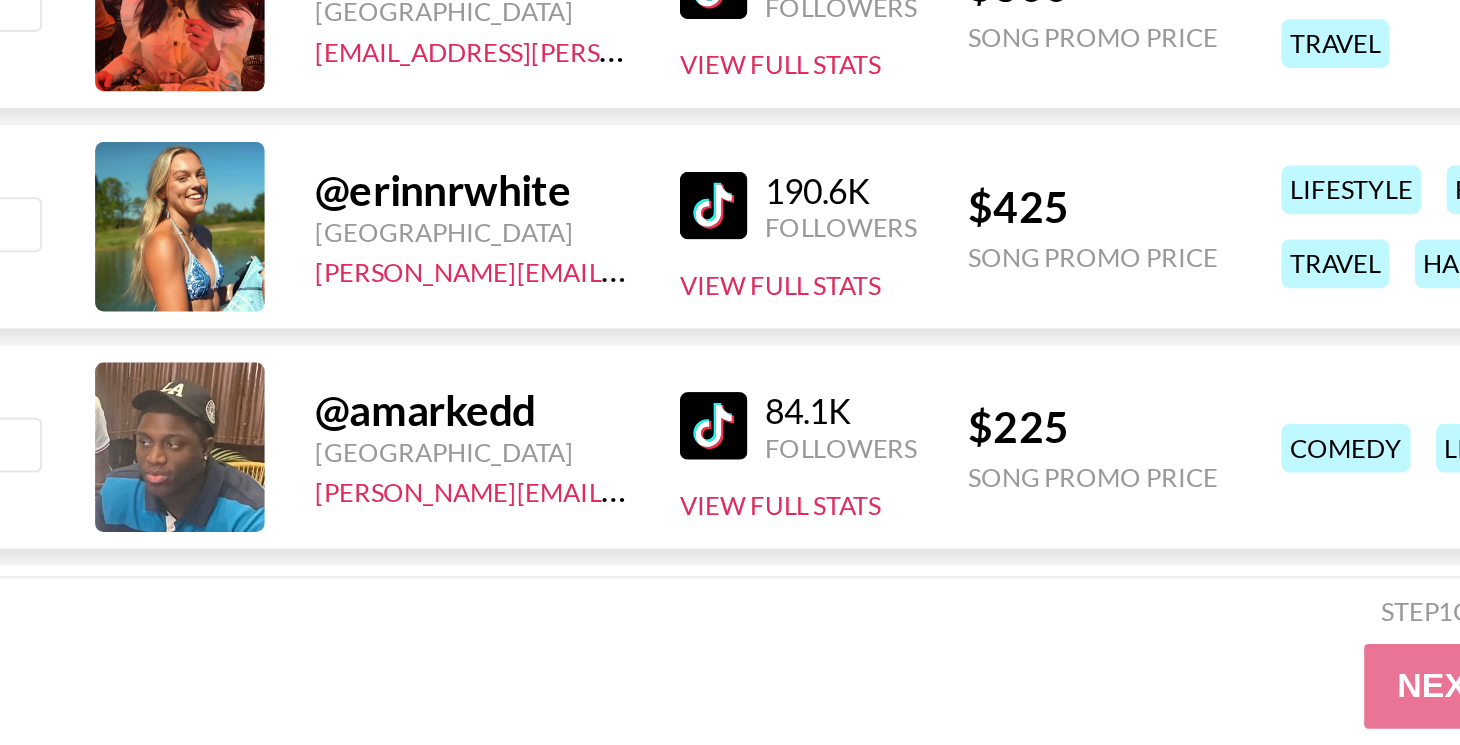 scroll, scrollTop: 80518, scrollLeft: 0, axis: vertical 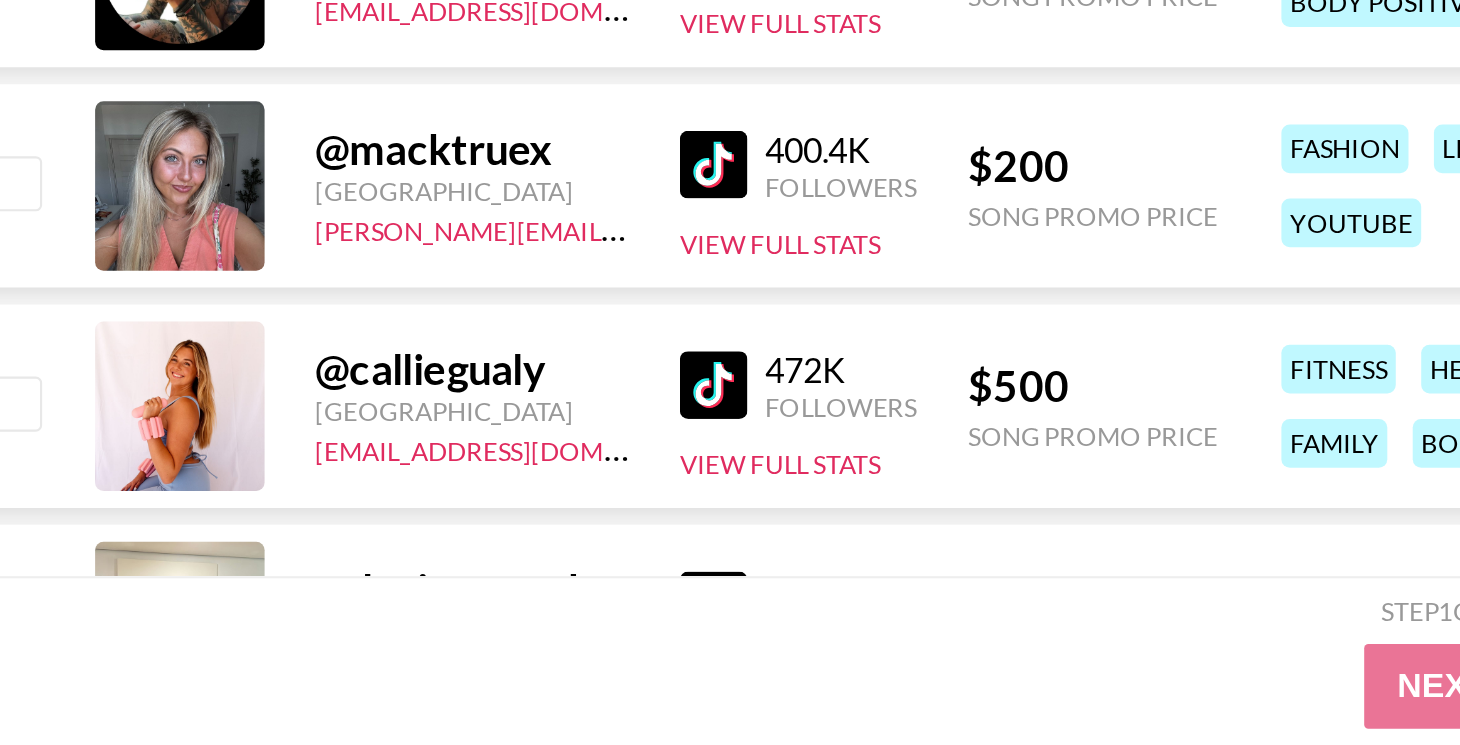 click at bounding box center [386, 471] 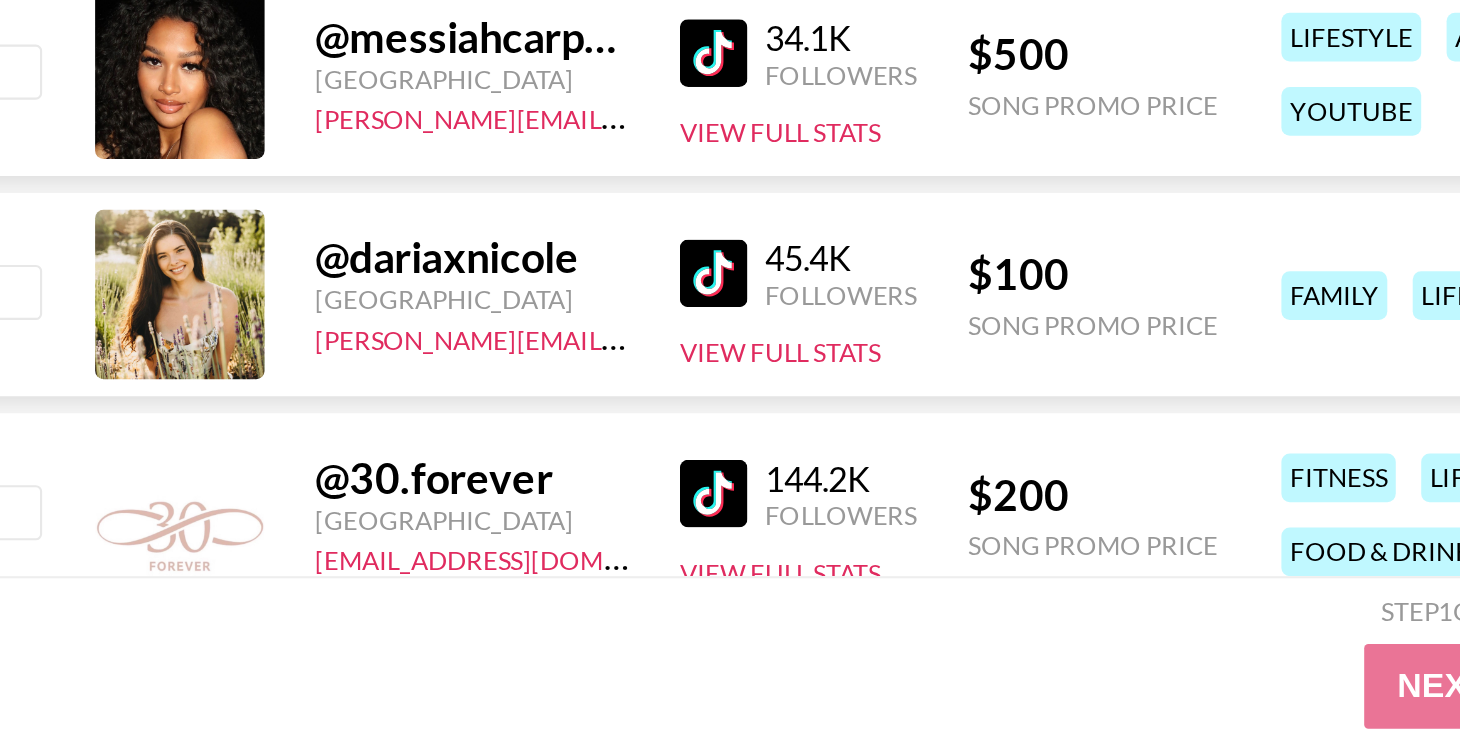 scroll, scrollTop: 82776, scrollLeft: 0, axis: vertical 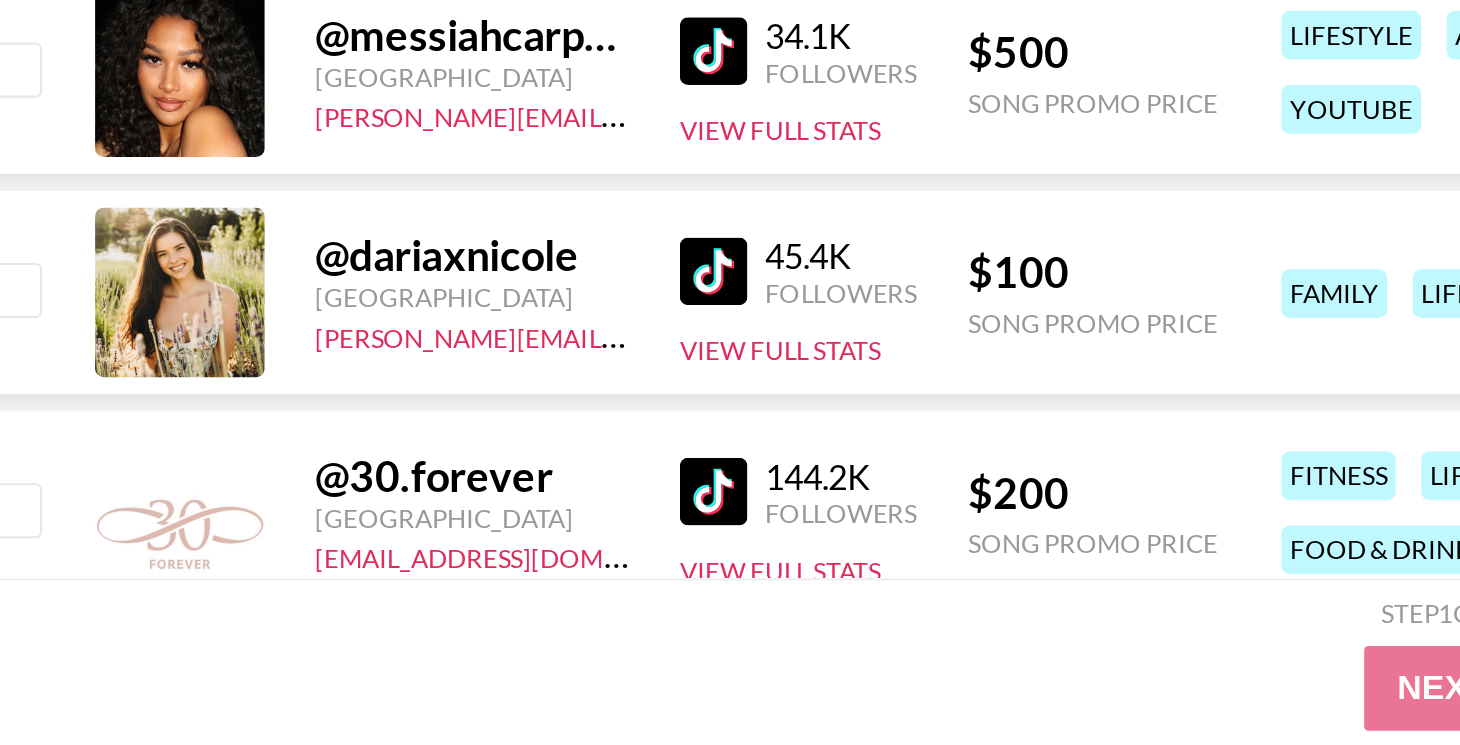 click at bounding box center (386, 416) 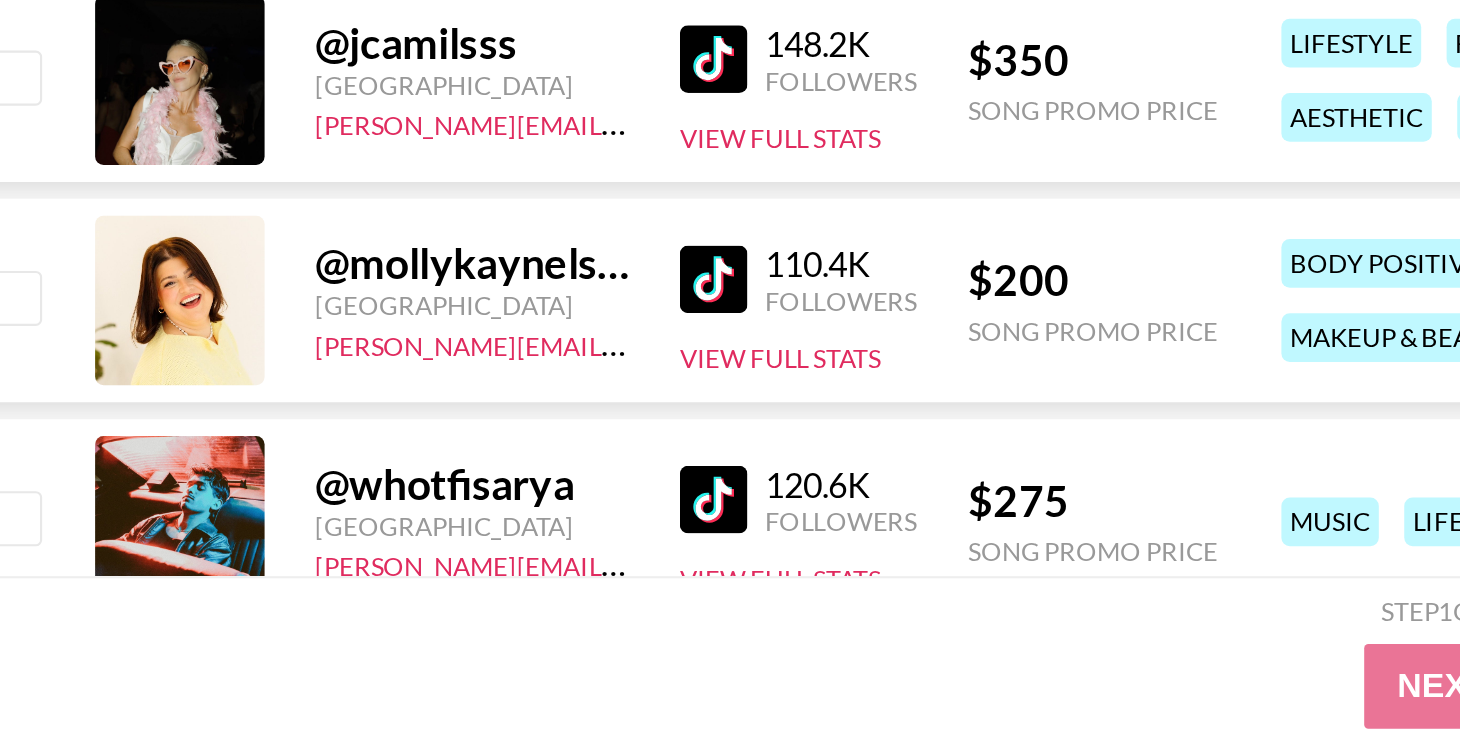 scroll, scrollTop: 84125, scrollLeft: 0, axis: vertical 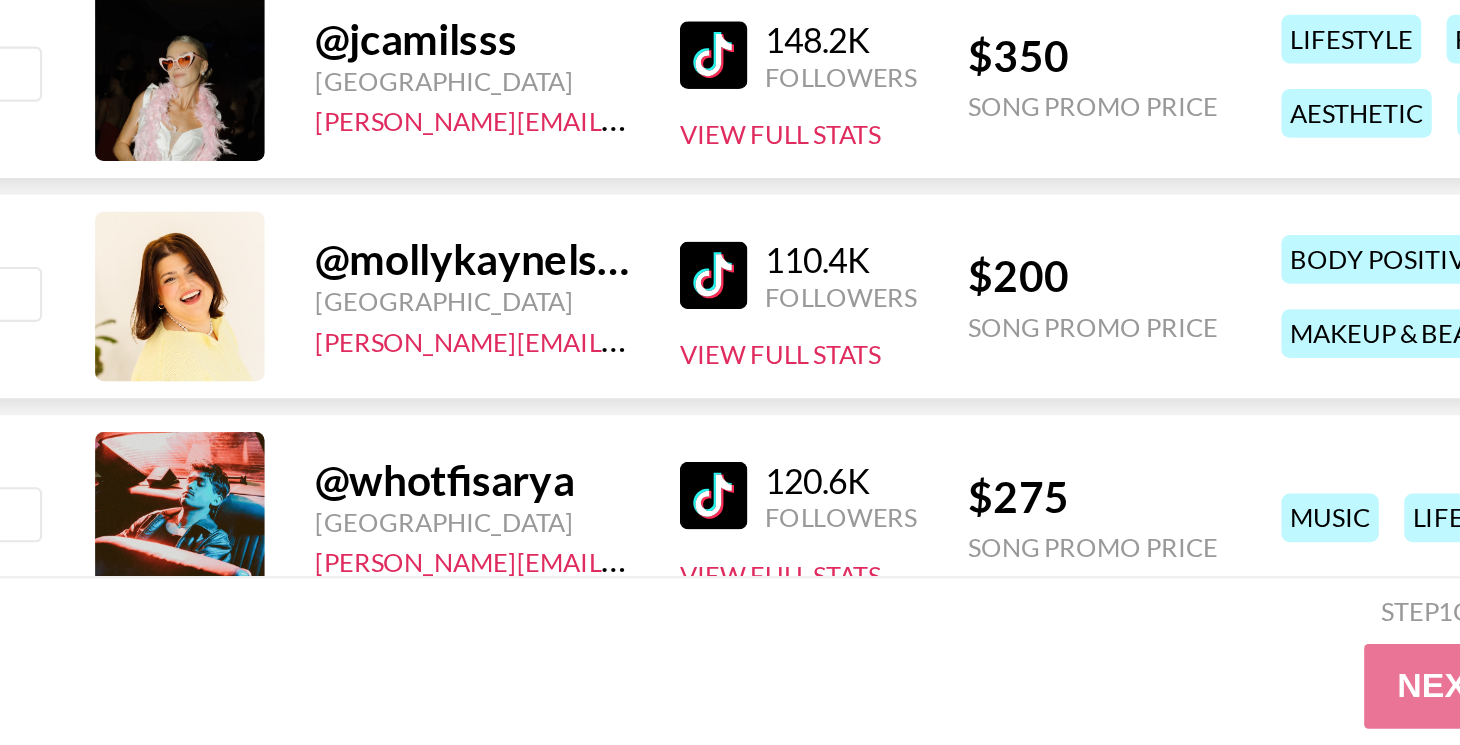 click at bounding box center (386, 523) 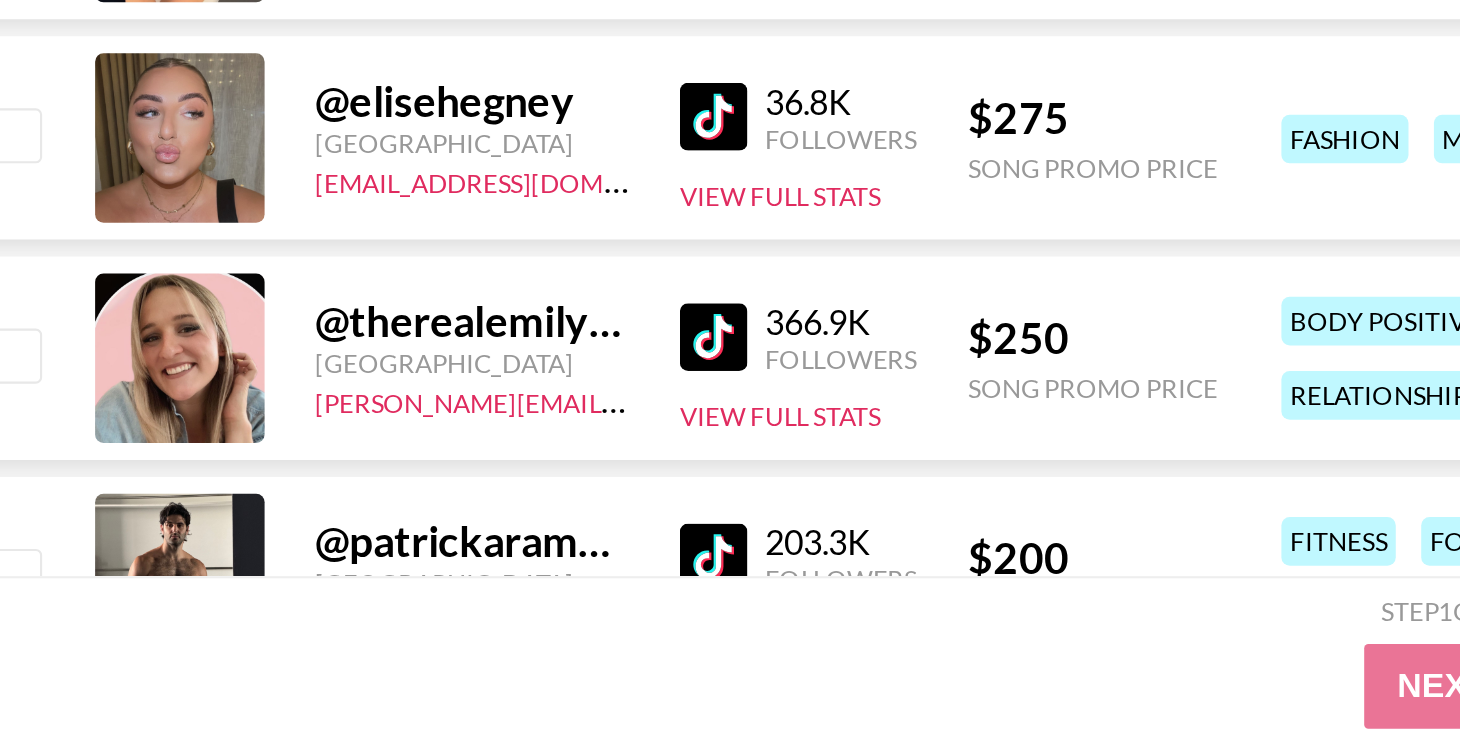 scroll, scrollTop: 86390, scrollLeft: 0, axis: vertical 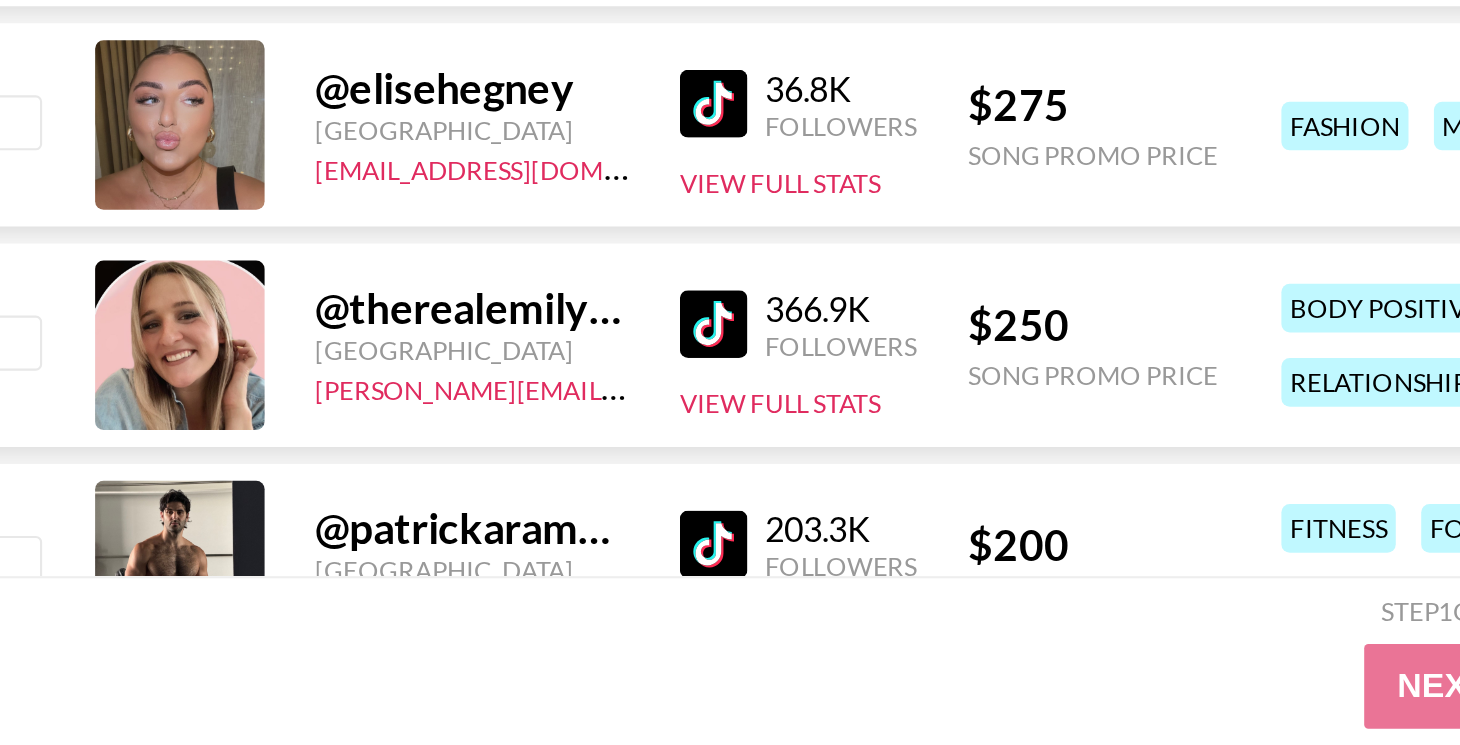 click at bounding box center [386, 546] 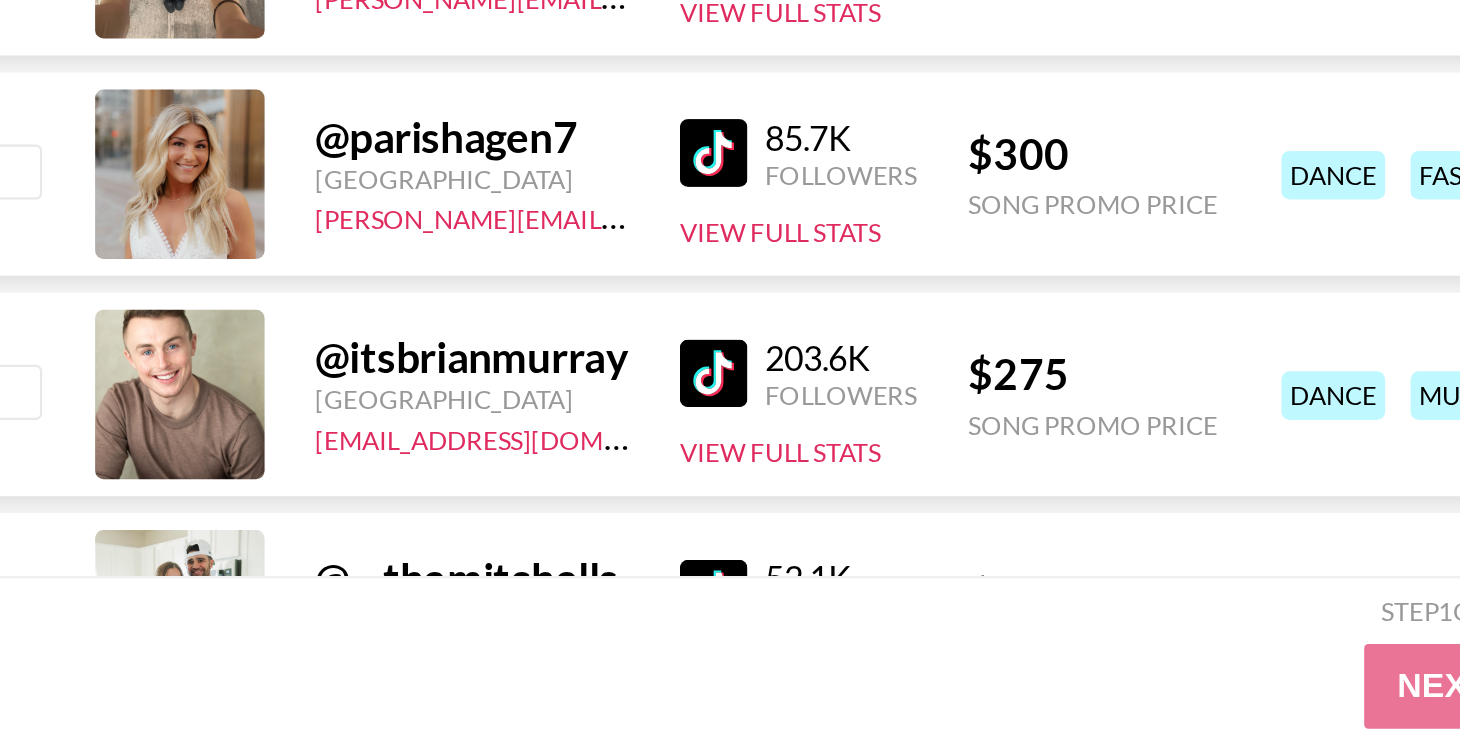 scroll, scrollTop: 89178, scrollLeft: 0, axis: vertical 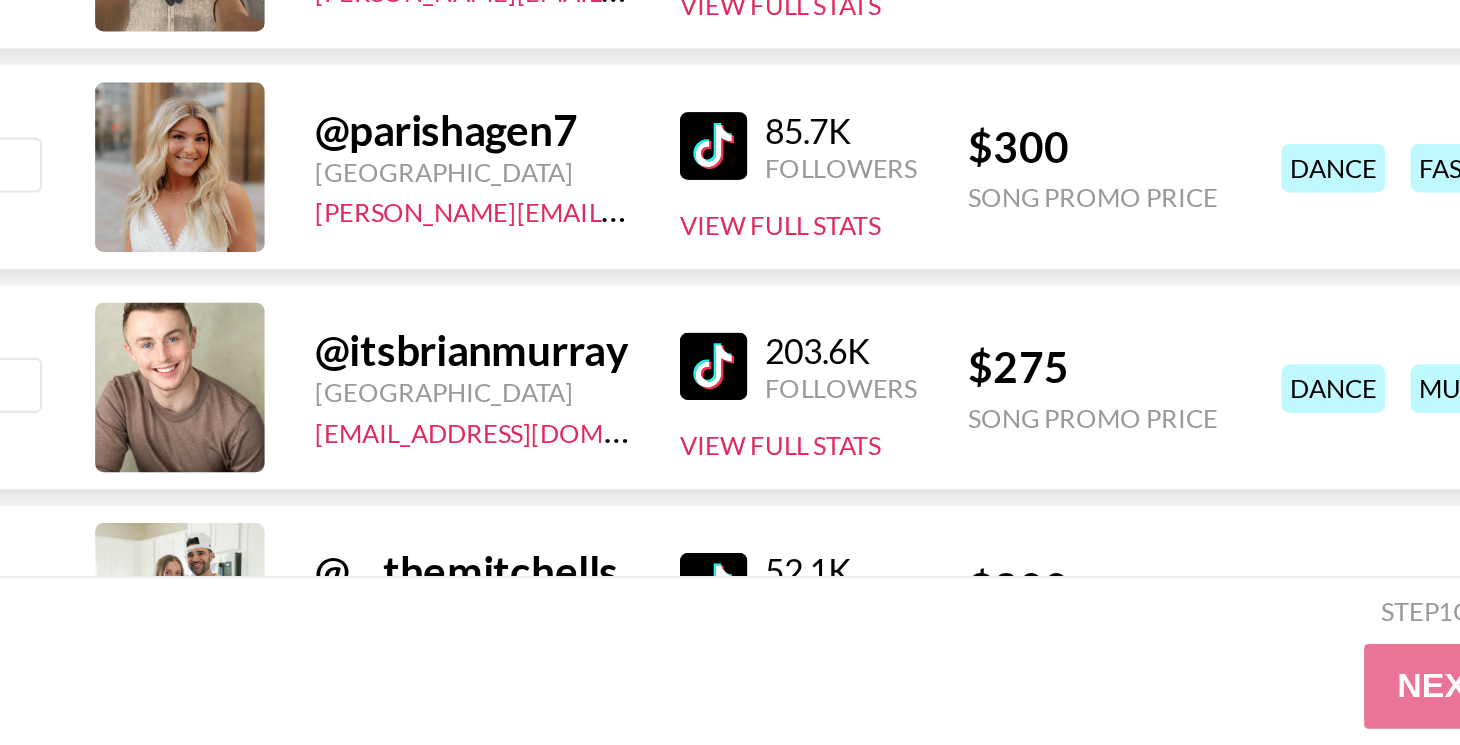 click at bounding box center (386, 566) 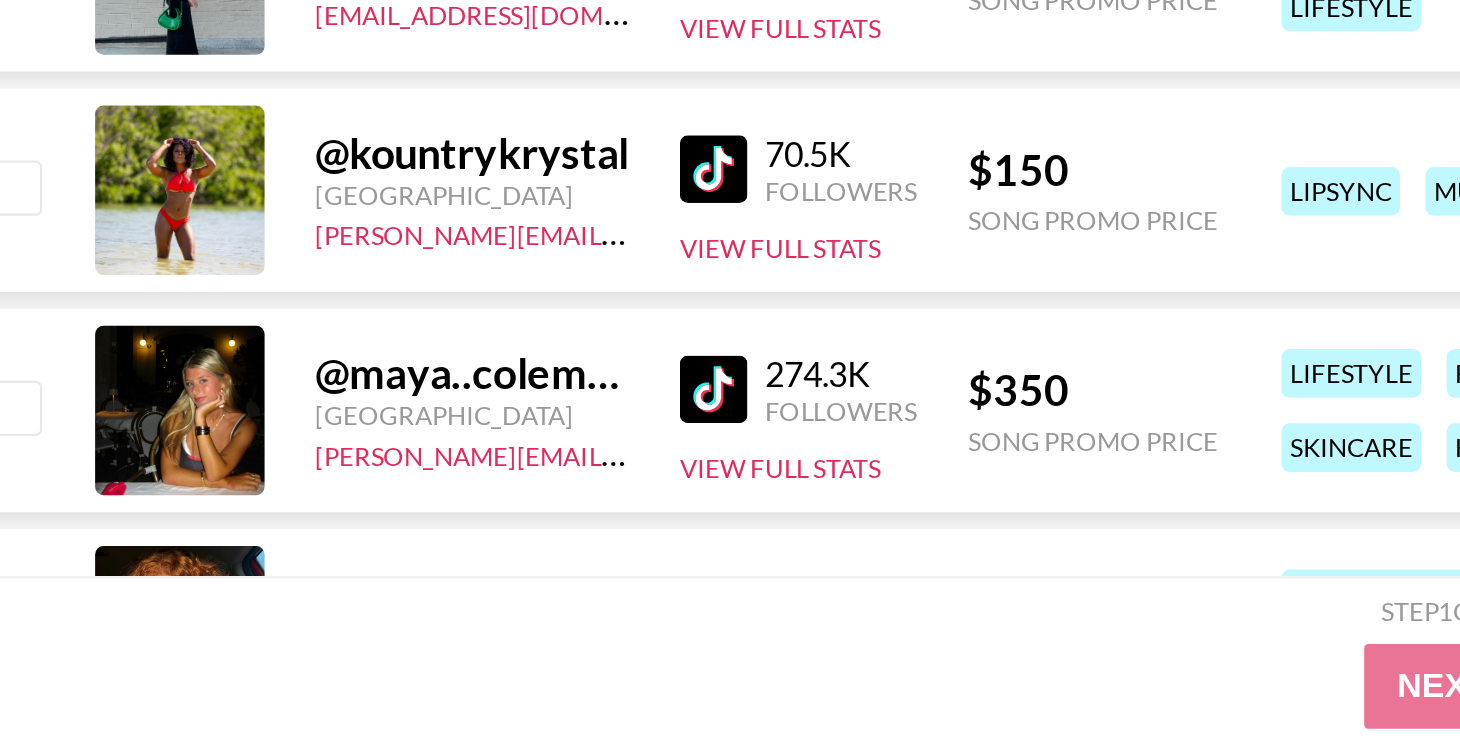 scroll, scrollTop: 90209, scrollLeft: 0, axis: vertical 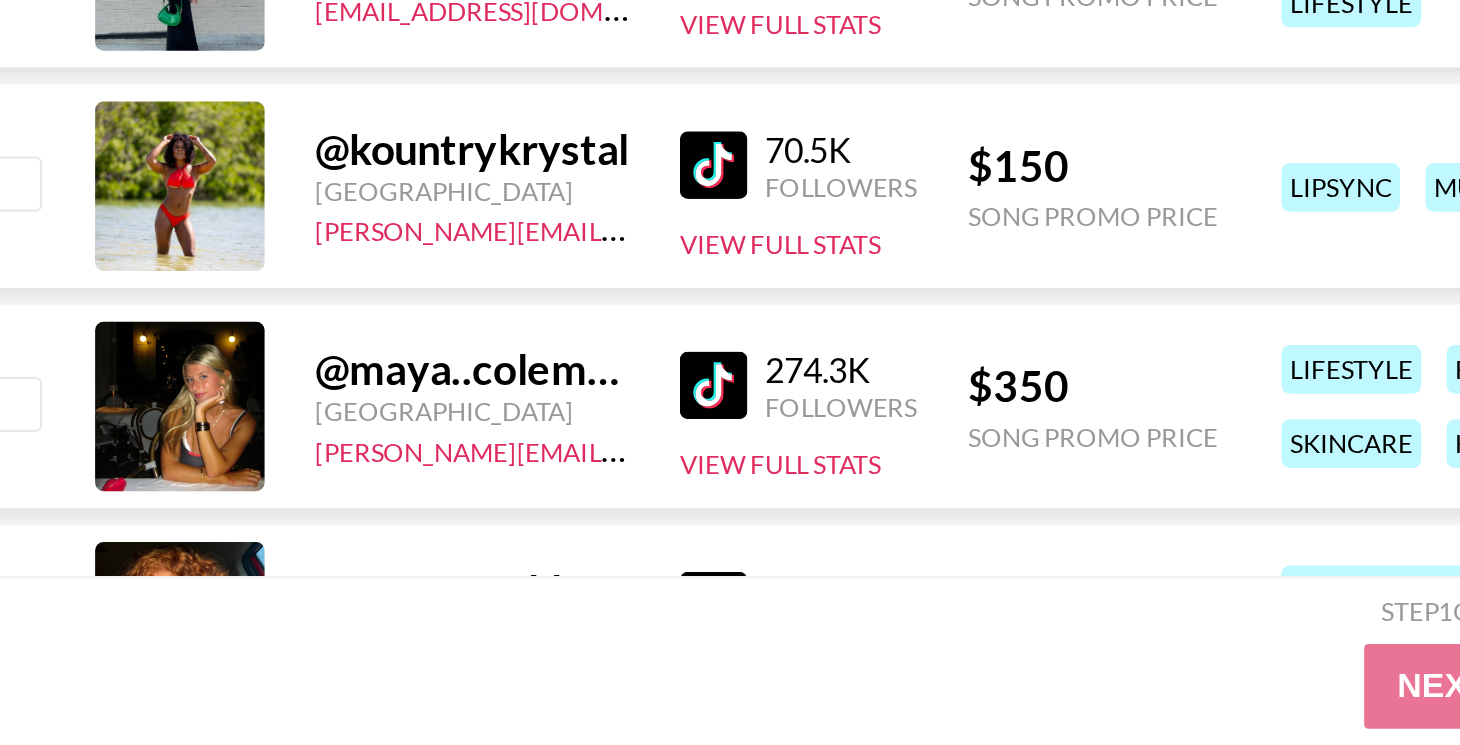 click at bounding box center [386, 471] 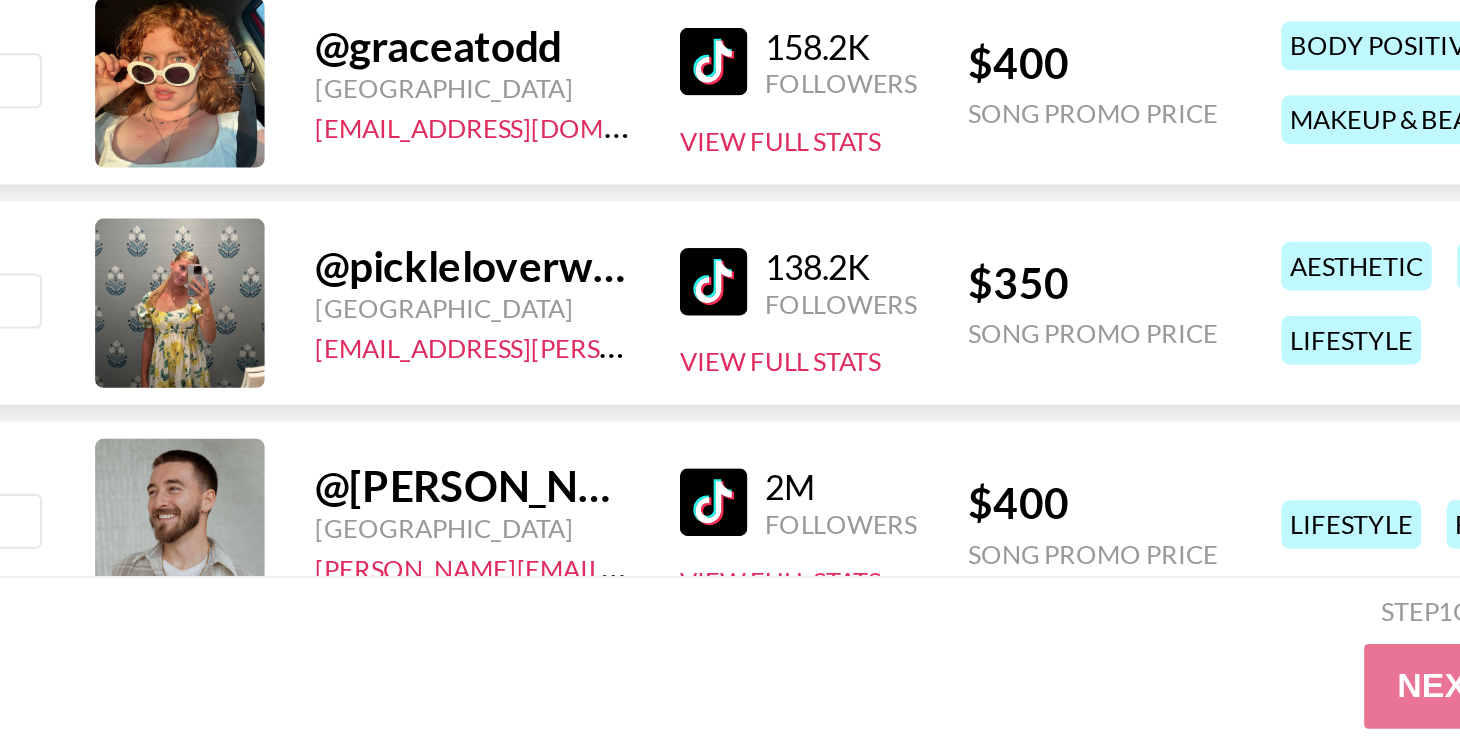 scroll, scrollTop: 90778, scrollLeft: 0, axis: vertical 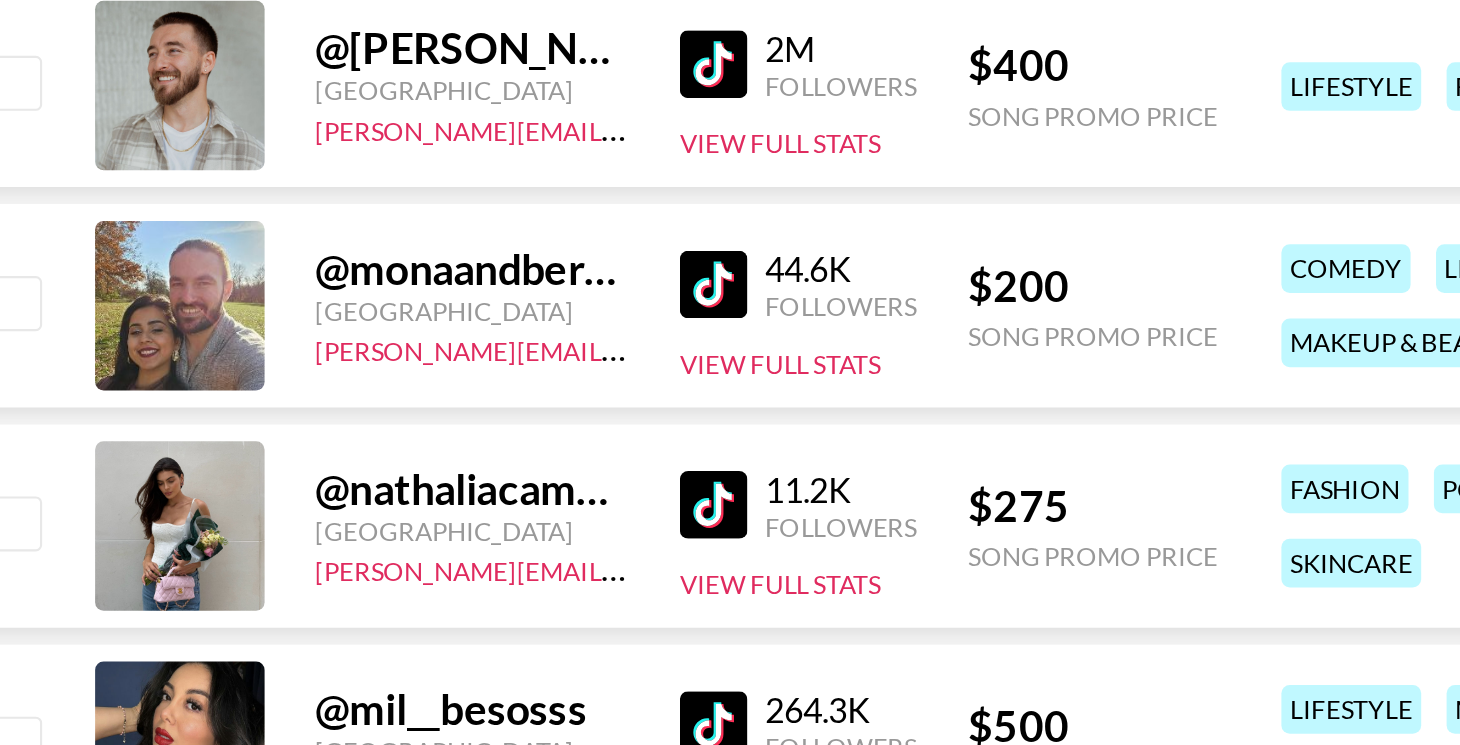 click at bounding box center [386, 318] 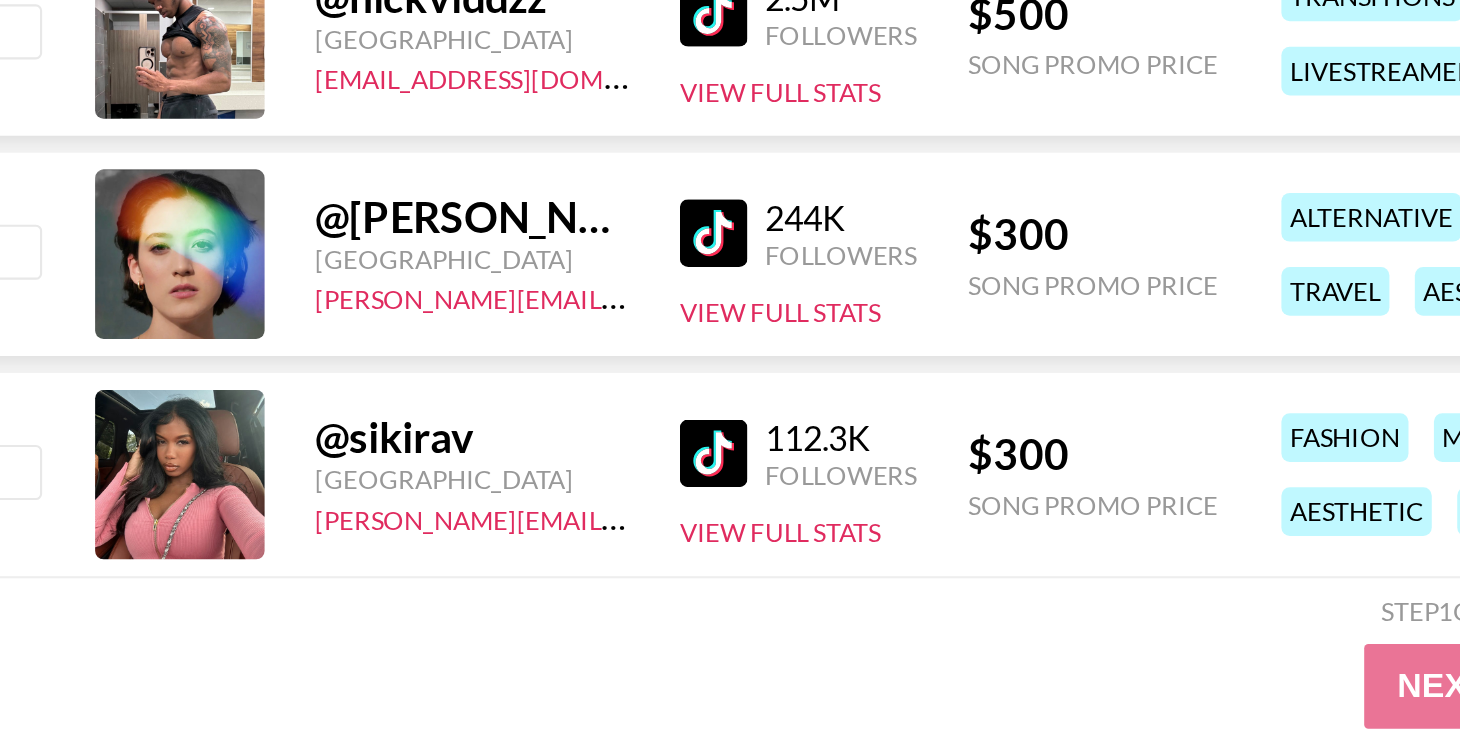 scroll, scrollTop: 92536, scrollLeft: 0, axis: vertical 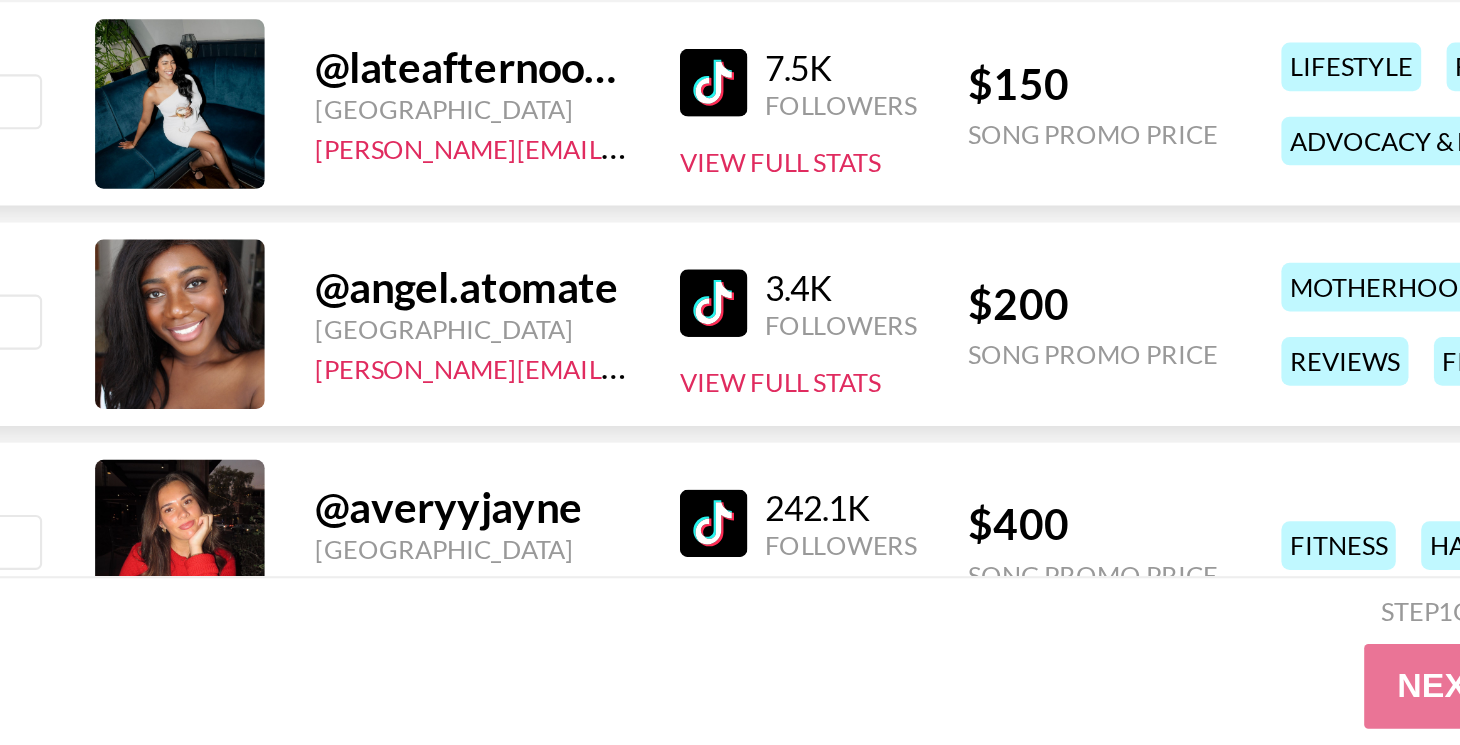 click at bounding box center (386, 536) 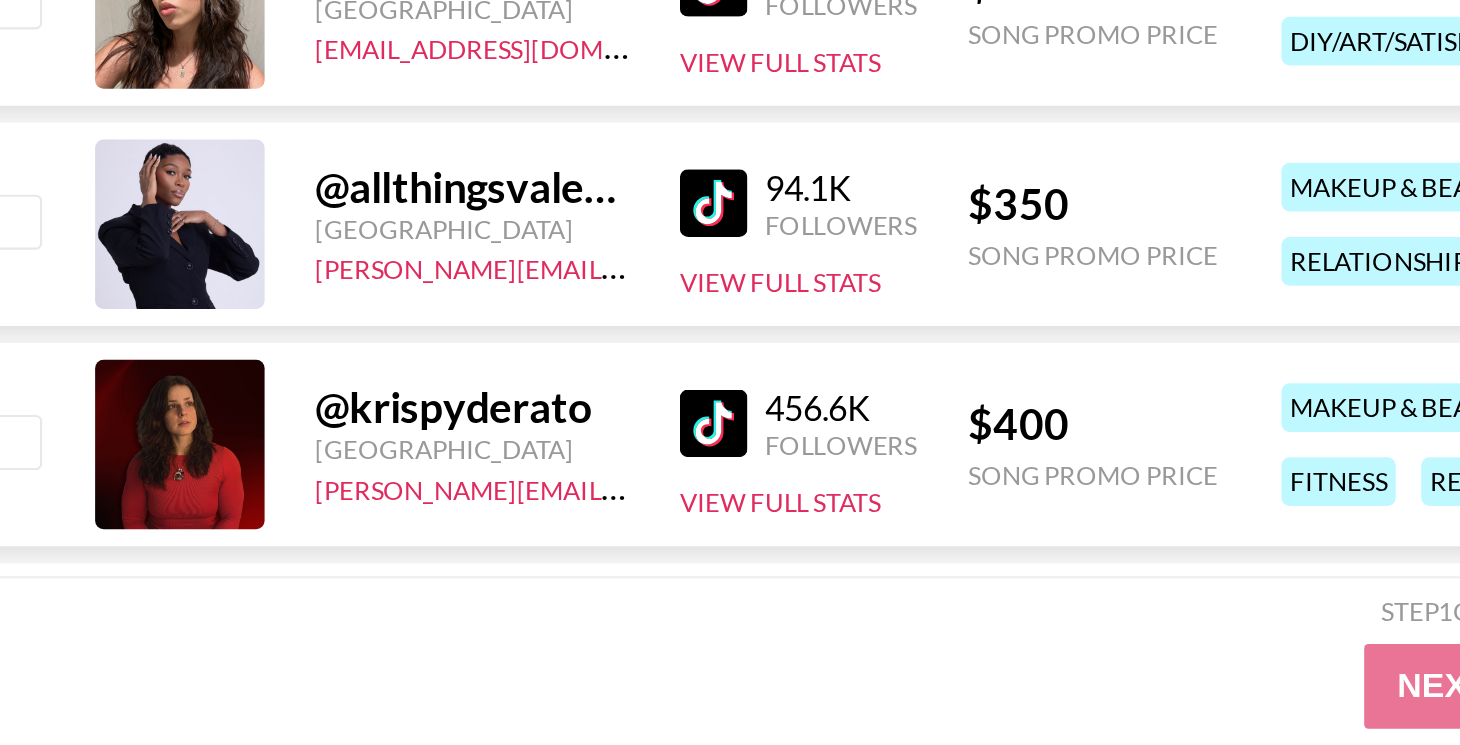 scroll, scrollTop: 93623, scrollLeft: 0, axis: vertical 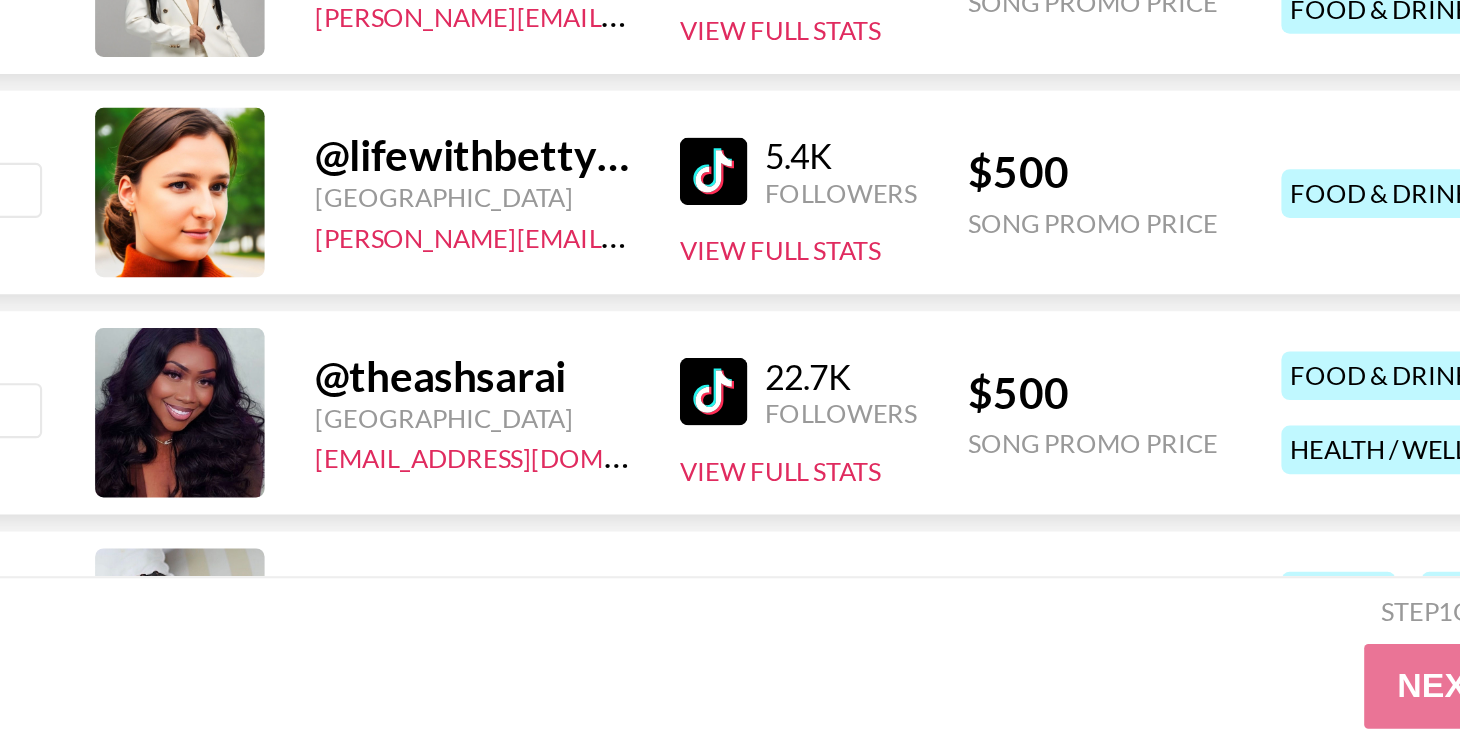 click at bounding box center [386, 474] 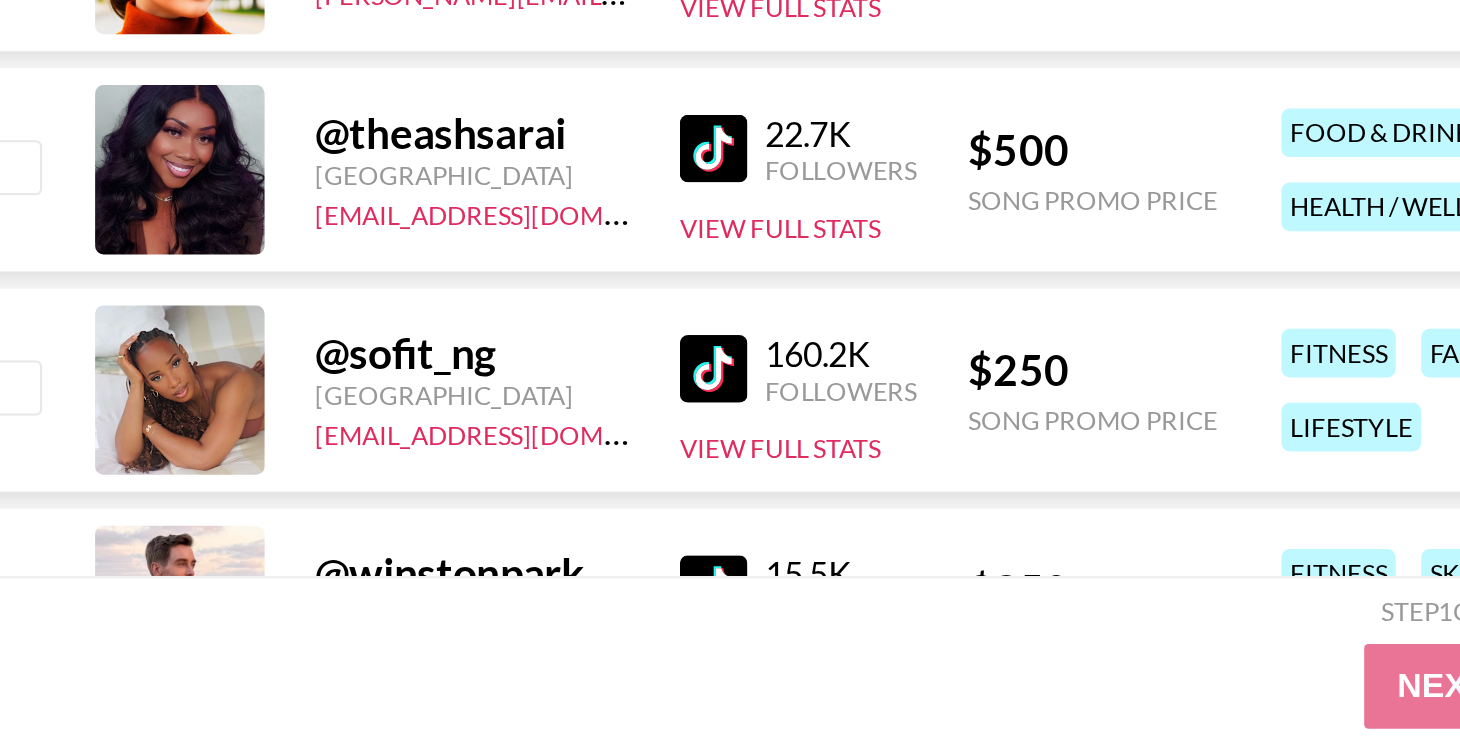 click at bounding box center [386, 567] 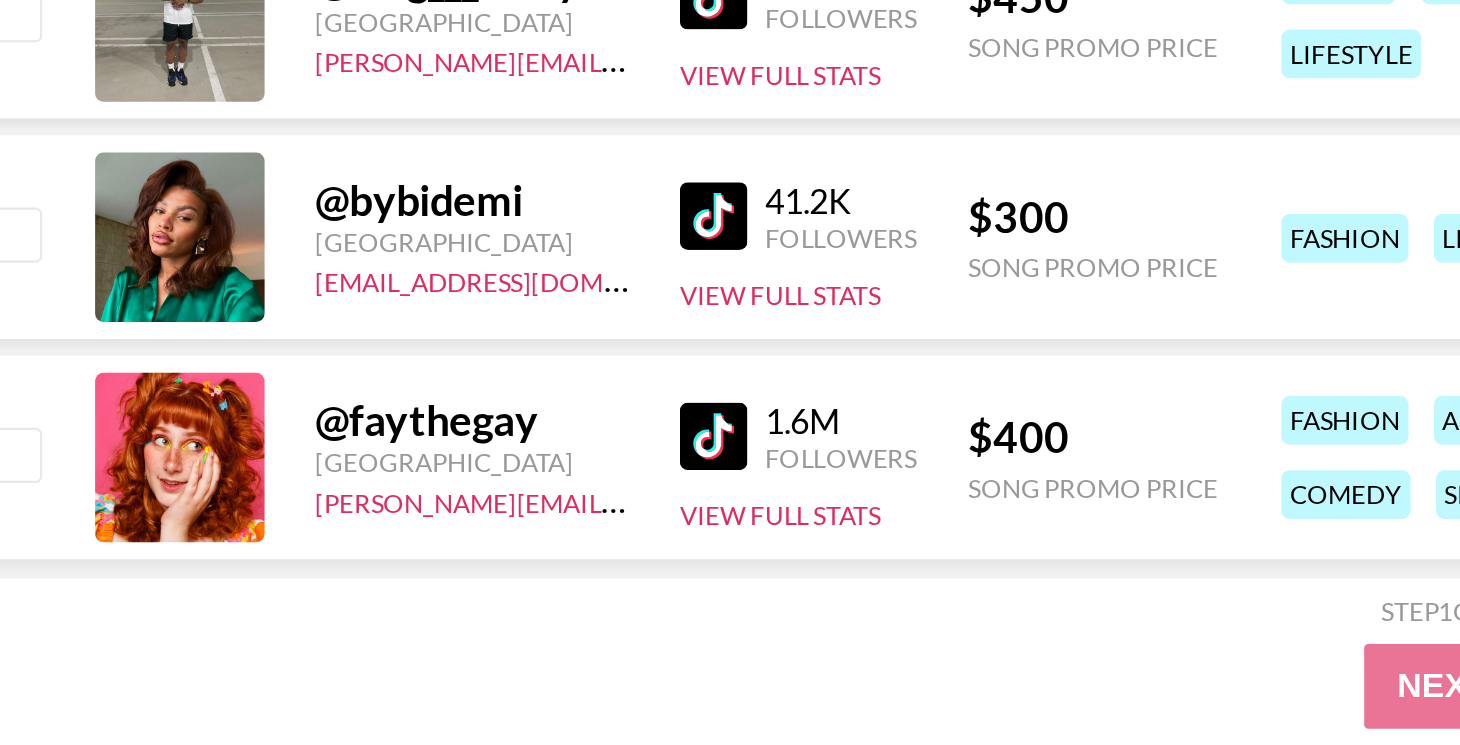 scroll, scrollTop: 94997, scrollLeft: 0, axis: vertical 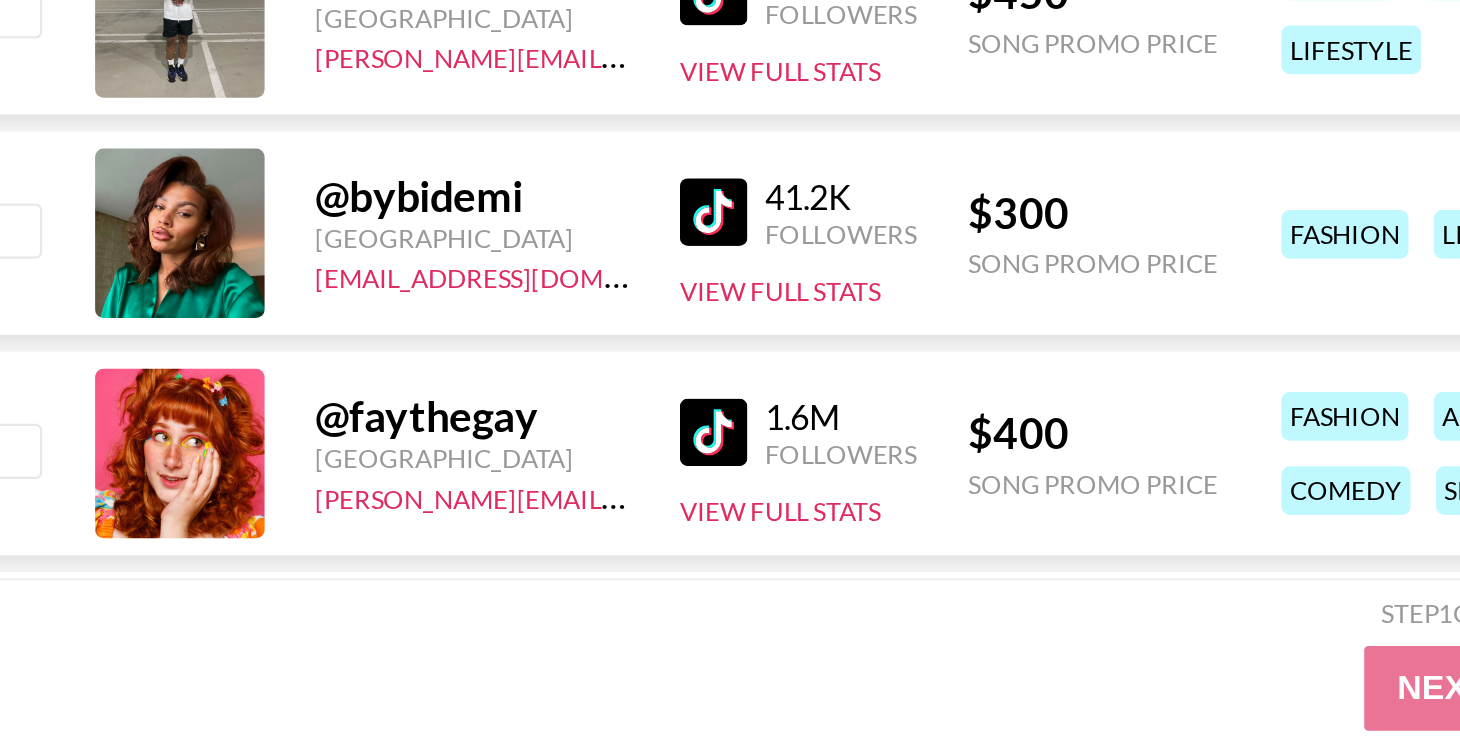 click at bounding box center (390, 492) 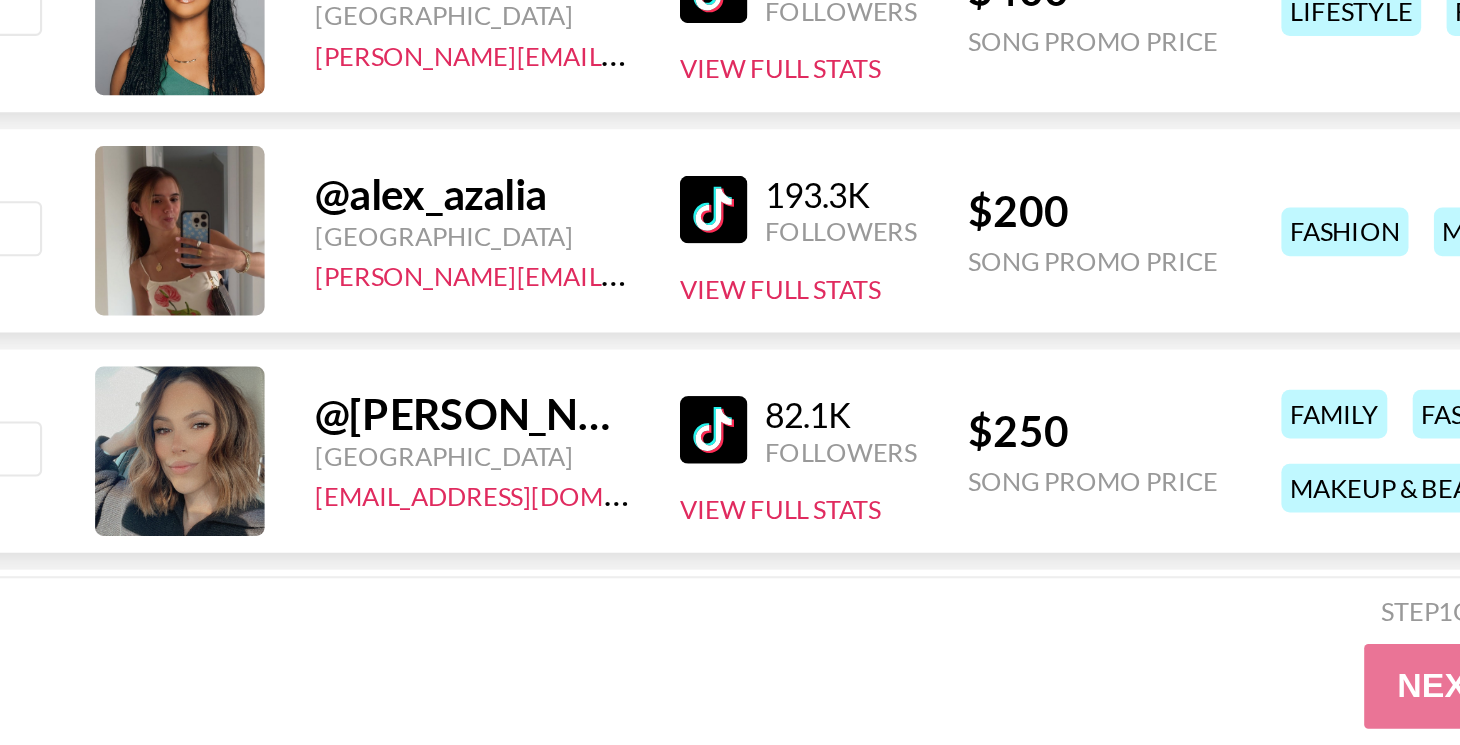 scroll, scrollTop: 97598, scrollLeft: 0, axis: vertical 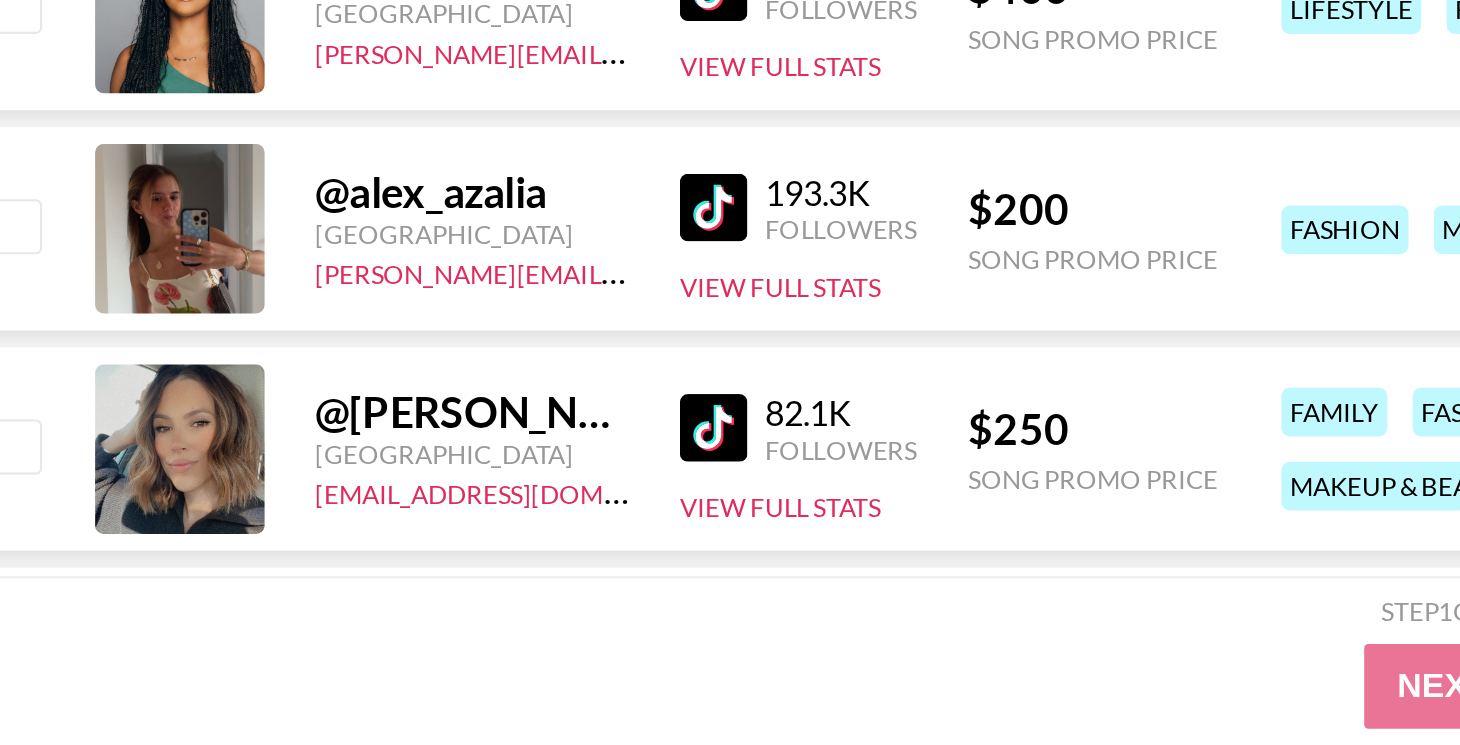 click at bounding box center (386, 595) 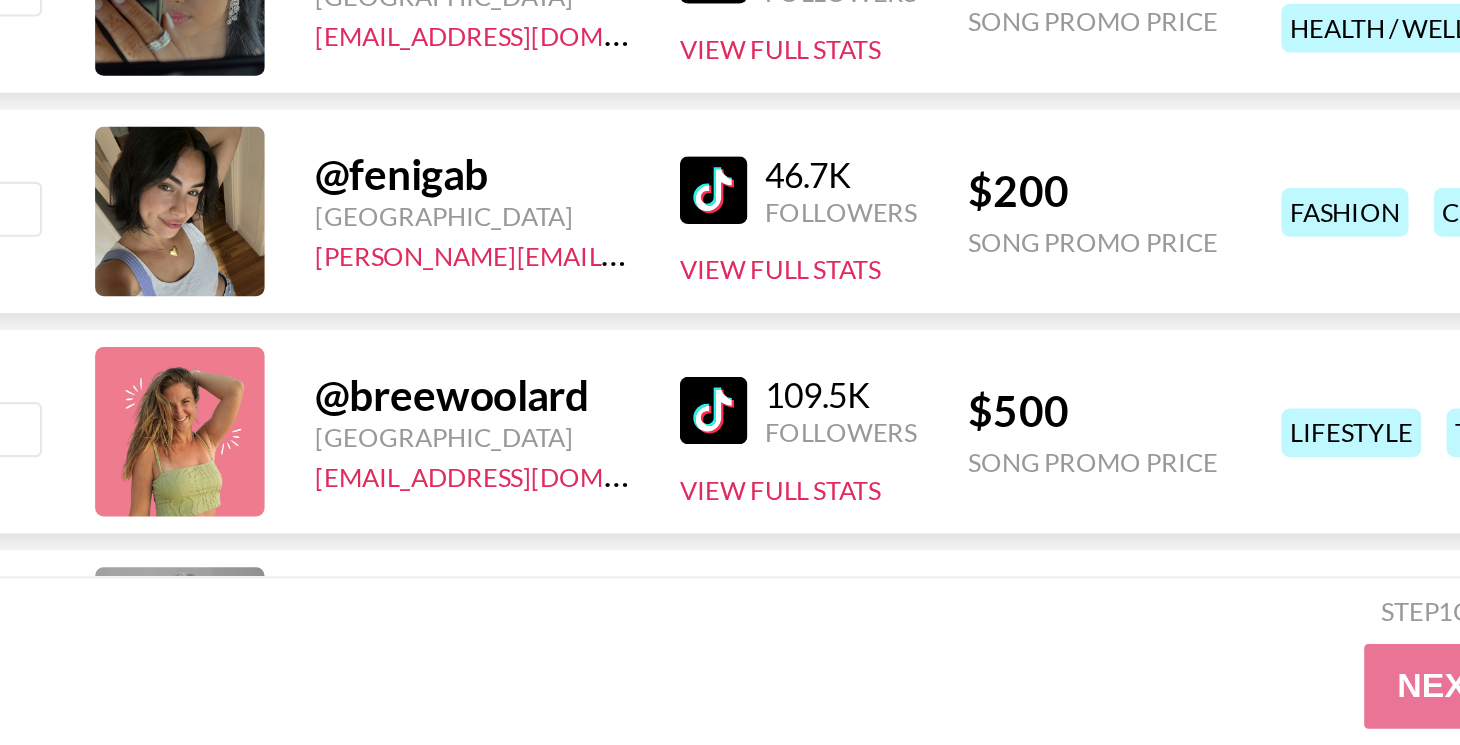 scroll, scrollTop: 99167, scrollLeft: 0, axis: vertical 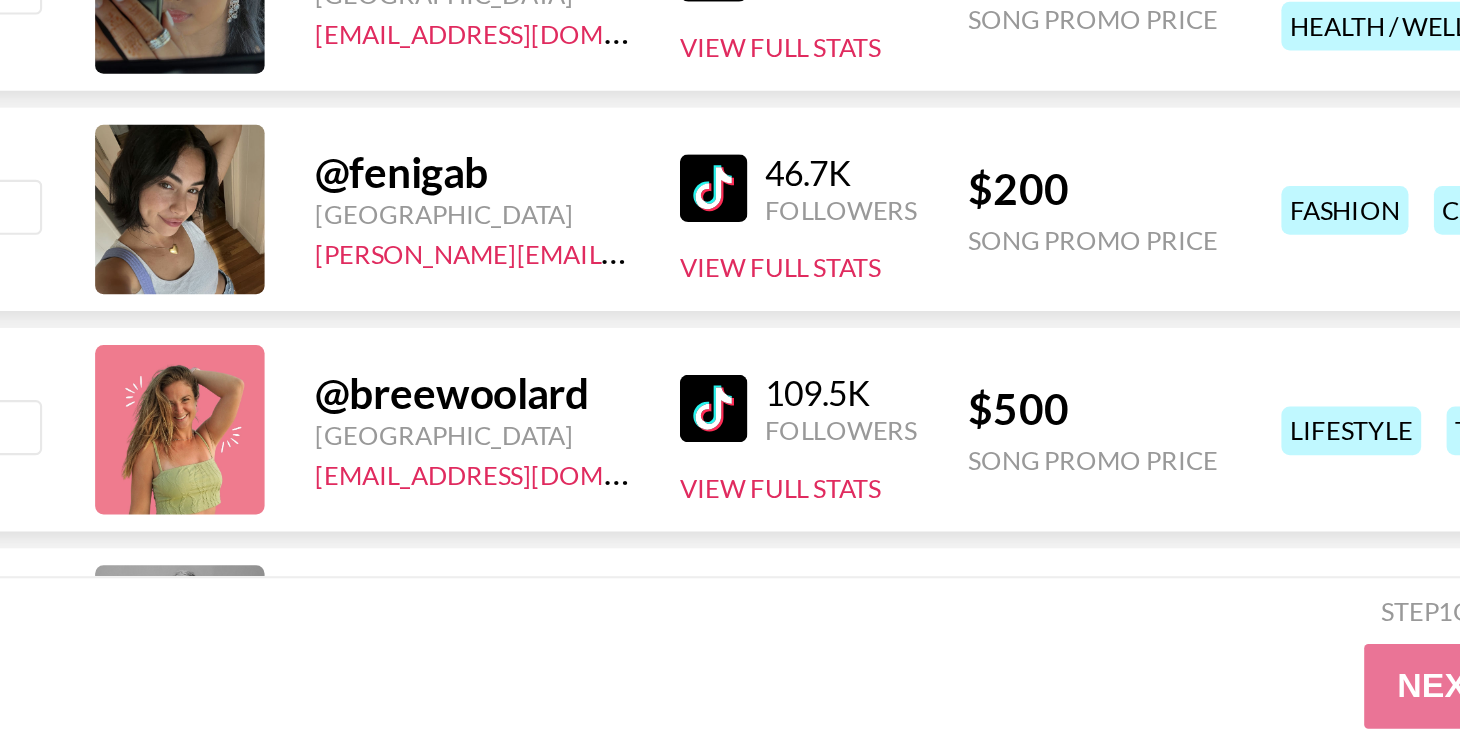 click at bounding box center (386, 482) 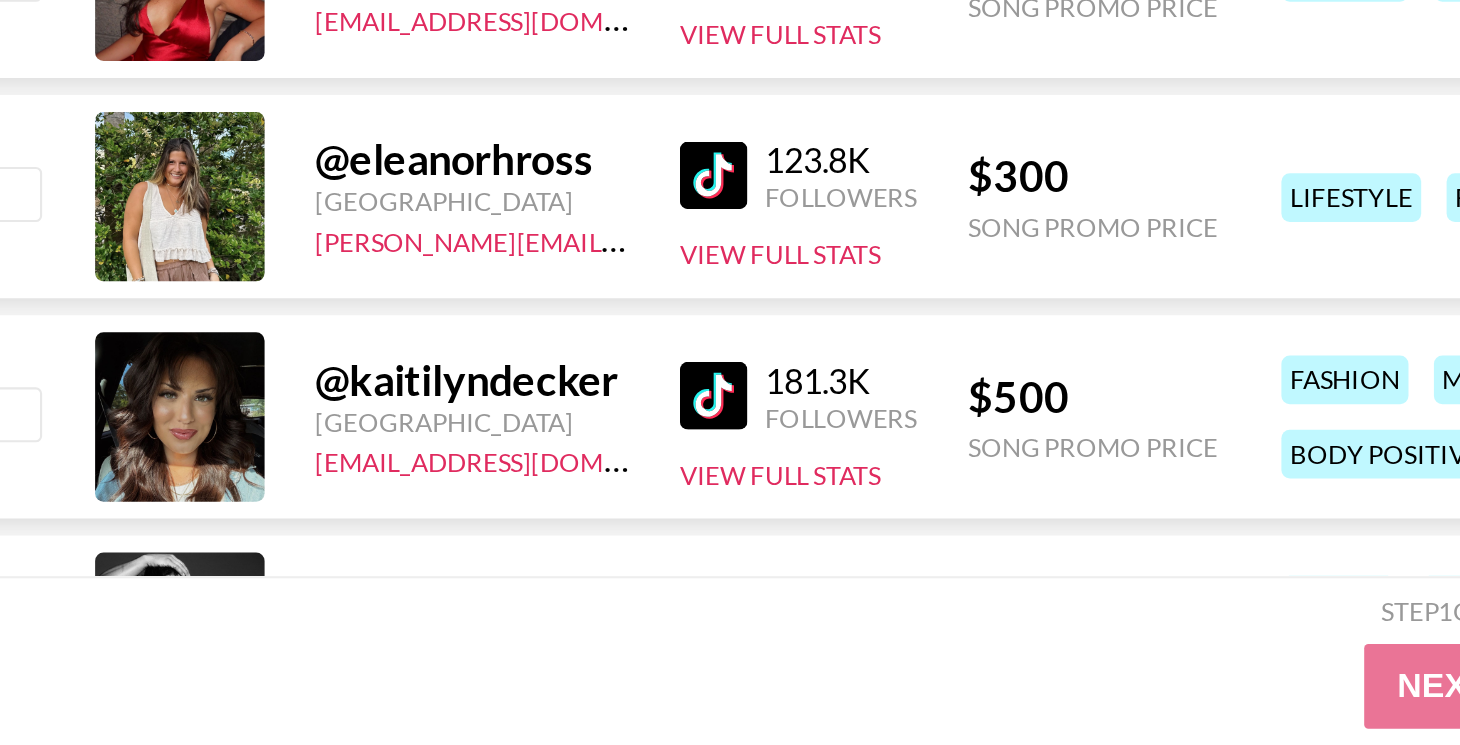 scroll, scrollTop: 99627, scrollLeft: 0, axis: vertical 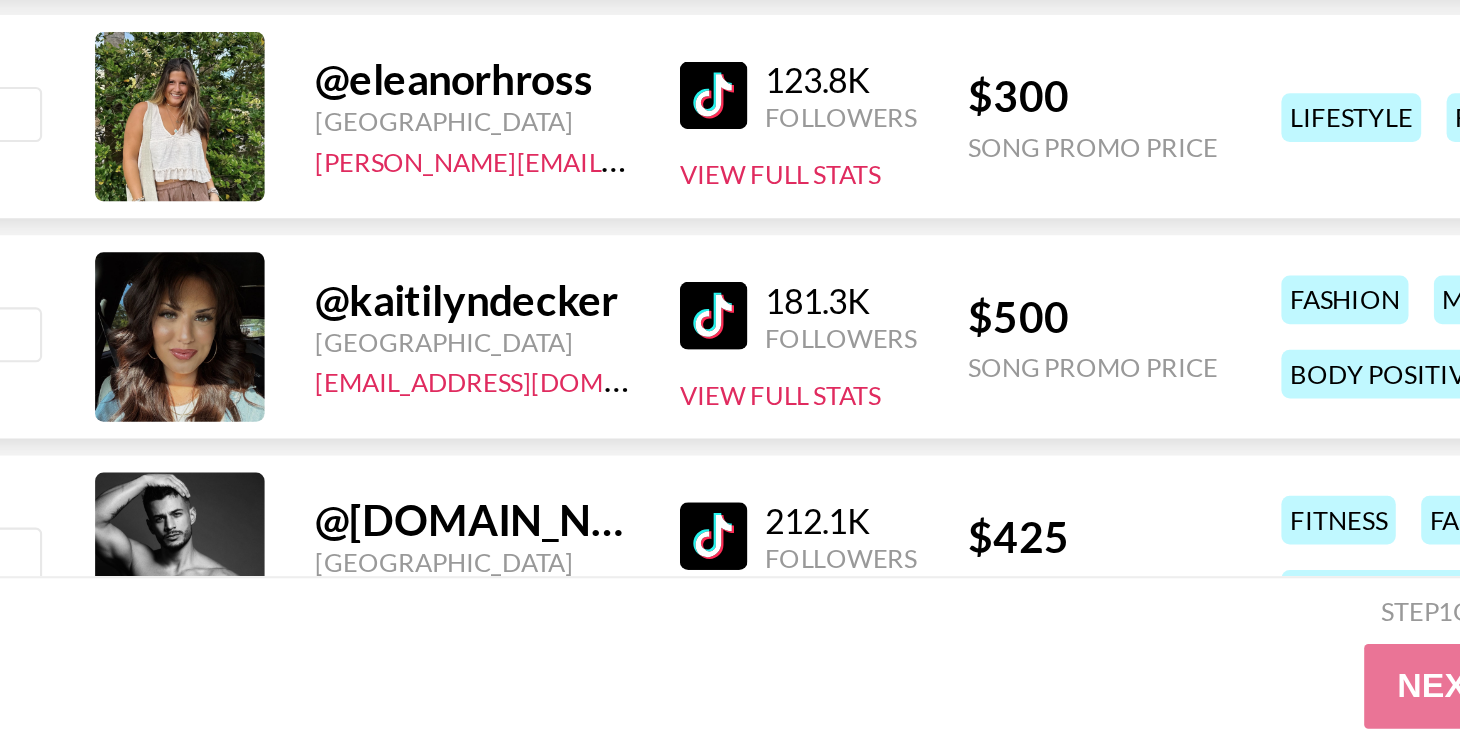 click at bounding box center [386, 438] 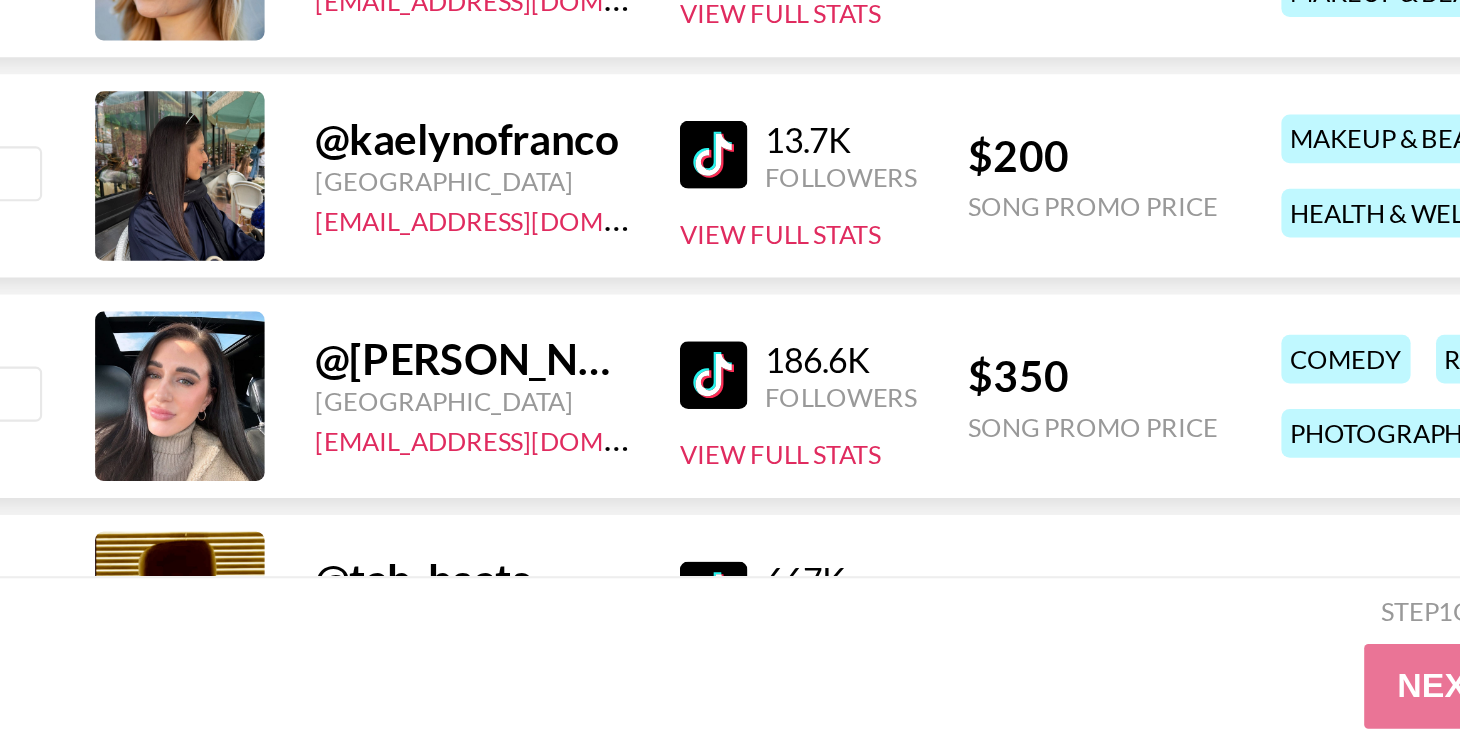 scroll, scrollTop: 108405, scrollLeft: 0, axis: vertical 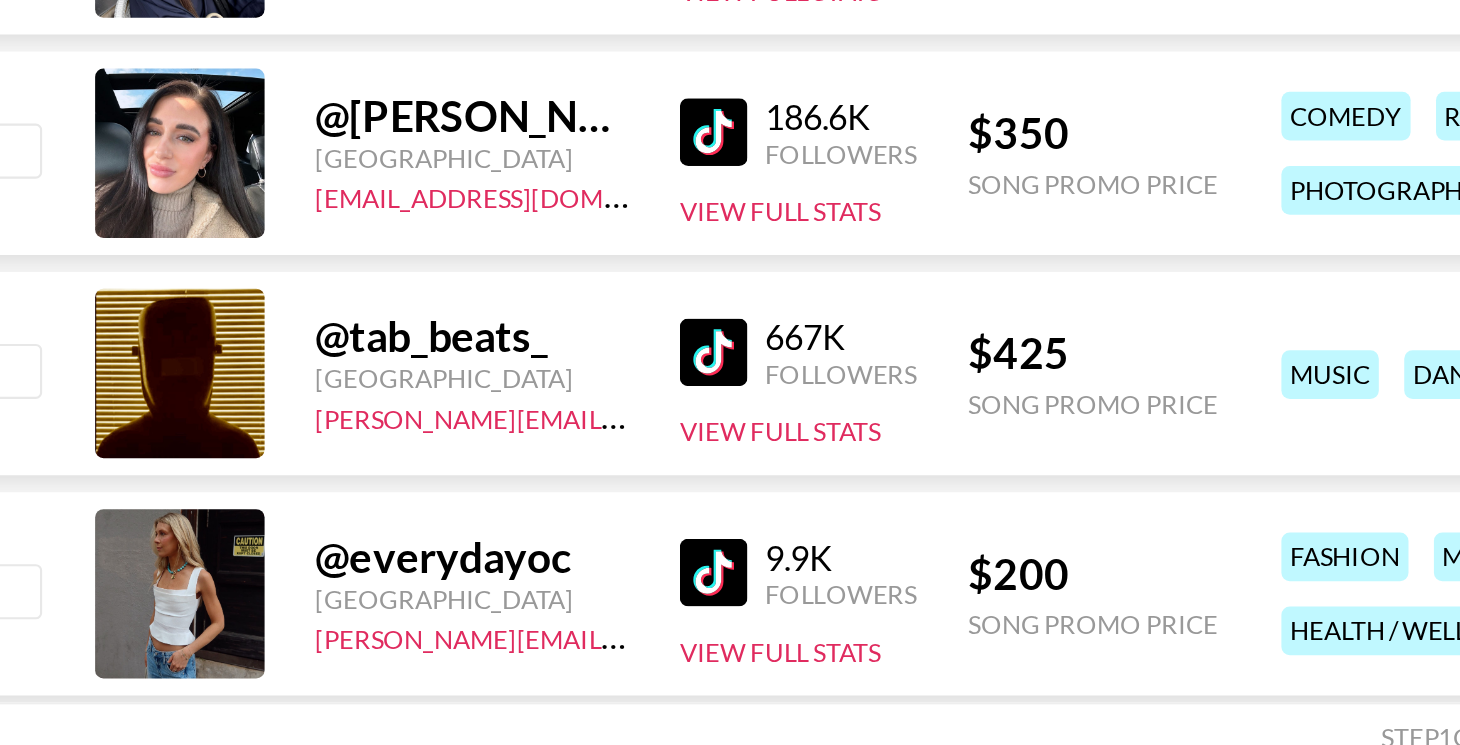 click at bounding box center [386, 396] 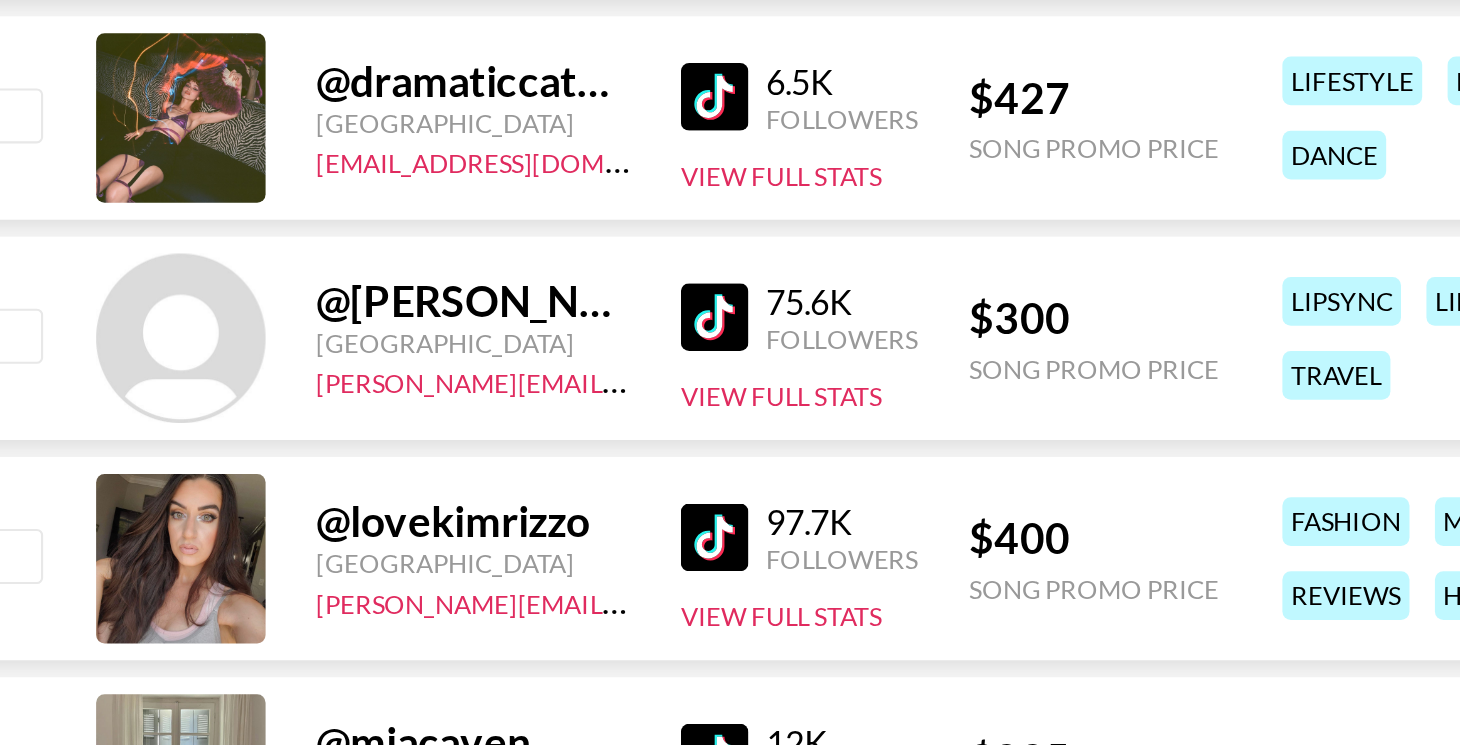 scroll, scrollTop: 114462, scrollLeft: 0, axis: vertical 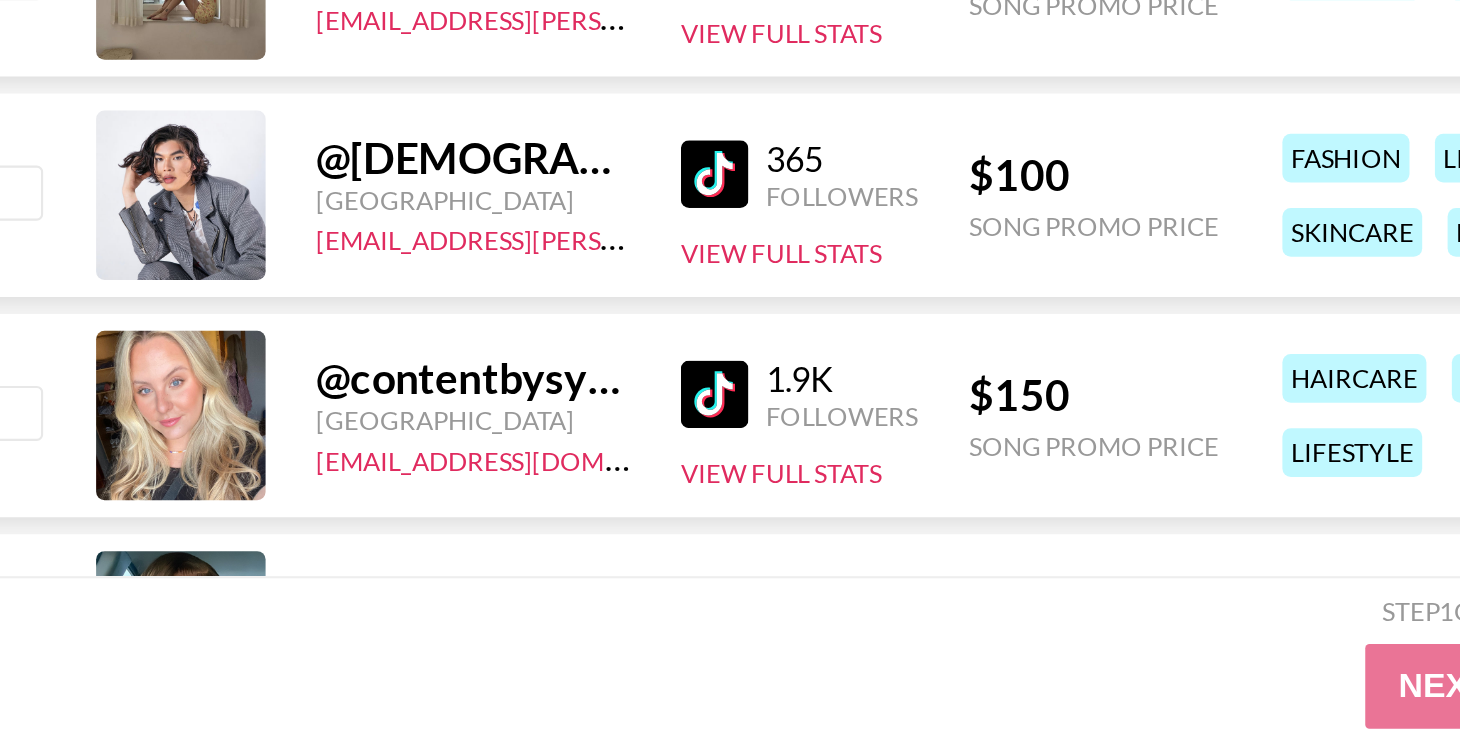 click at bounding box center (386, 579) 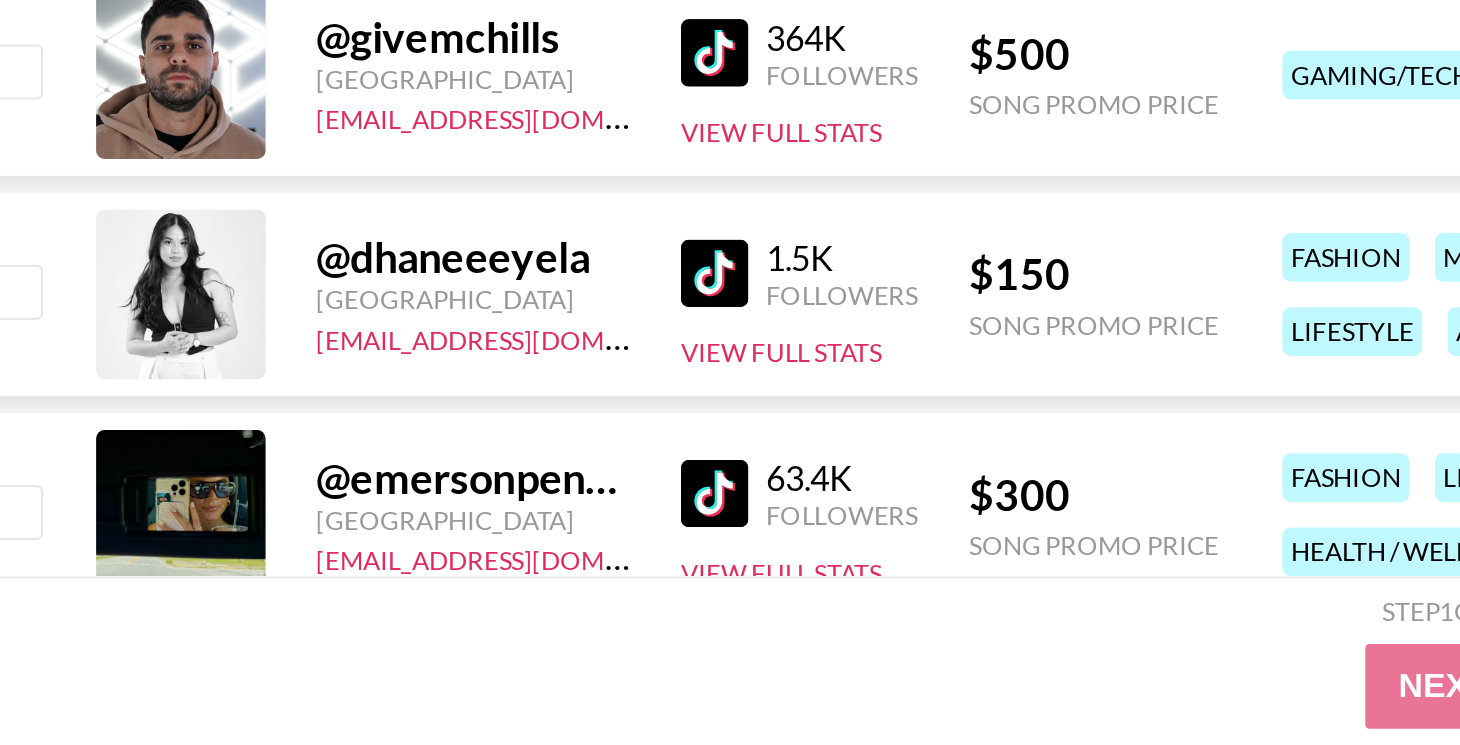 scroll, scrollTop: 114946, scrollLeft: 0, axis: vertical 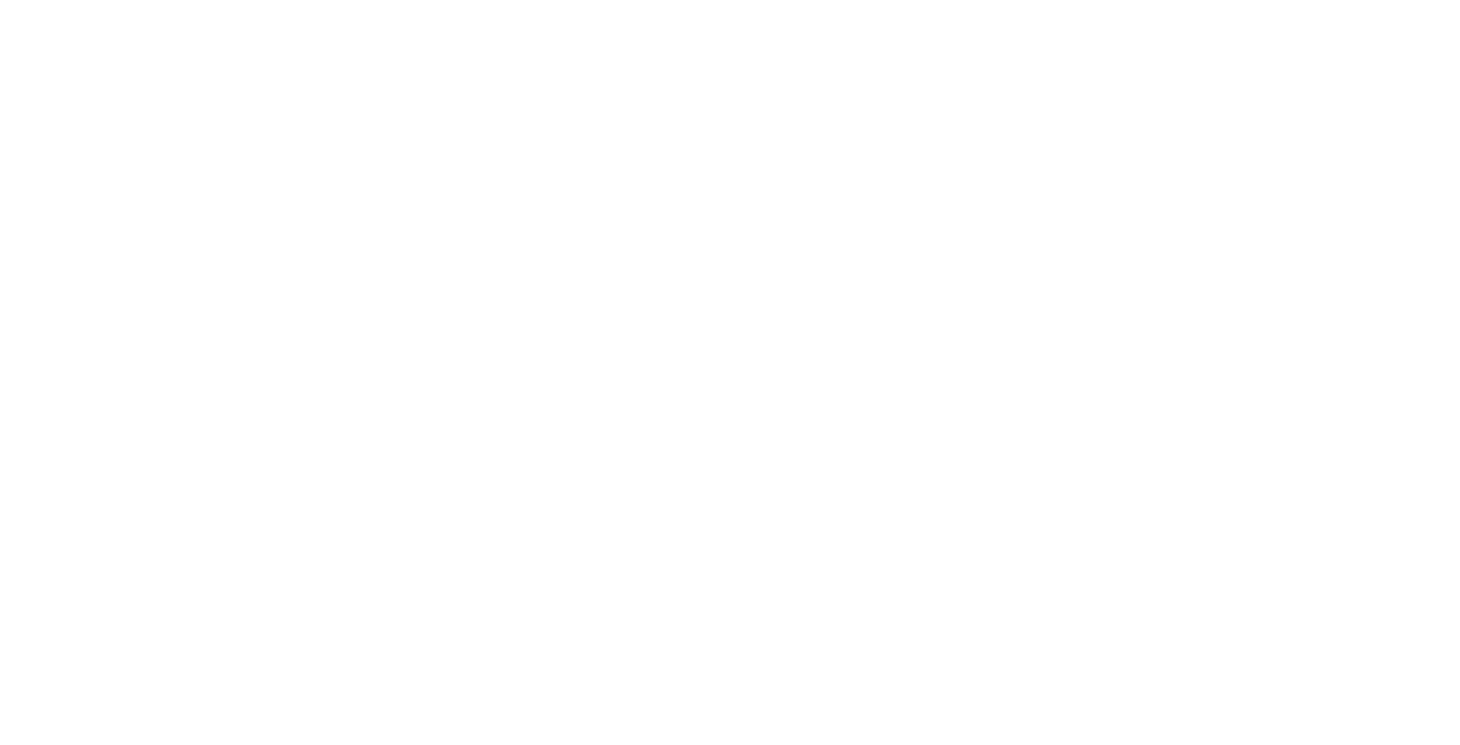 select on "Song" 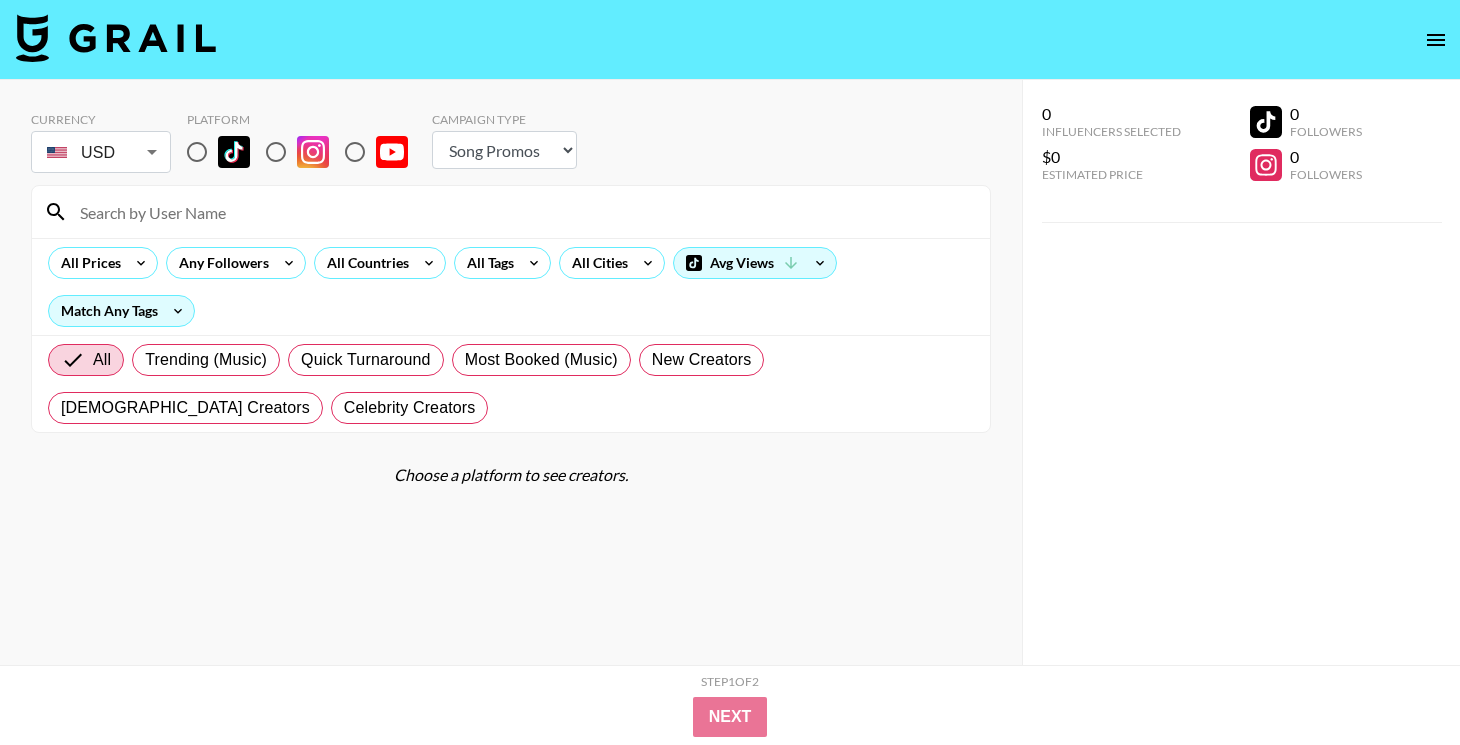 scroll, scrollTop: 17, scrollLeft: 0, axis: vertical 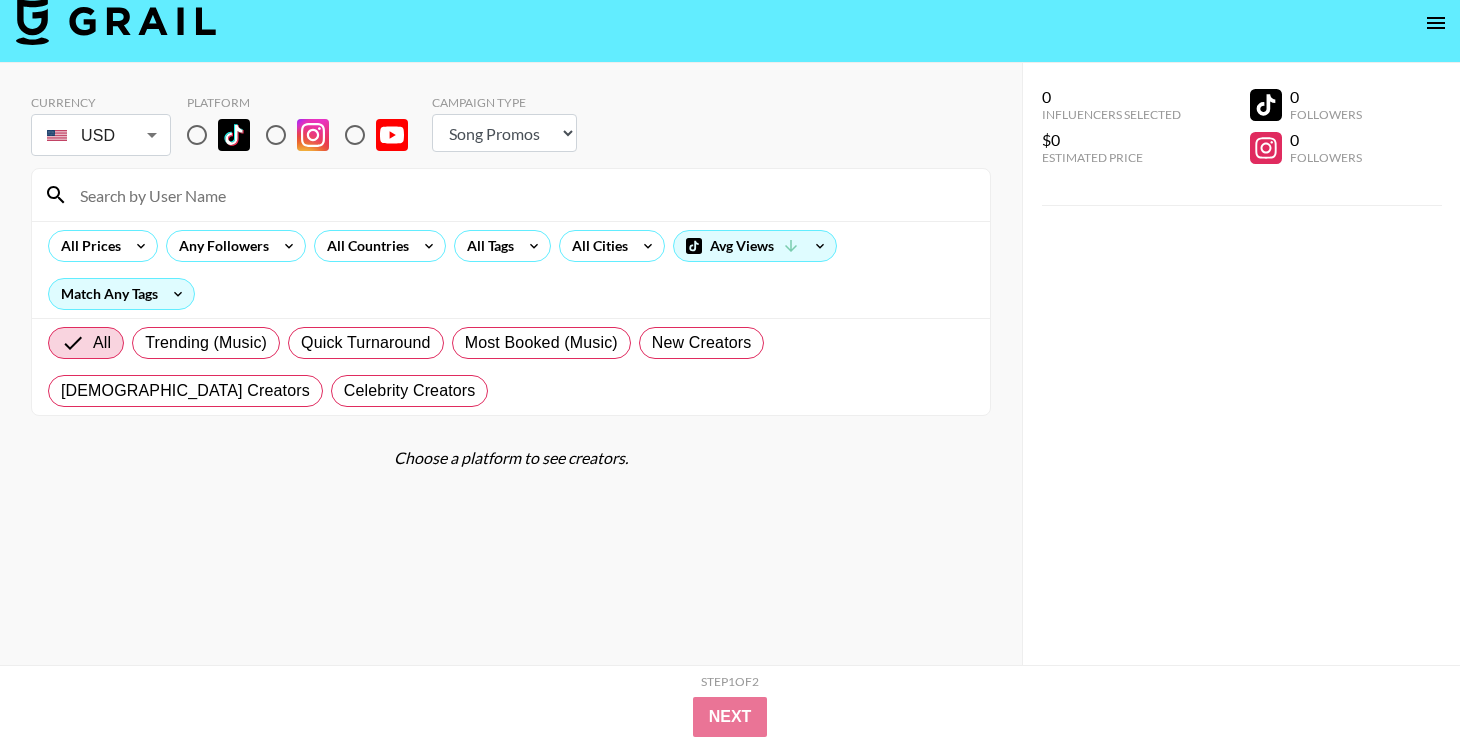 click at bounding box center (197, 135) 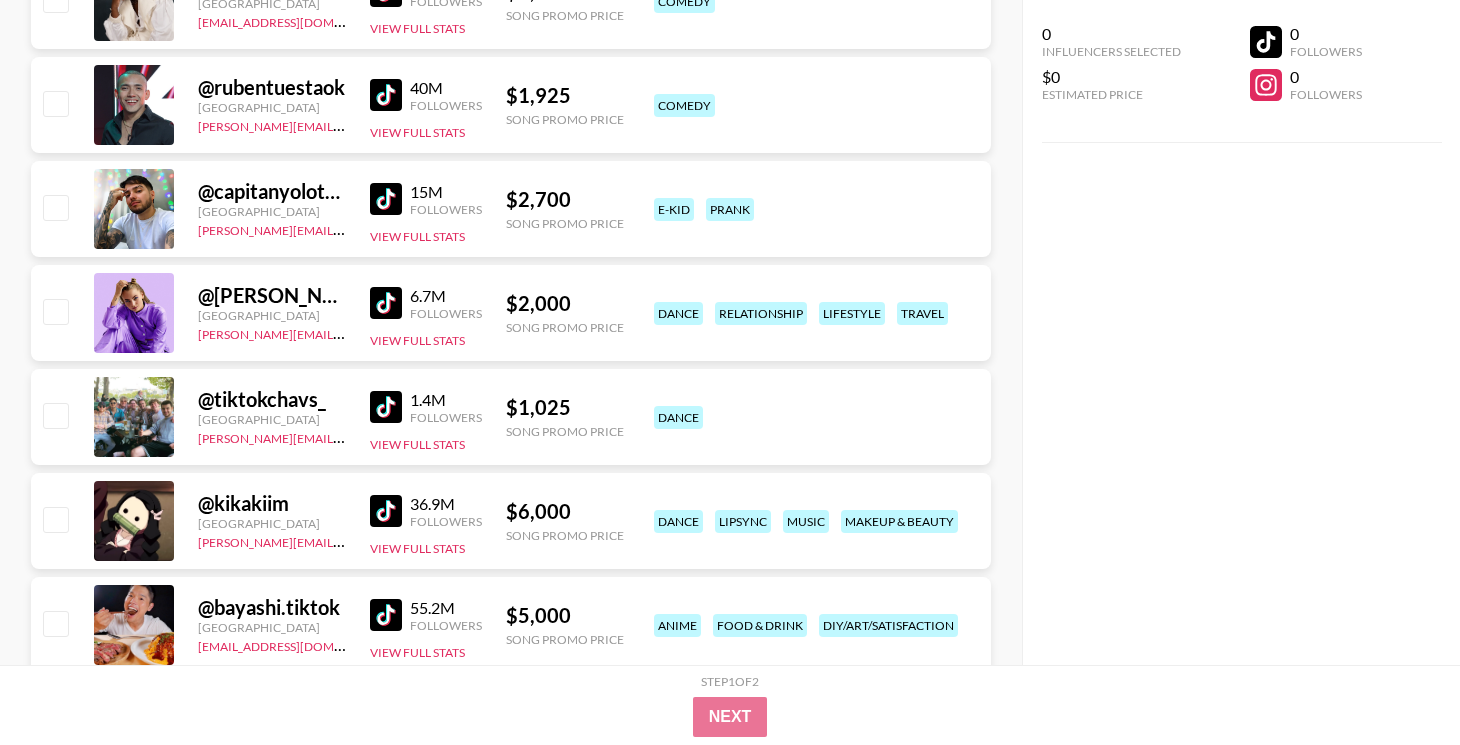 scroll, scrollTop: 3007, scrollLeft: 0, axis: vertical 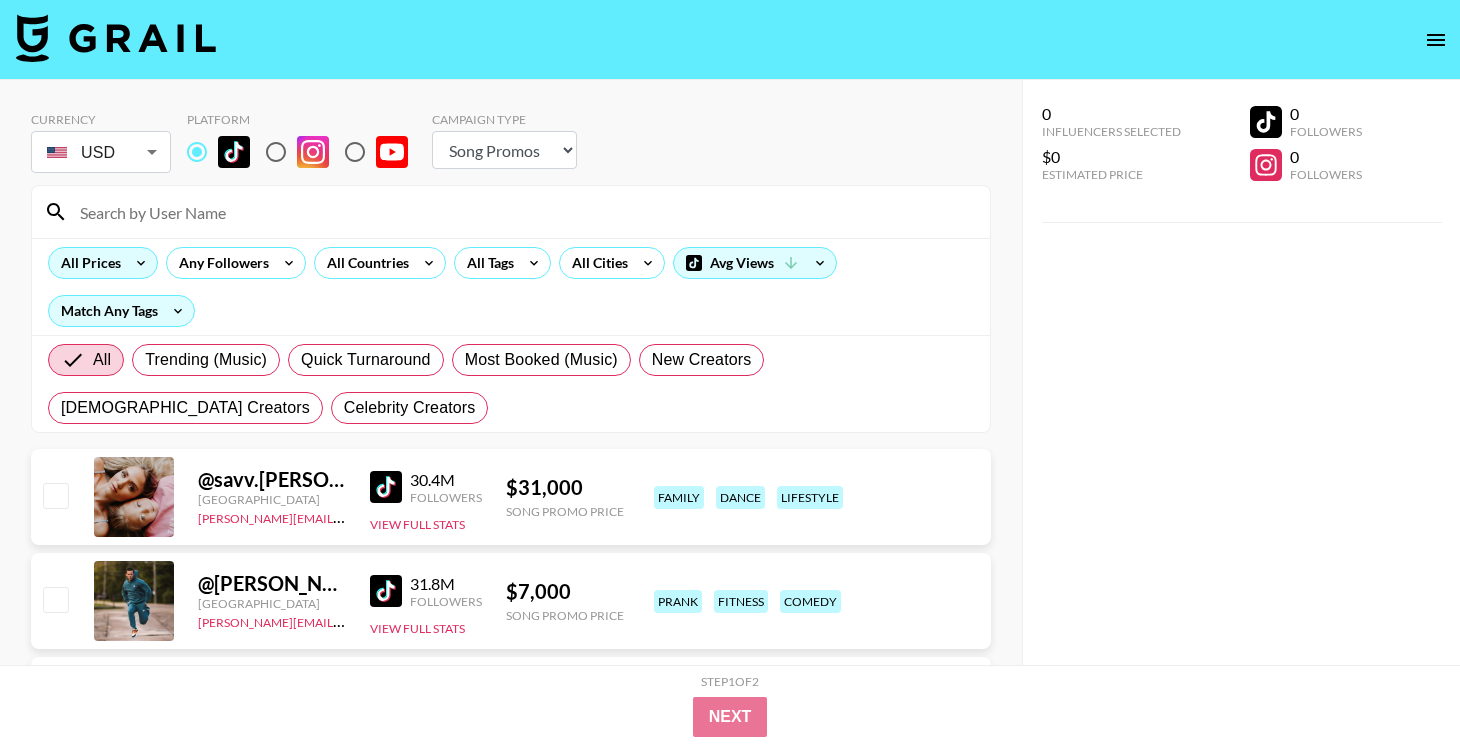 click 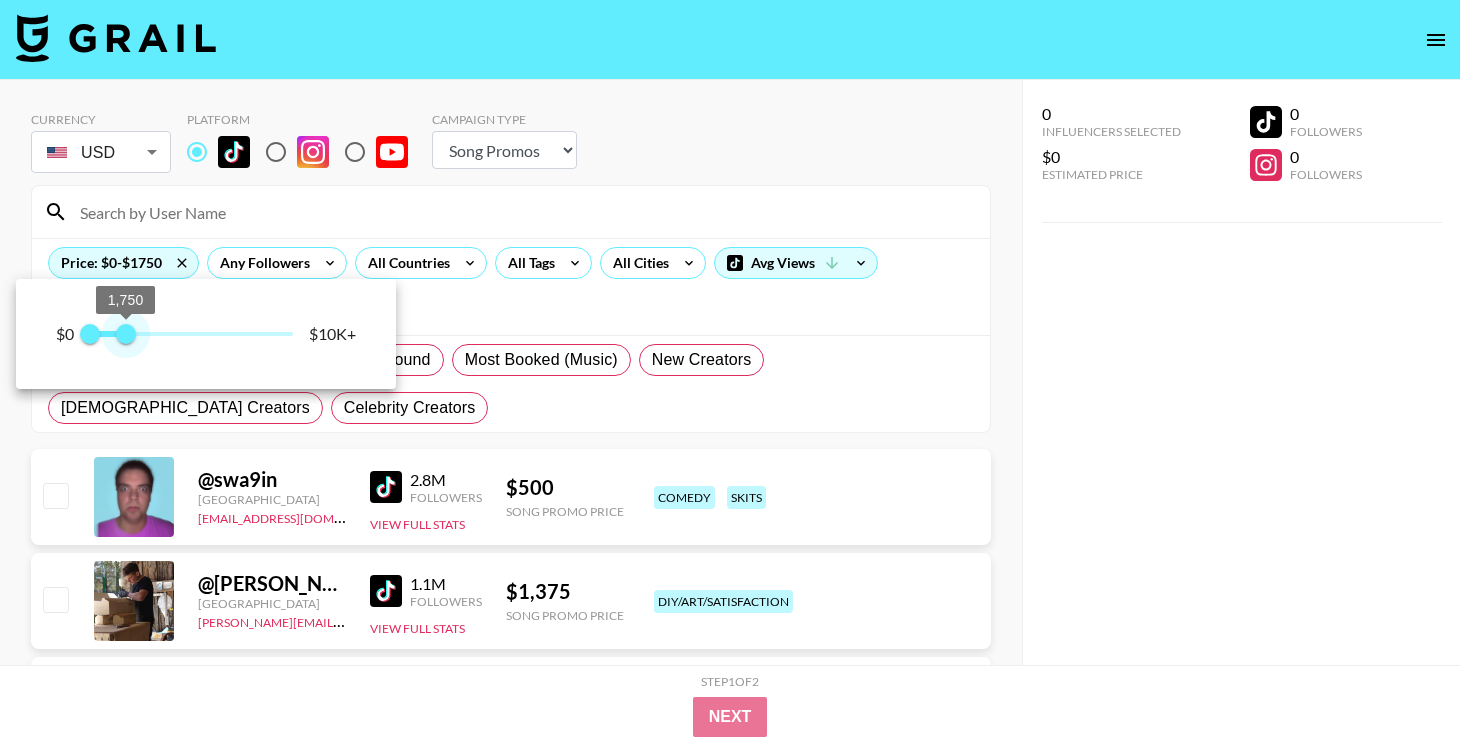 drag, startPoint x: 293, startPoint y: 330, endPoint x: 123, endPoint y: 334, distance: 170.04706 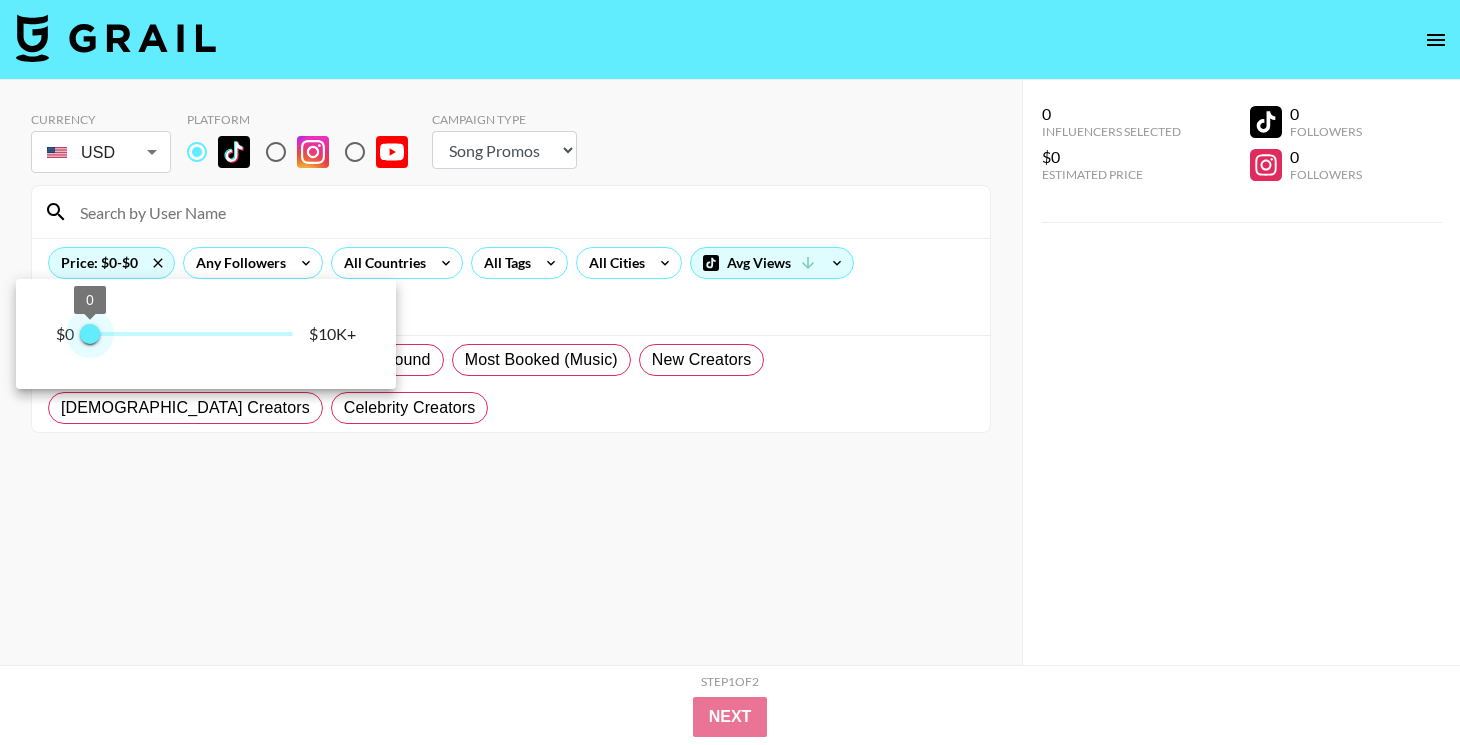 type on "250" 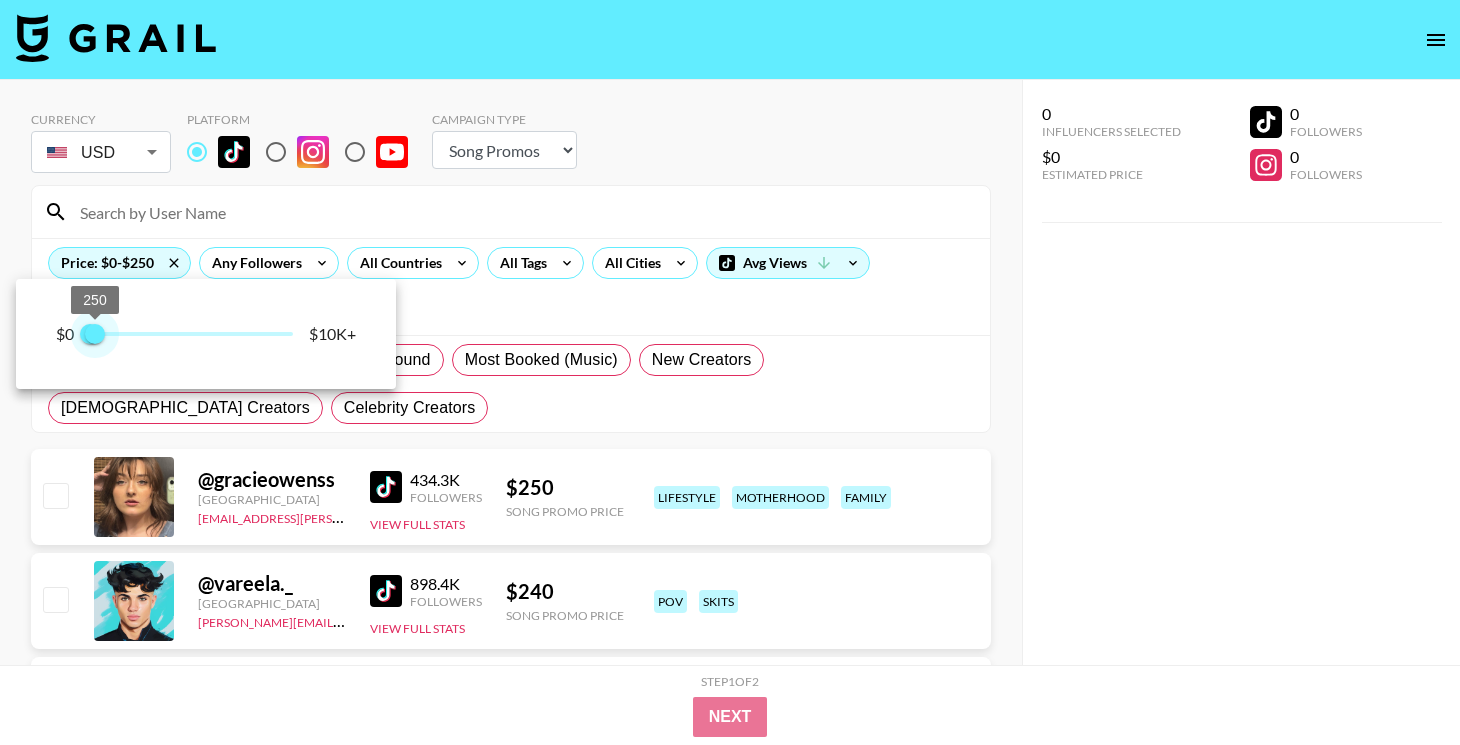 drag, startPoint x: 117, startPoint y: 336, endPoint x: 96, endPoint y: 339, distance: 21.213203 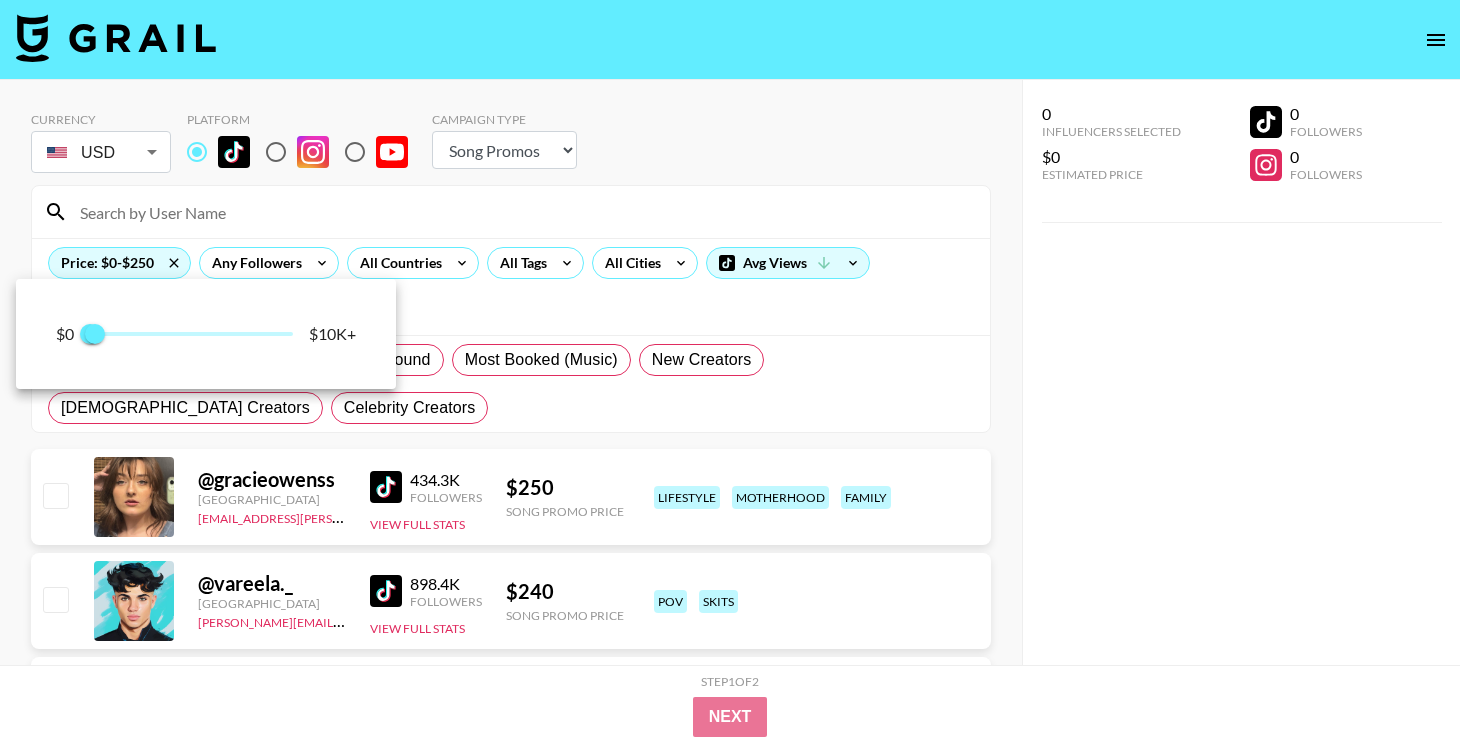 click at bounding box center (730, 372) 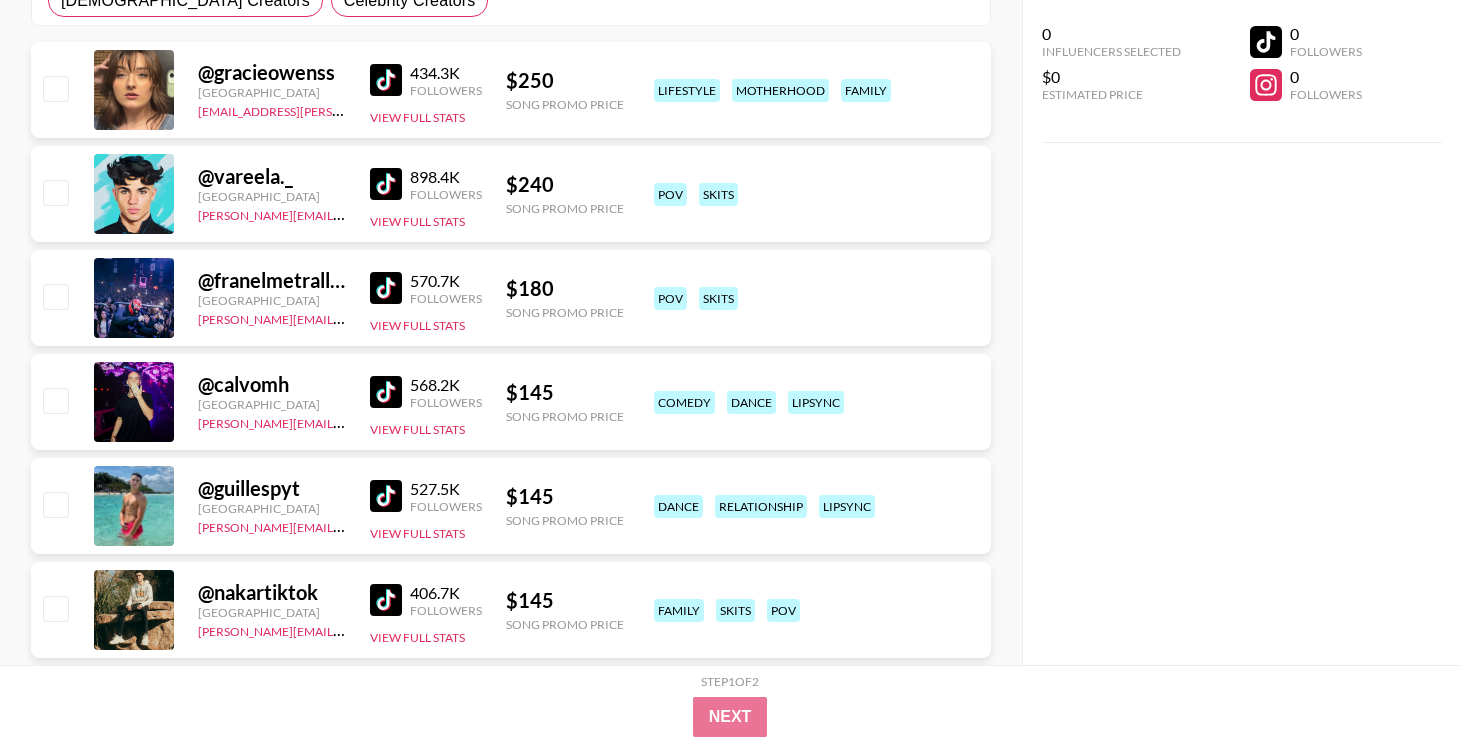 scroll, scrollTop: 0, scrollLeft: 0, axis: both 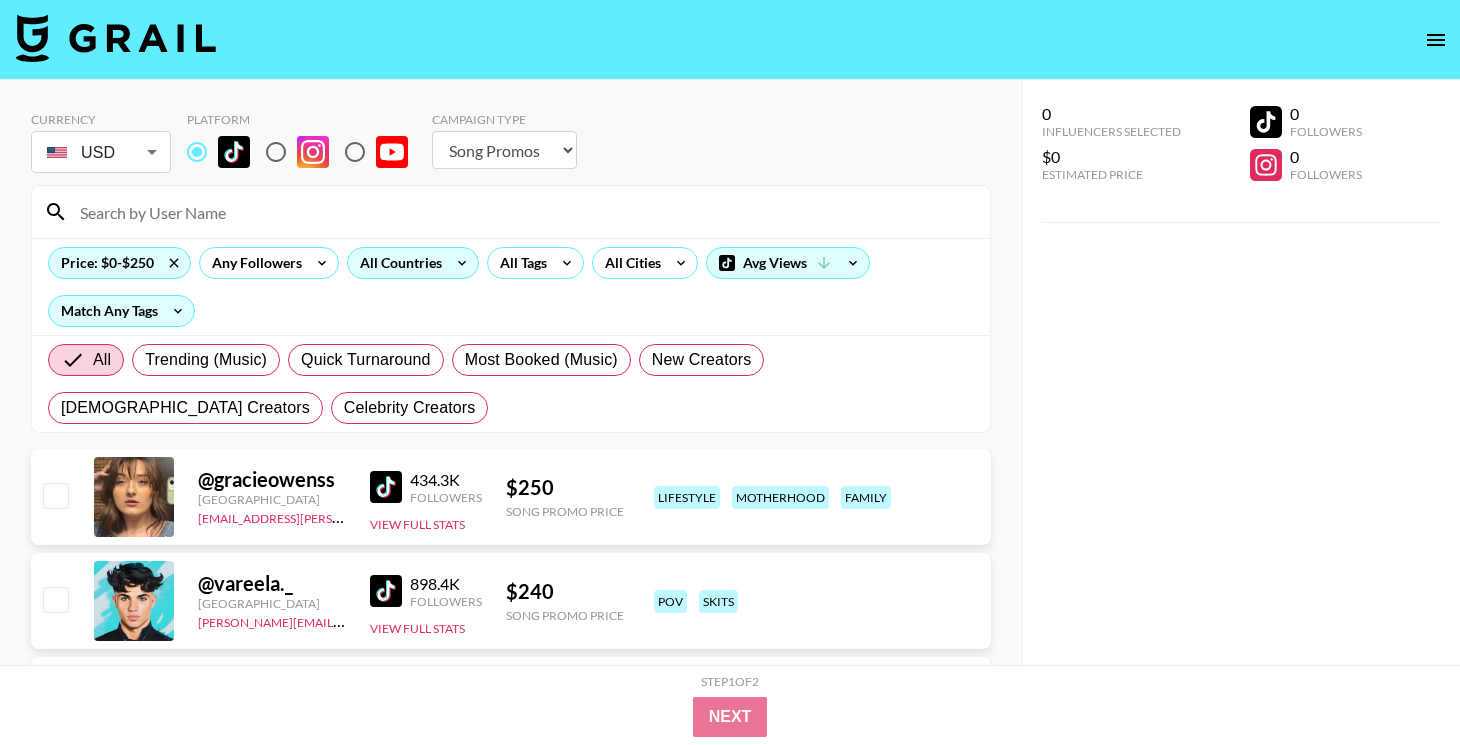click on "All Countries" at bounding box center (397, 263) 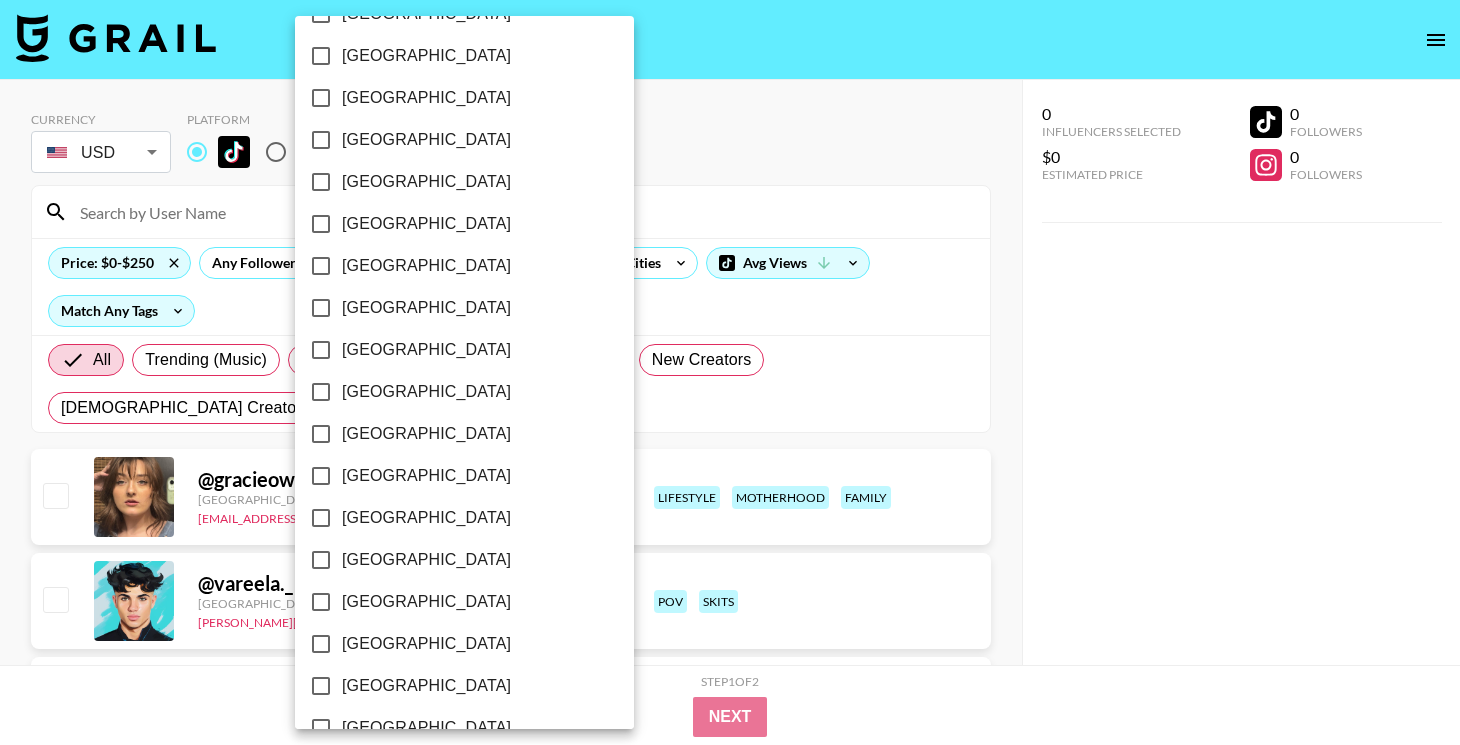 scroll, scrollTop: 1587, scrollLeft: 0, axis: vertical 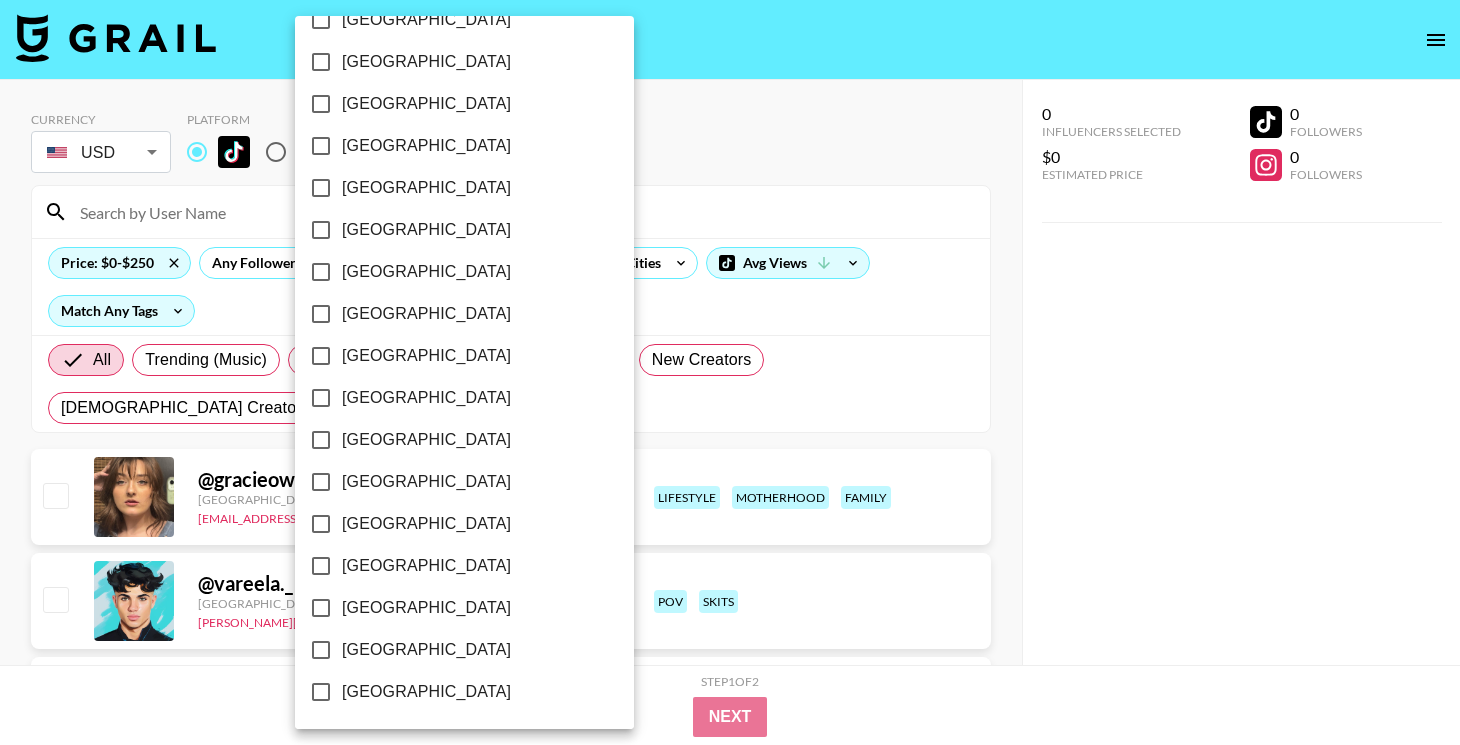 click on "[GEOGRAPHIC_DATA]" at bounding box center [426, 608] 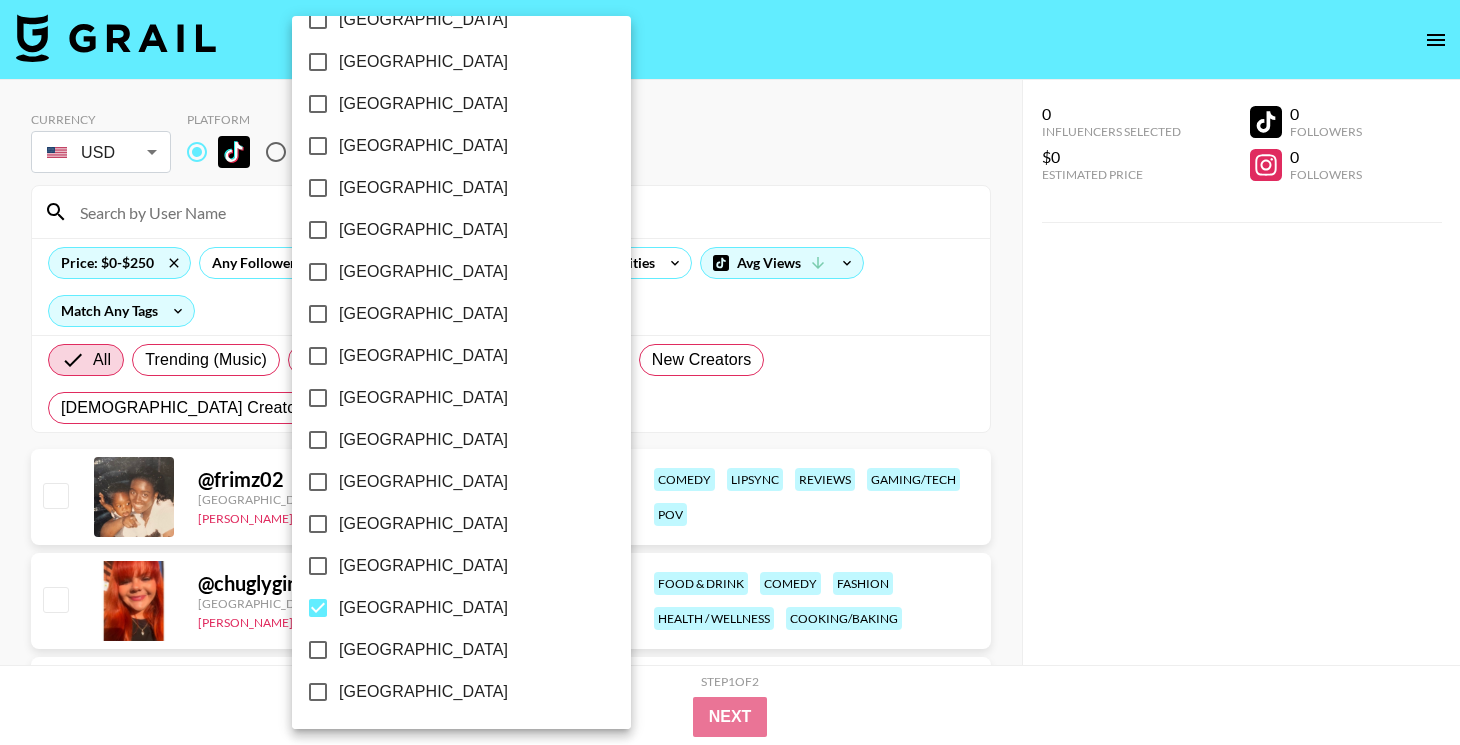 click on "[GEOGRAPHIC_DATA]" at bounding box center [423, 650] 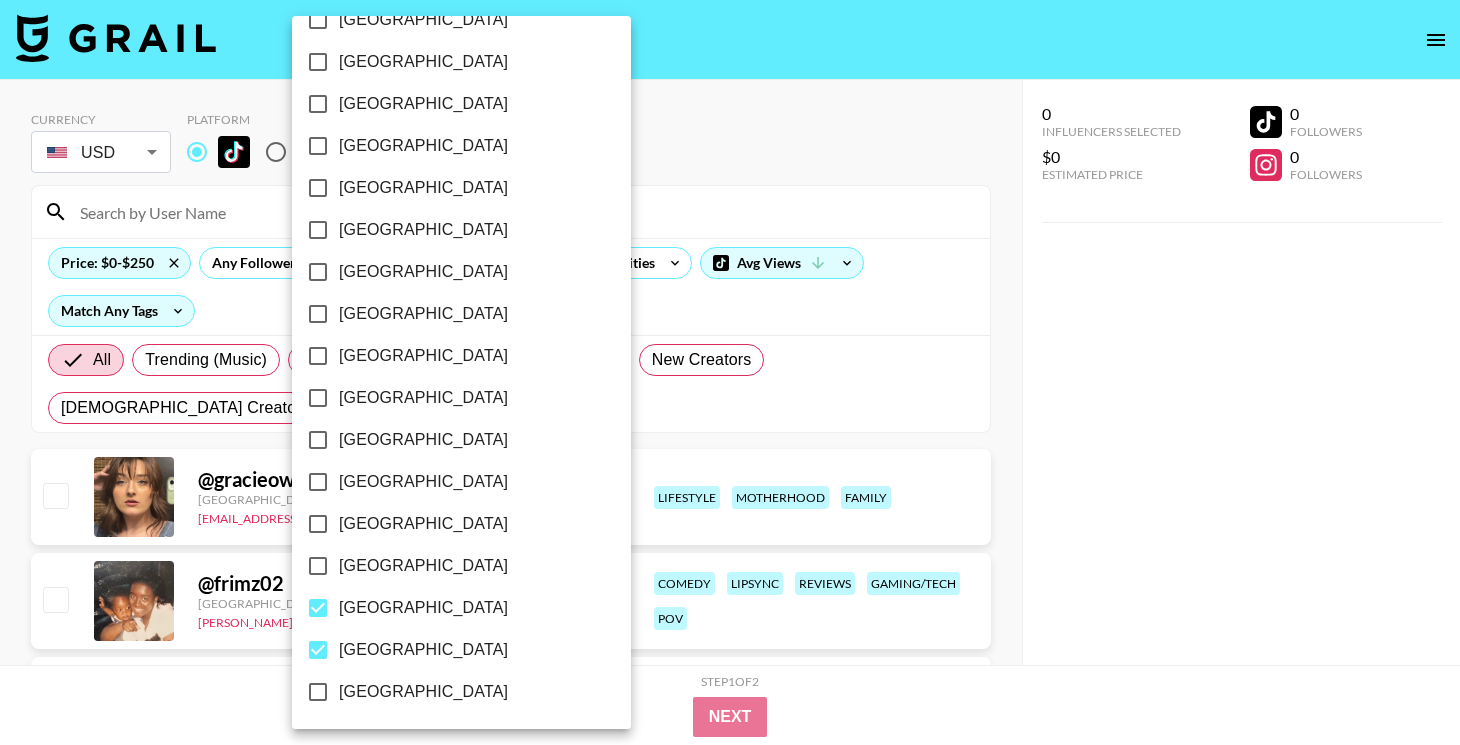scroll, scrollTop: 0, scrollLeft: 0, axis: both 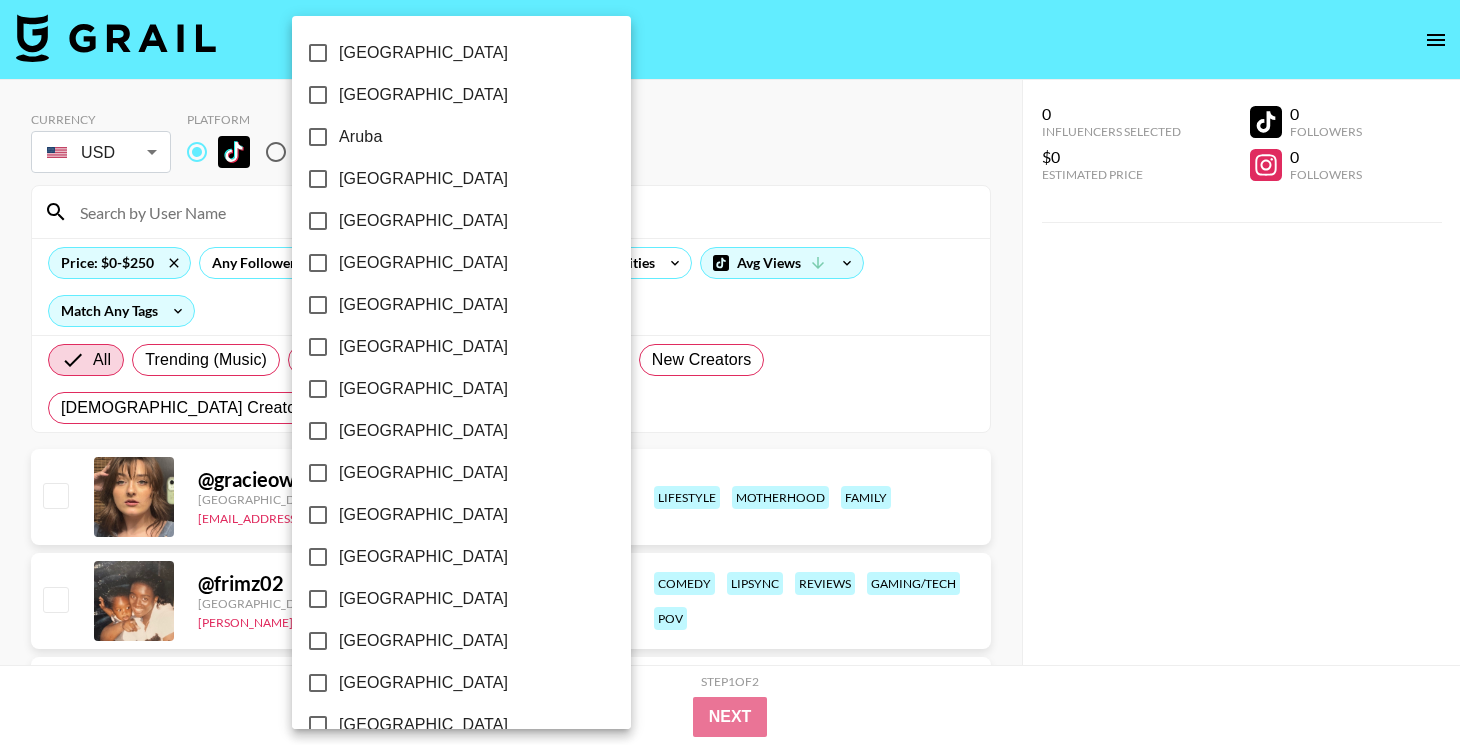 click on "[GEOGRAPHIC_DATA]" at bounding box center (423, 221) 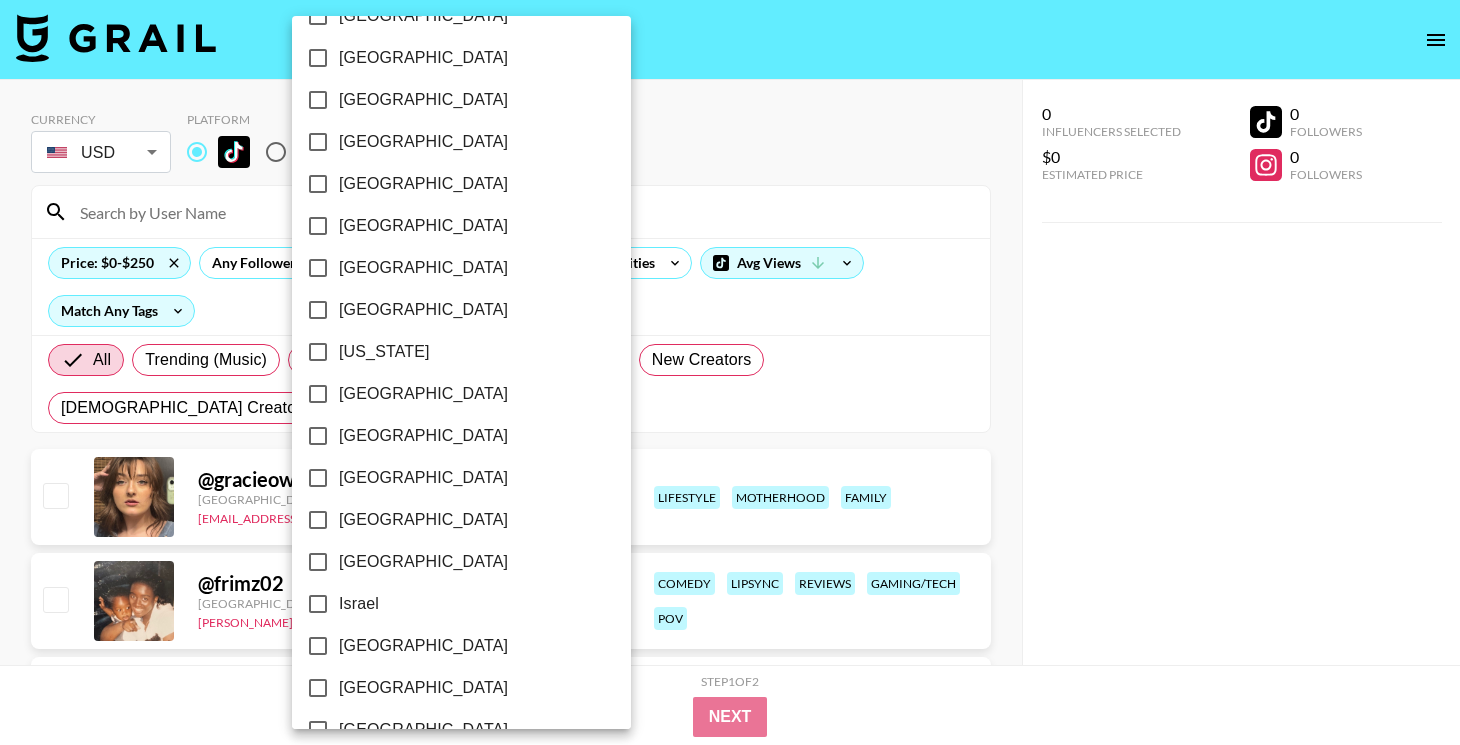 scroll, scrollTop: 0, scrollLeft: 0, axis: both 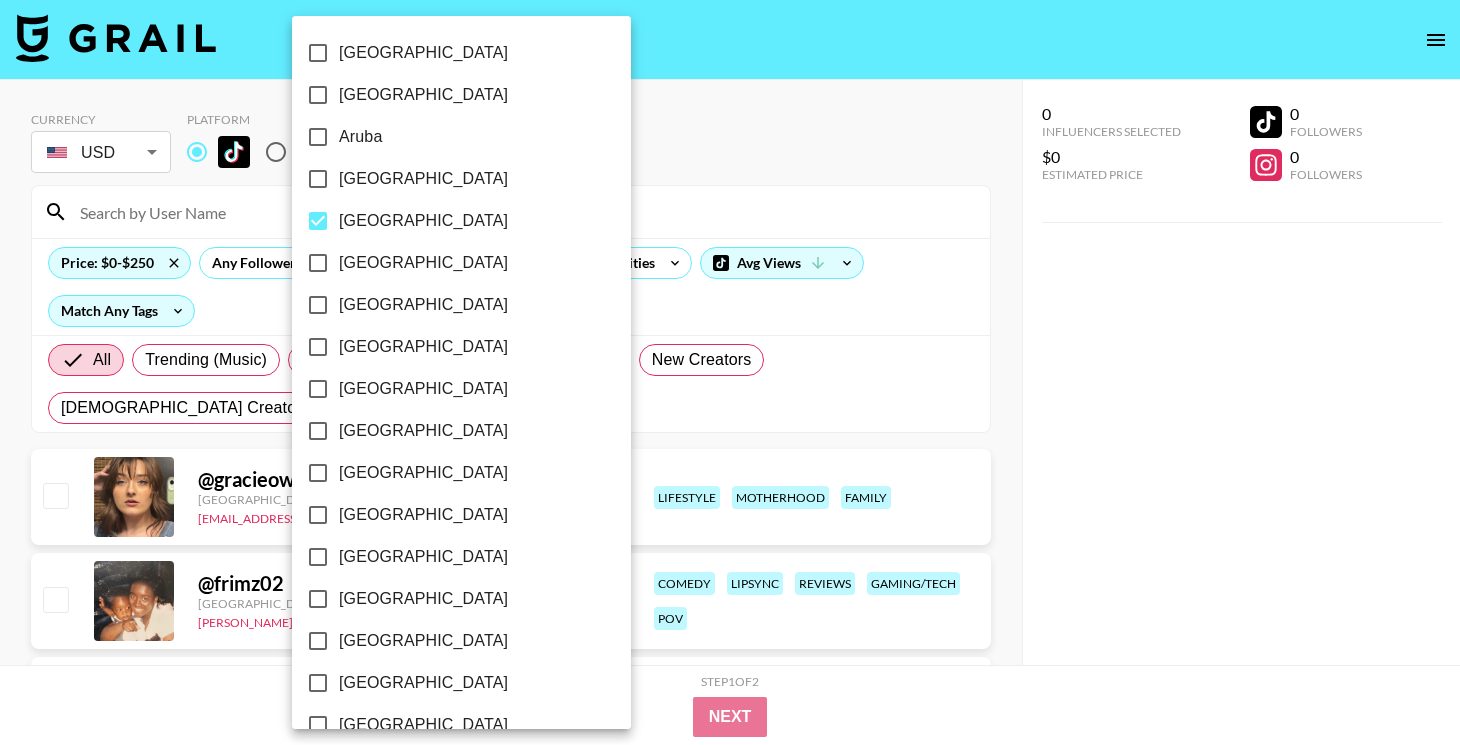click on "[GEOGRAPHIC_DATA]" at bounding box center (448, 389) 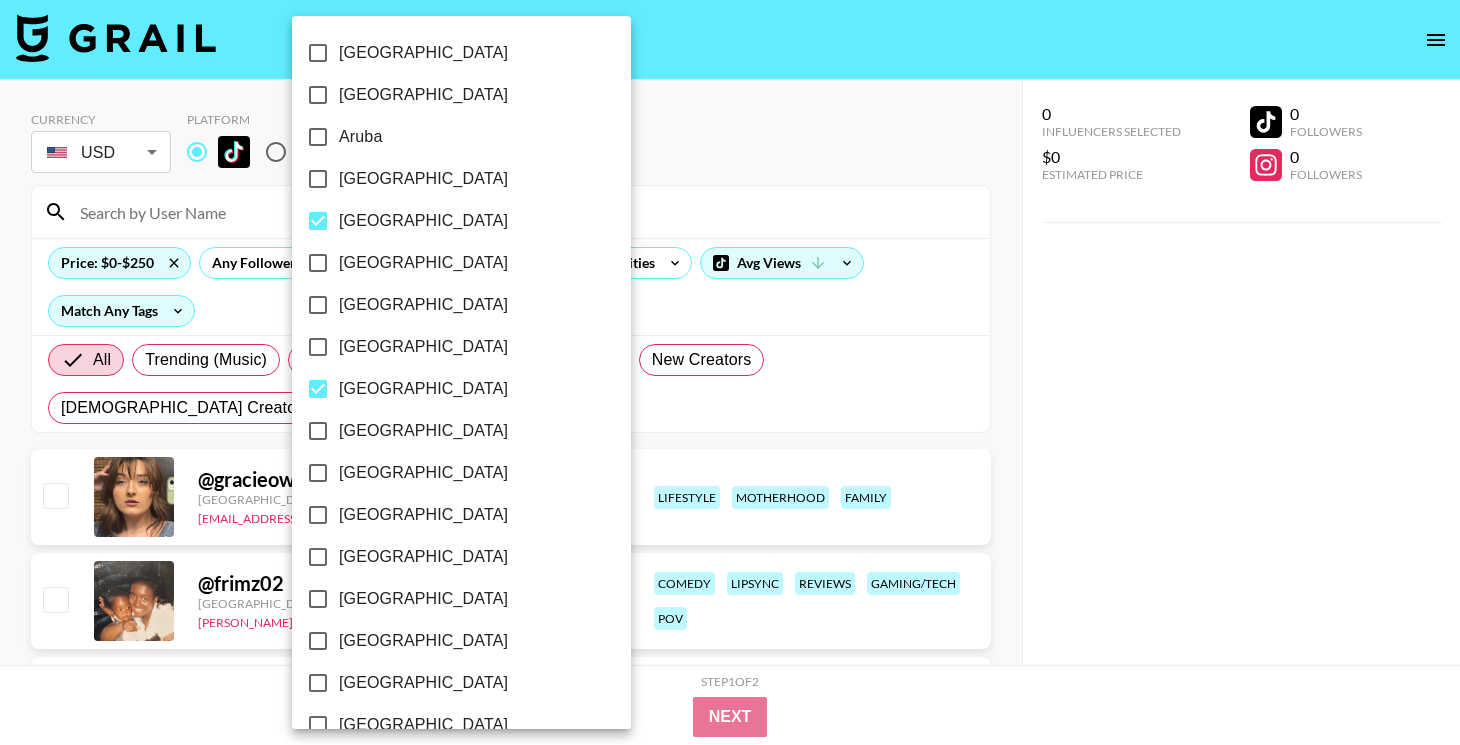 click at bounding box center (730, 372) 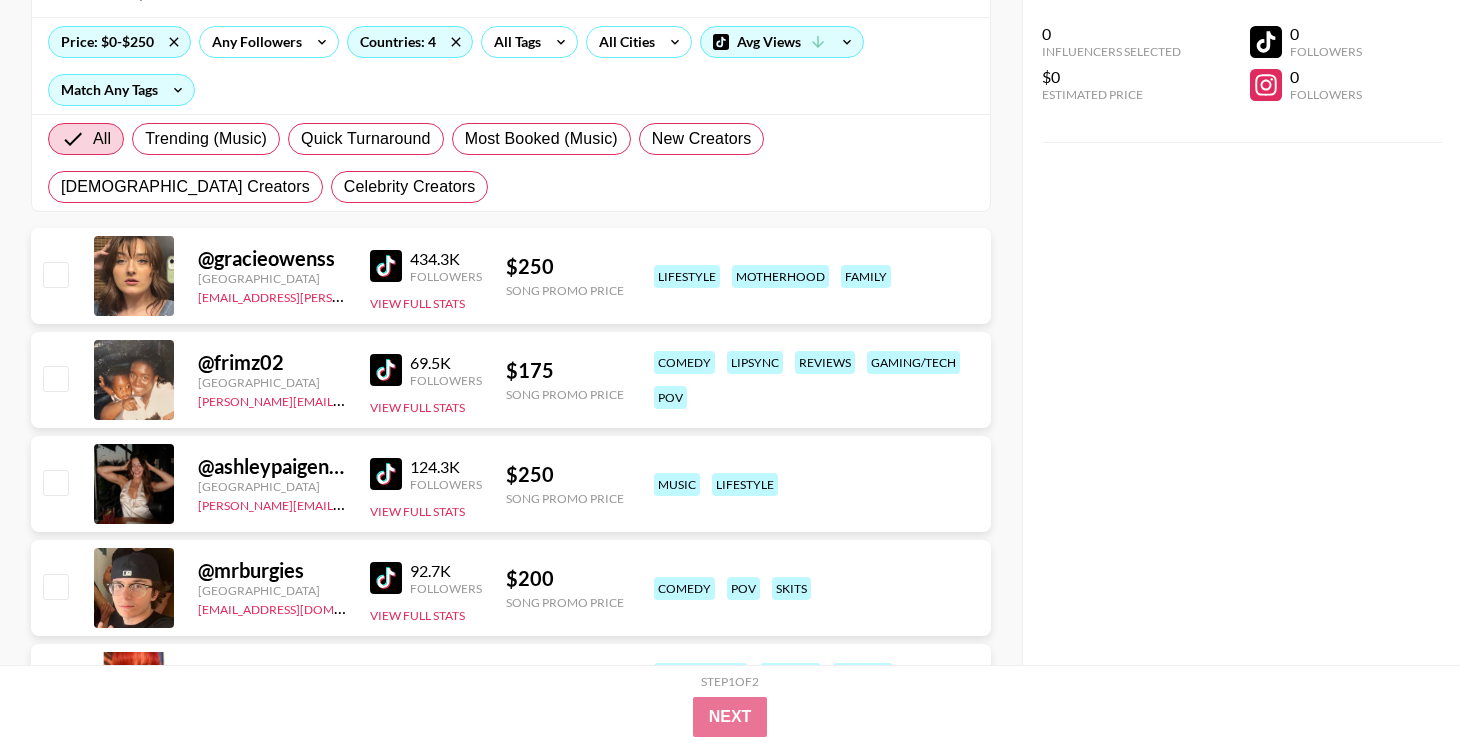 scroll, scrollTop: 182, scrollLeft: 0, axis: vertical 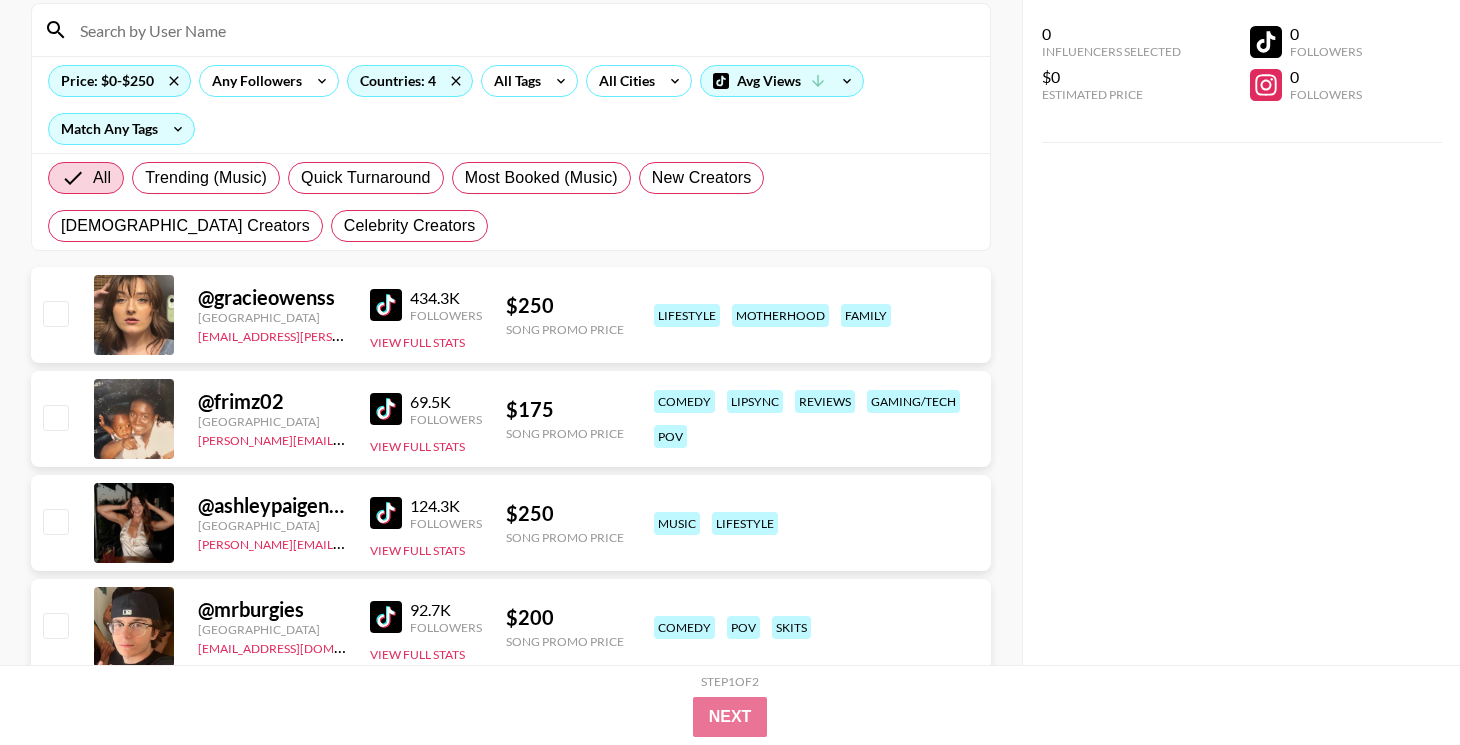 click at bounding box center [386, 409] 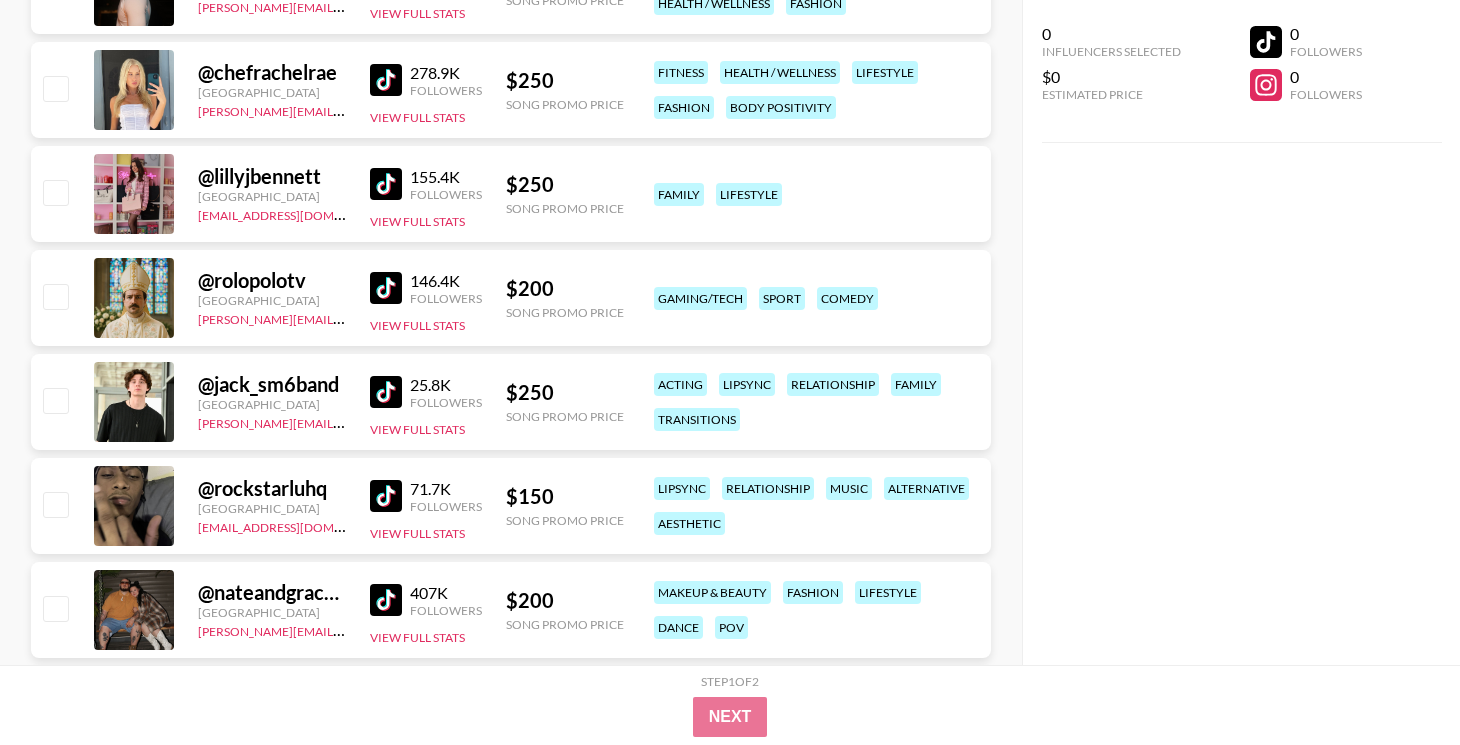 scroll, scrollTop: 1836, scrollLeft: 0, axis: vertical 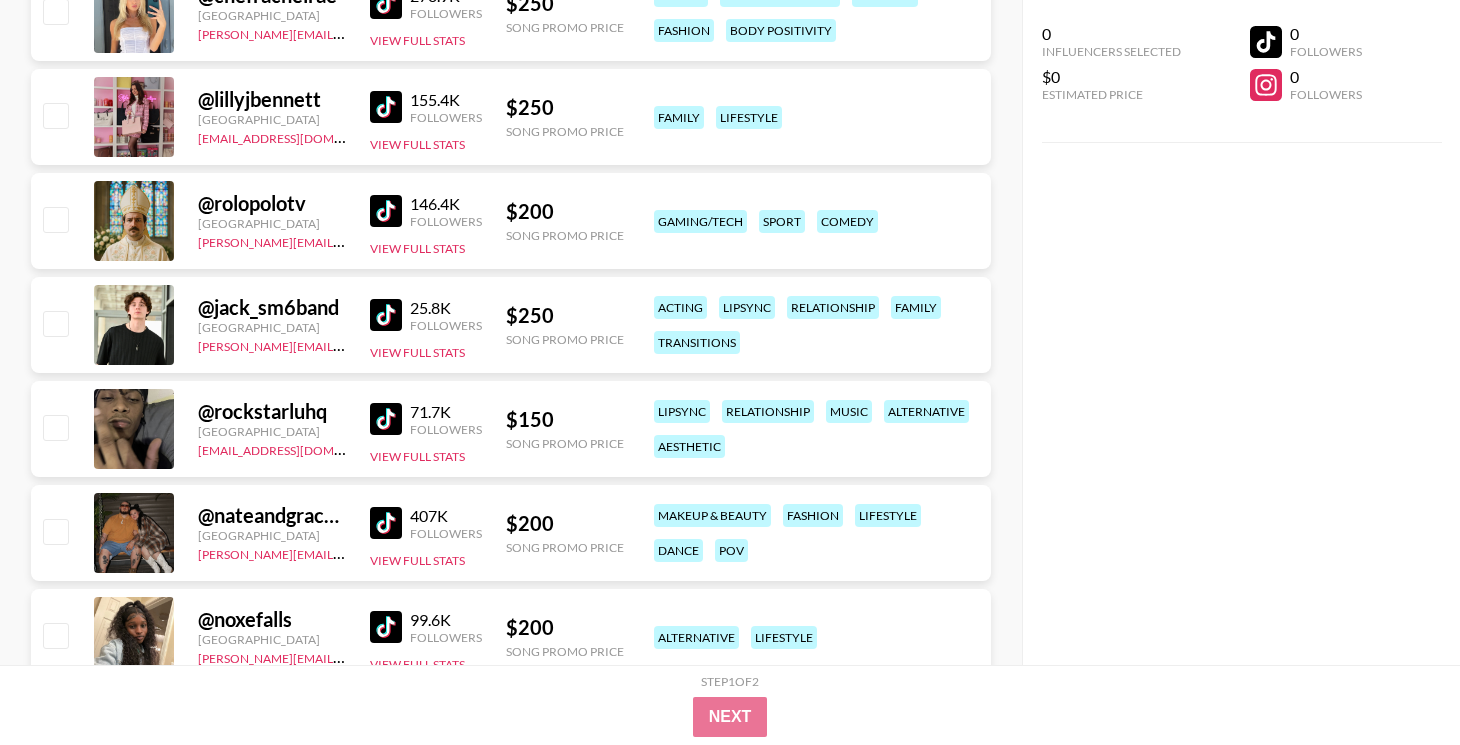click at bounding box center (386, 315) 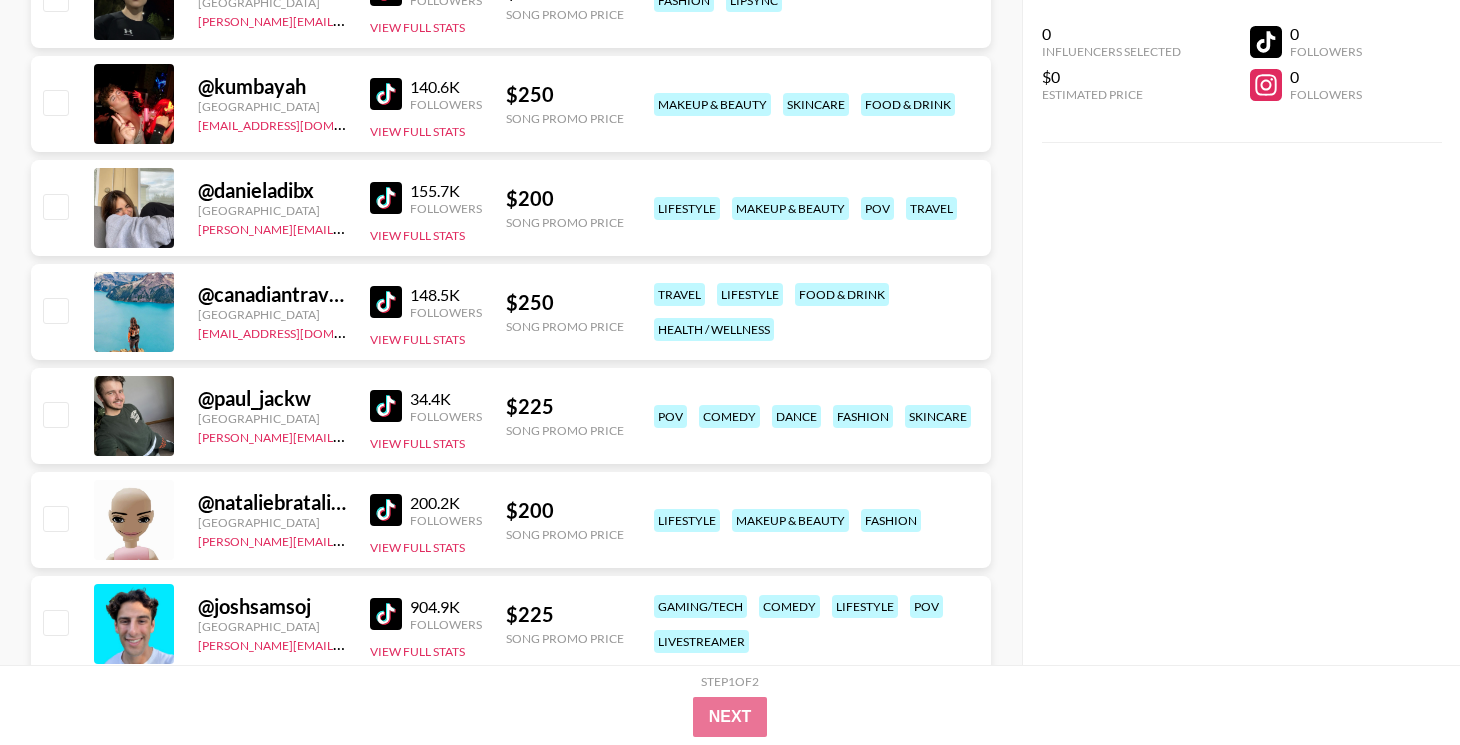 scroll, scrollTop: 1296, scrollLeft: 0, axis: vertical 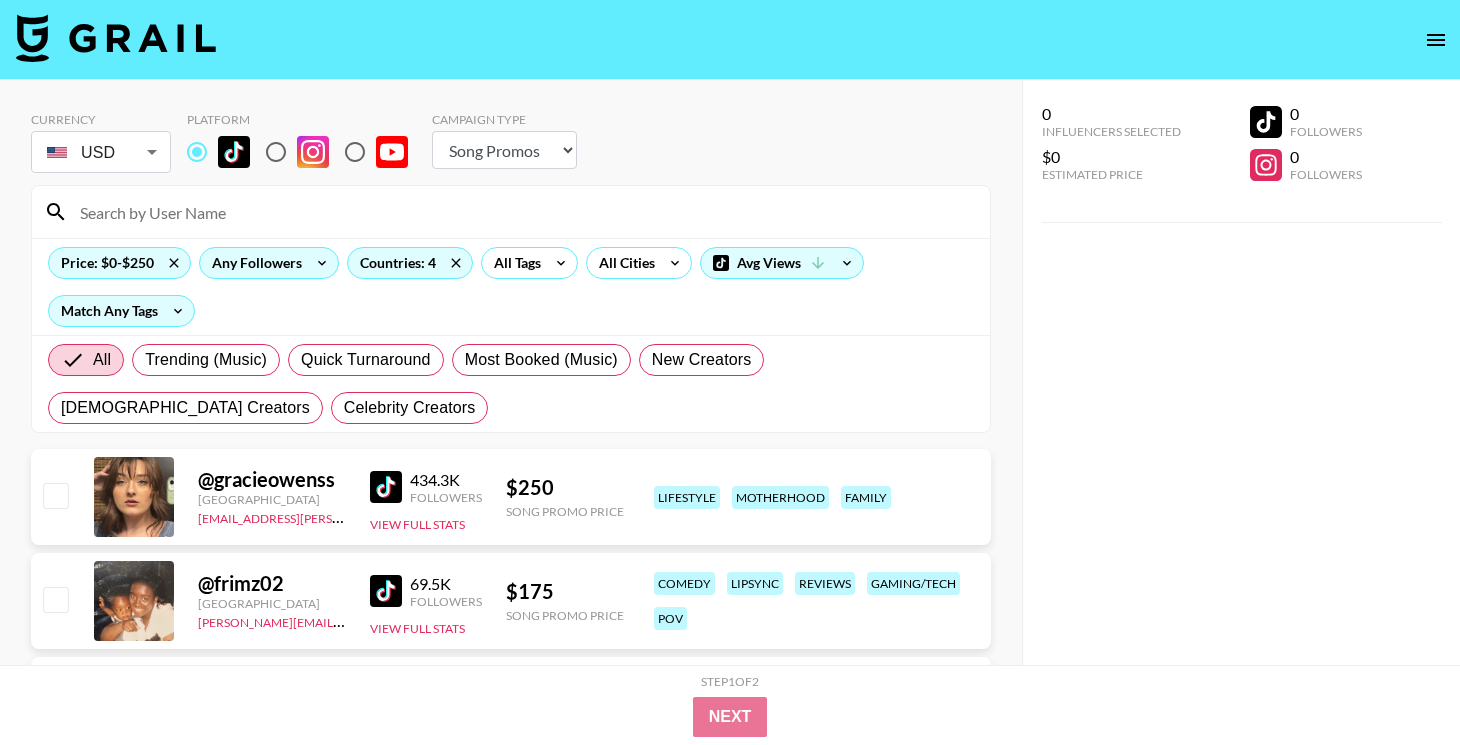 click 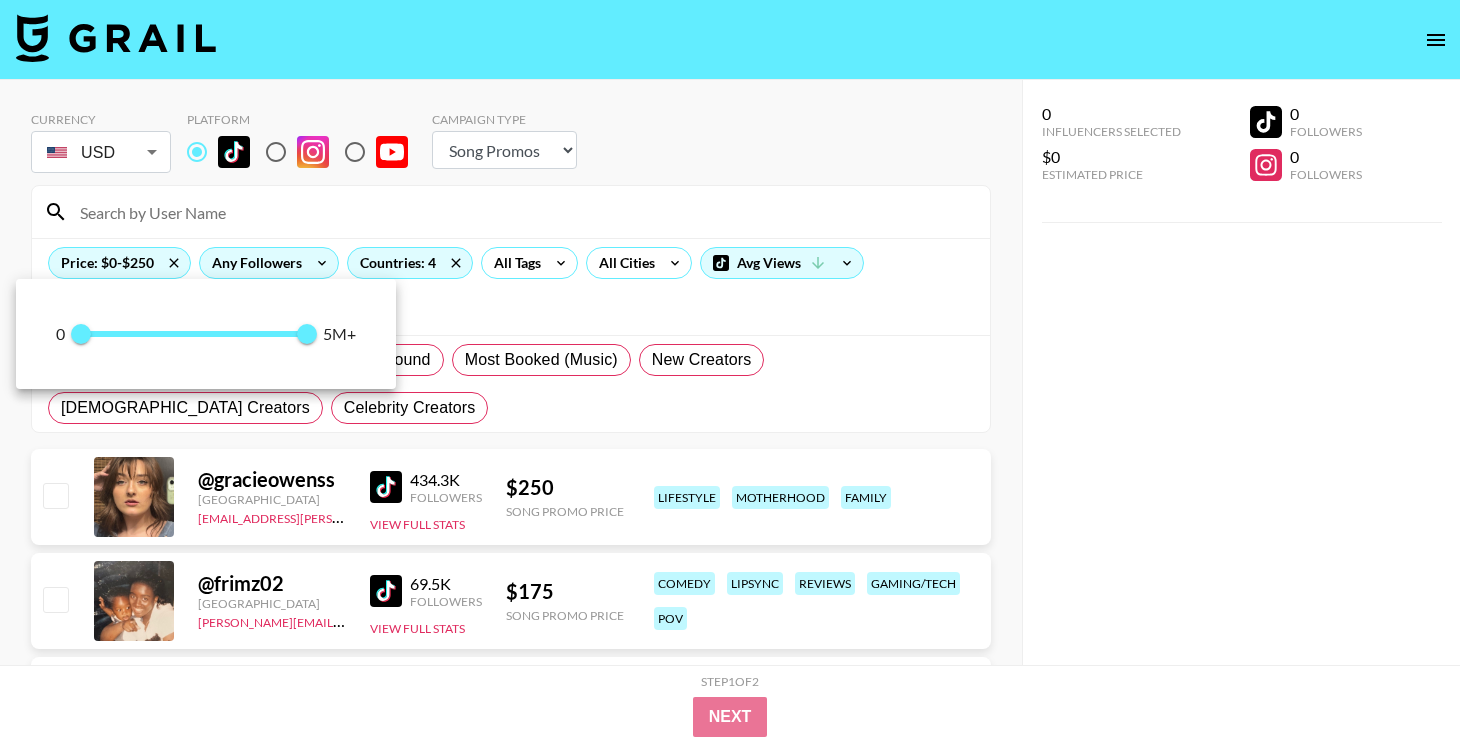 click at bounding box center [730, 372] 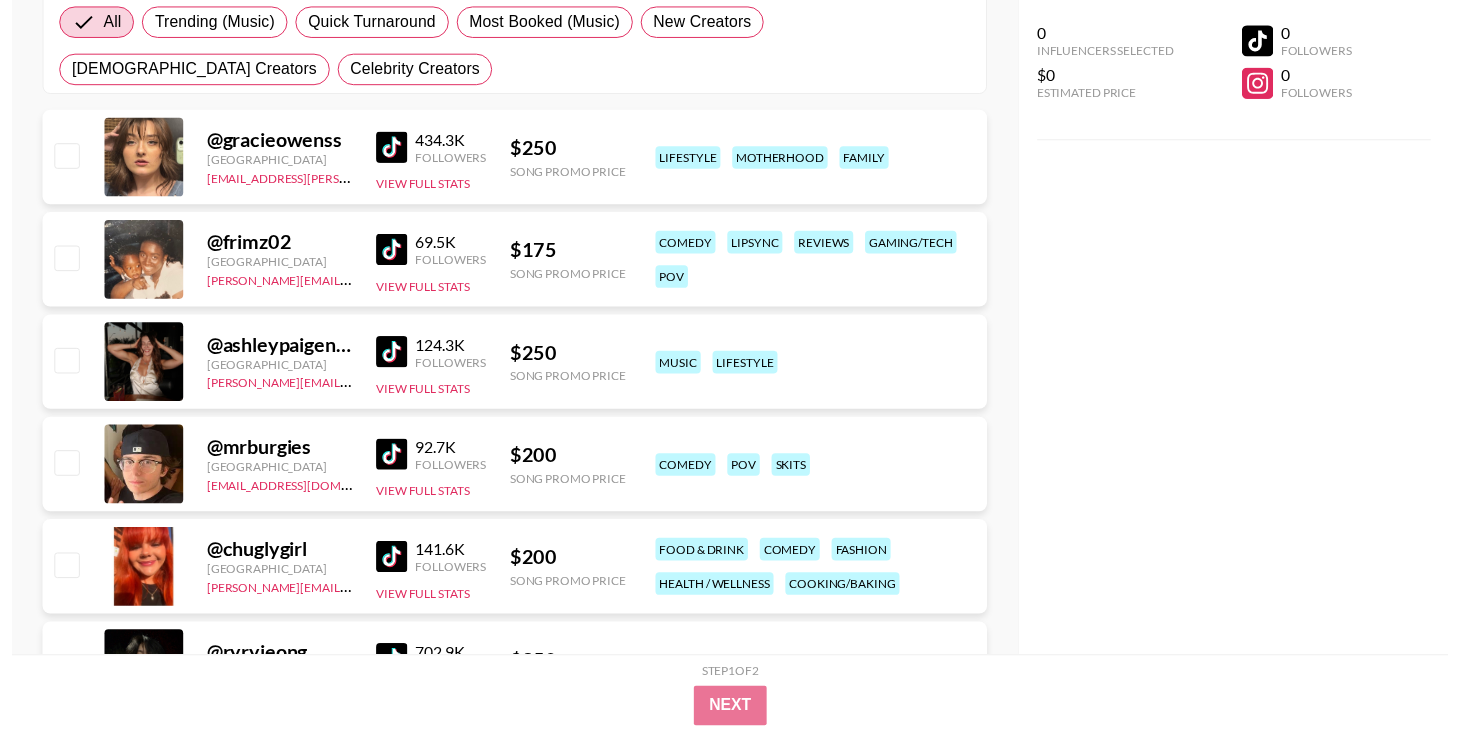 scroll, scrollTop: 341, scrollLeft: 0, axis: vertical 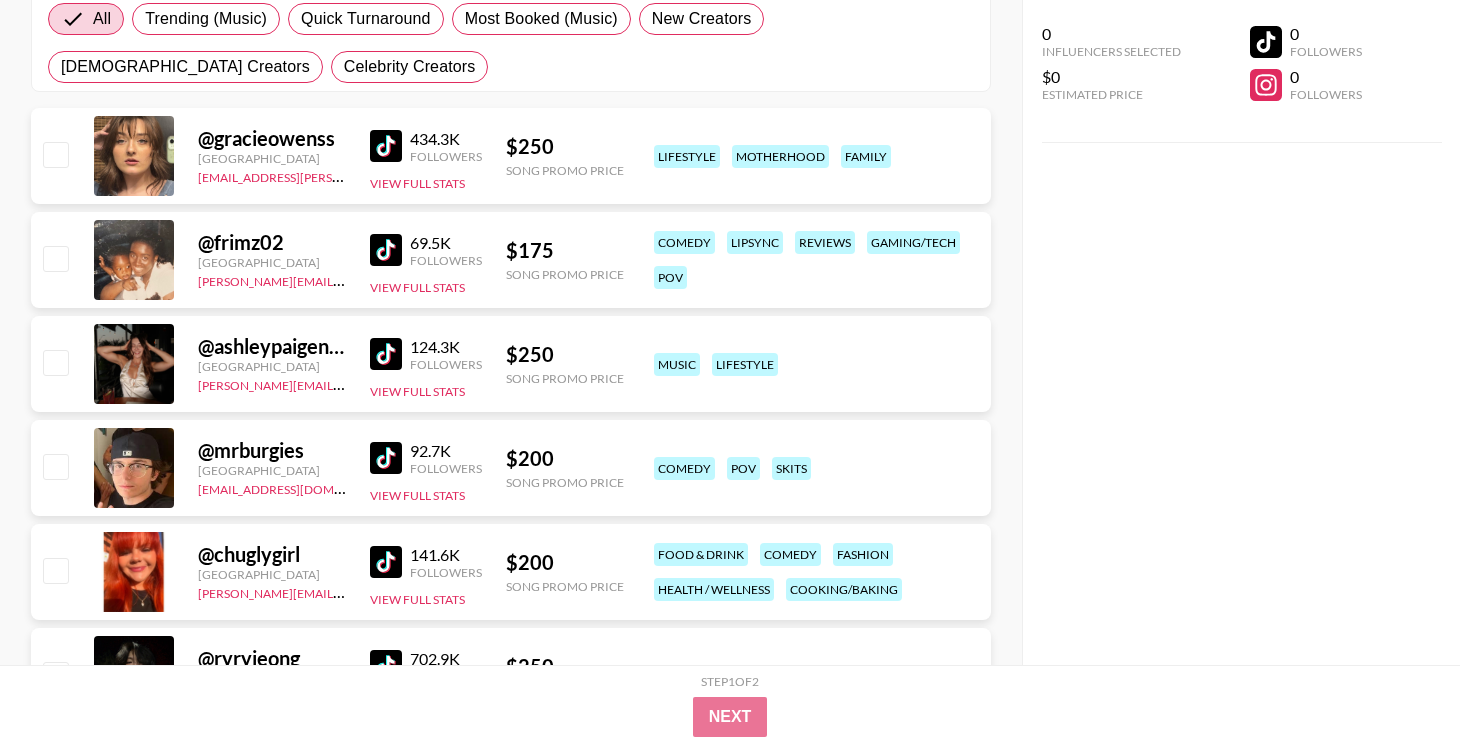 click at bounding box center (386, 458) 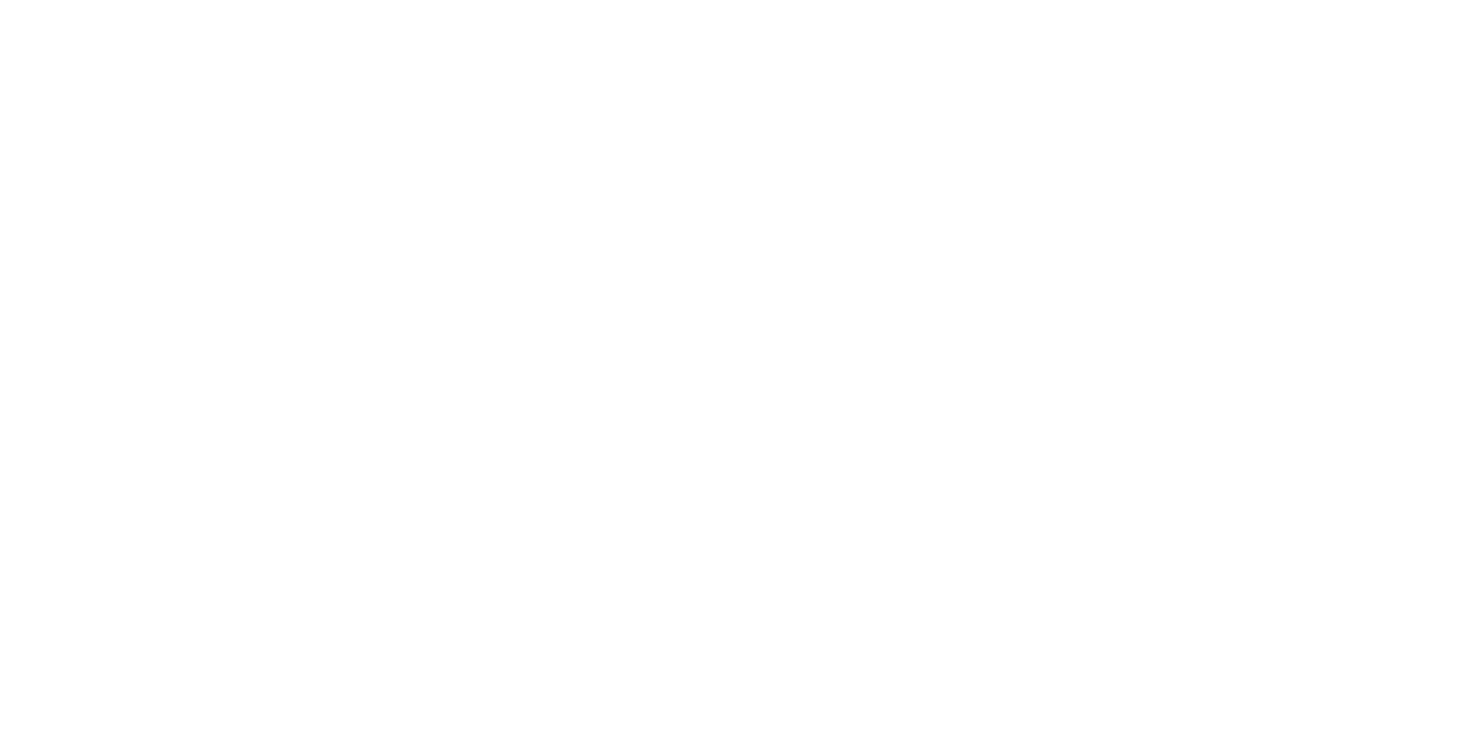 scroll, scrollTop: 0, scrollLeft: 0, axis: both 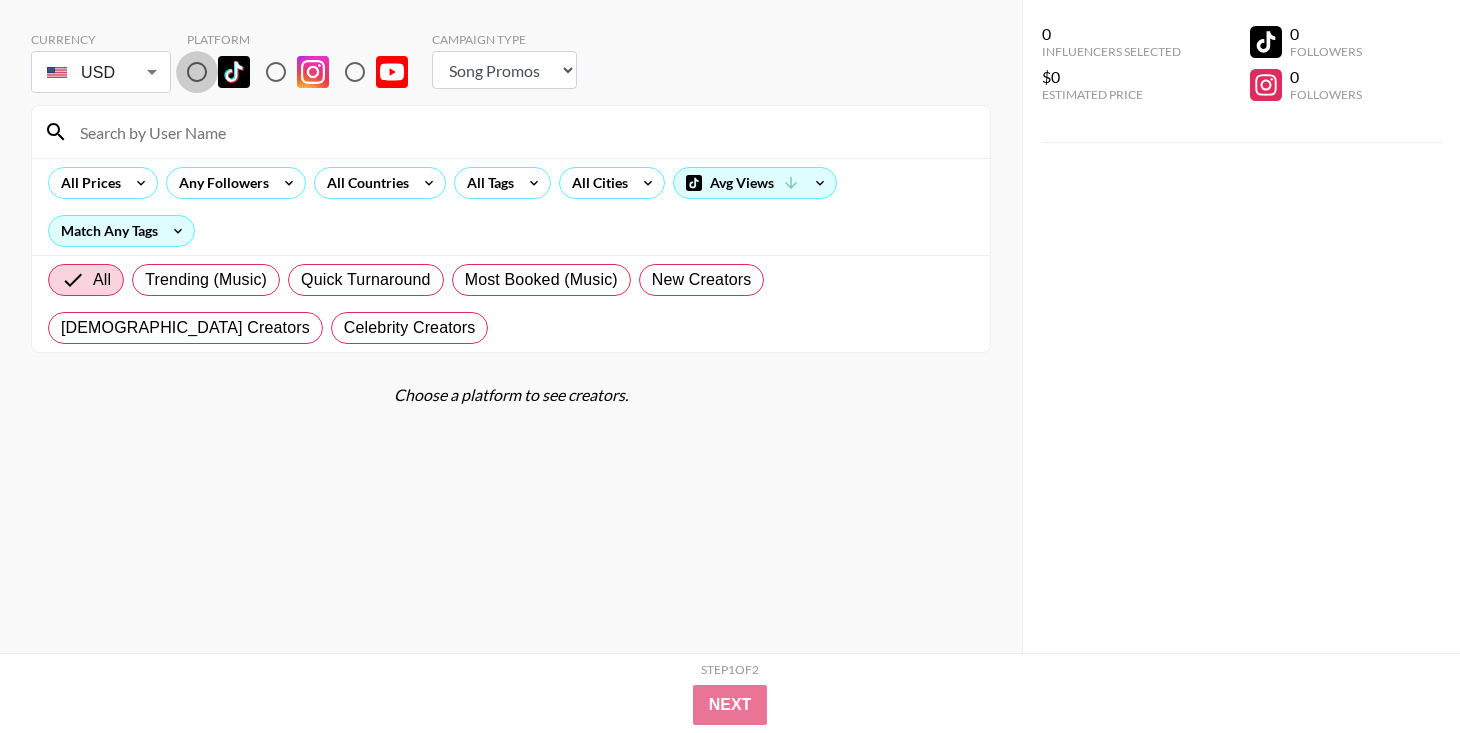 click at bounding box center (197, 72) 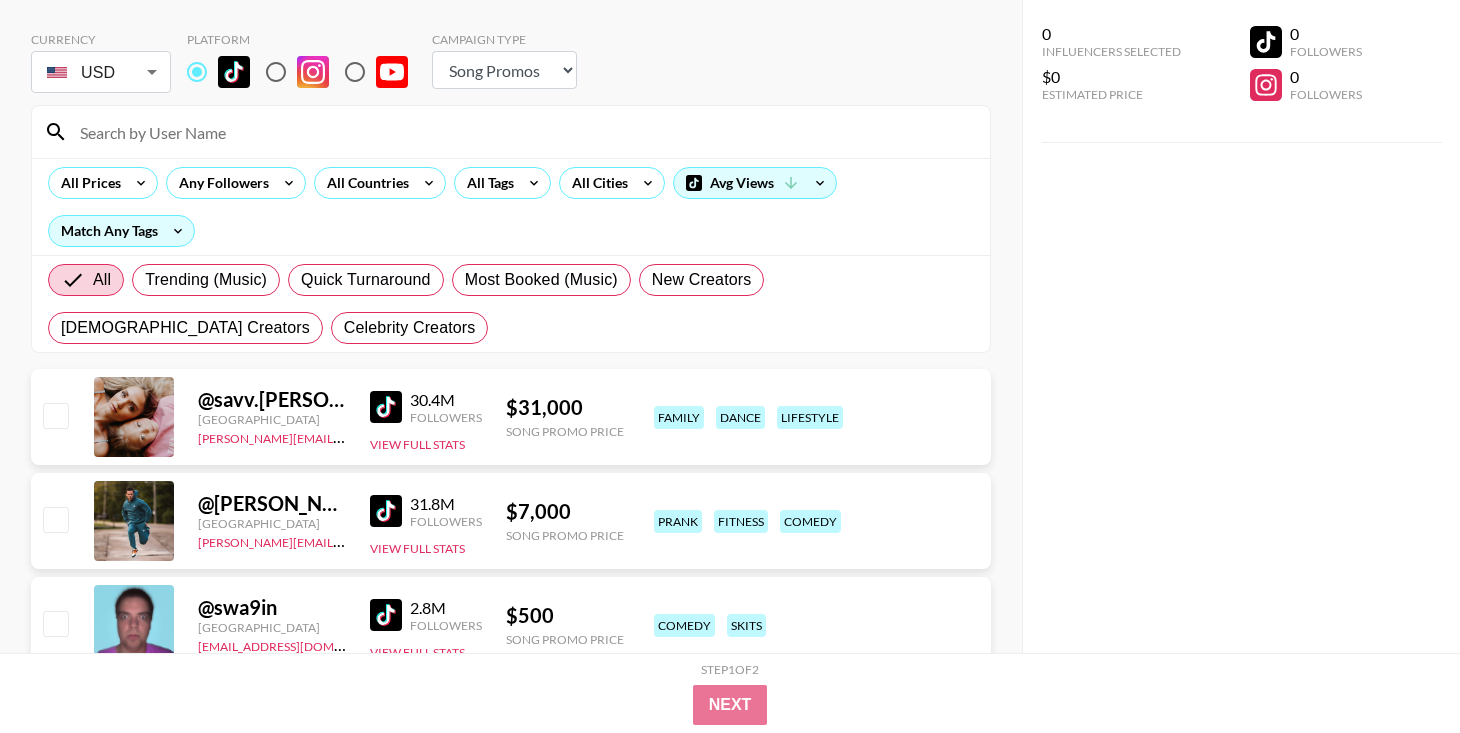 scroll, scrollTop: 0, scrollLeft: 0, axis: both 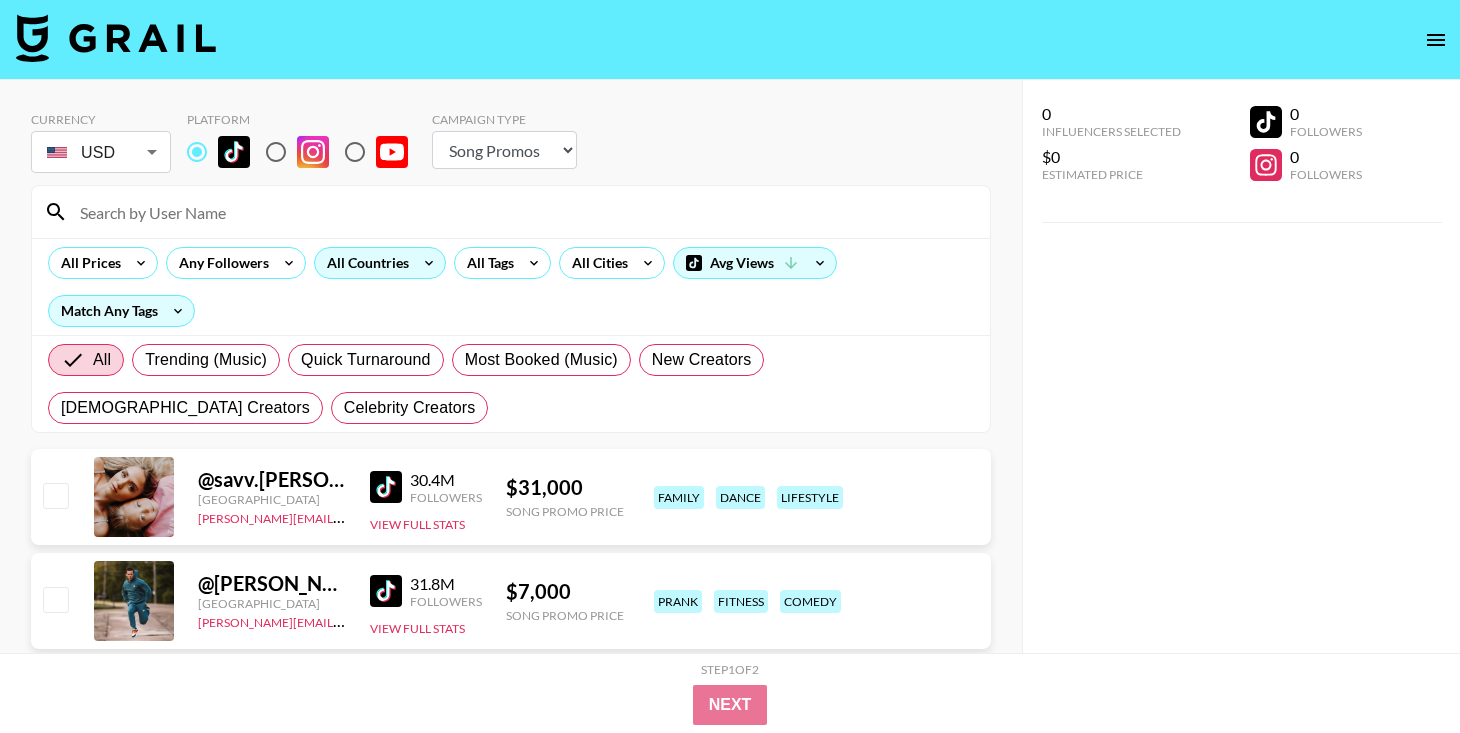 click on "All Countries" at bounding box center [364, 263] 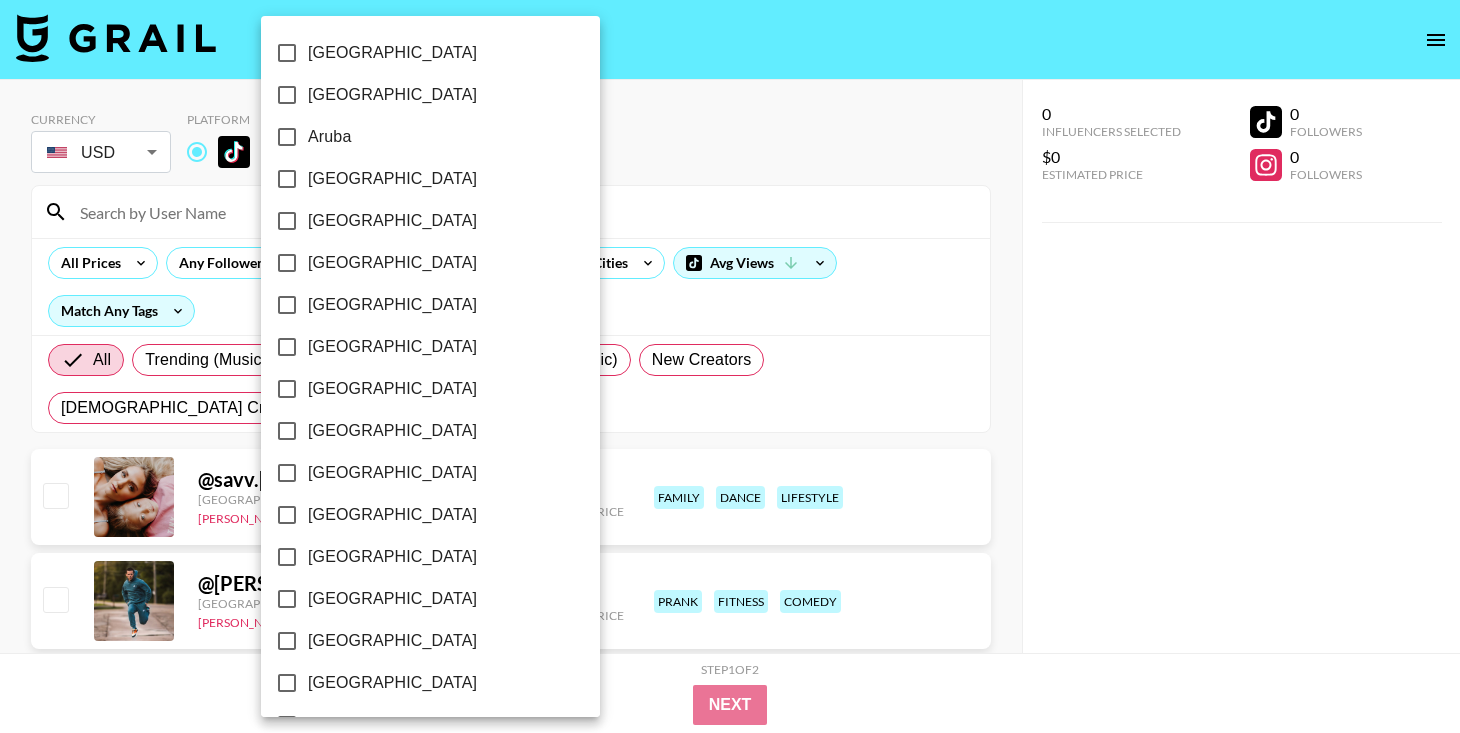 click on "[GEOGRAPHIC_DATA]" at bounding box center (417, 179) 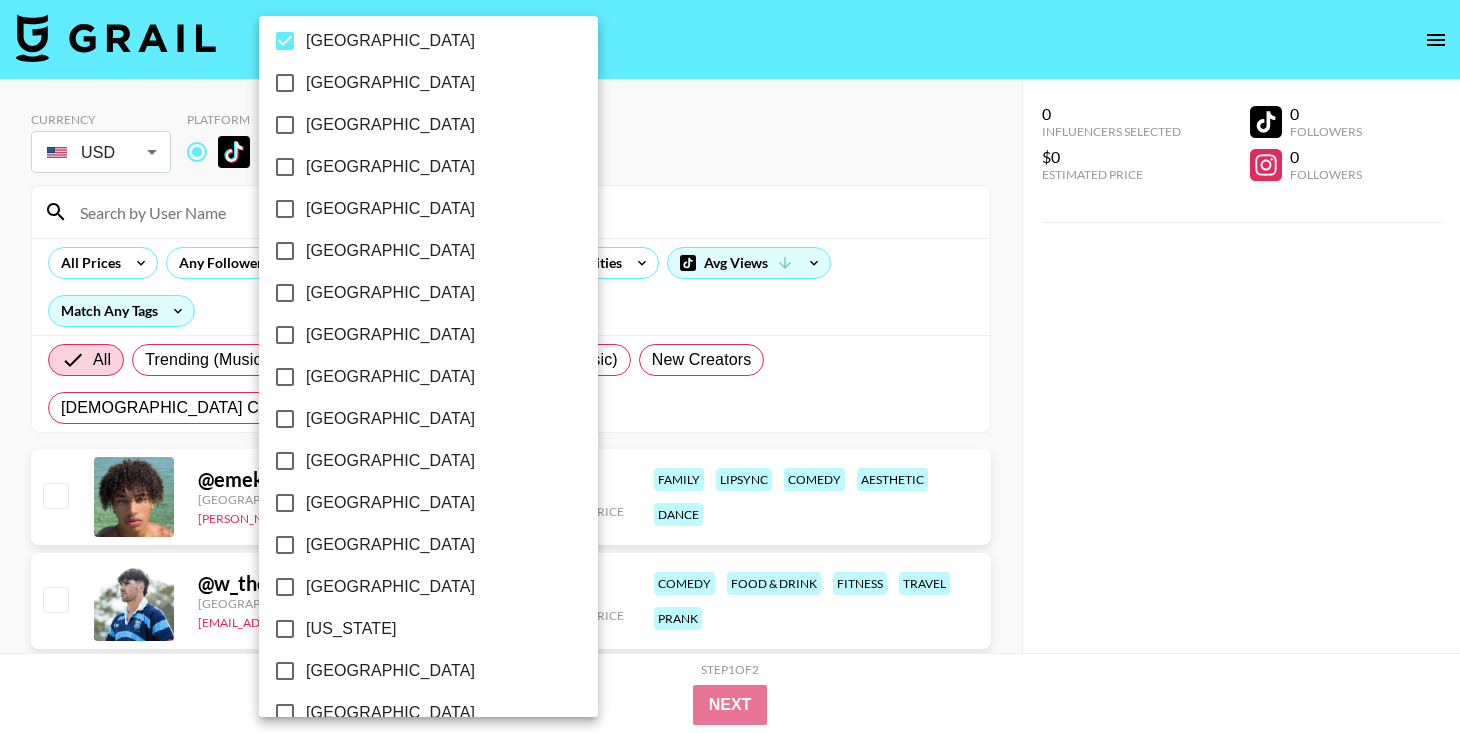 scroll, scrollTop: 155, scrollLeft: 0, axis: vertical 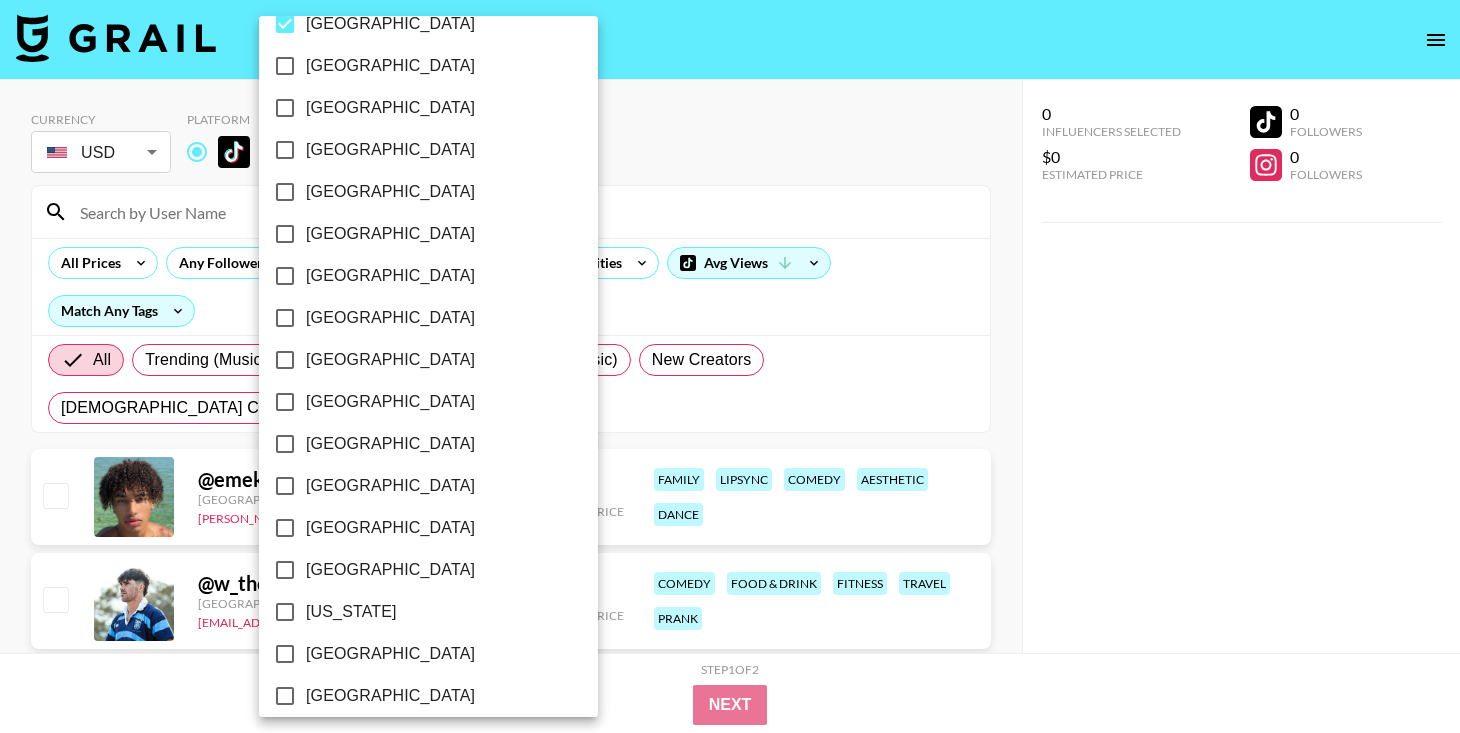 click on "[GEOGRAPHIC_DATA]" at bounding box center [415, 234] 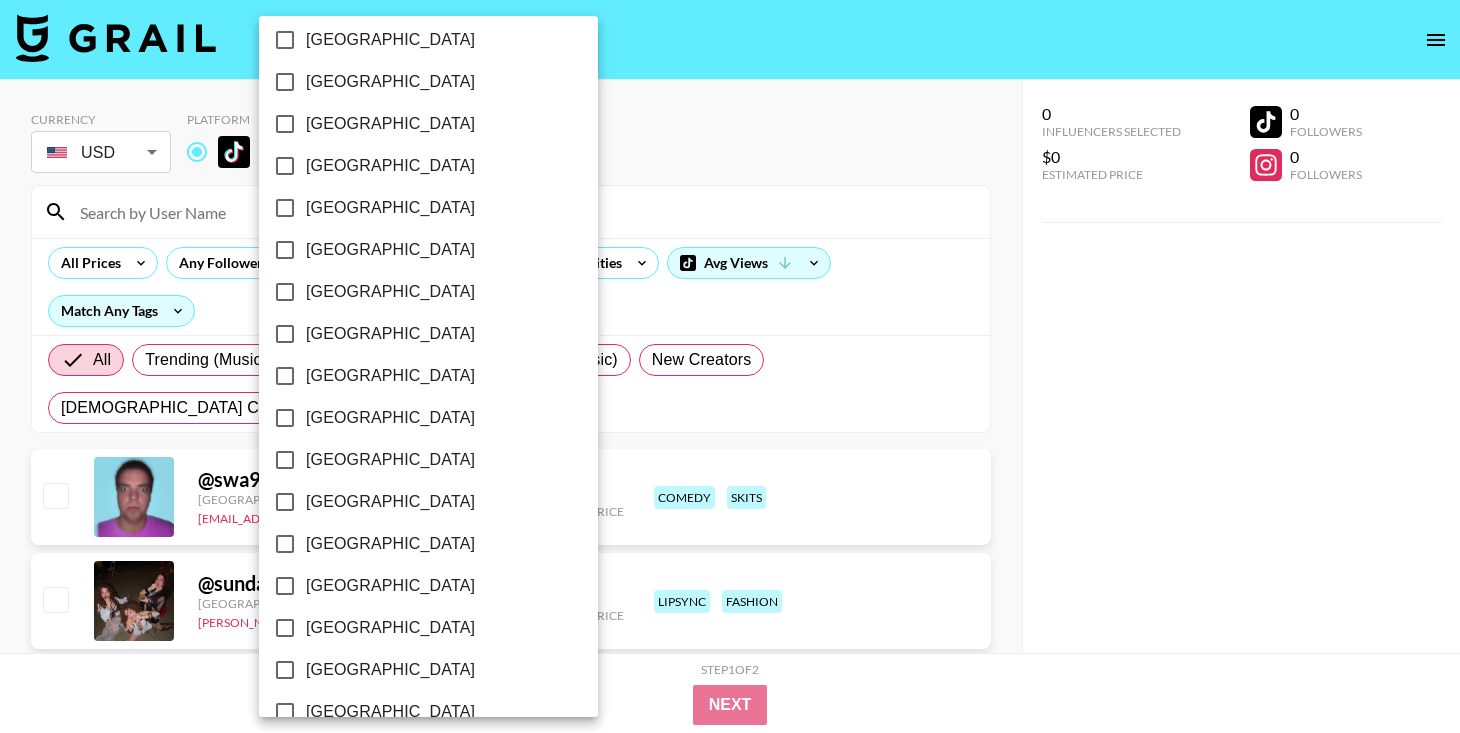 scroll, scrollTop: 1599, scrollLeft: 0, axis: vertical 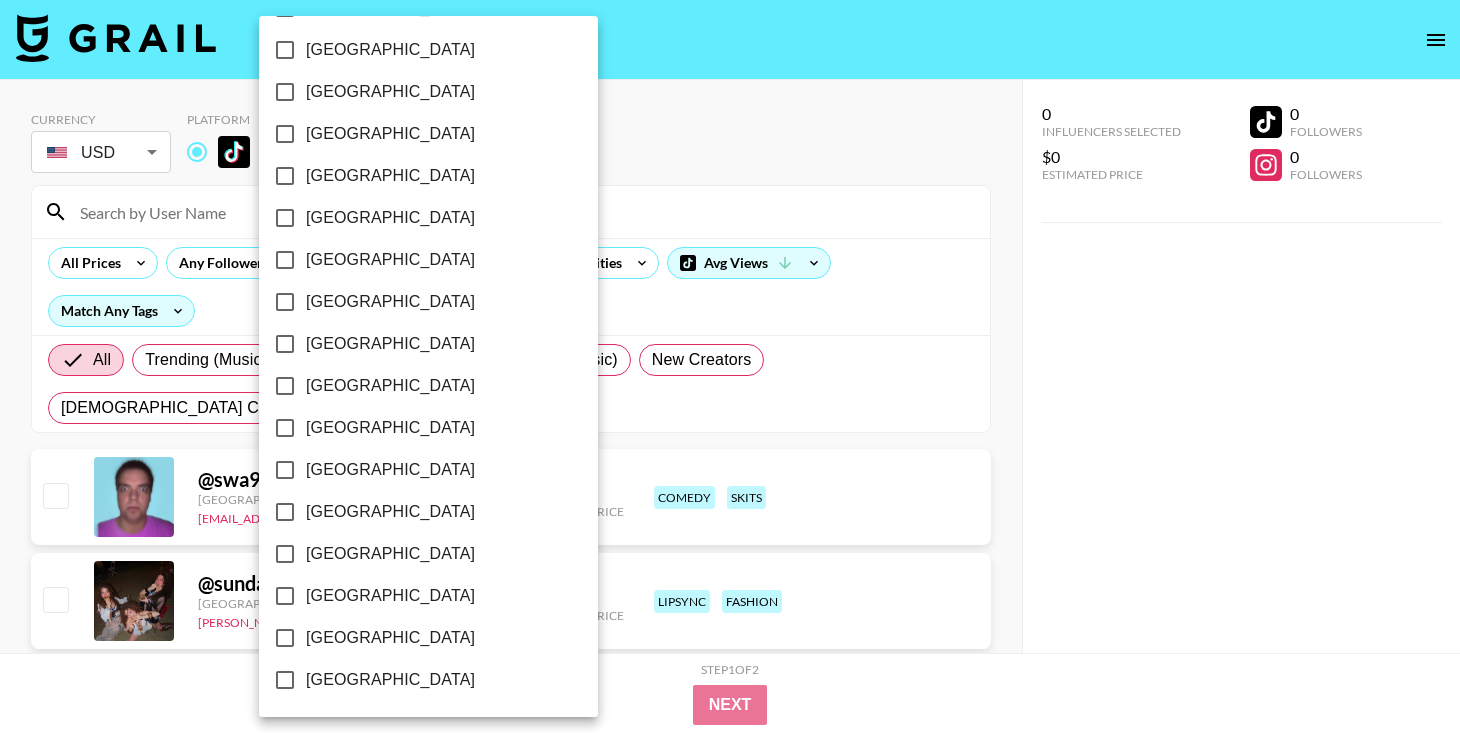 click on "[GEOGRAPHIC_DATA]" at bounding box center (390, 596) 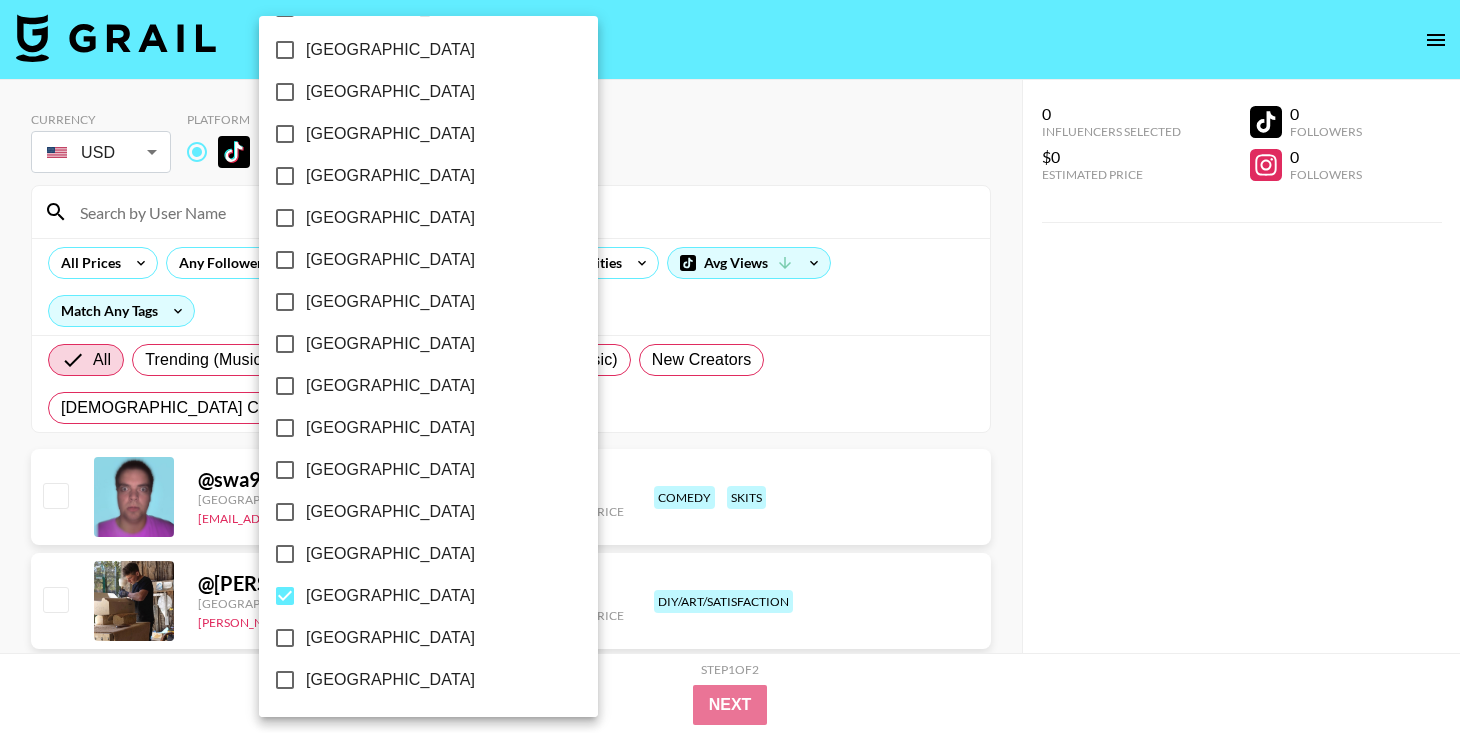 click on "[GEOGRAPHIC_DATA]" at bounding box center (390, 638) 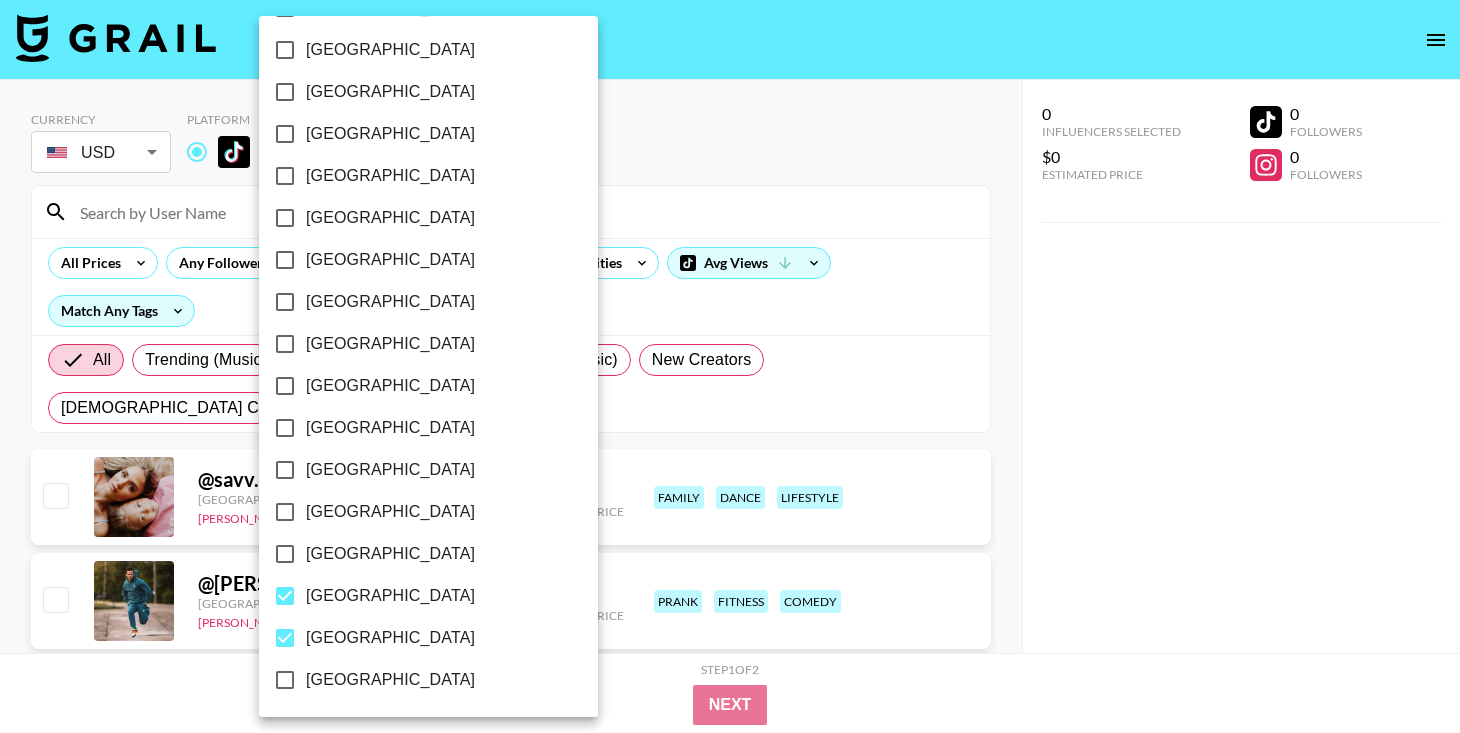 click at bounding box center (730, 366) 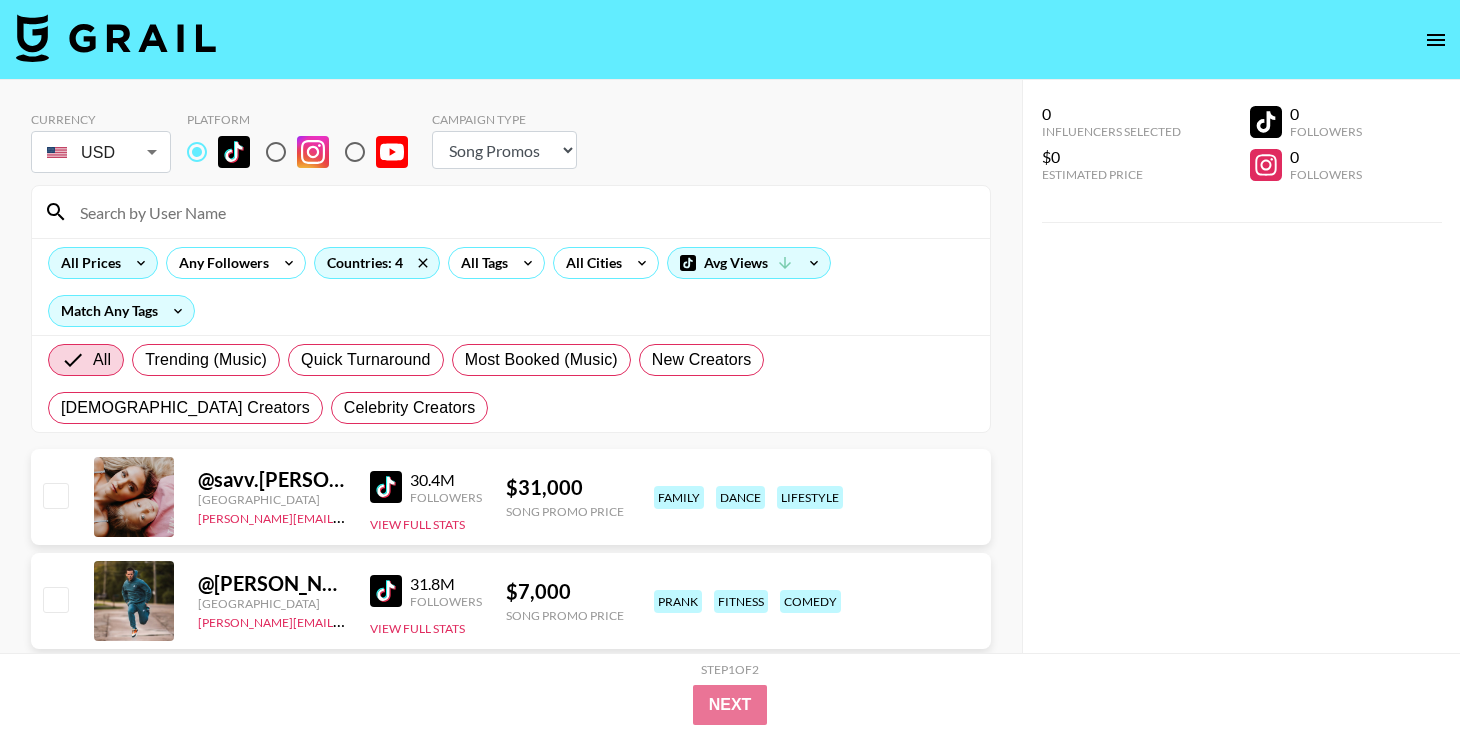 click on "All Prices" at bounding box center (87, 263) 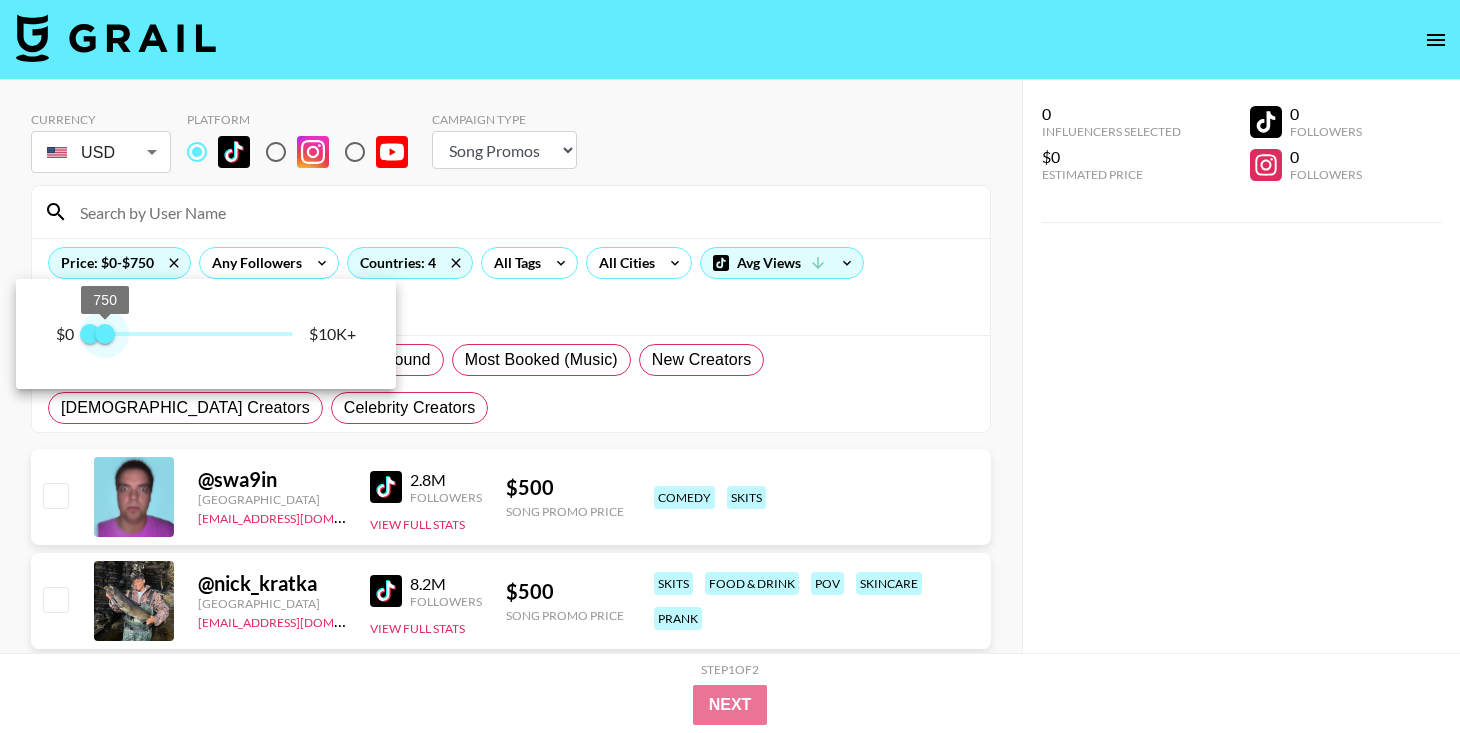 type on "250" 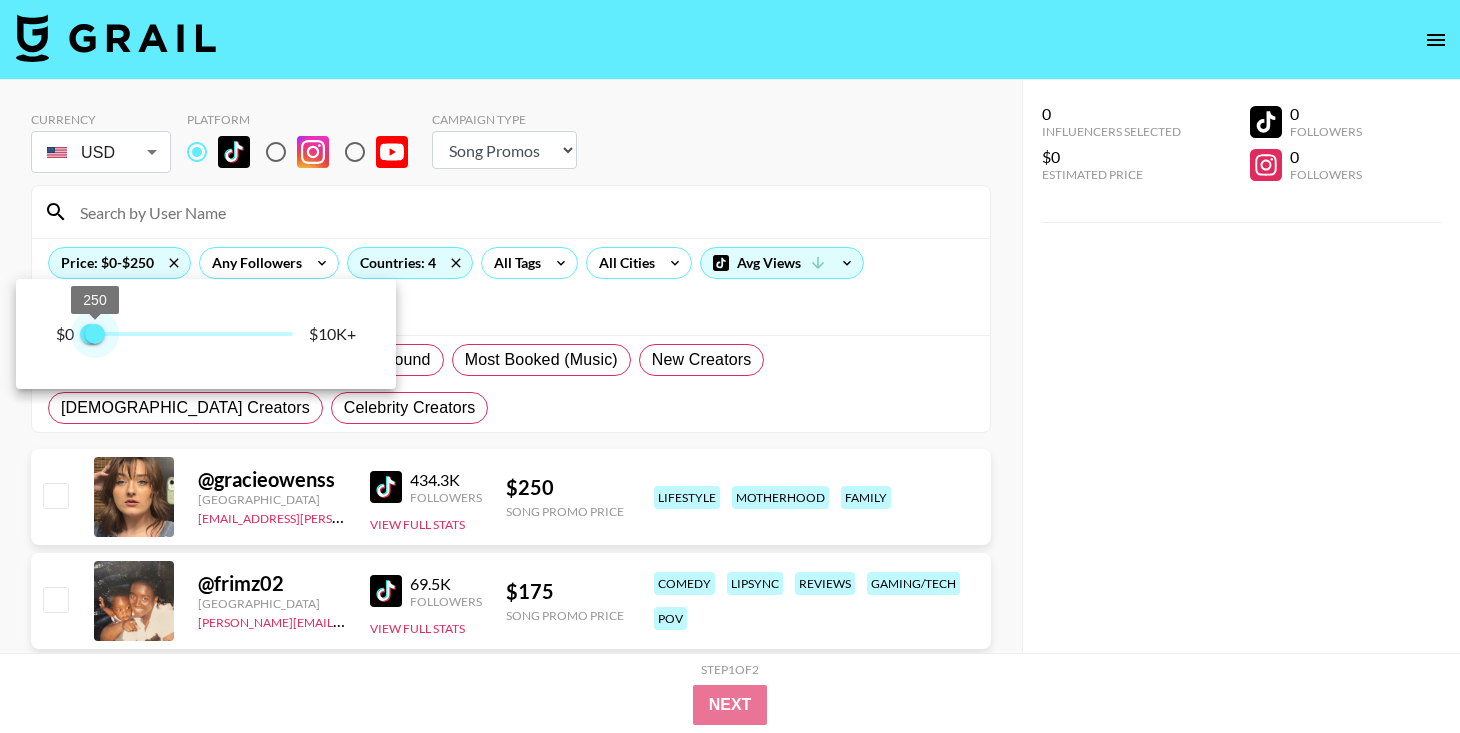 drag, startPoint x: 294, startPoint y: 337, endPoint x: 96, endPoint y: 342, distance: 198.06313 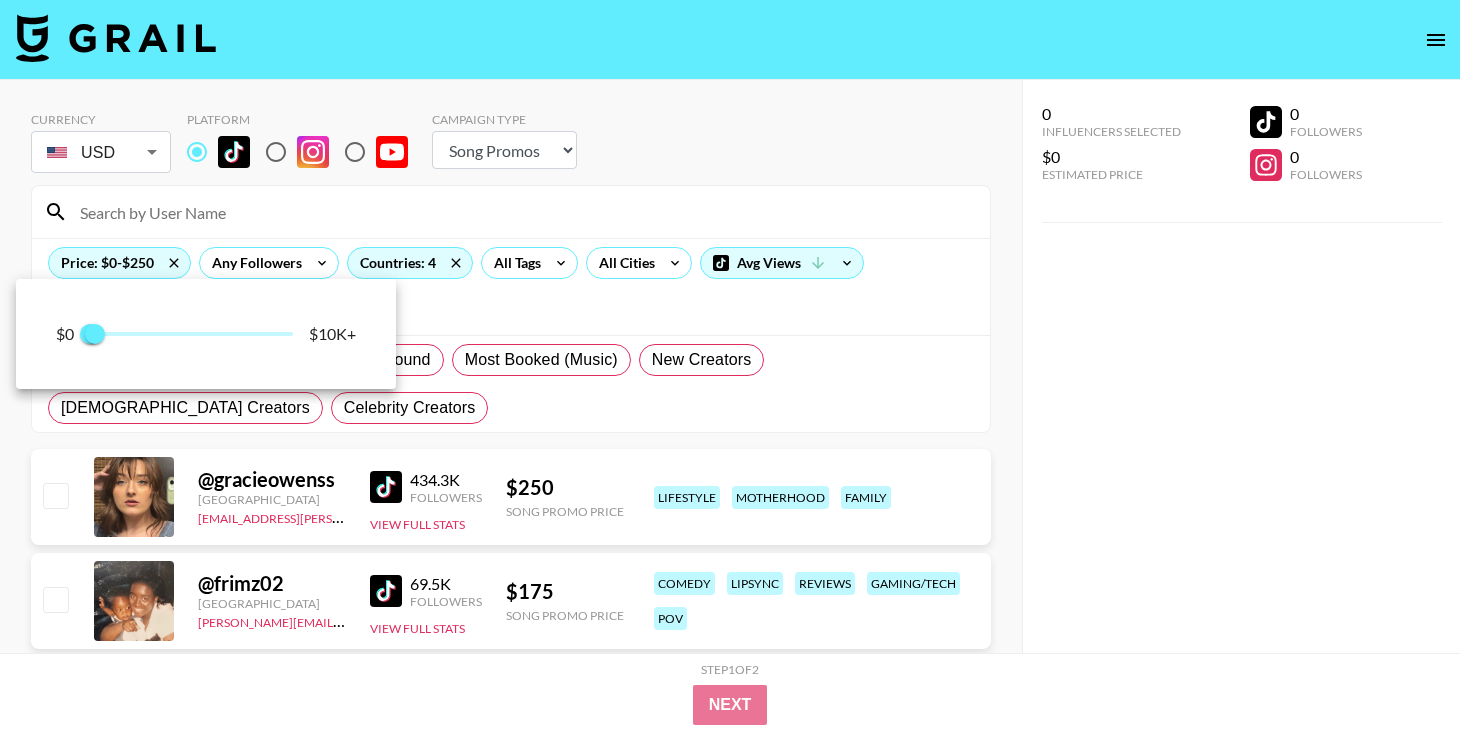 click at bounding box center (730, 366) 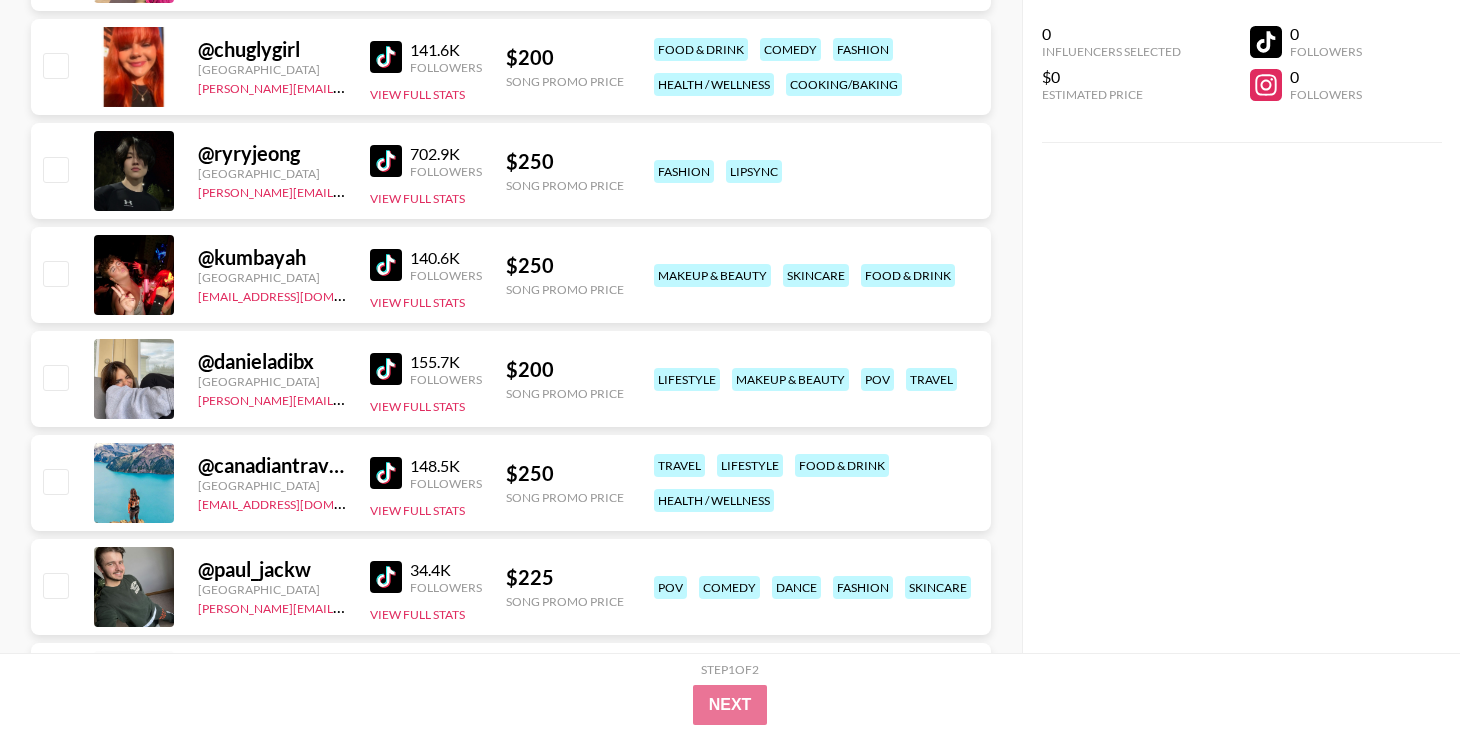 scroll, scrollTop: 1202, scrollLeft: 0, axis: vertical 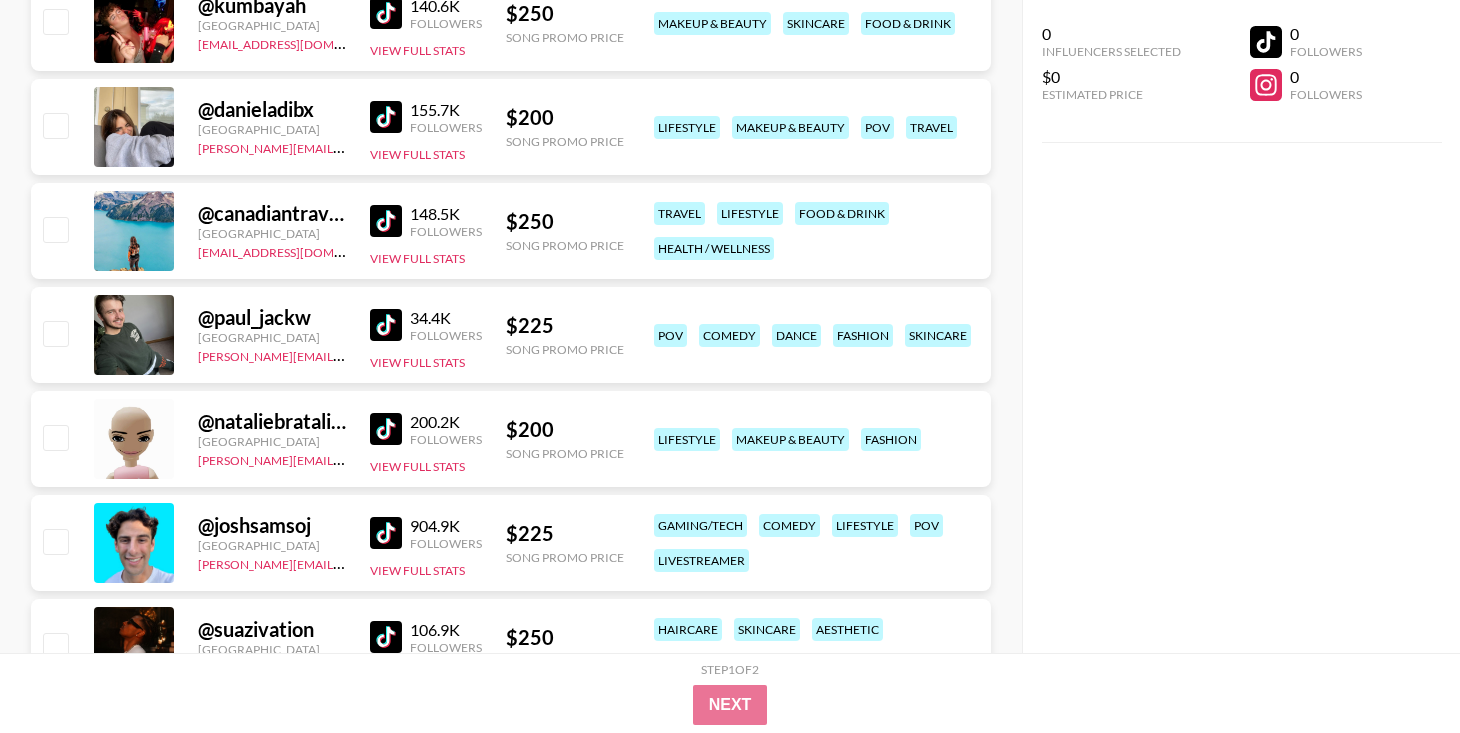 click at bounding box center [386, 325] 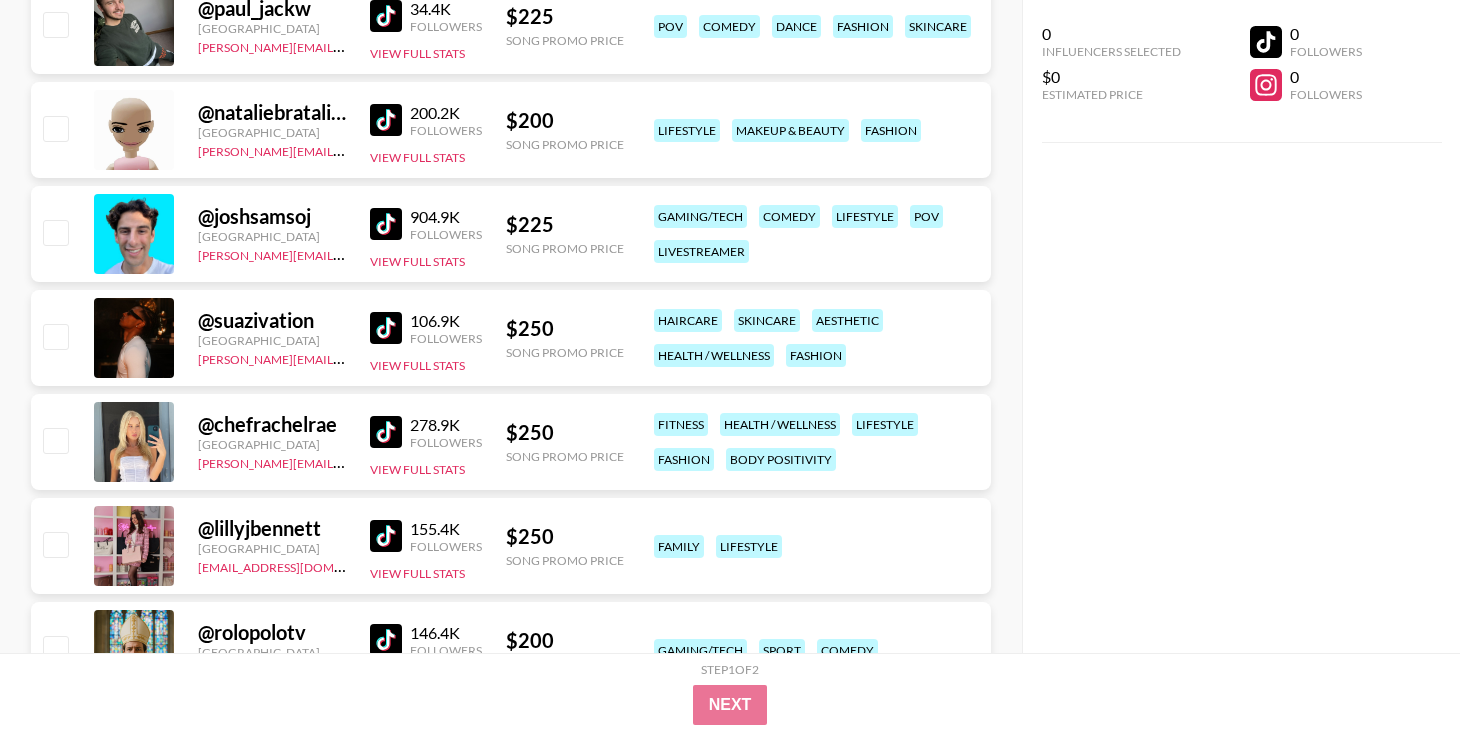 scroll, scrollTop: 1758, scrollLeft: 0, axis: vertical 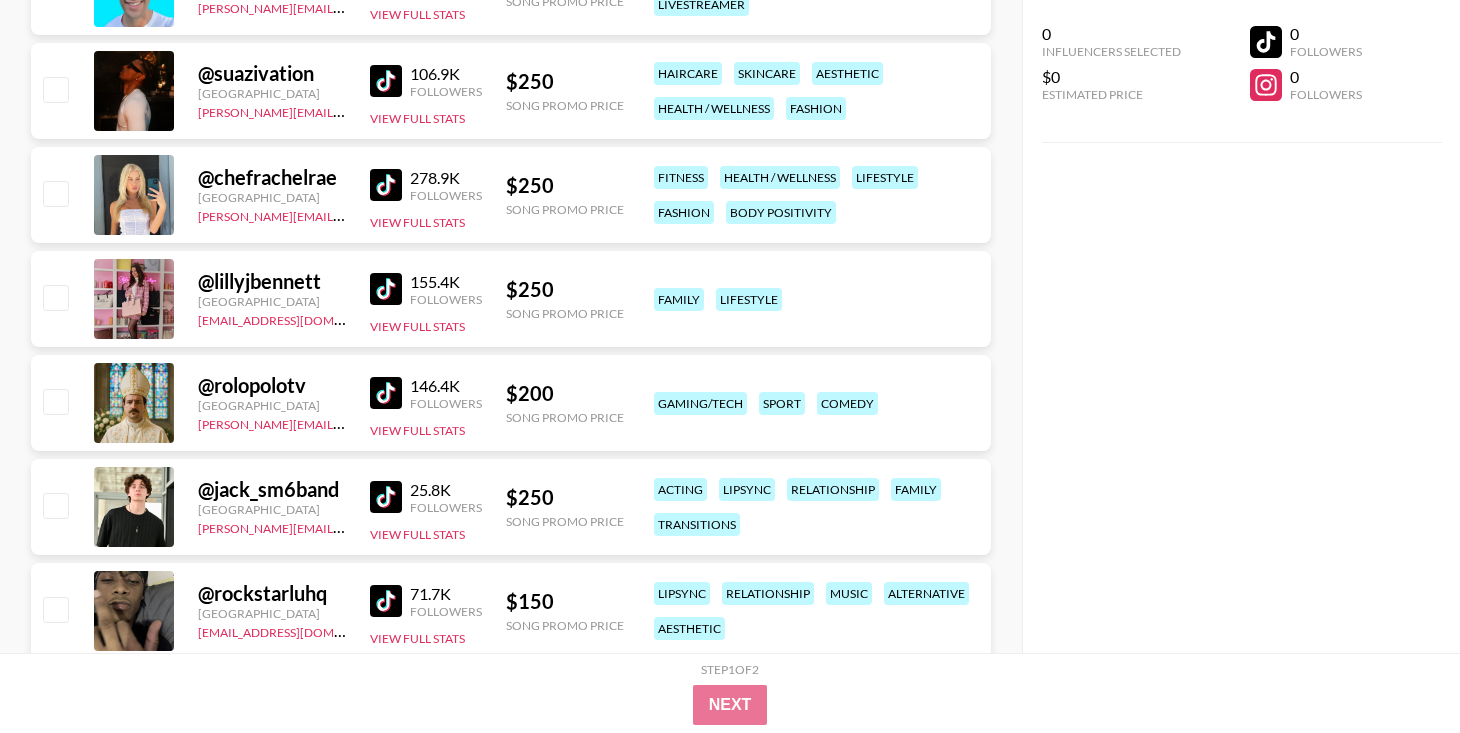 click at bounding box center [386, 497] 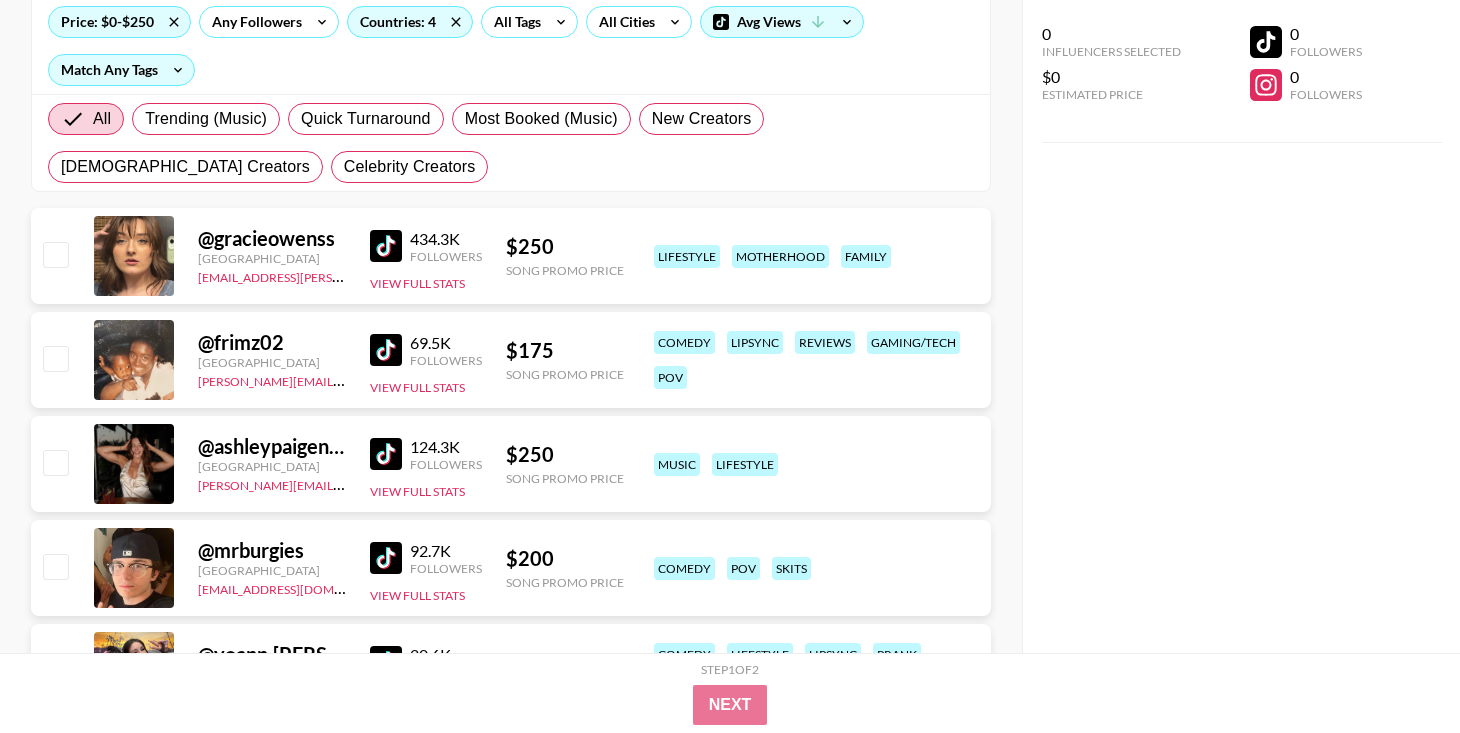 scroll, scrollTop: 0, scrollLeft: 0, axis: both 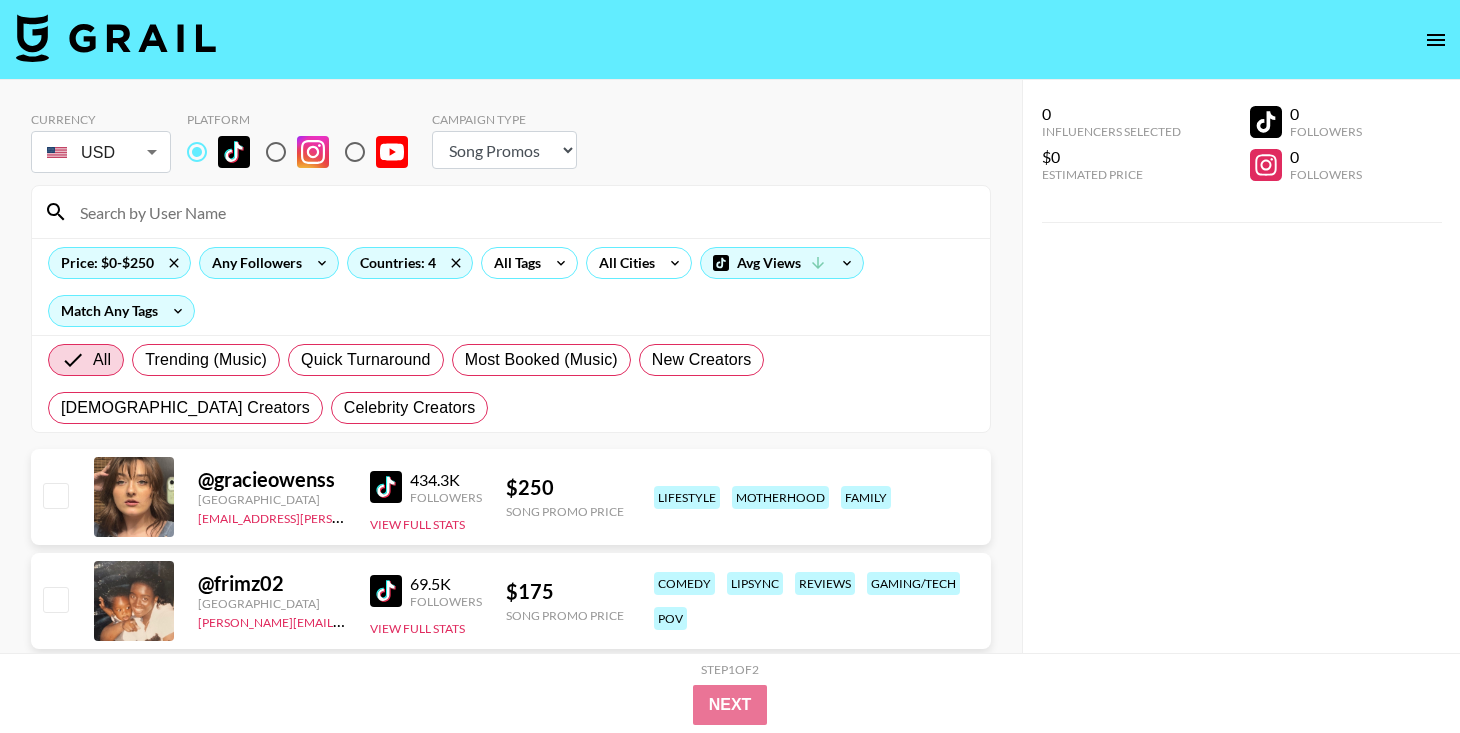 click on "Any Followers" at bounding box center [253, 263] 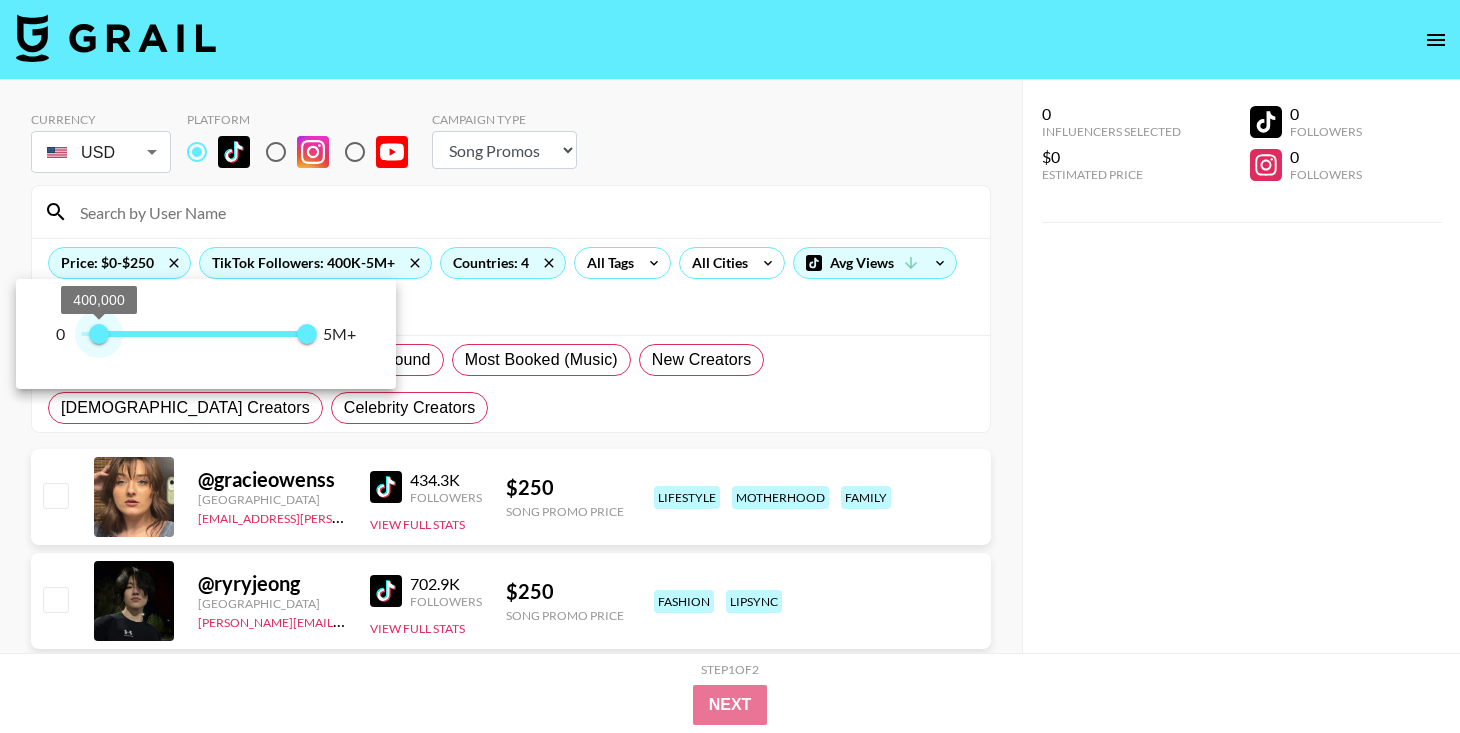 drag, startPoint x: 81, startPoint y: 332, endPoint x: 96, endPoint y: 338, distance: 16.155495 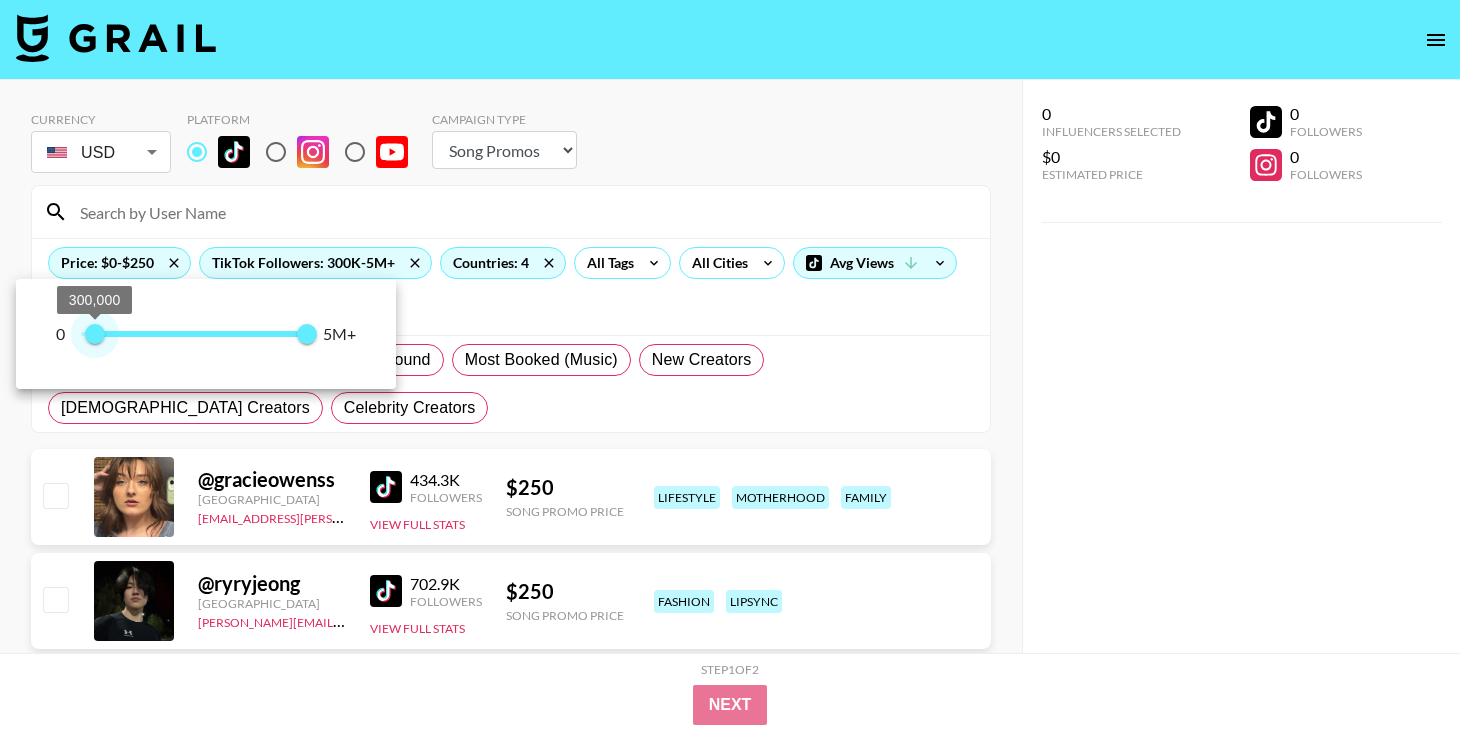 type on "400000" 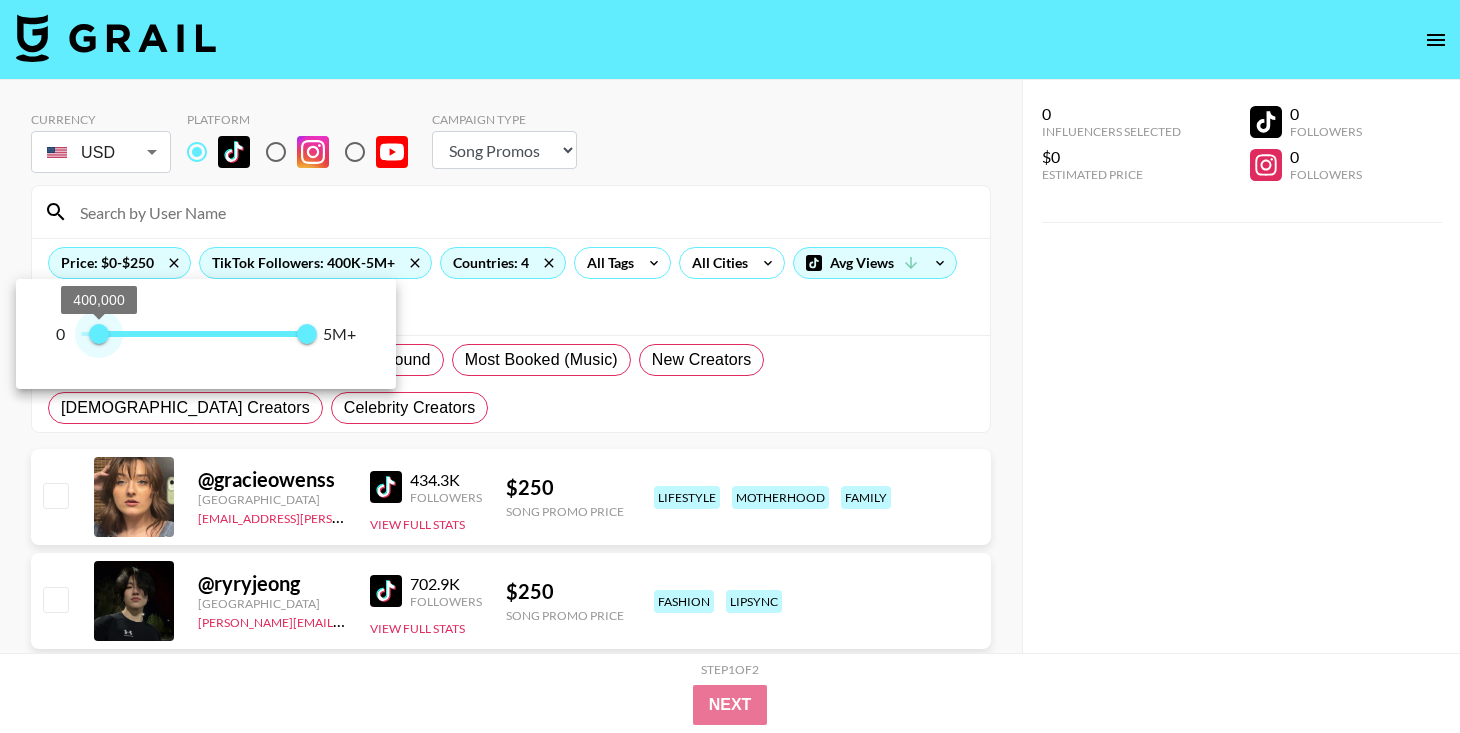 click on "400,000" at bounding box center (99, 334) 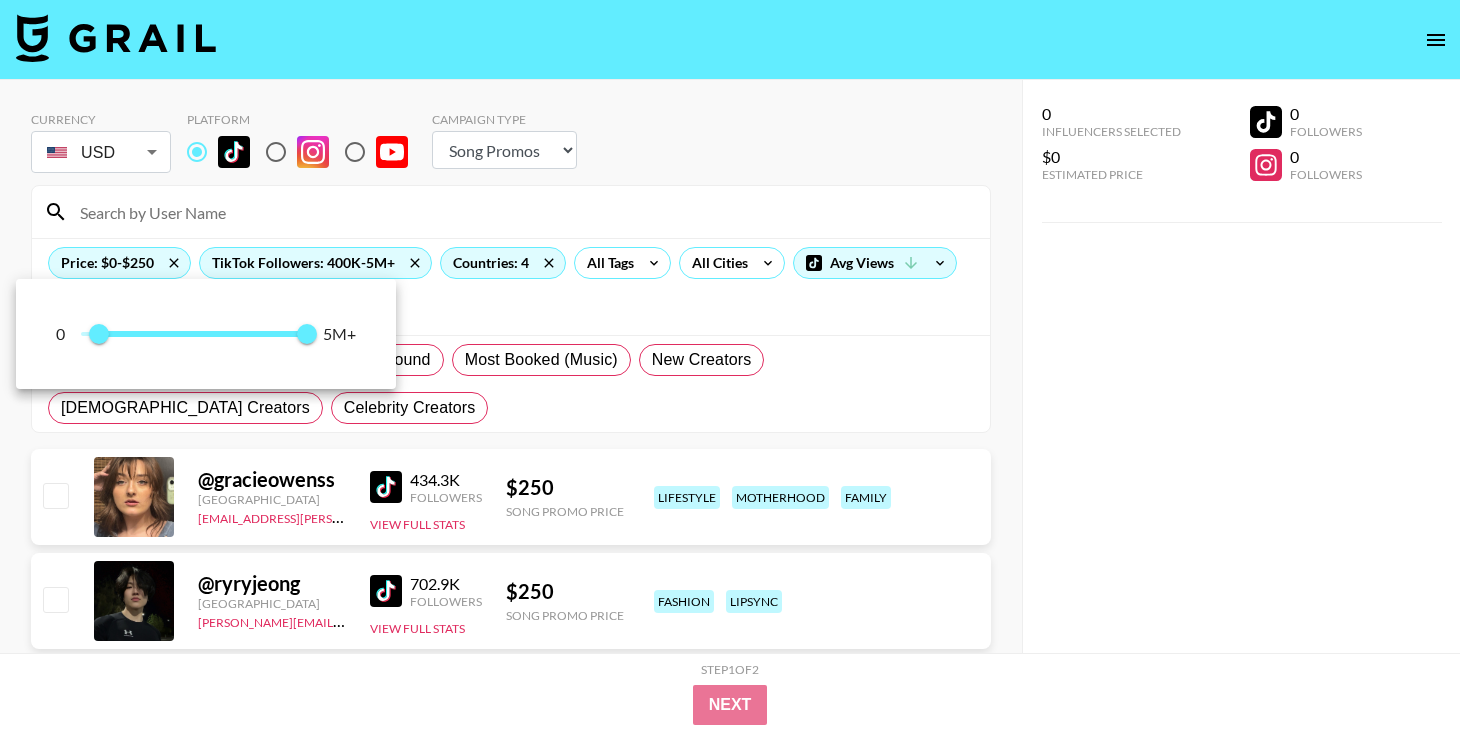 click at bounding box center [730, 366] 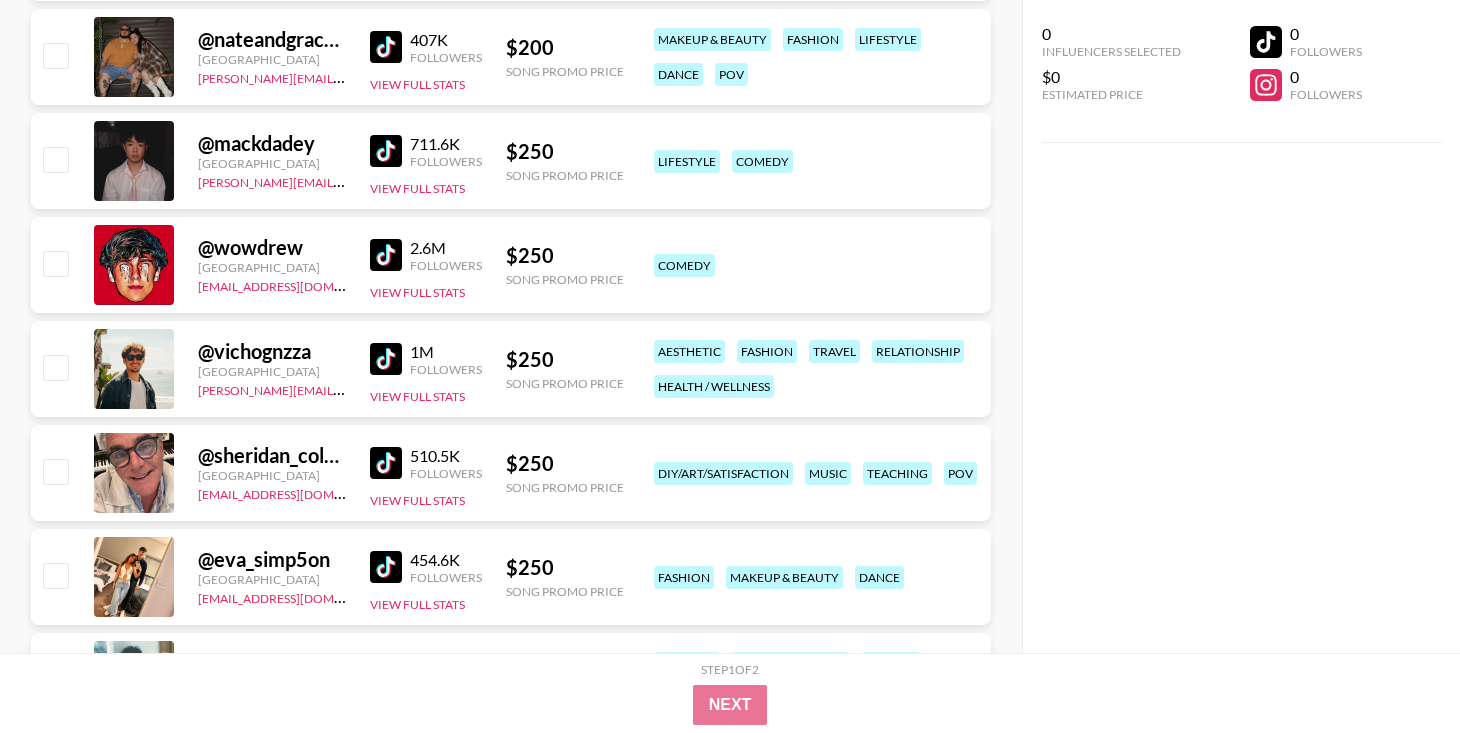 scroll, scrollTop: 754, scrollLeft: 0, axis: vertical 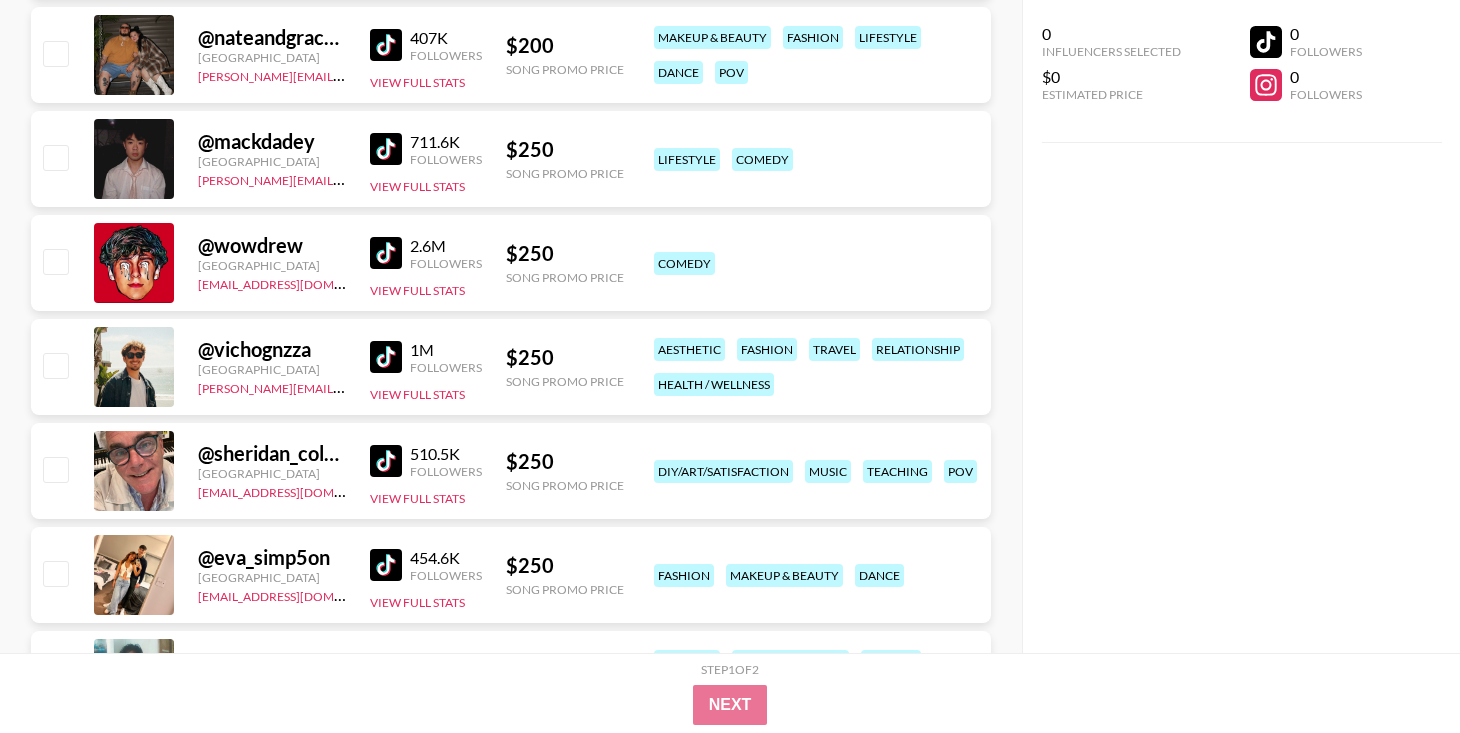 click at bounding box center [386, 357] 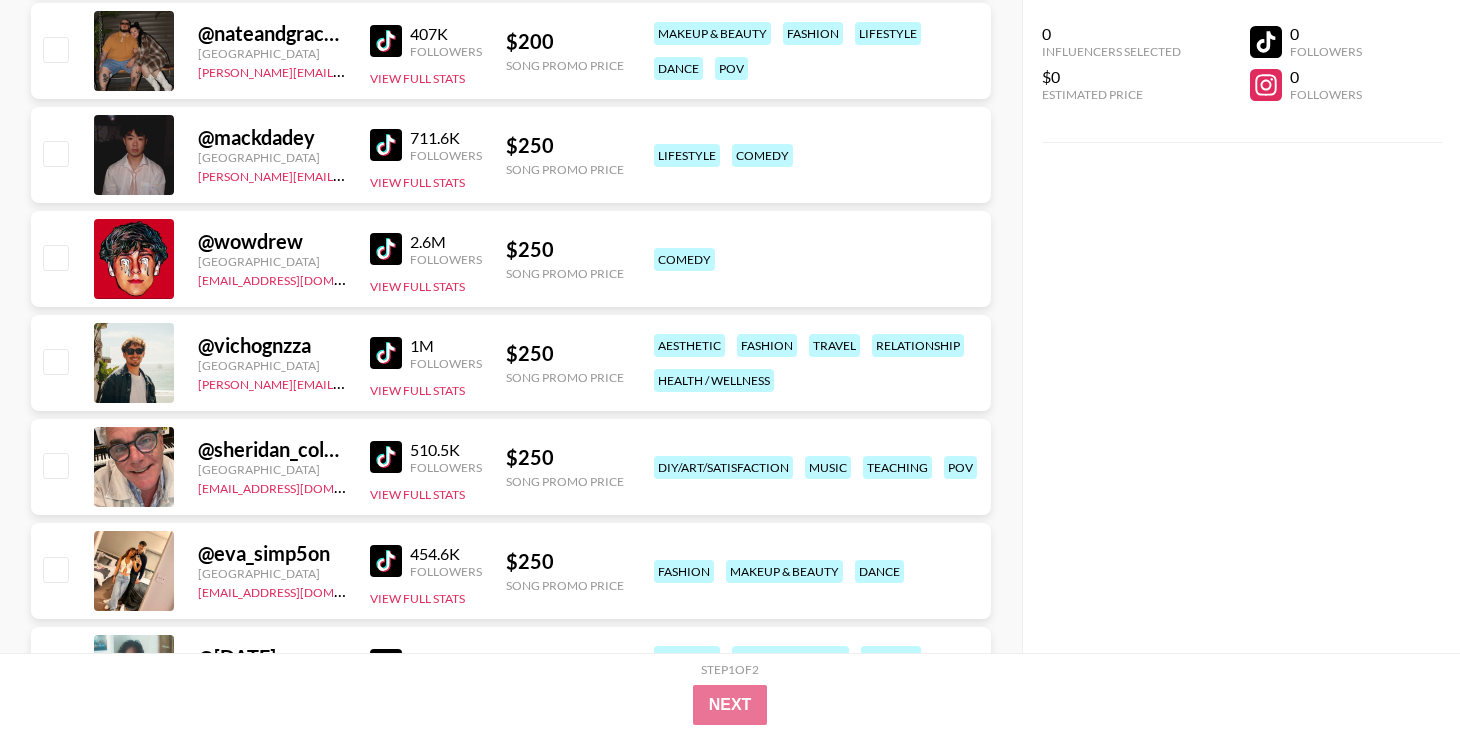 scroll, scrollTop: 1481, scrollLeft: 0, axis: vertical 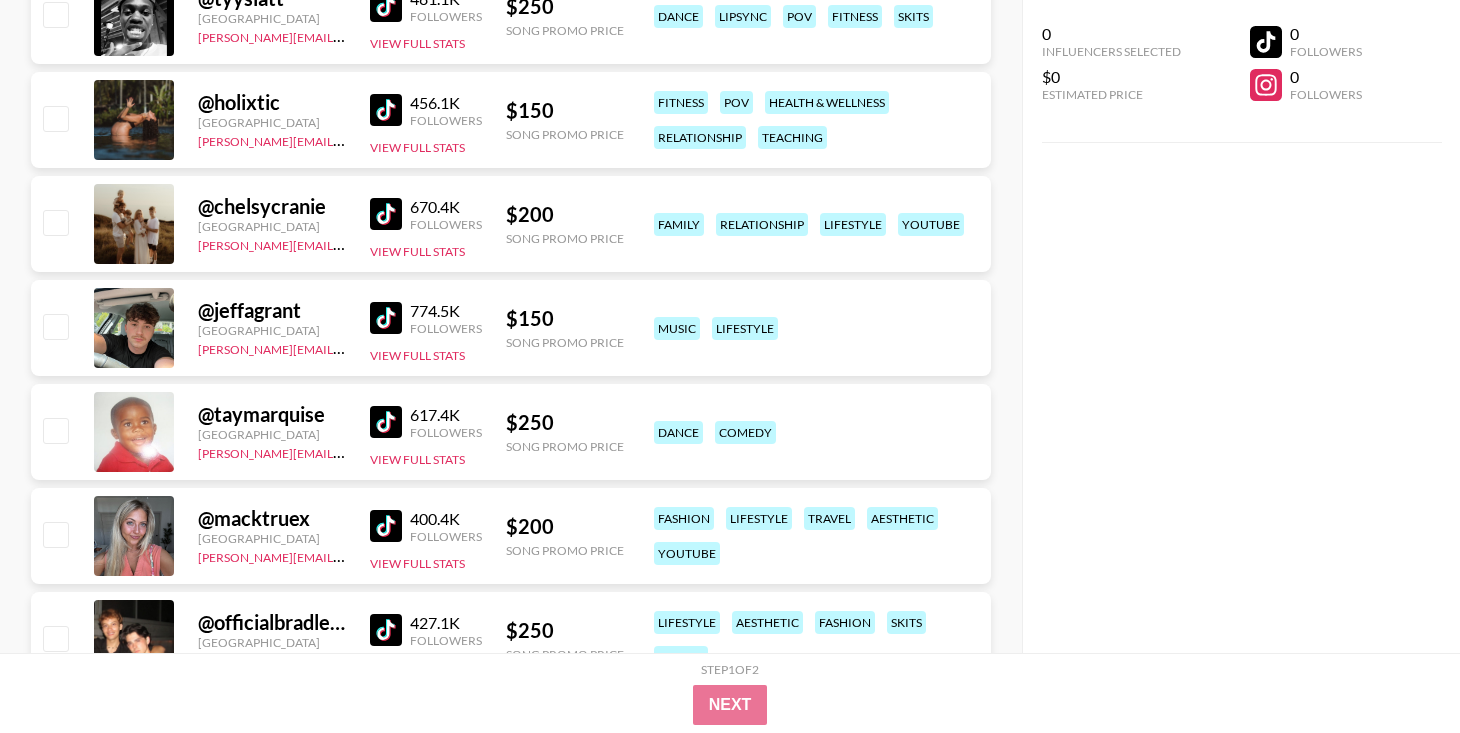 click at bounding box center (386, 318) 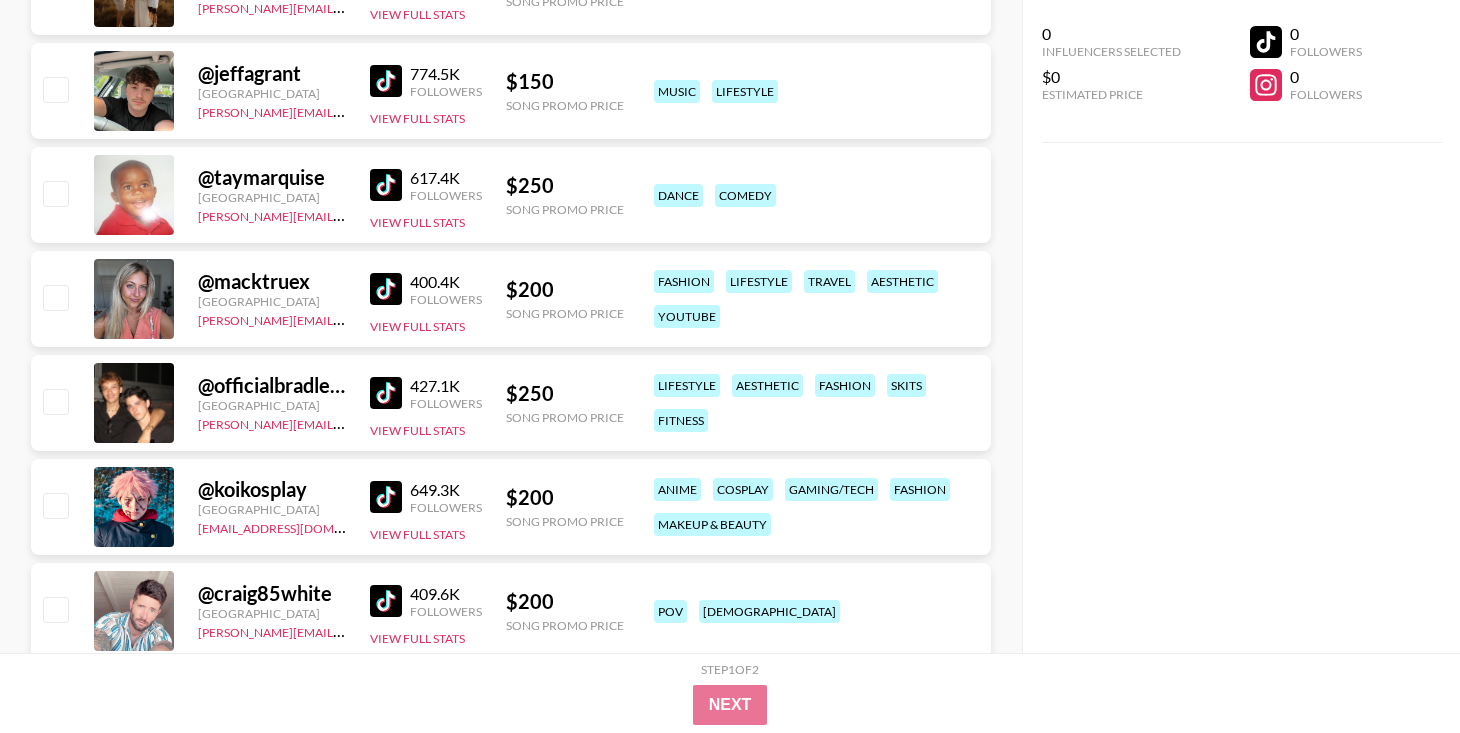 scroll, scrollTop: 2203, scrollLeft: 0, axis: vertical 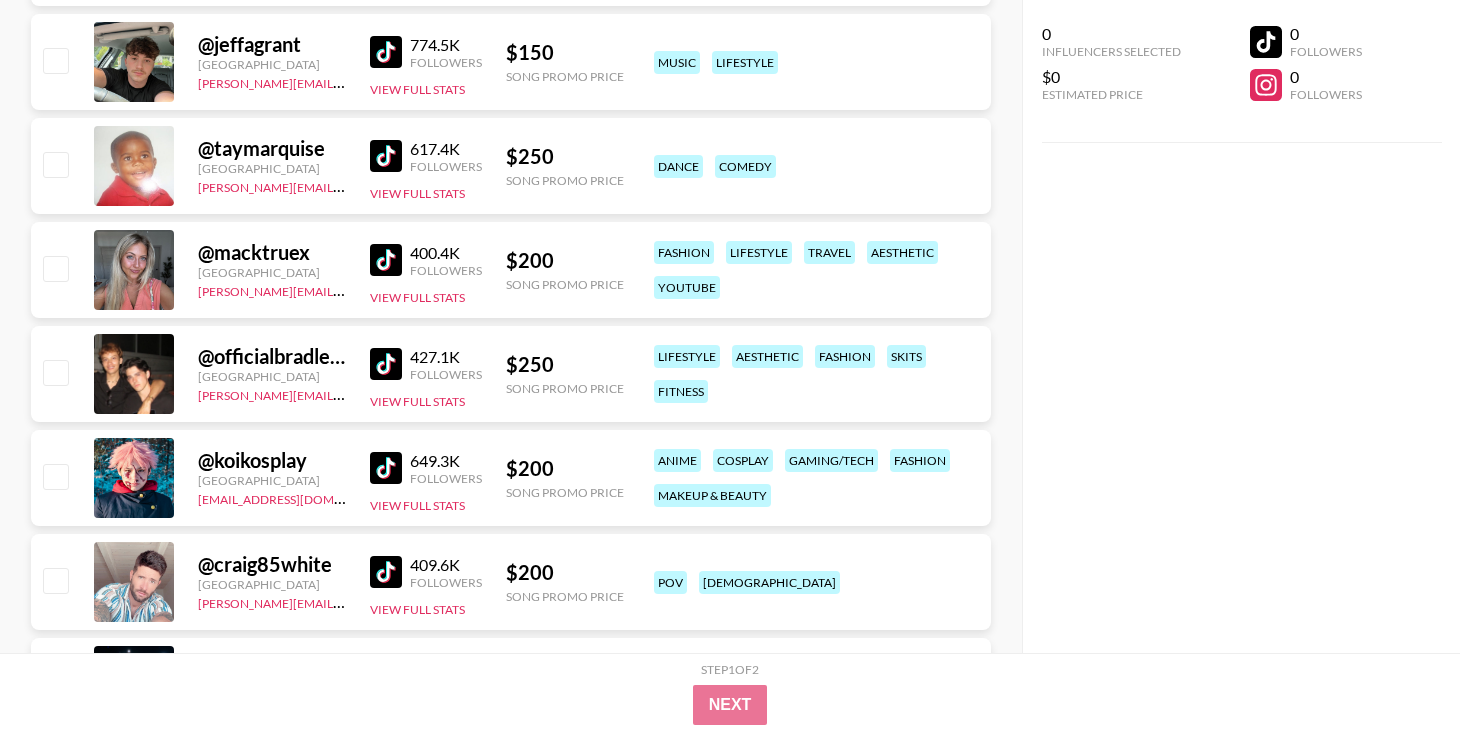 click at bounding box center [386, 364] 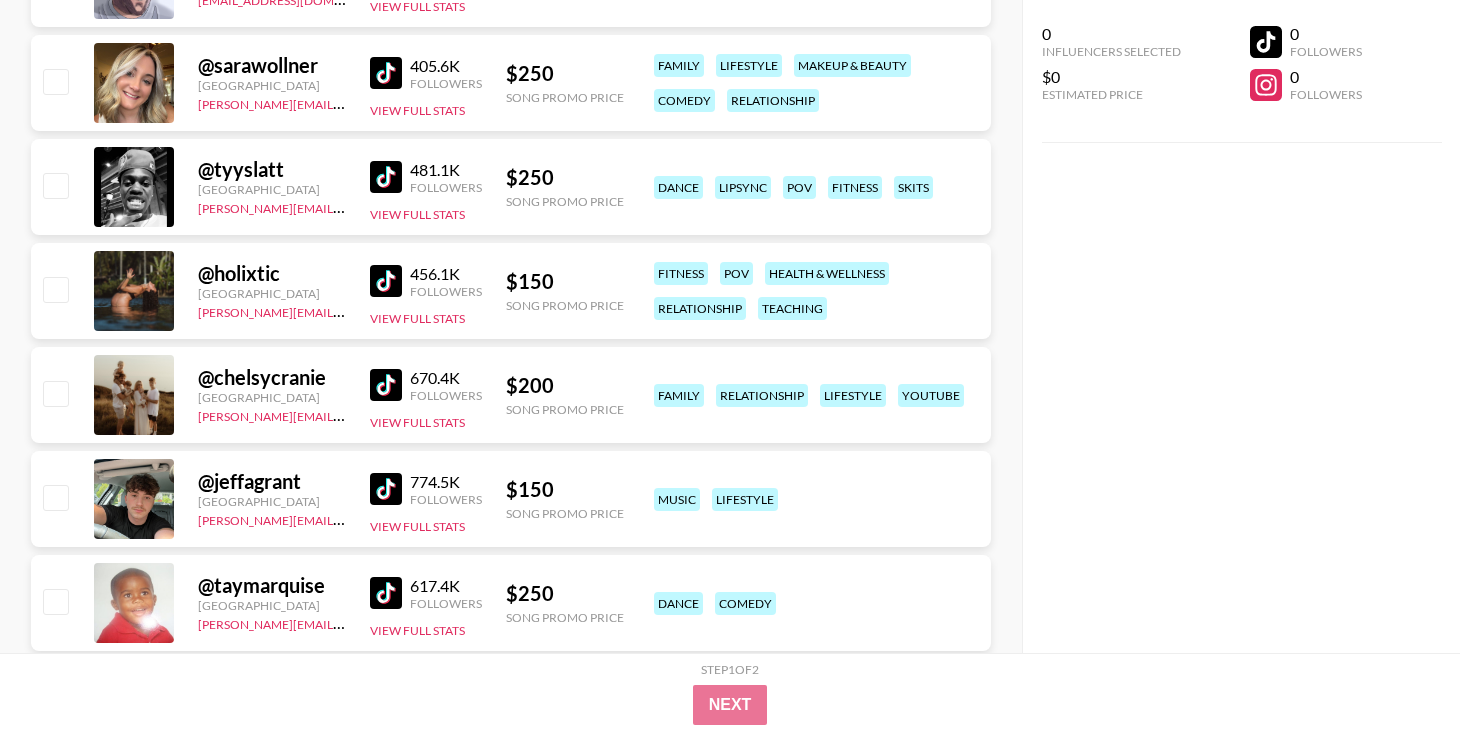 scroll, scrollTop: 2234, scrollLeft: 0, axis: vertical 